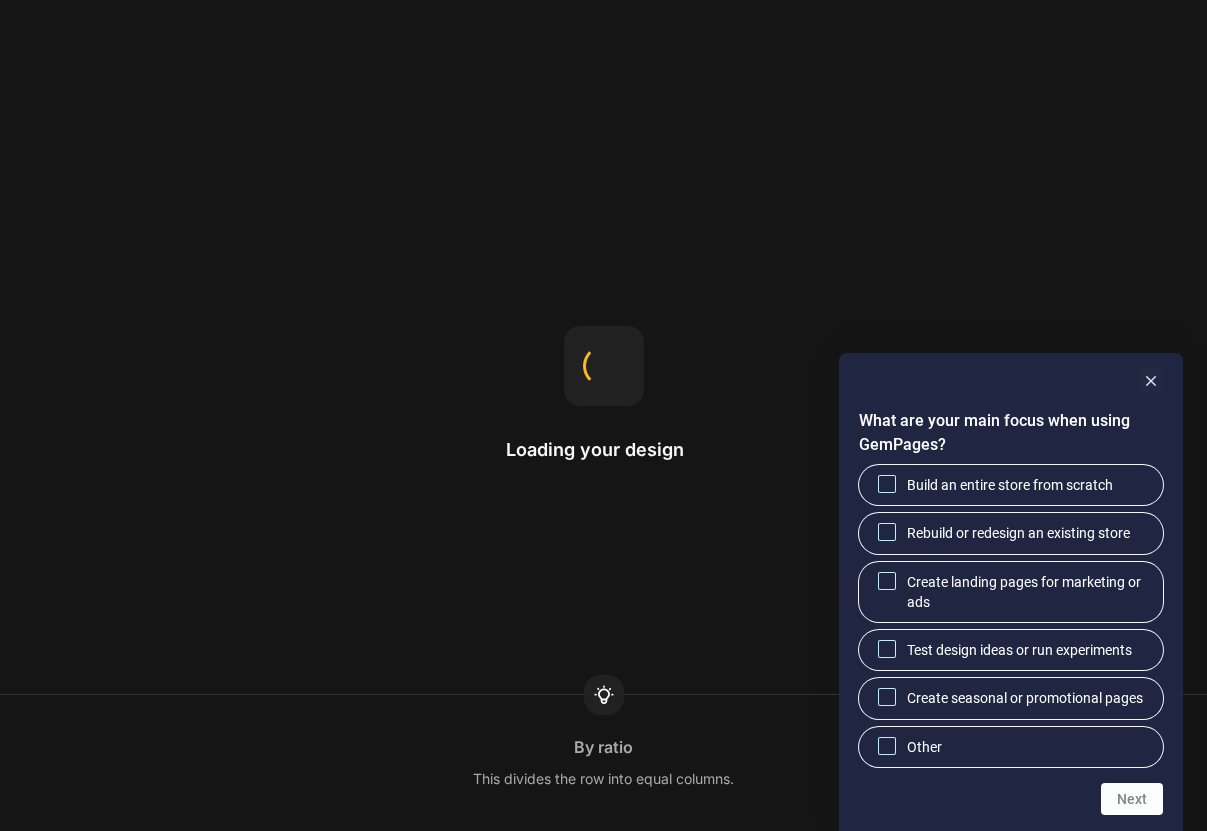 scroll, scrollTop: 0, scrollLeft: 0, axis: both 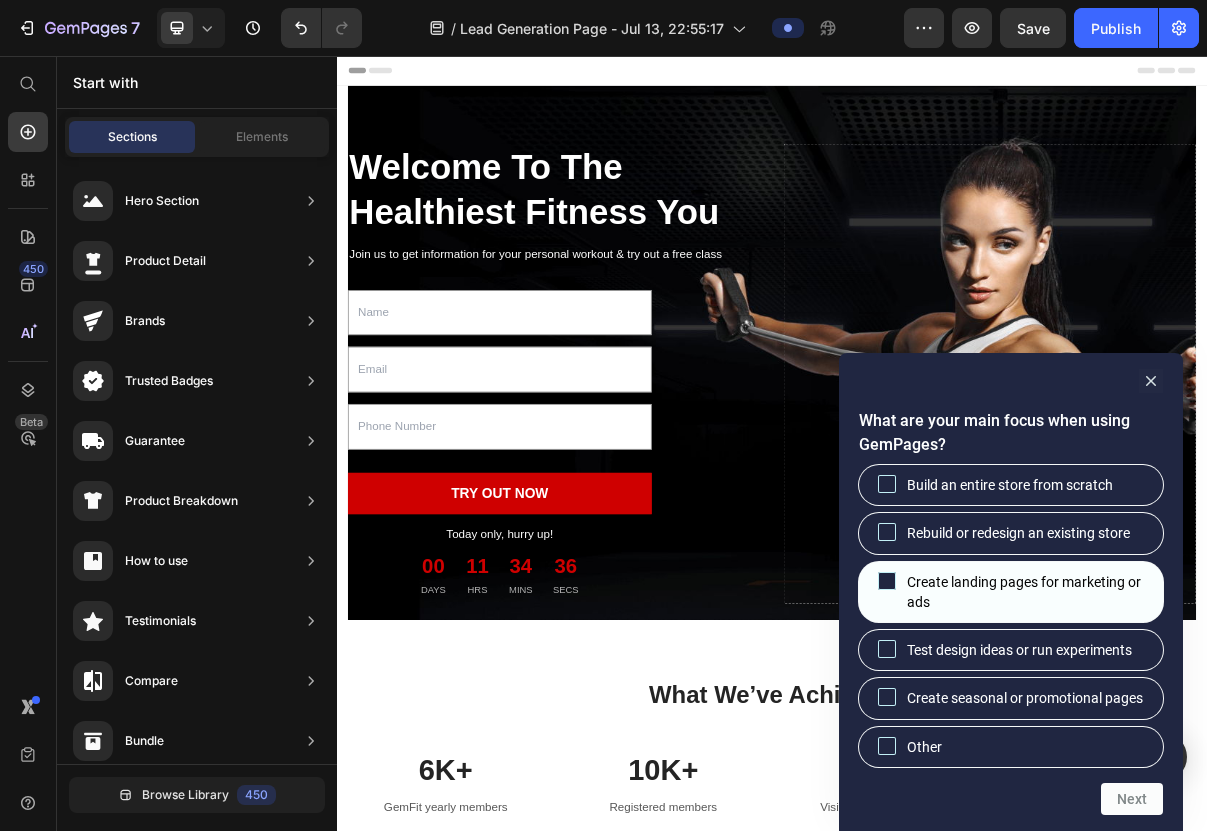 click on "Create landing pages for marketing or ads" at bounding box center (887, 580) 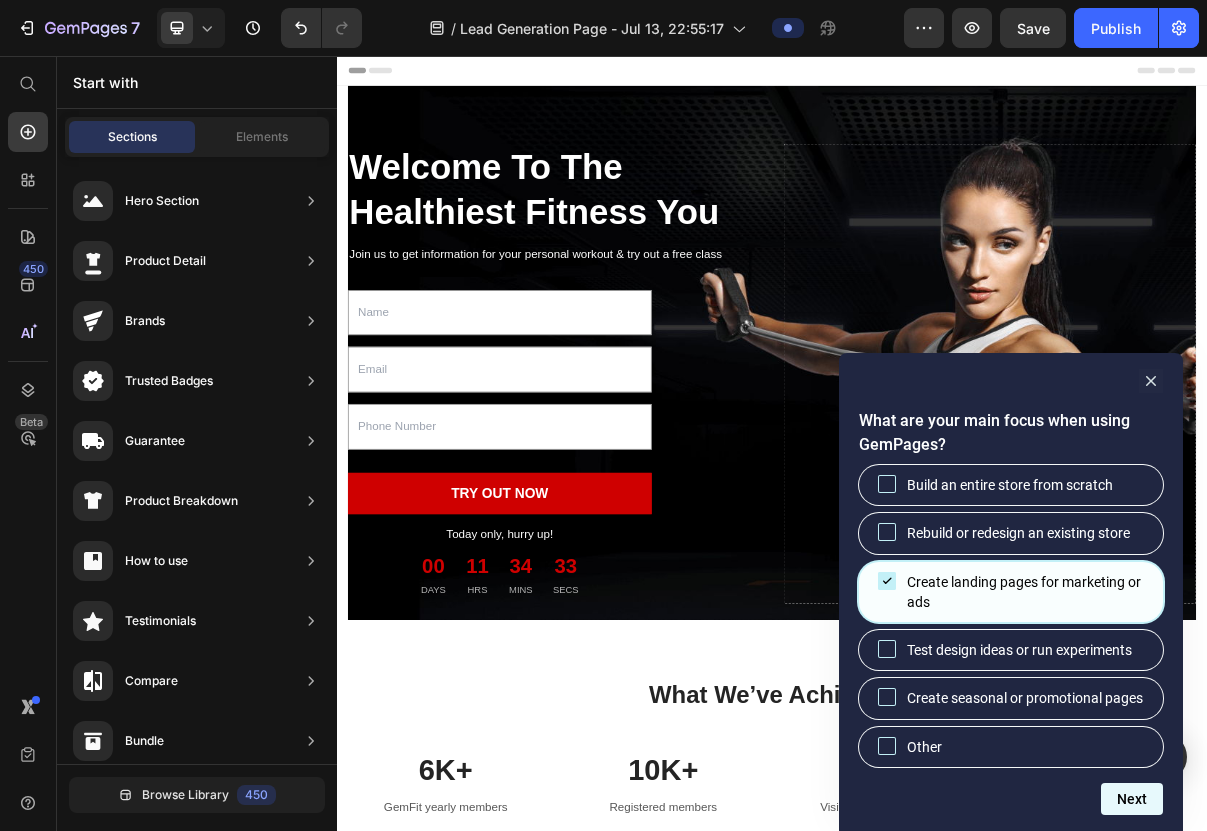 click on "Next" at bounding box center (1132, 799) 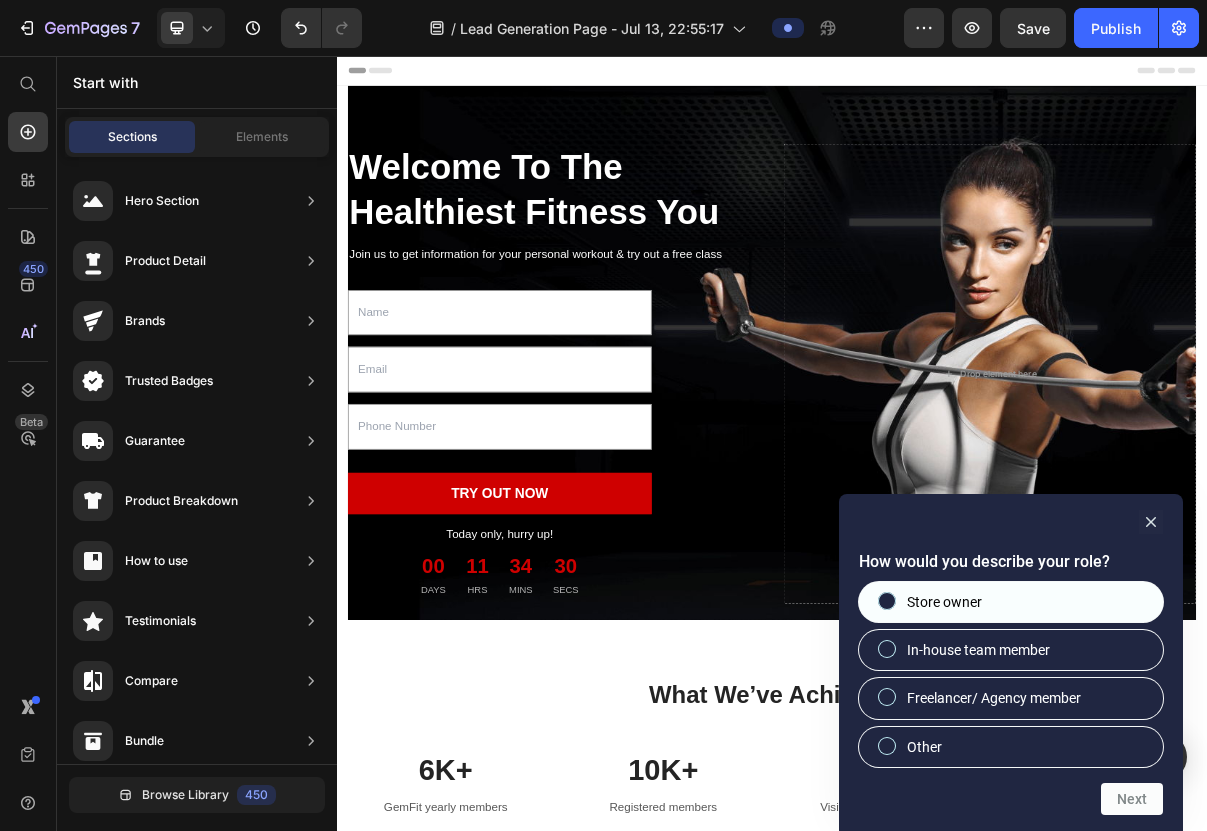 click on "Store owner" at bounding box center (887, 600) 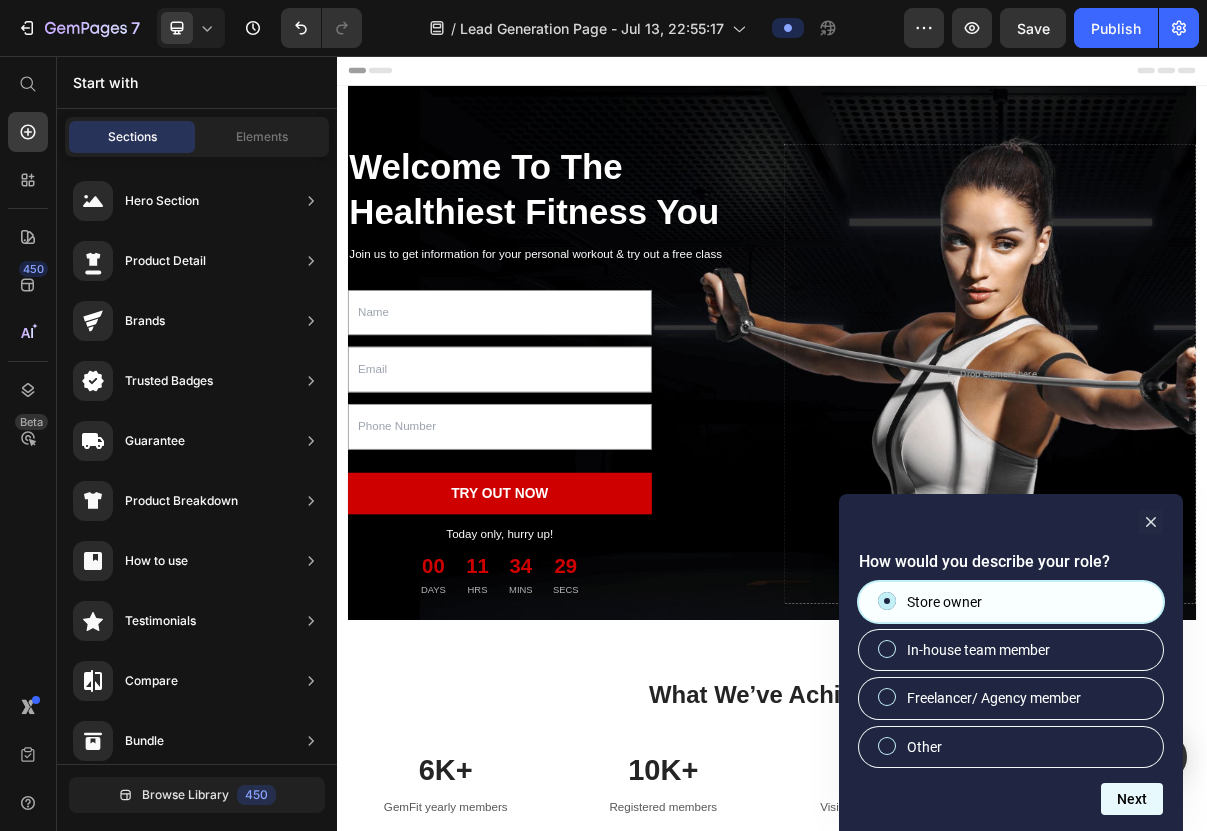 click on "Next" at bounding box center (1132, 799) 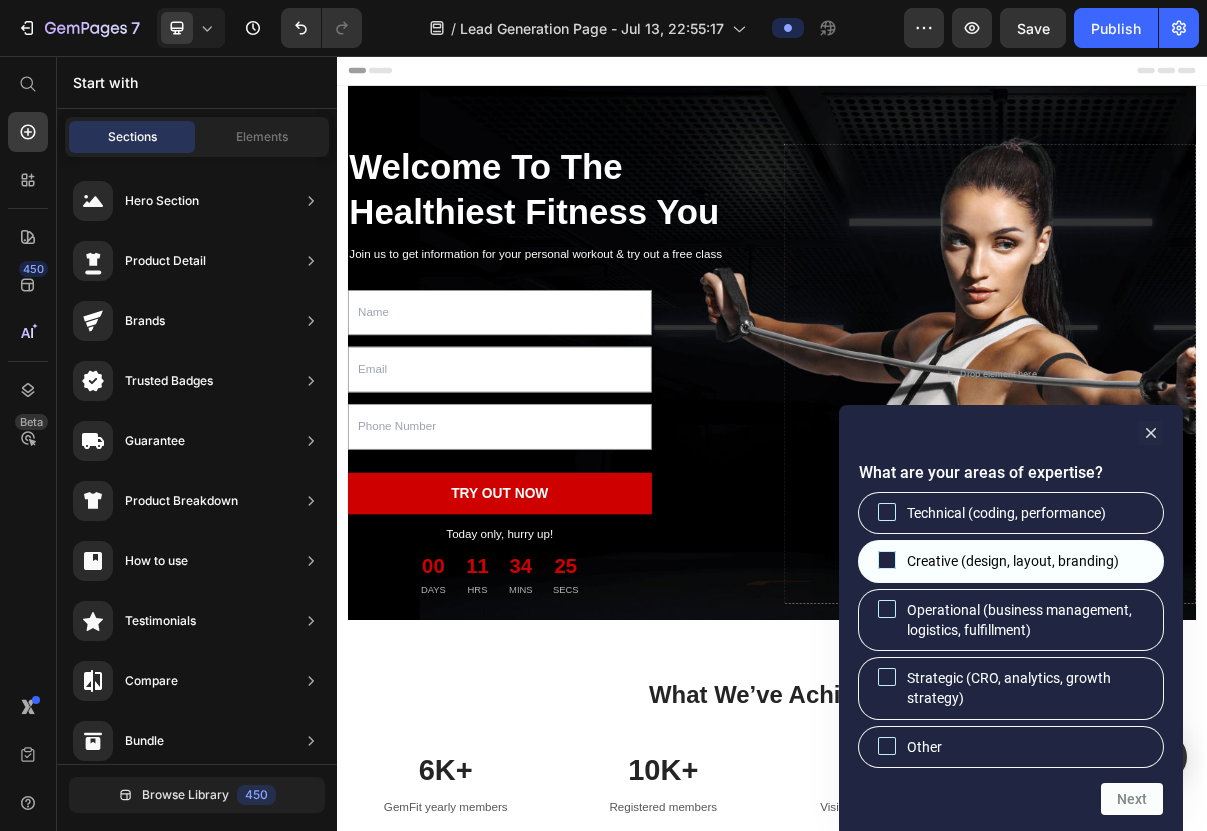 click on "Creative (design, layout, branding)" at bounding box center (887, 560) 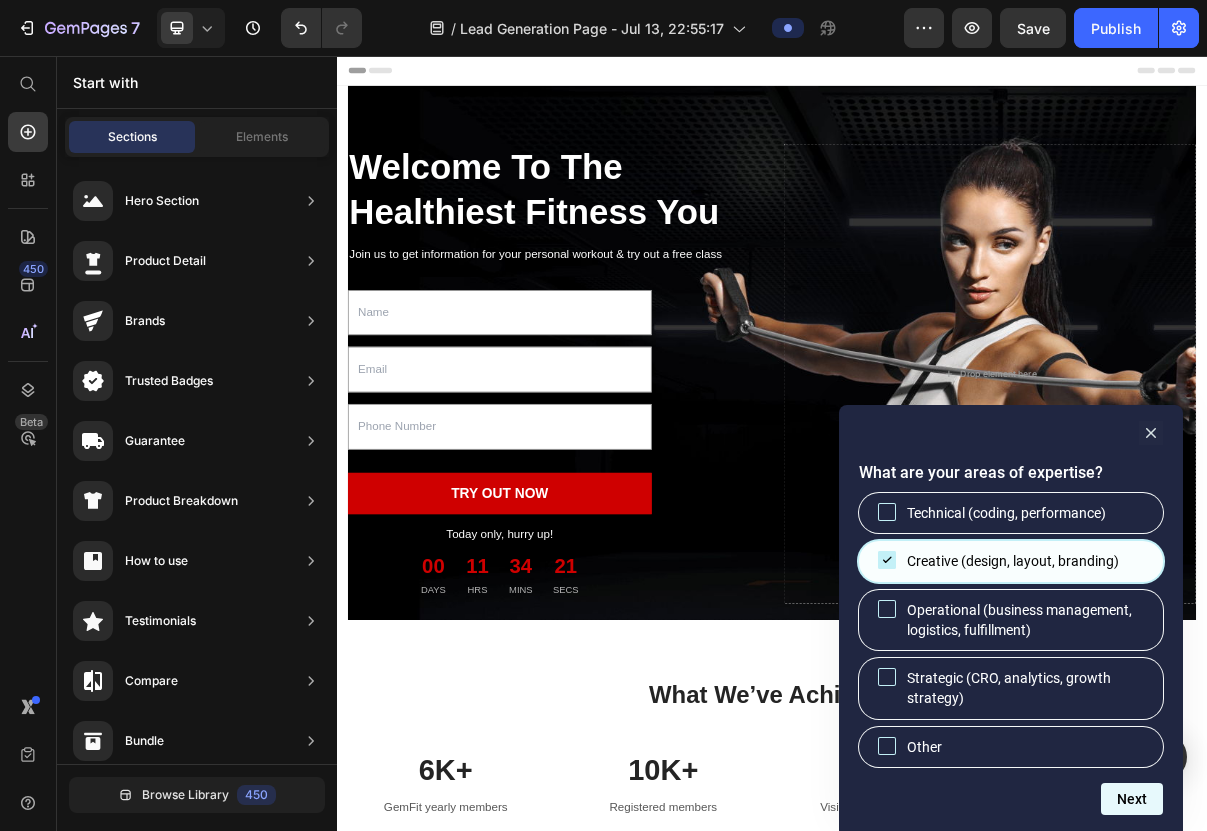 click on "Next" at bounding box center (1132, 799) 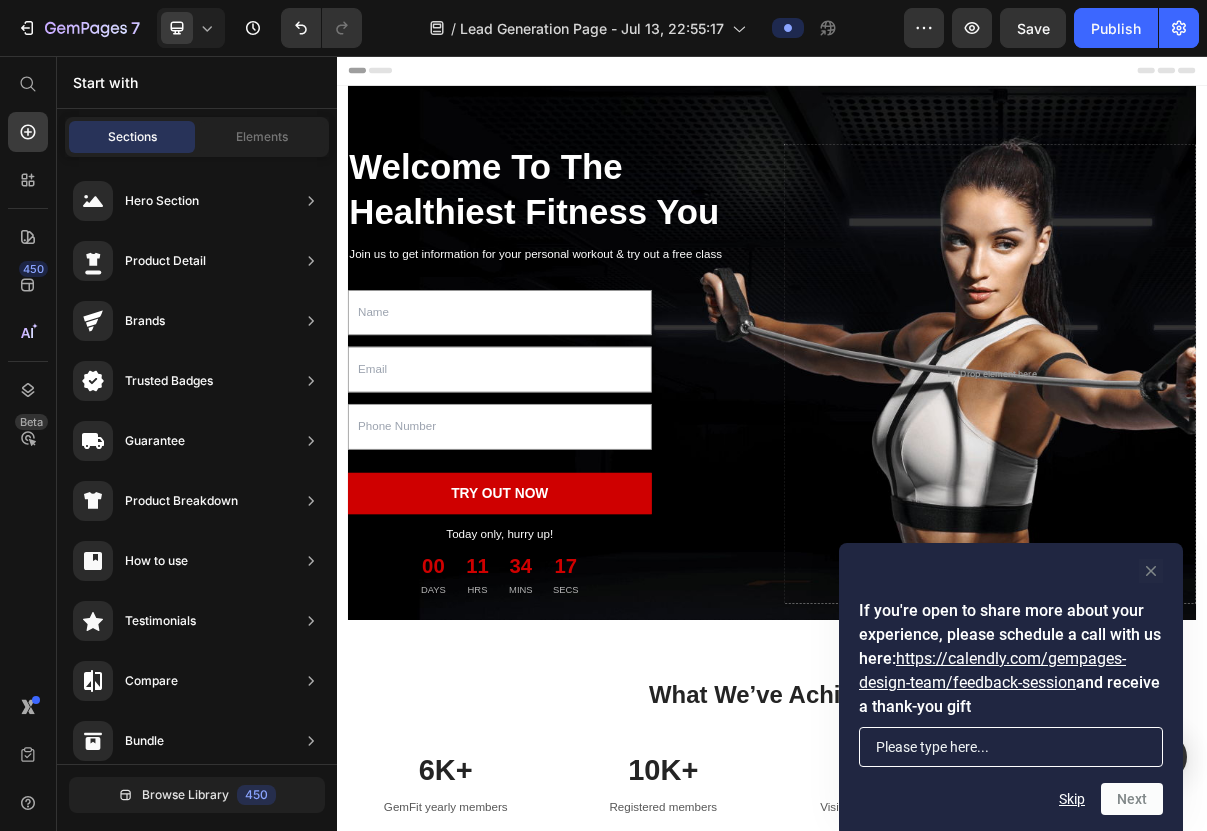 click 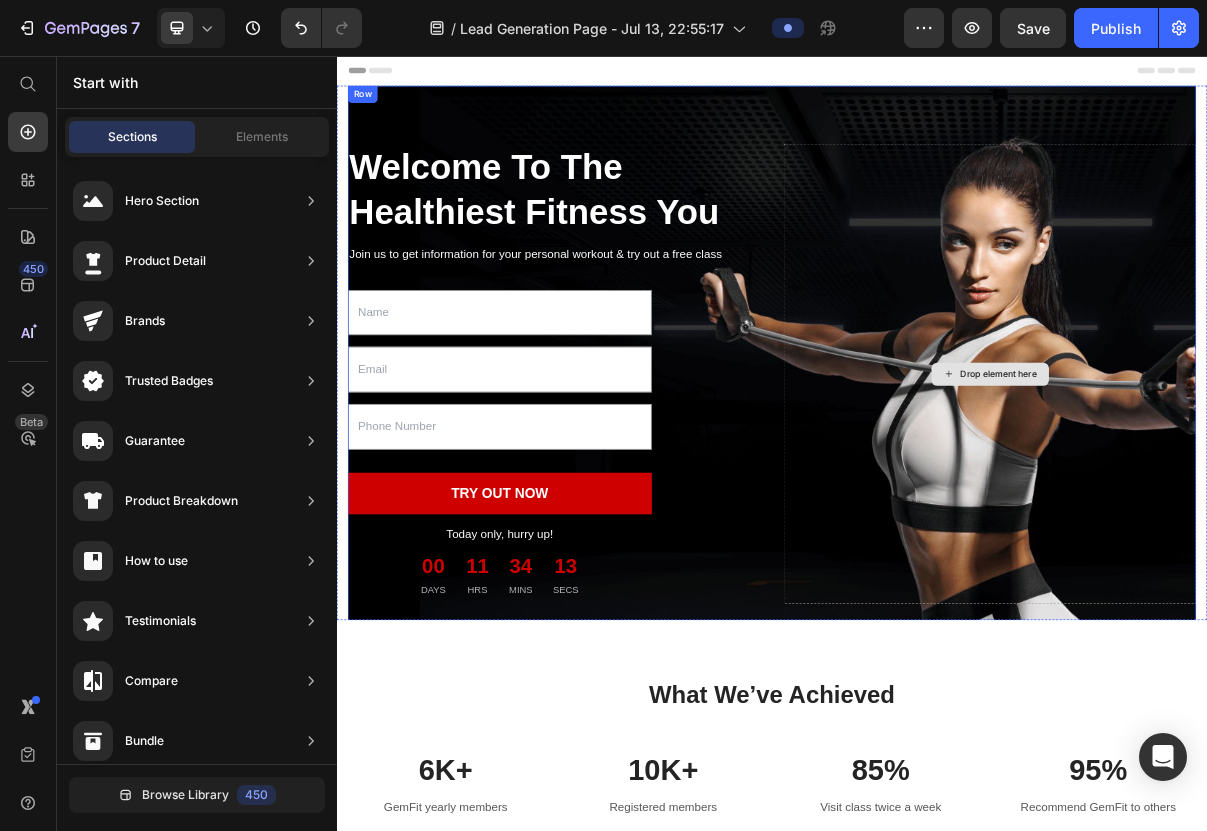 click on "Drop element here" at bounding box center [1250, 495] 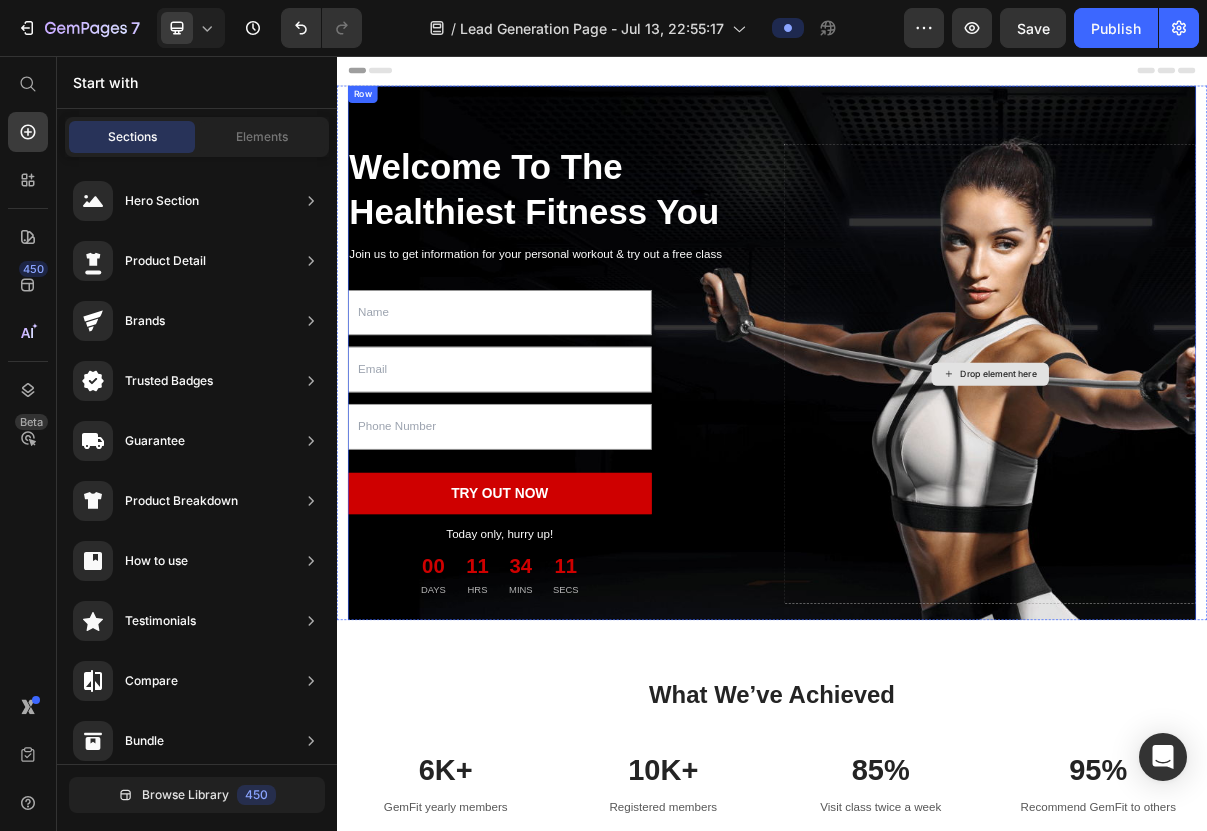 click on "Drop element here" at bounding box center (1250, 495) 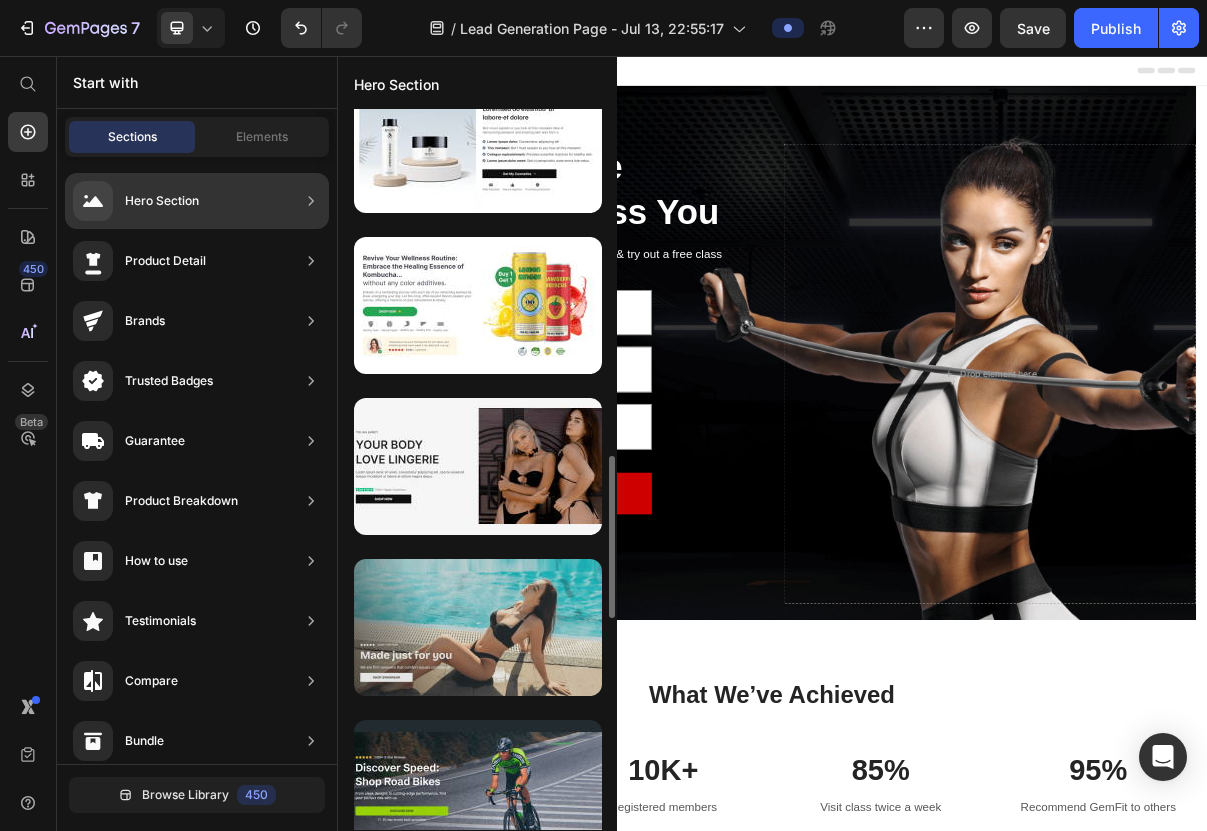 scroll, scrollTop: 1390, scrollLeft: 0, axis: vertical 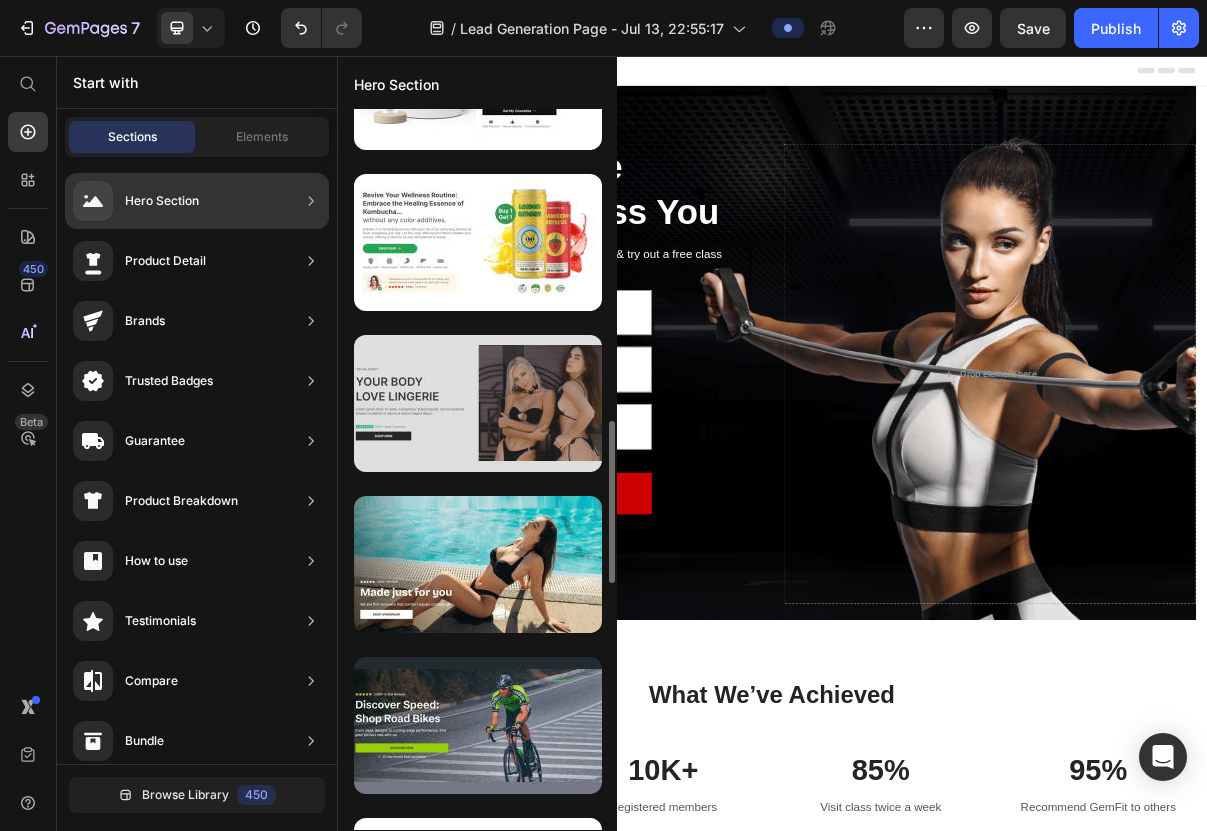 click at bounding box center (478, 403) 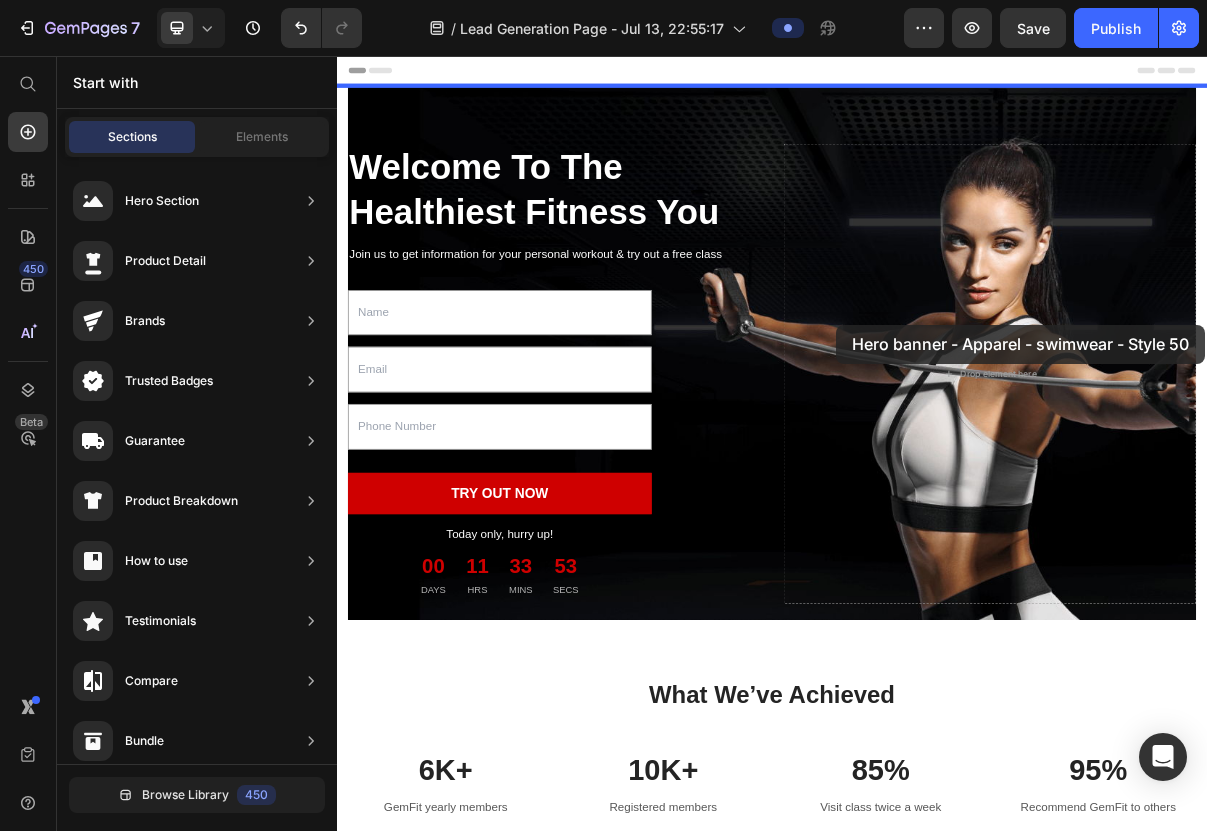 drag, startPoint x: 828, startPoint y: 489, endPoint x: 904, endPoint y: 416, distance: 105.380264 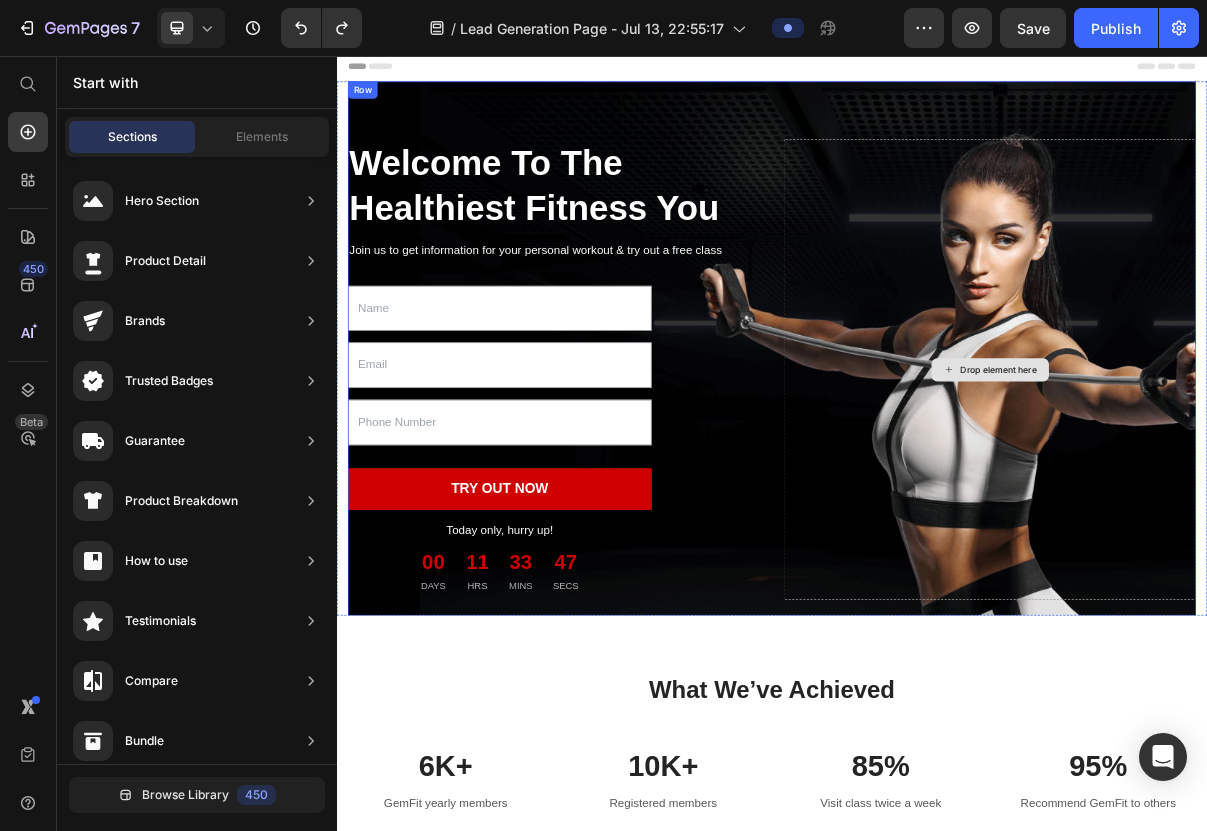 scroll, scrollTop: 7, scrollLeft: 0, axis: vertical 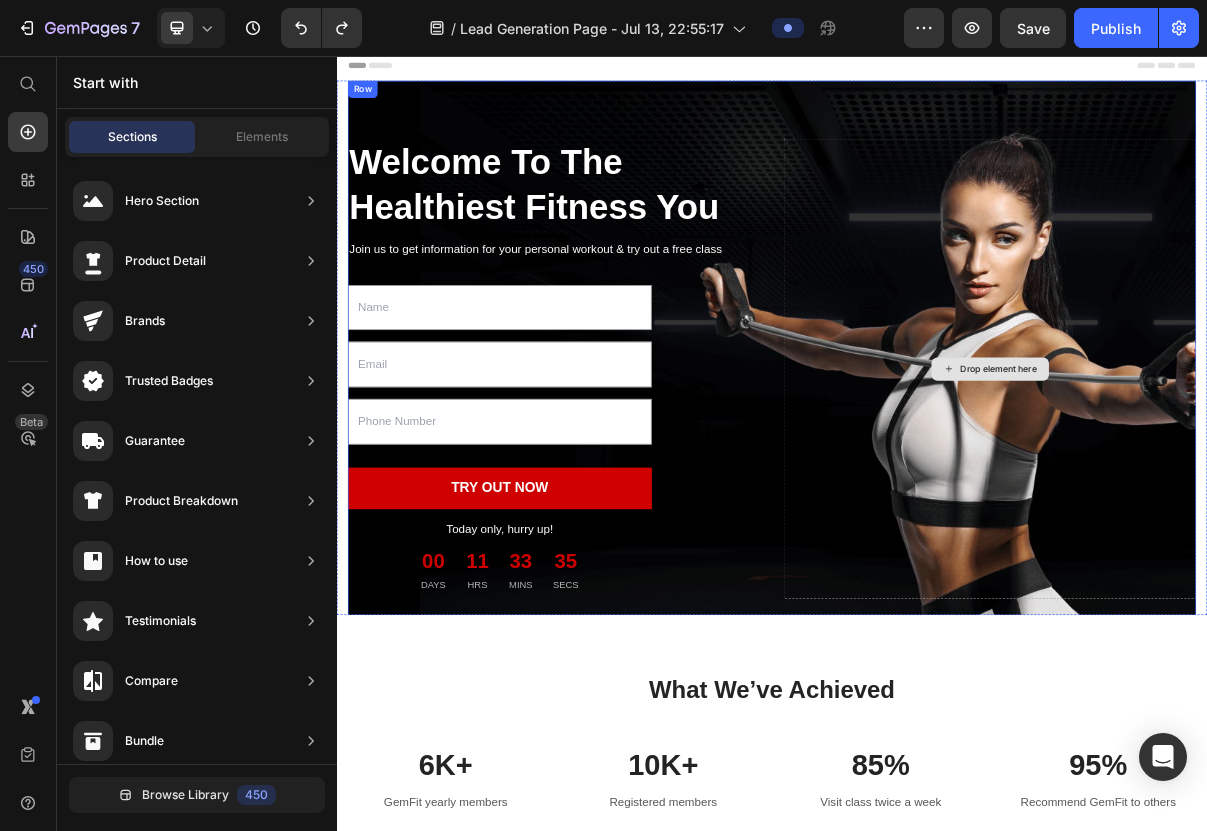 click on "Drop element here" at bounding box center [1237, 487] 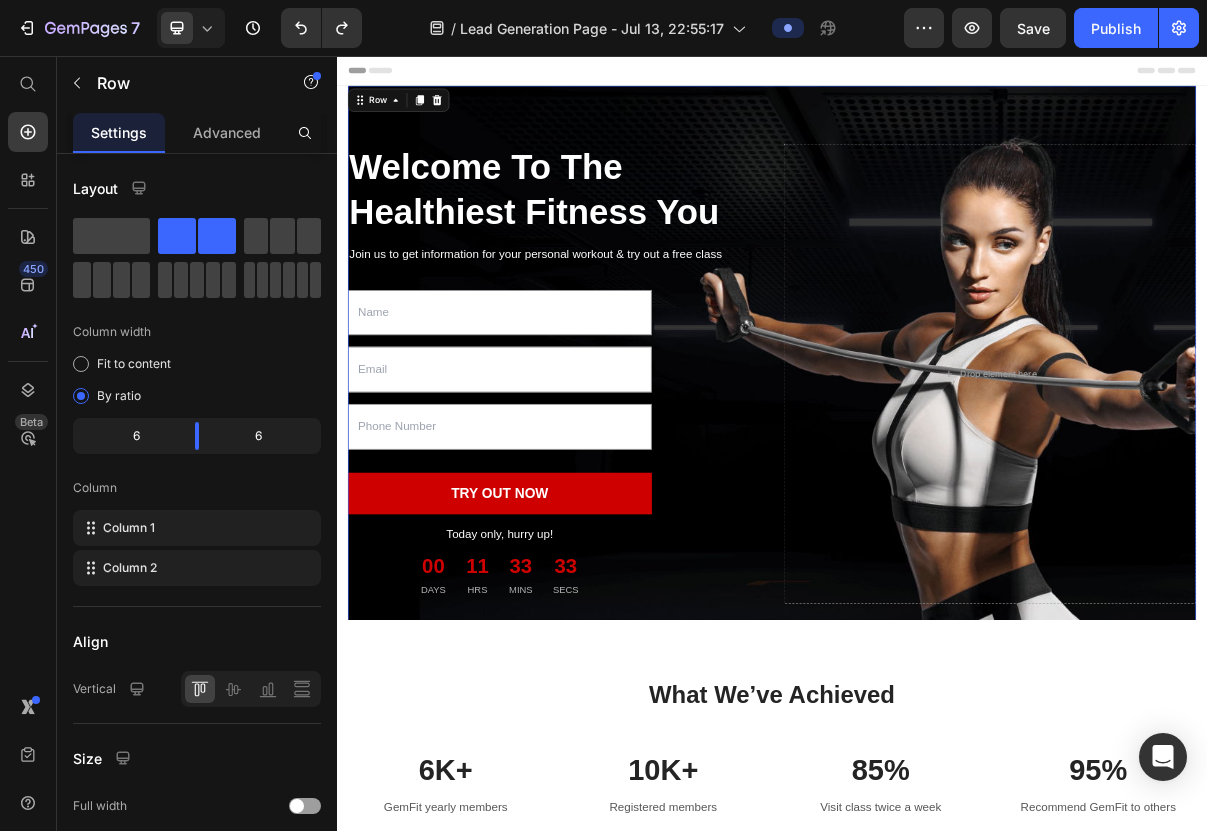 scroll, scrollTop: 0, scrollLeft: 0, axis: both 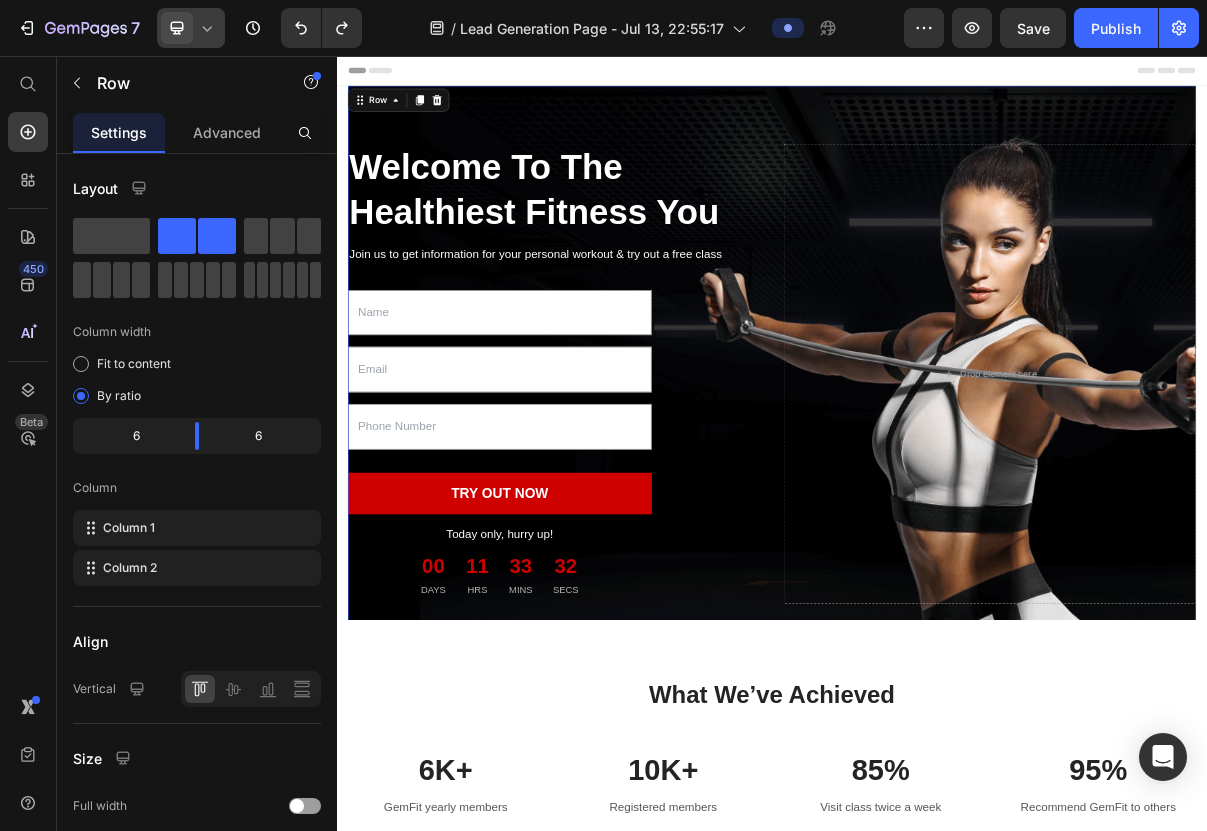 click at bounding box center (177, 28) 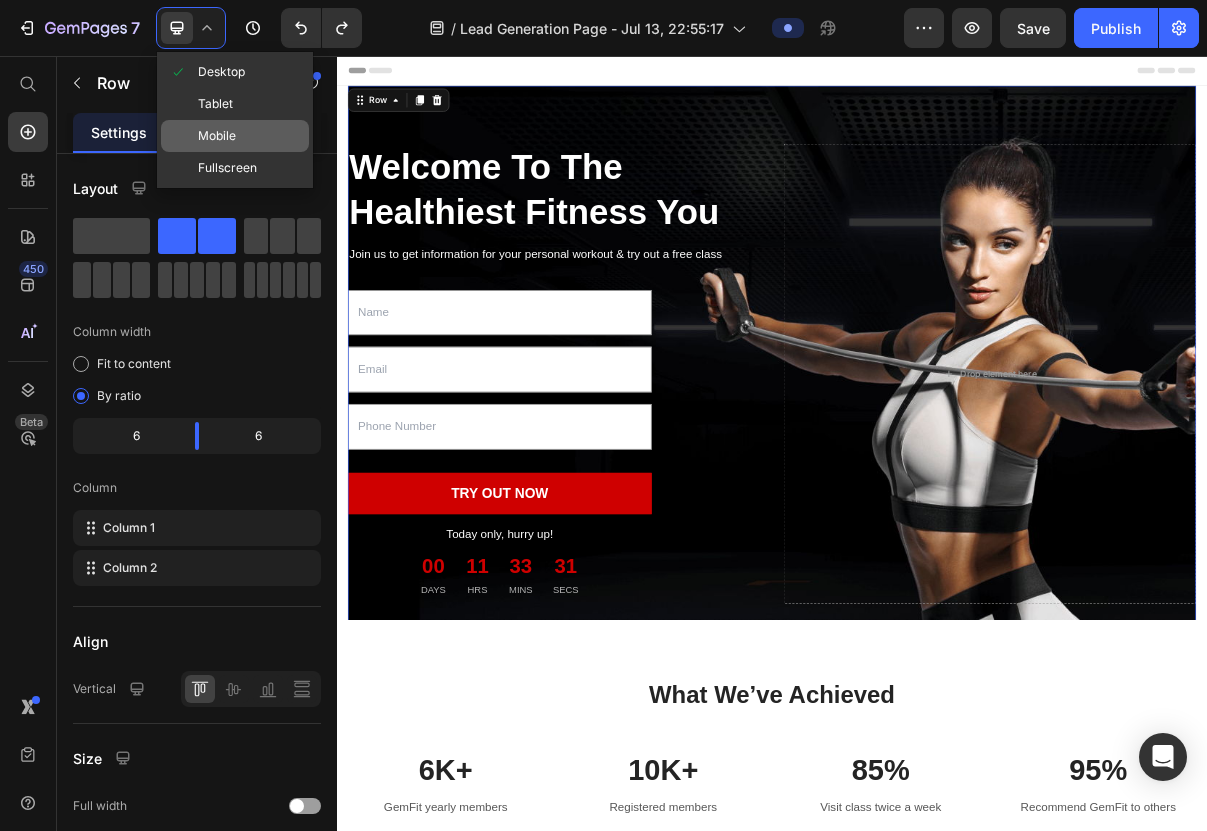 click on "Mobile" at bounding box center [217, 136] 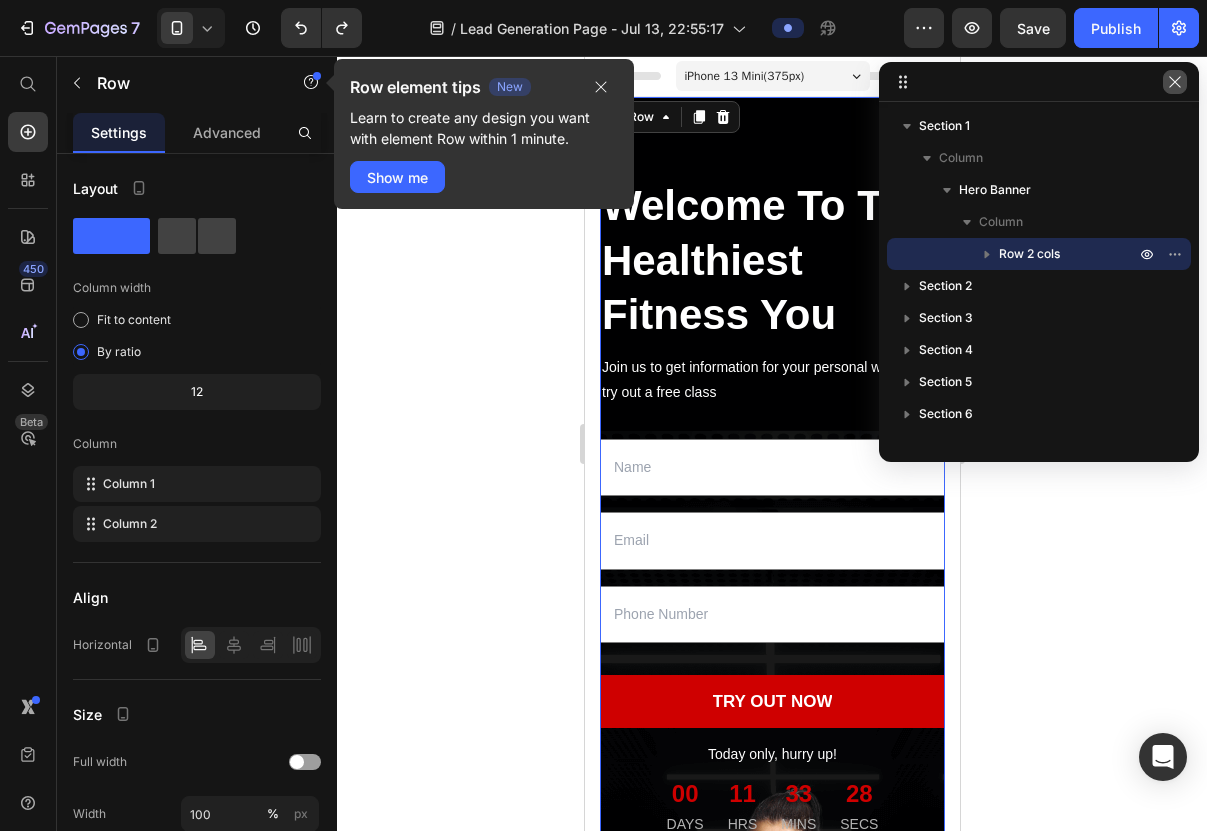 click 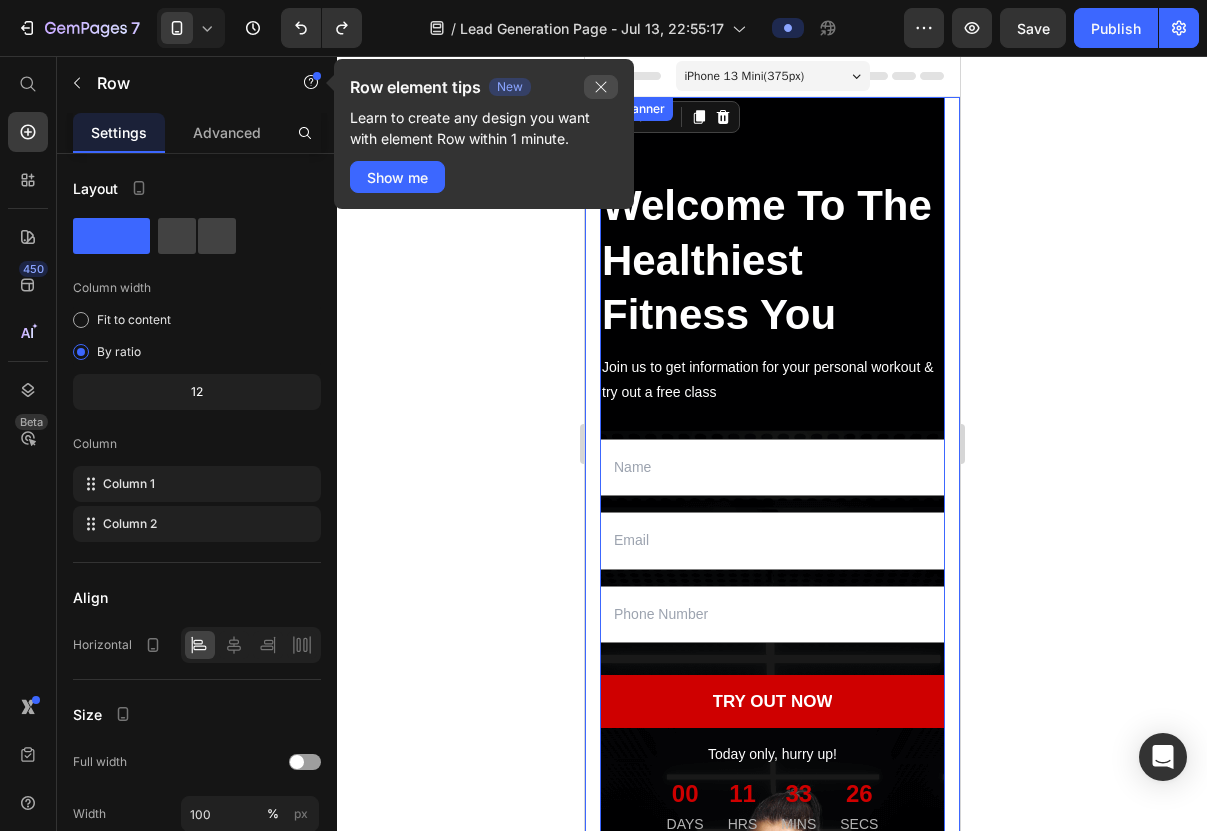 click 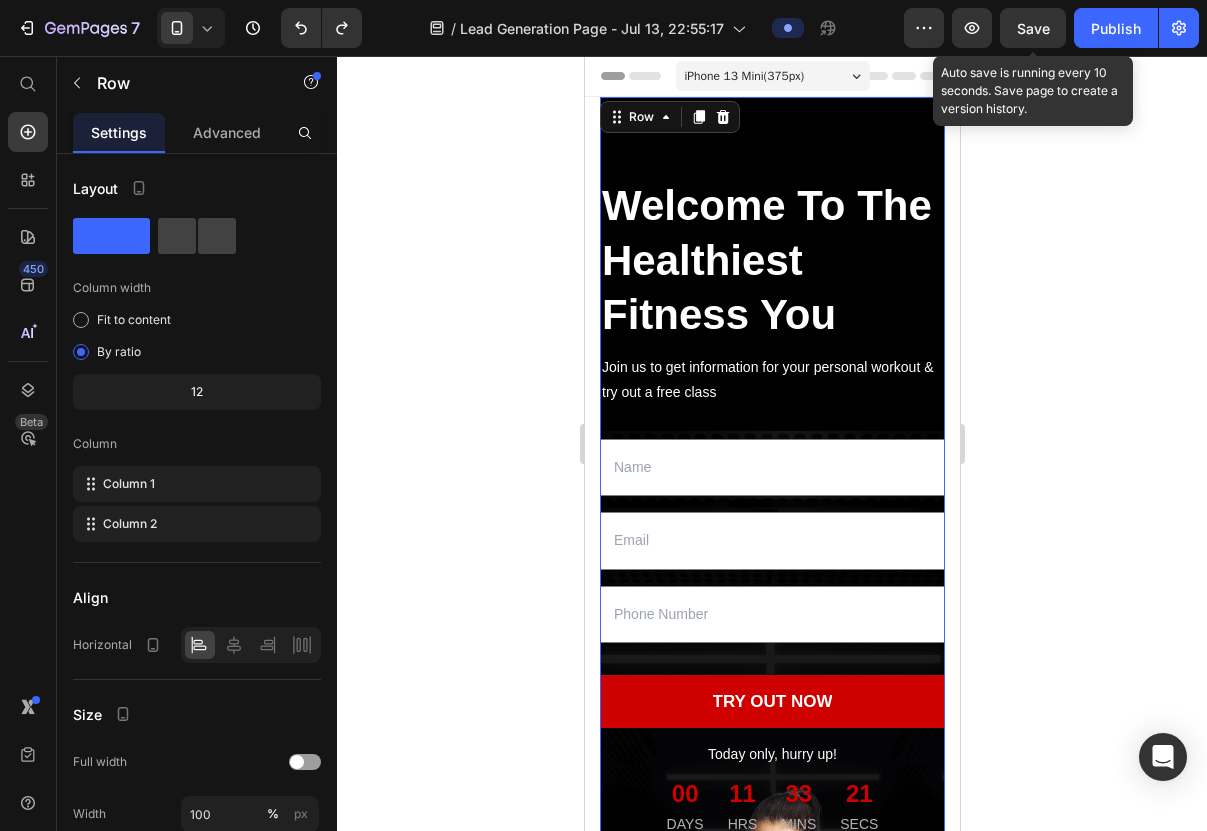scroll, scrollTop: 0, scrollLeft: 0, axis: both 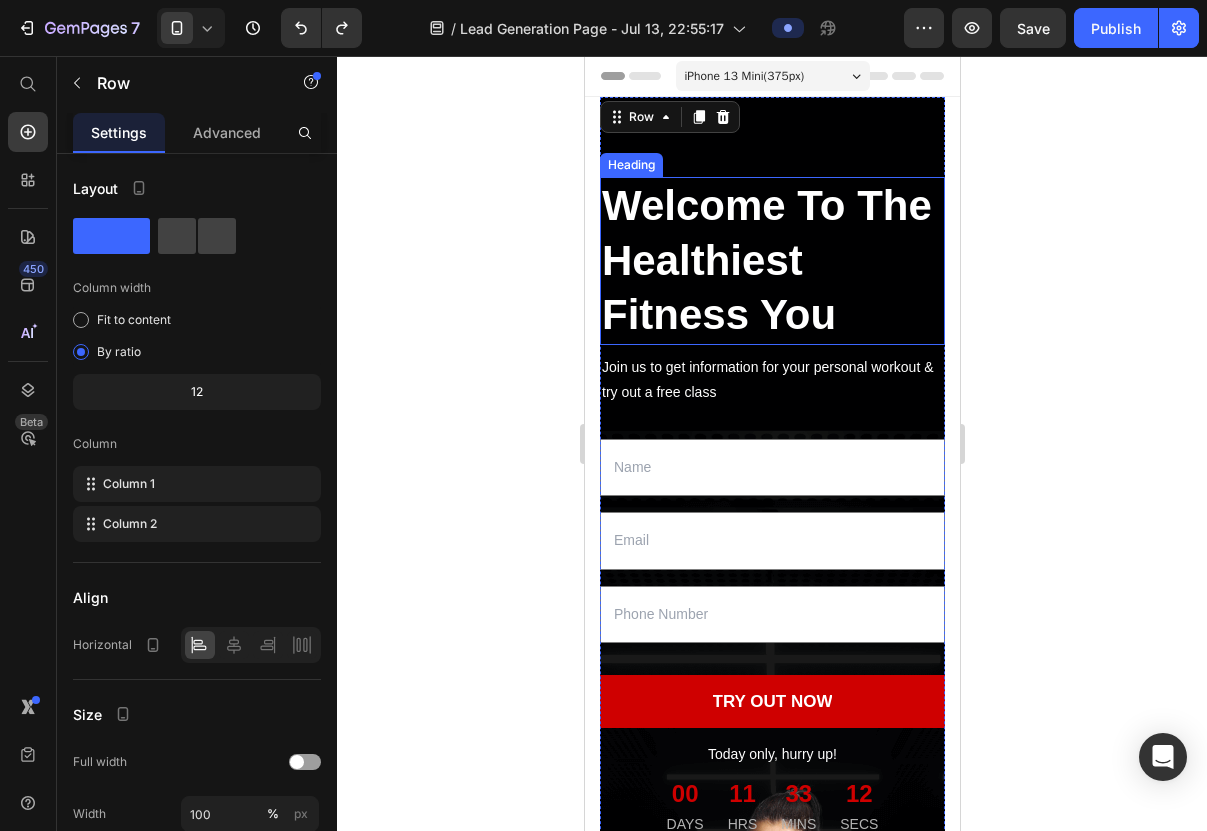 click on "Welcome To The Healthiest Fitness You" at bounding box center [771, 261] 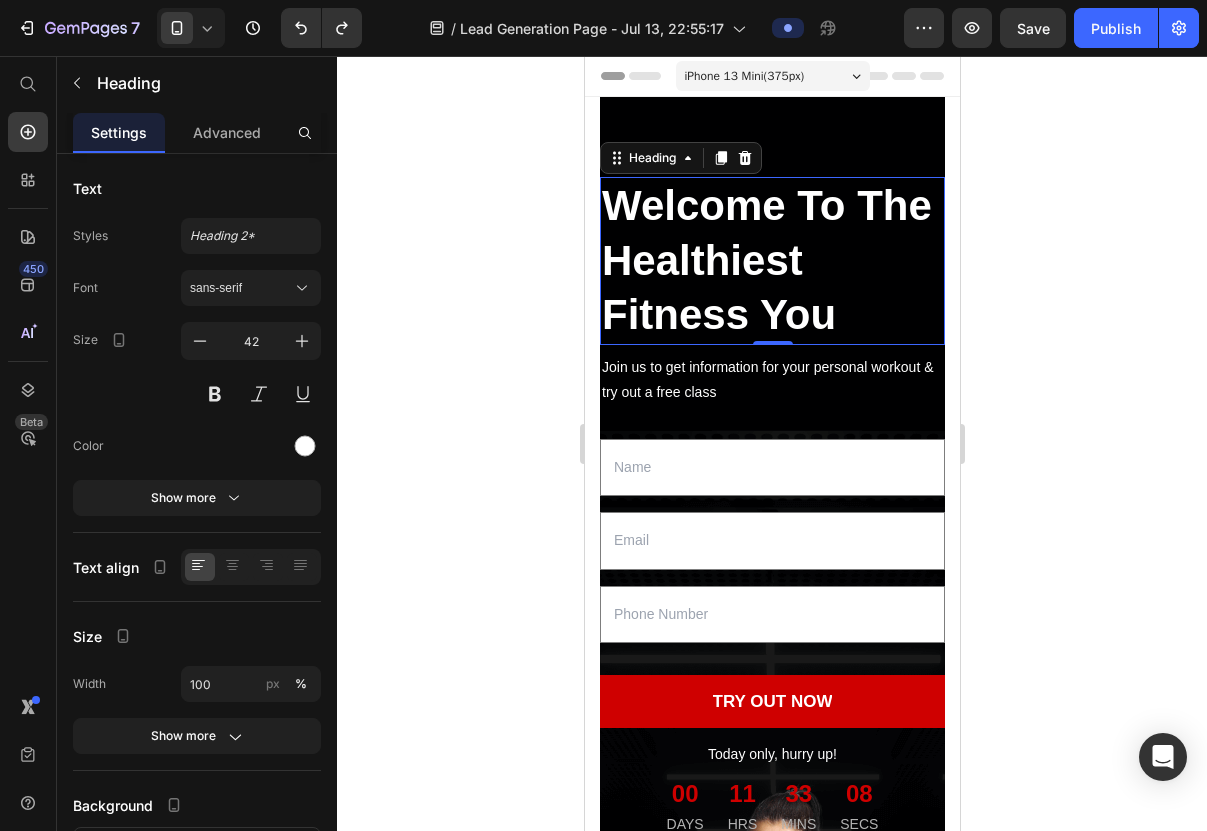 click on "Welcome To The Healthiest Fitness You" at bounding box center [771, 261] 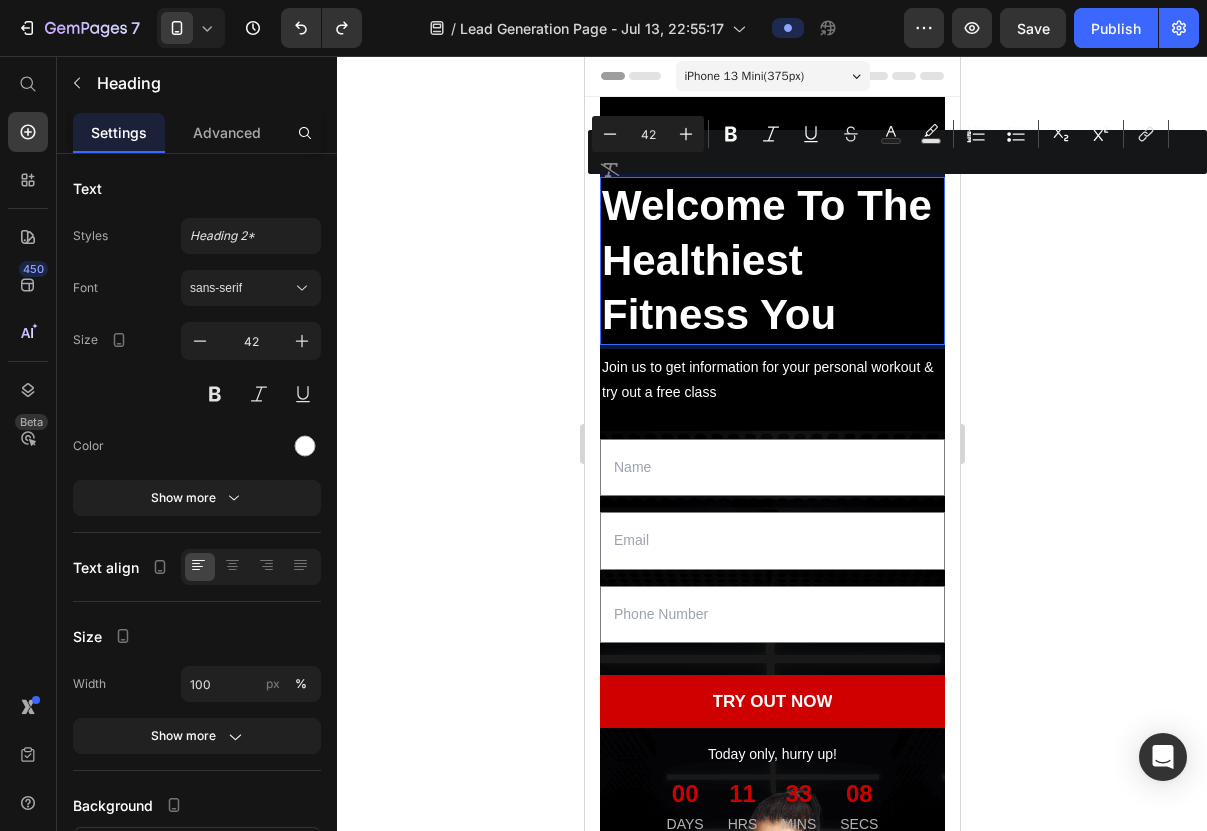 click on "Welcome To The Healthiest Fitness You" at bounding box center [771, 261] 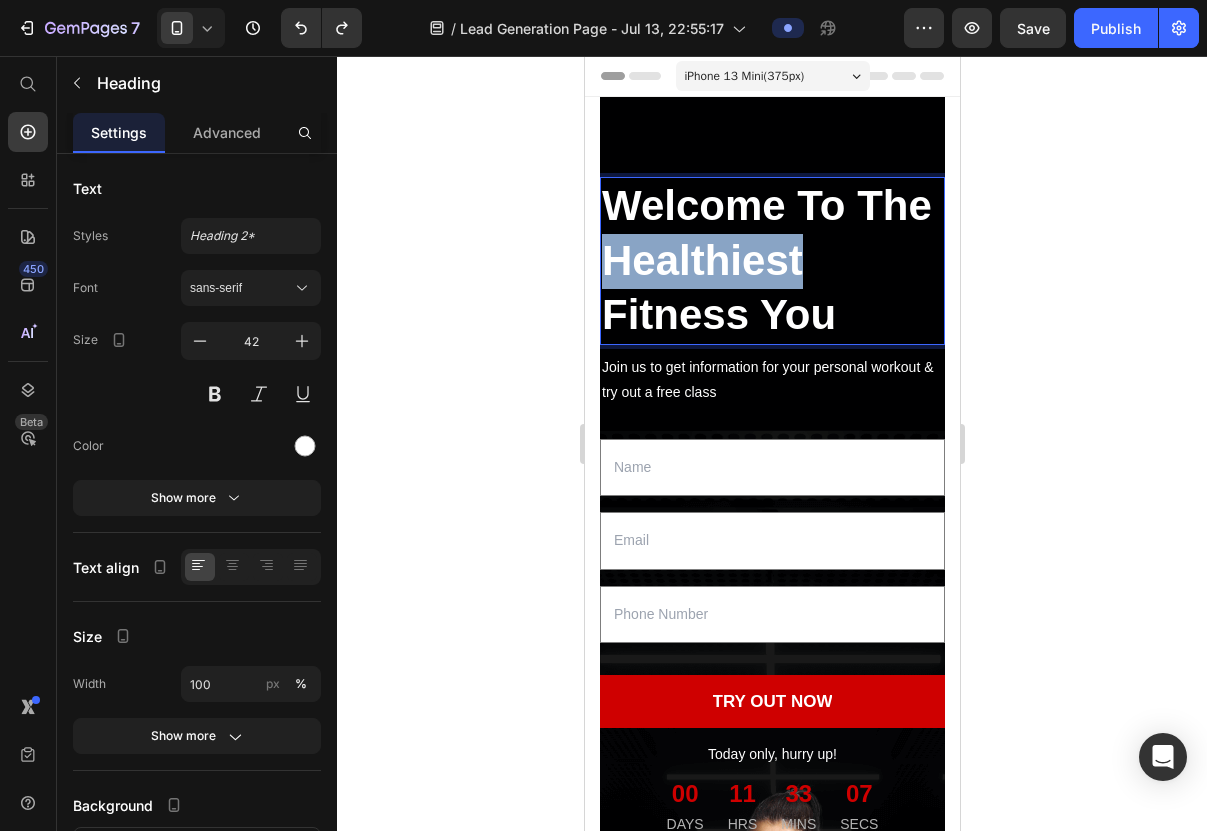 click on "Welcome To The Healthiest Fitness You" at bounding box center [771, 261] 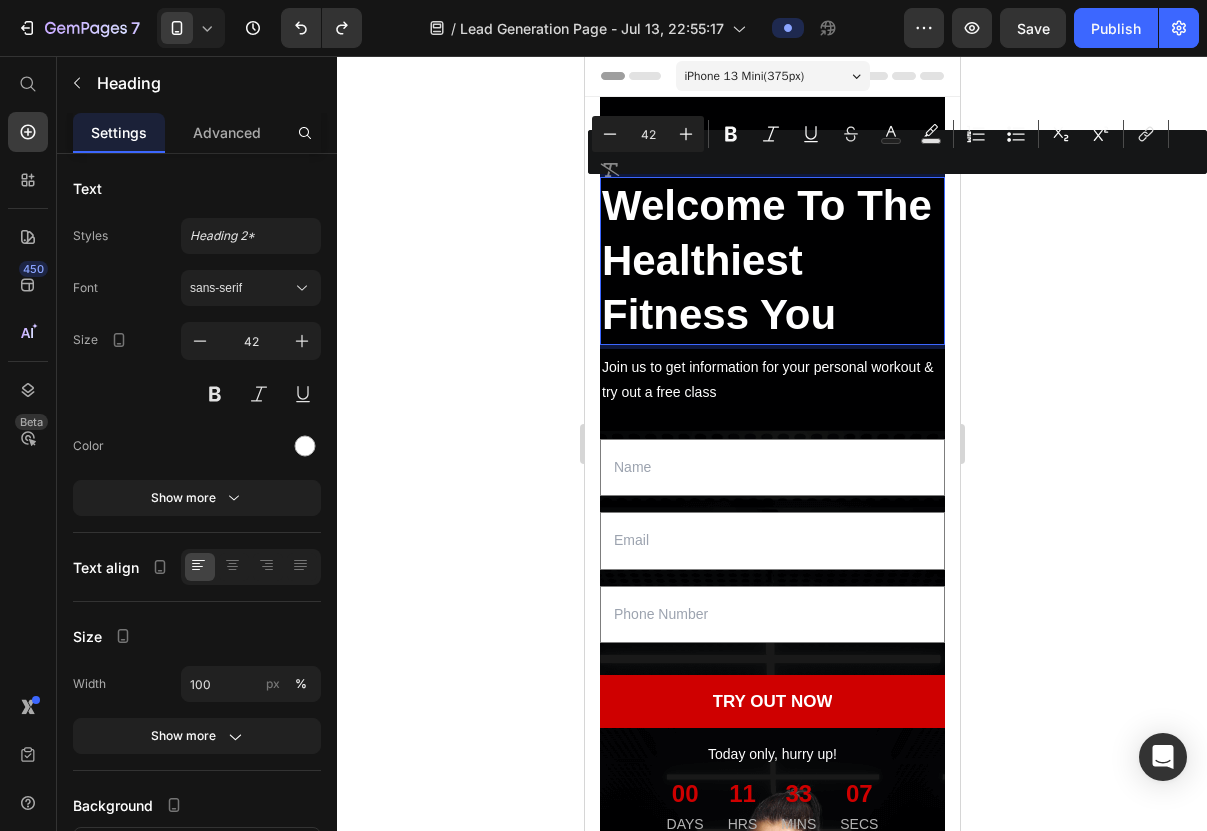 click on "Welcome To The Healthiest Fitness You" at bounding box center (771, 261) 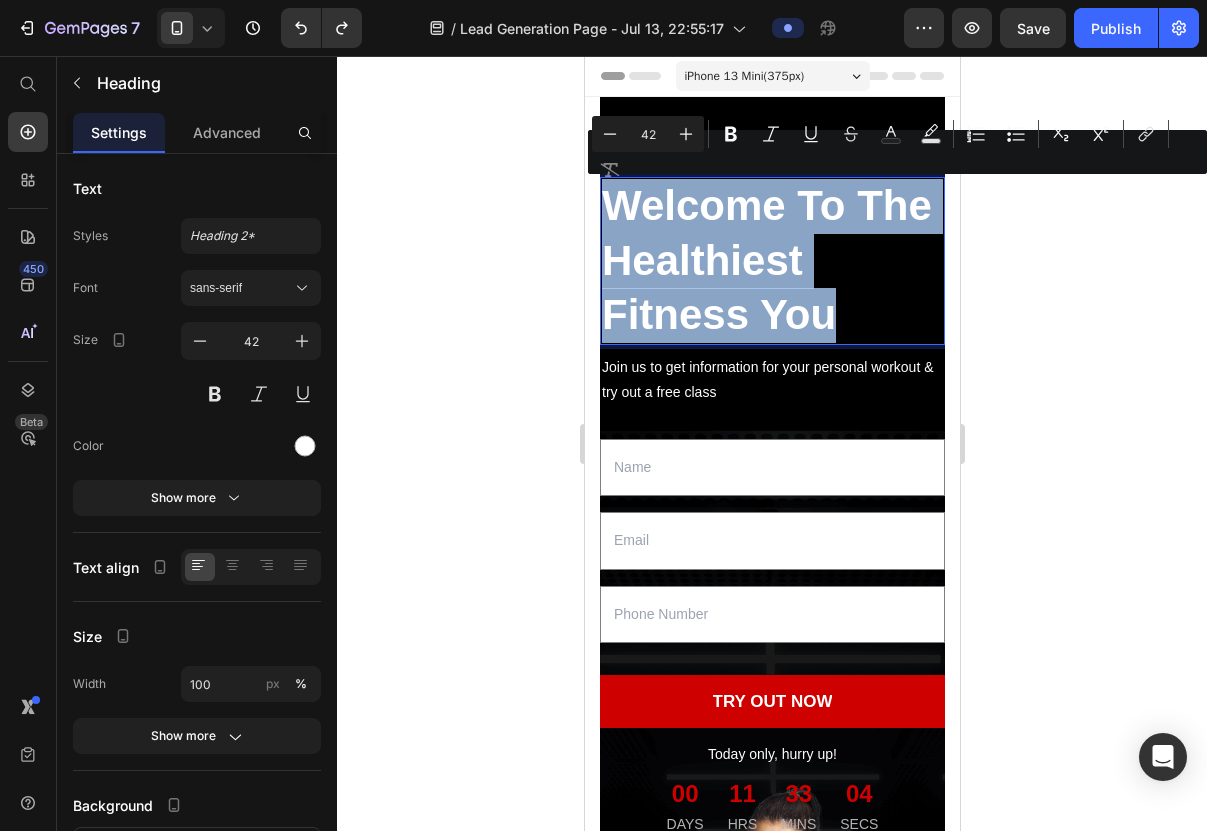 drag, startPoint x: 835, startPoint y: 316, endPoint x: 616, endPoint y: 196, distance: 249.72185 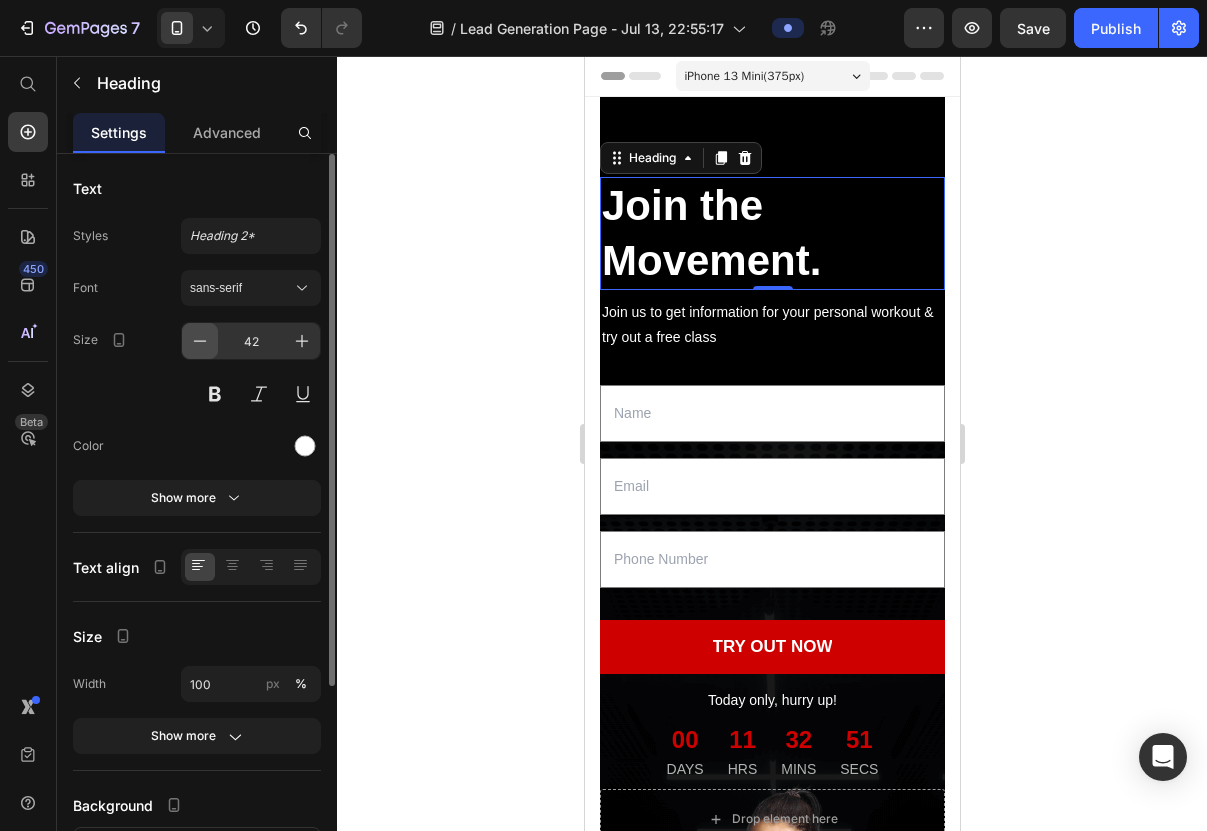 click 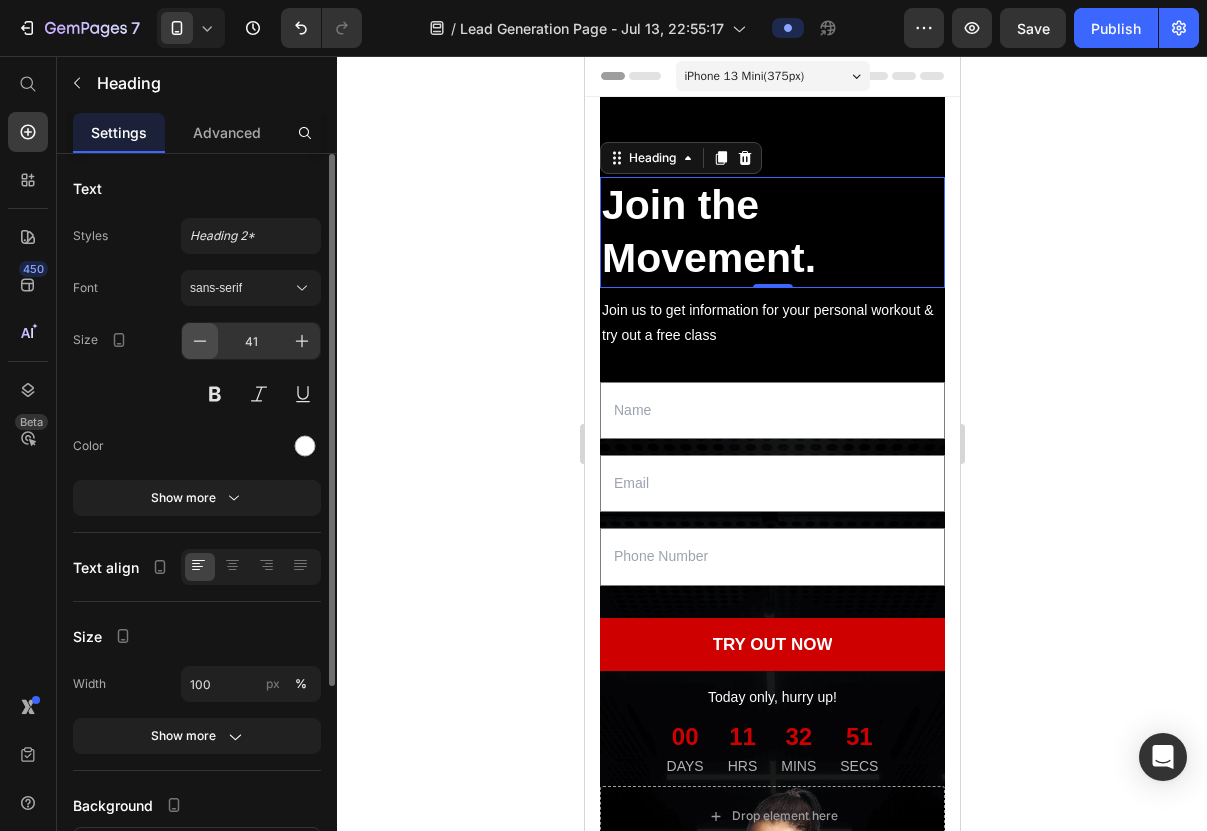click 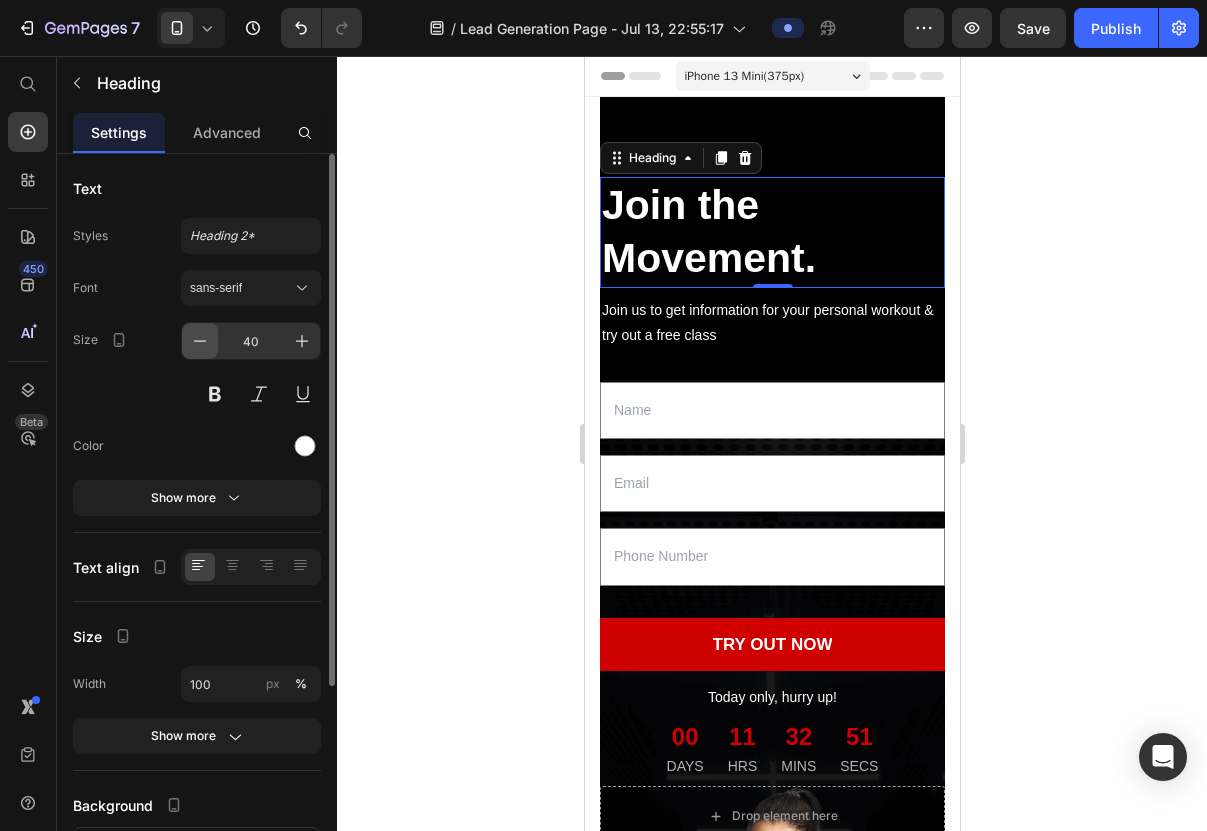 click 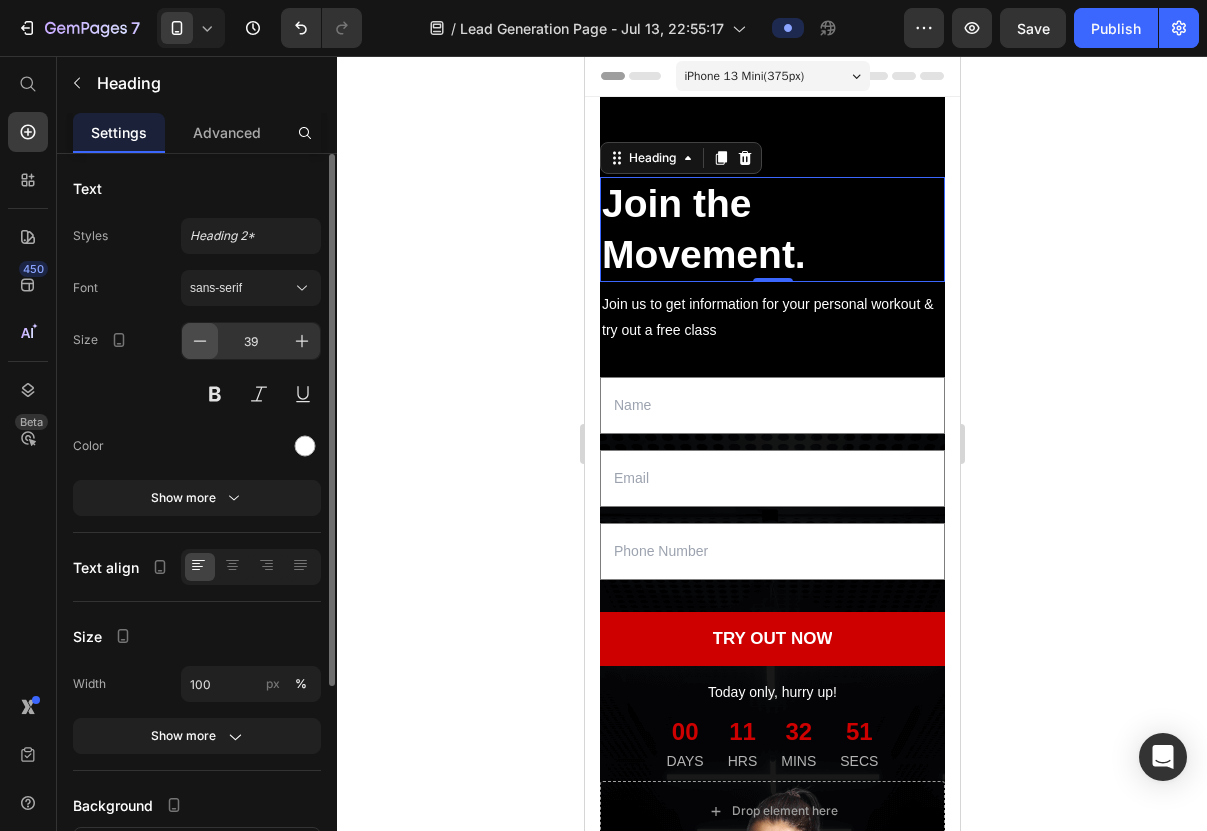 click 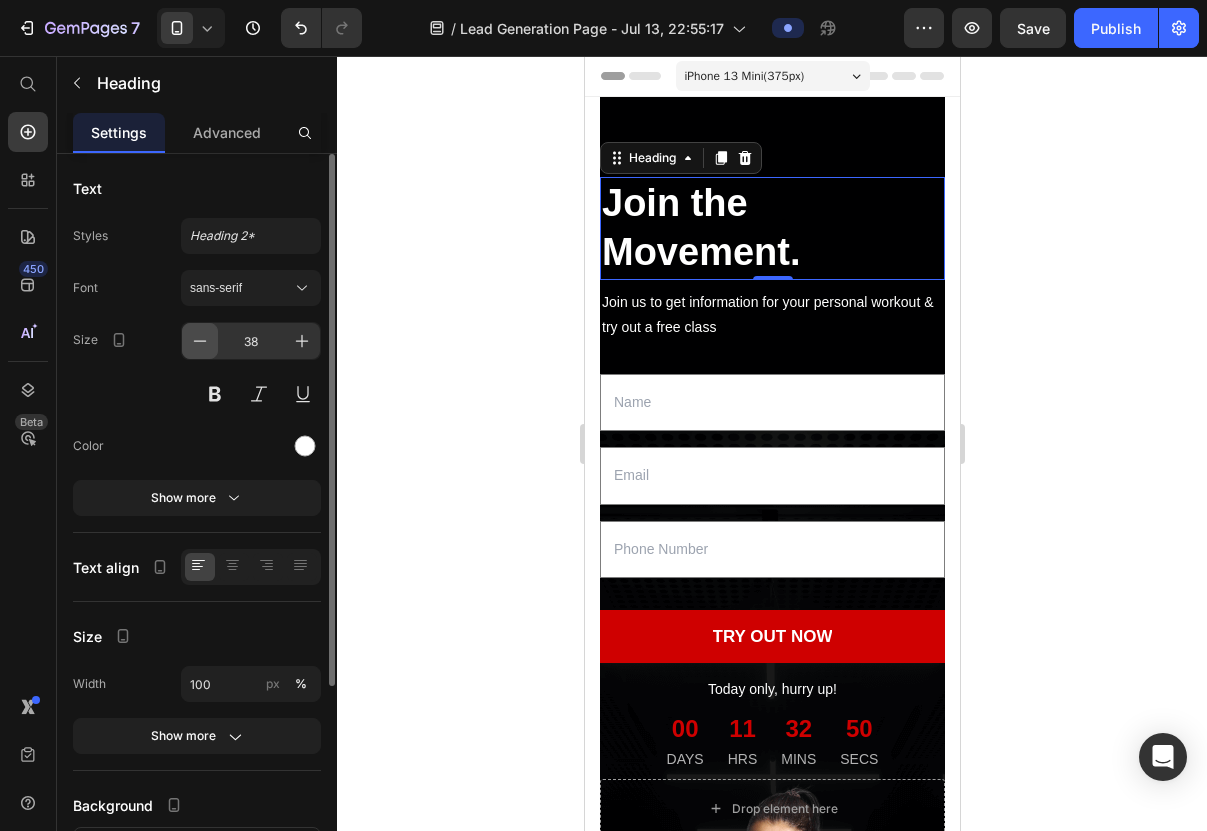 click 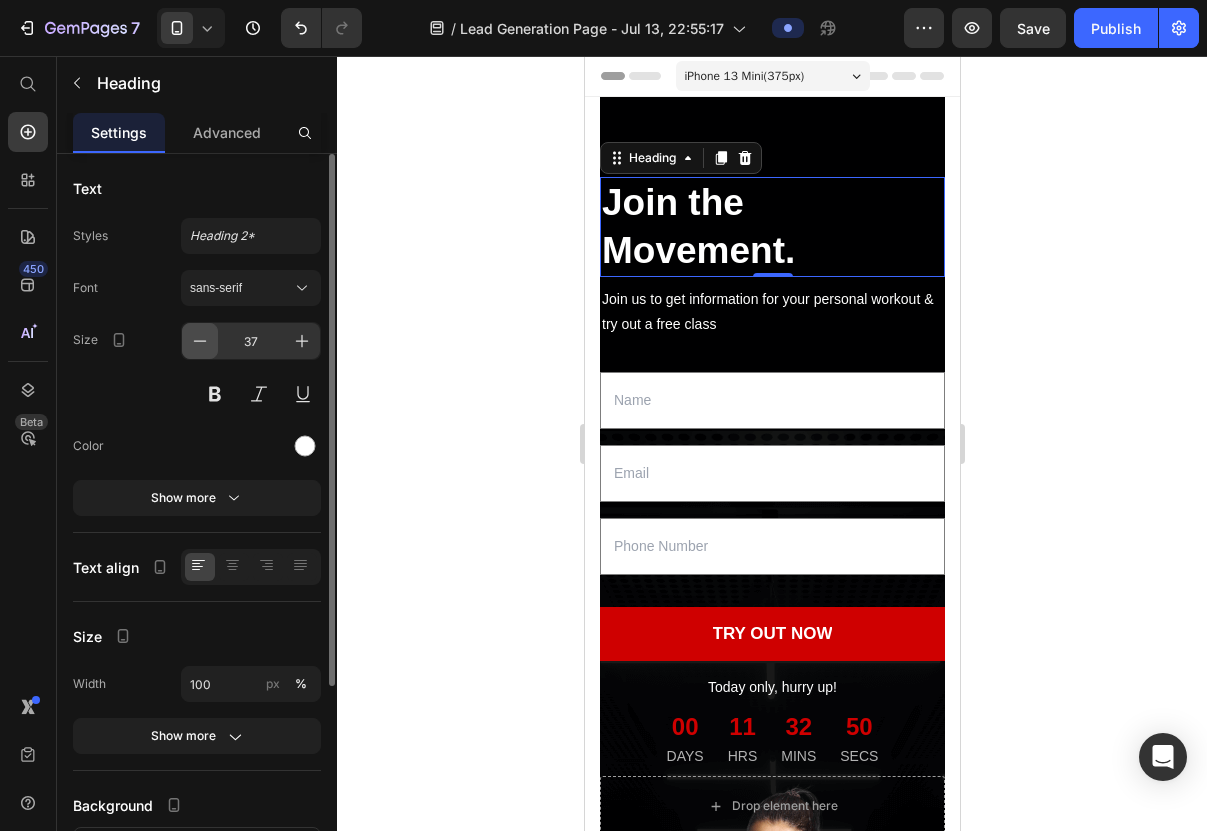 click 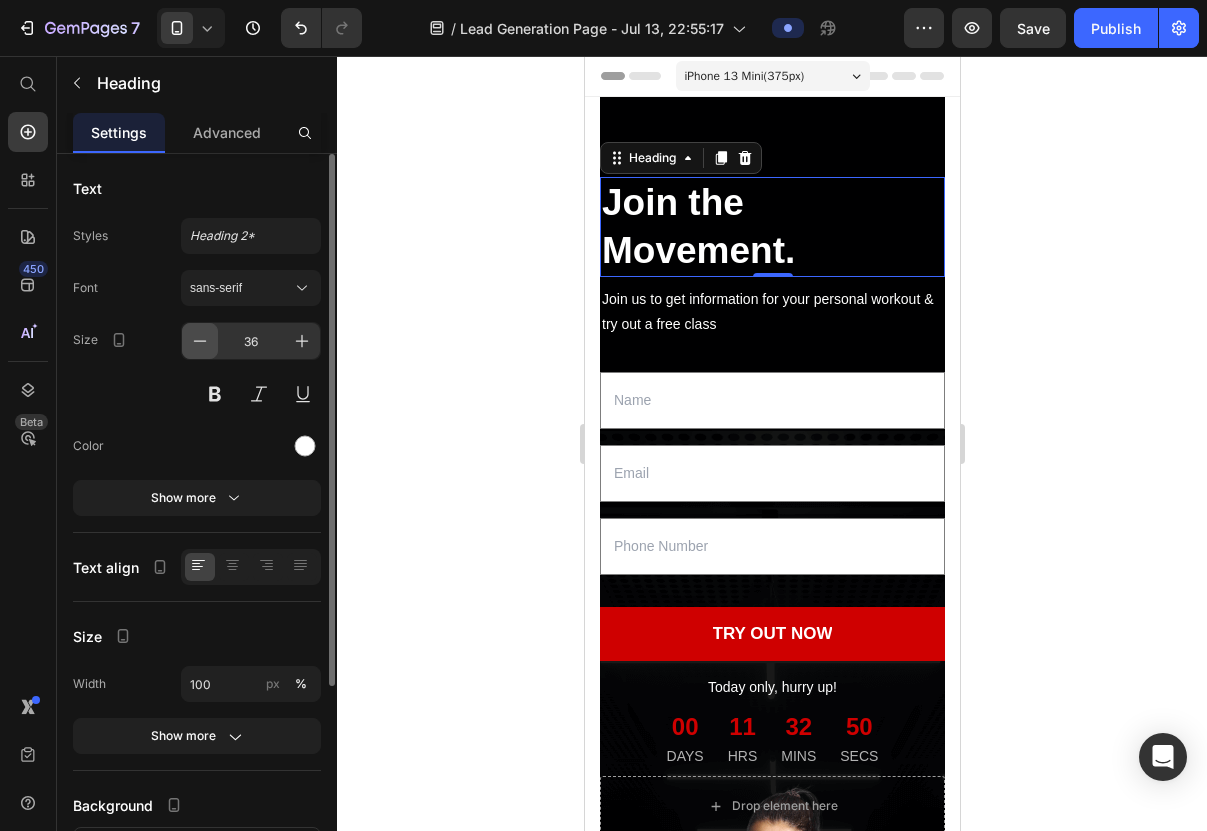 click 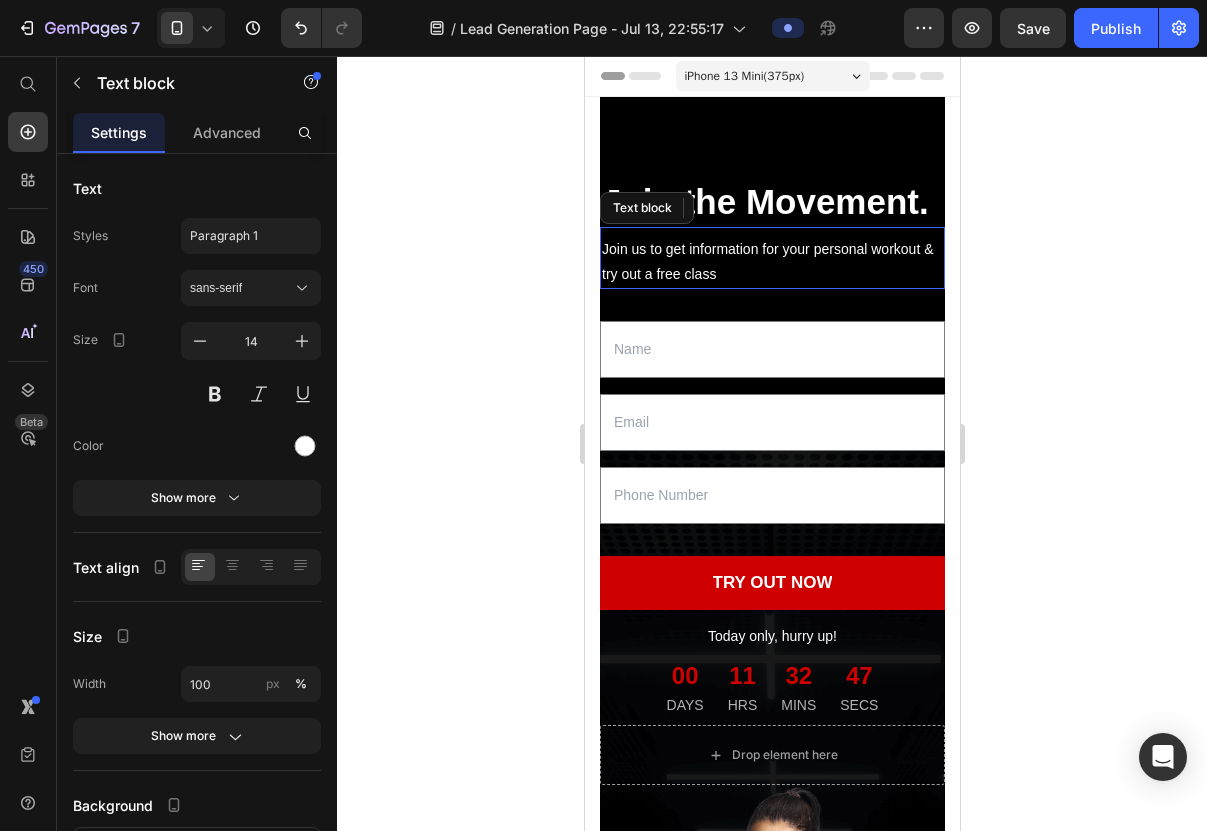 click on "Join us to get information for your personal workout & try out a free class" at bounding box center (771, 262) 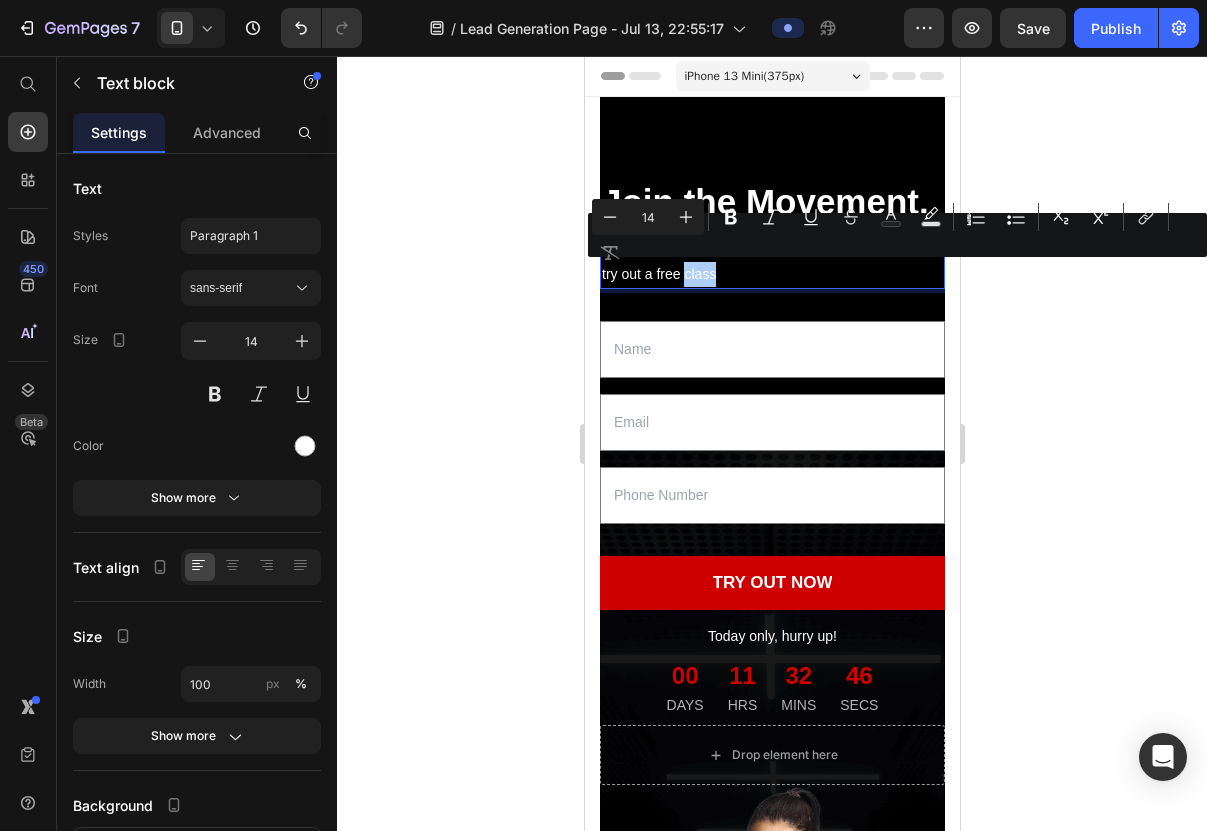 click on "Minus 14 Plus Bold Italic Underline       Strikethrough
Text Color
Text Background Color Numbered List Bulleted List Subscript Superscript       link Remove Format" at bounding box center [897, 235] 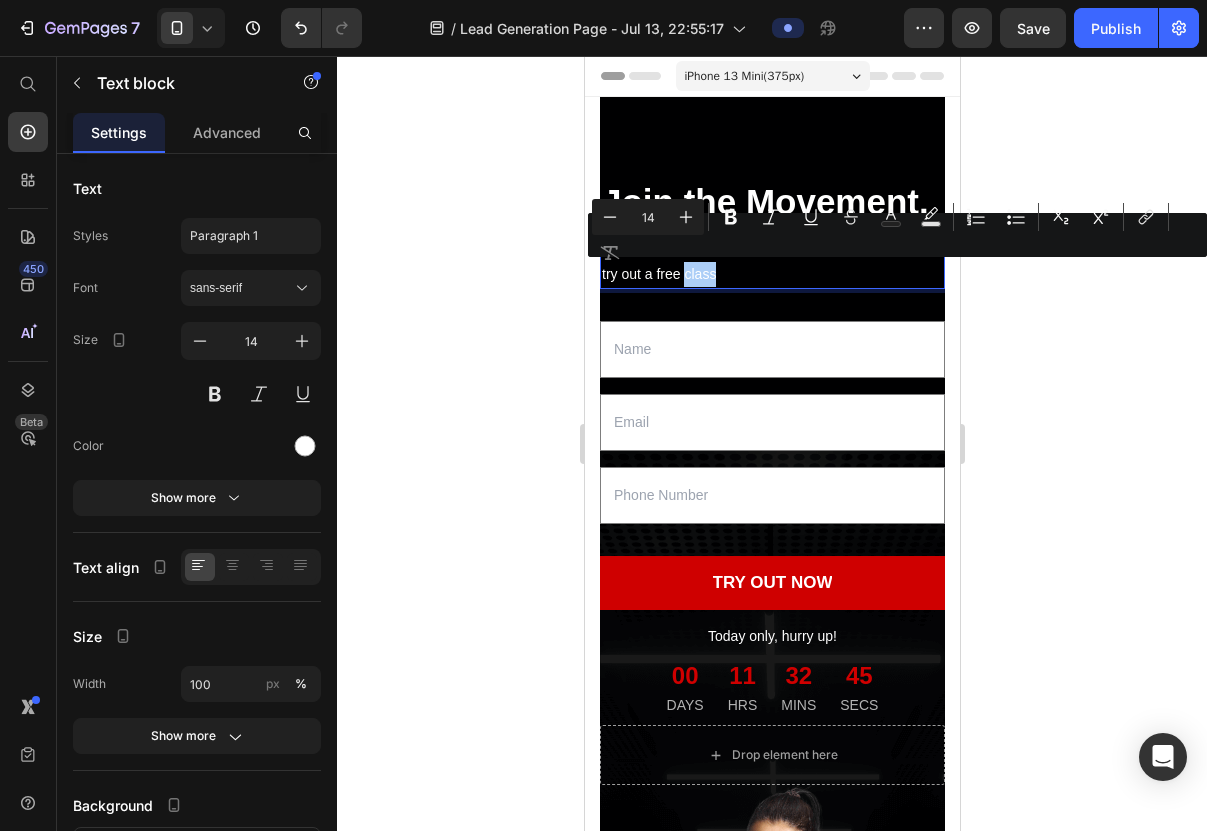 click on "Minus 14 Plus Bold Italic Underline       Strikethrough
Text Color
Text Background Color Numbered List Bulleted List Subscript Superscript       link Remove Format" at bounding box center [897, 235] 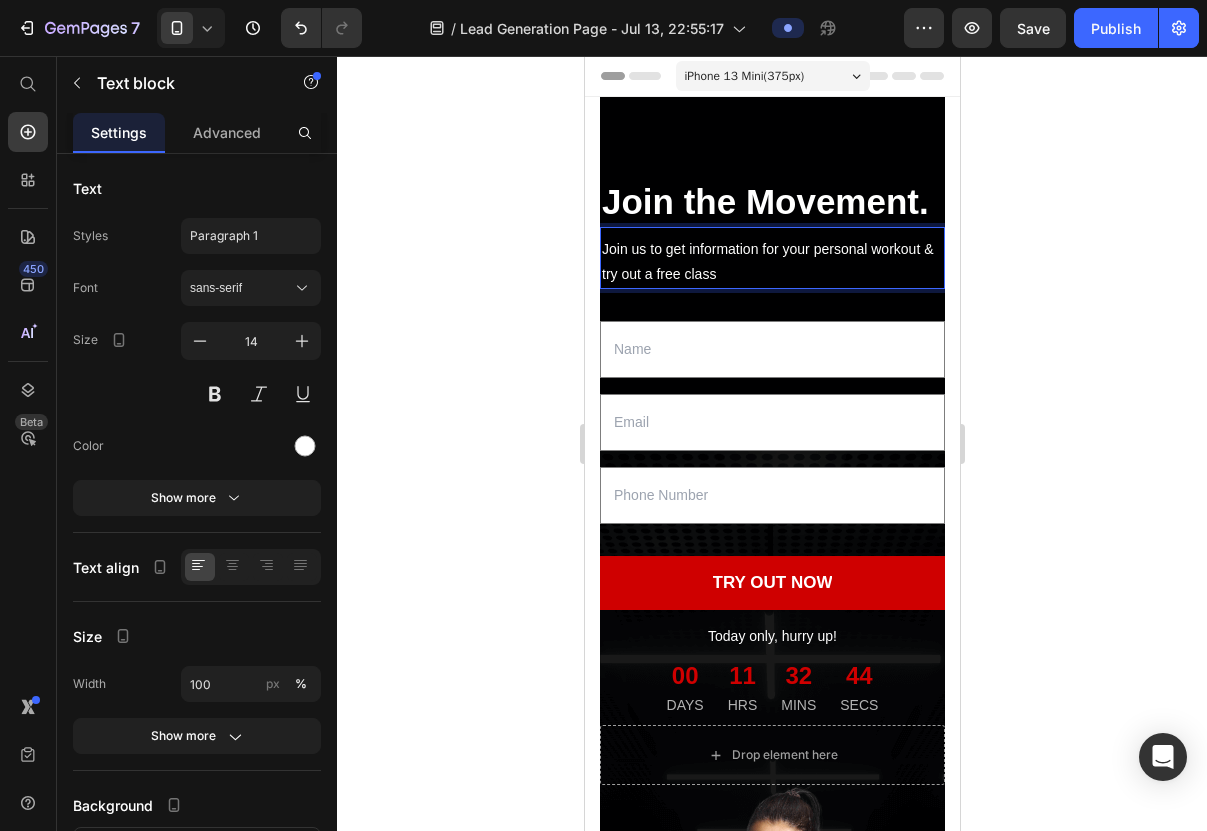 click on "Join us to get information for your personal workout & try out a free class" at bounding box center (771, 262) 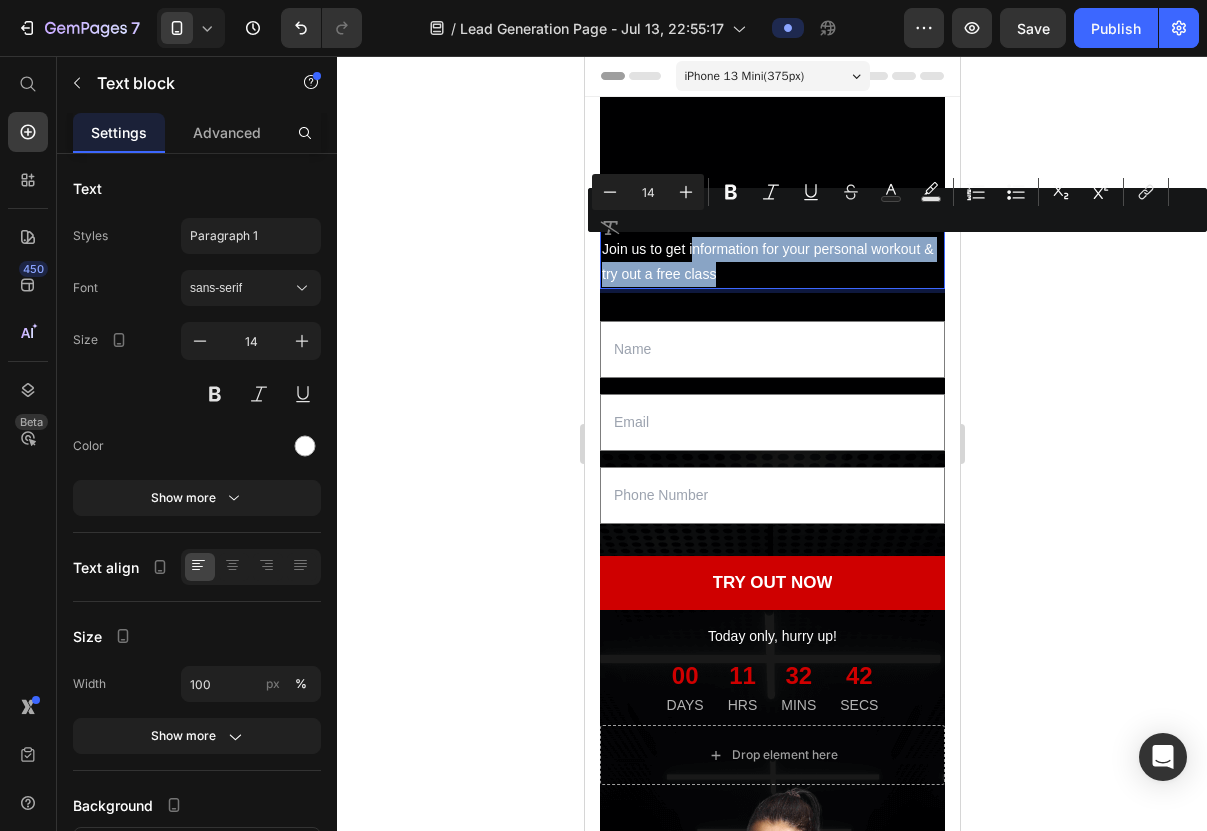 drag, startPoint x: 690, startPoint y: 244, endPoint x: 724, endPoint y: 280, distance: 49.517673 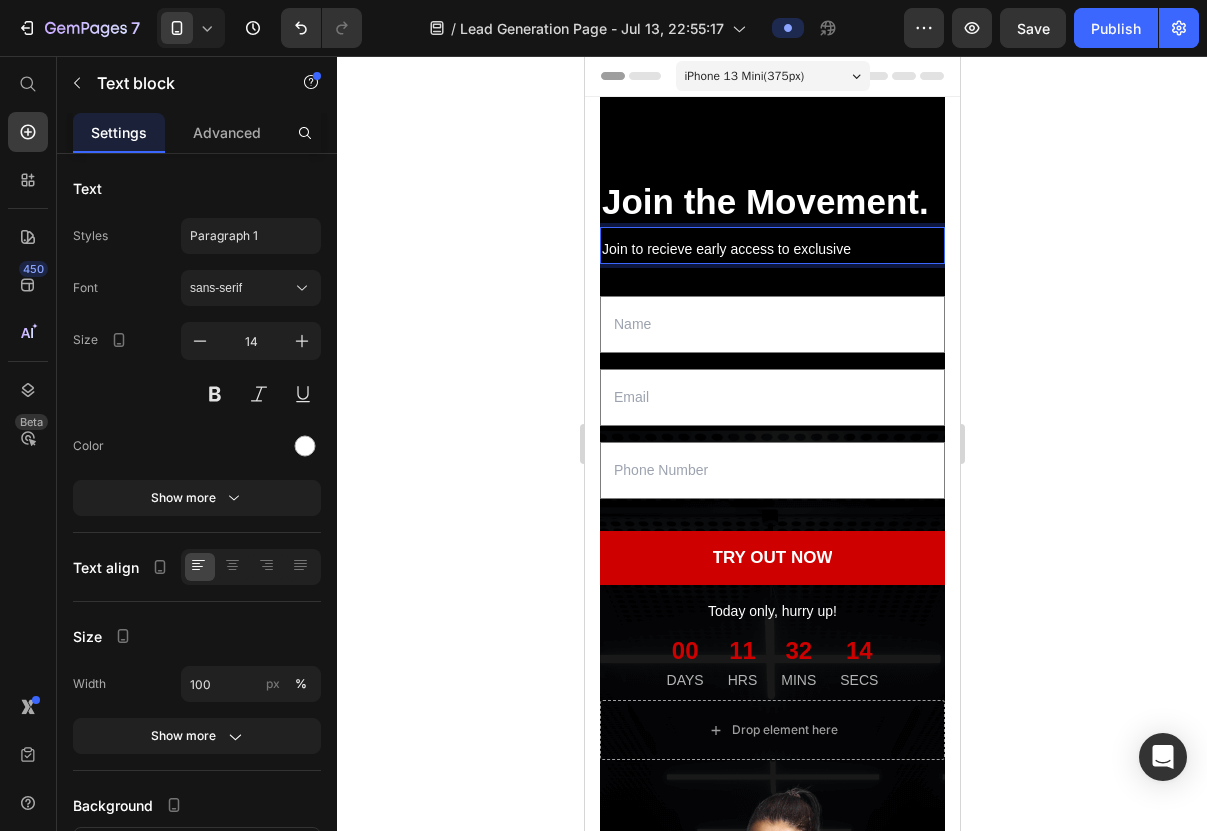 click on "Join to recieve early access to exclusive" at bounding box center (771, 249) 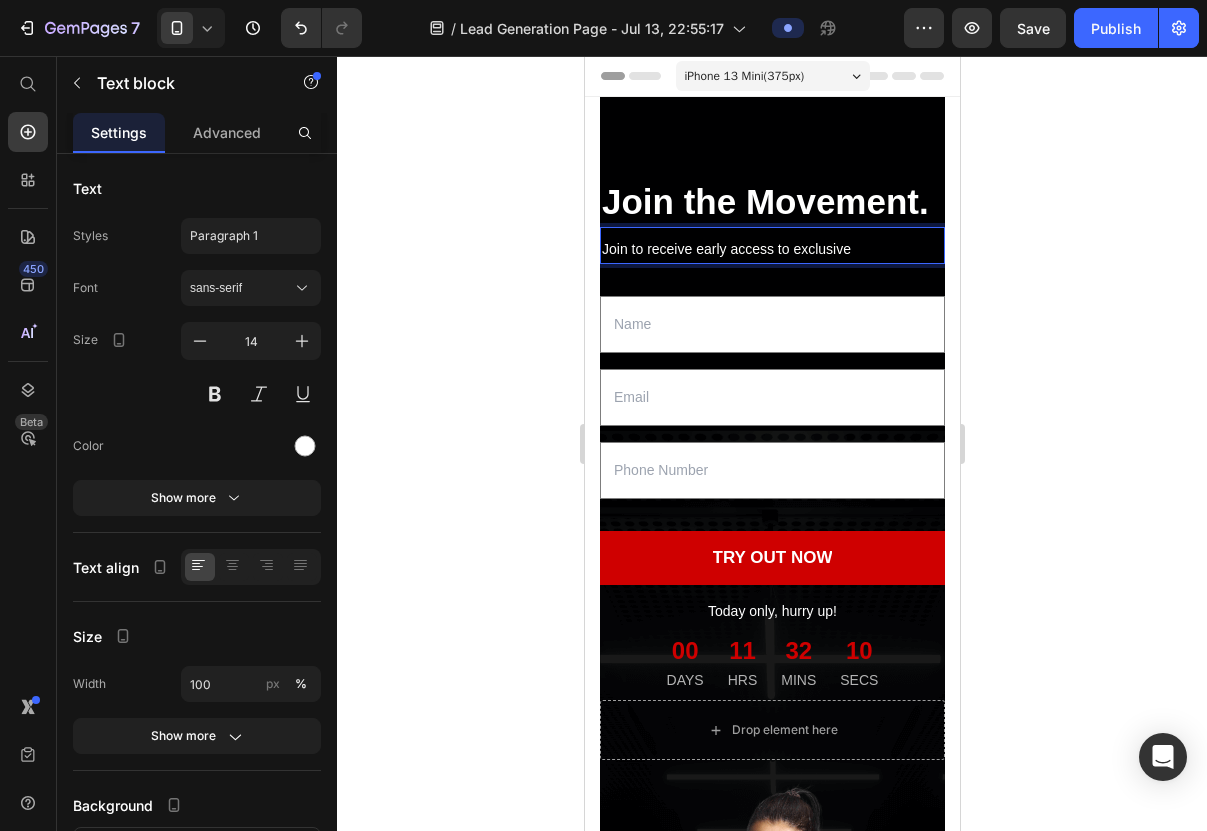 click on "Join to receive early access to exclusive" at bounding box center (771, 249) 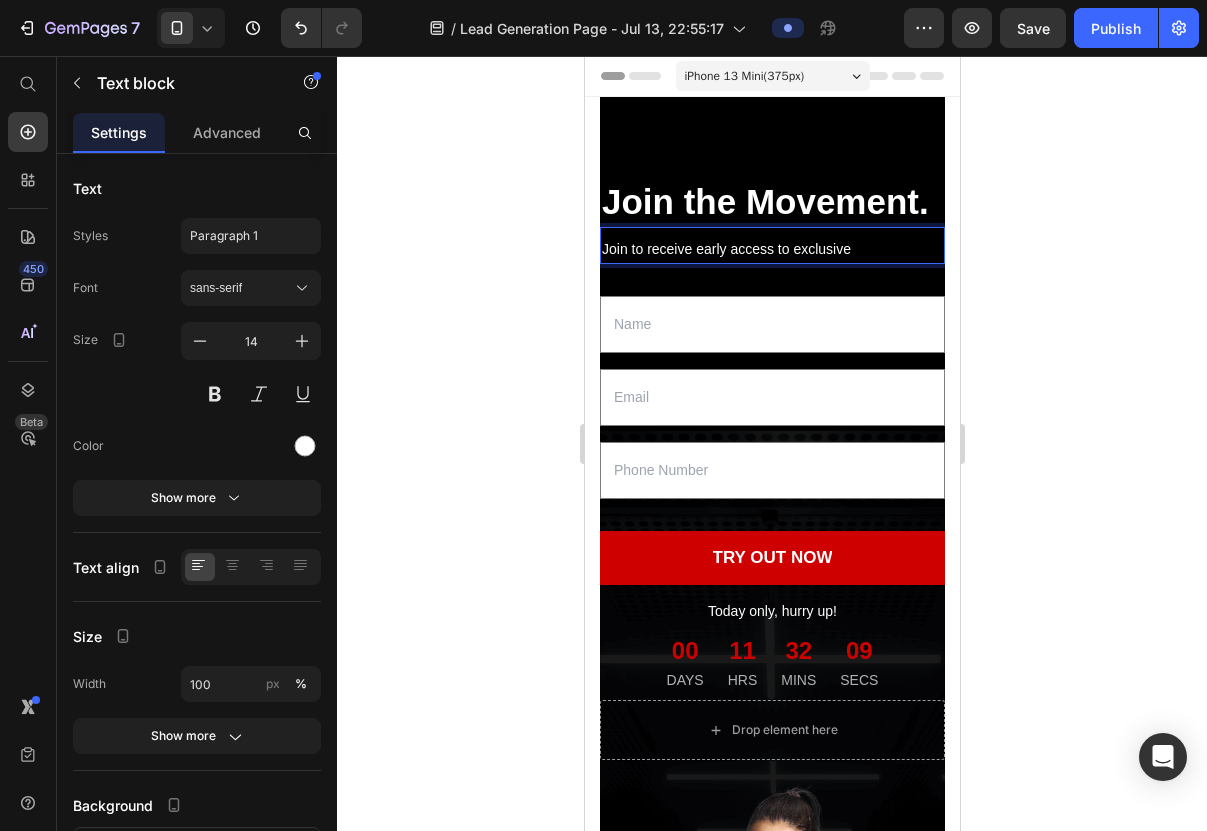 click on "Join to receive early access to exclusive" at bounding box center [771, 249] 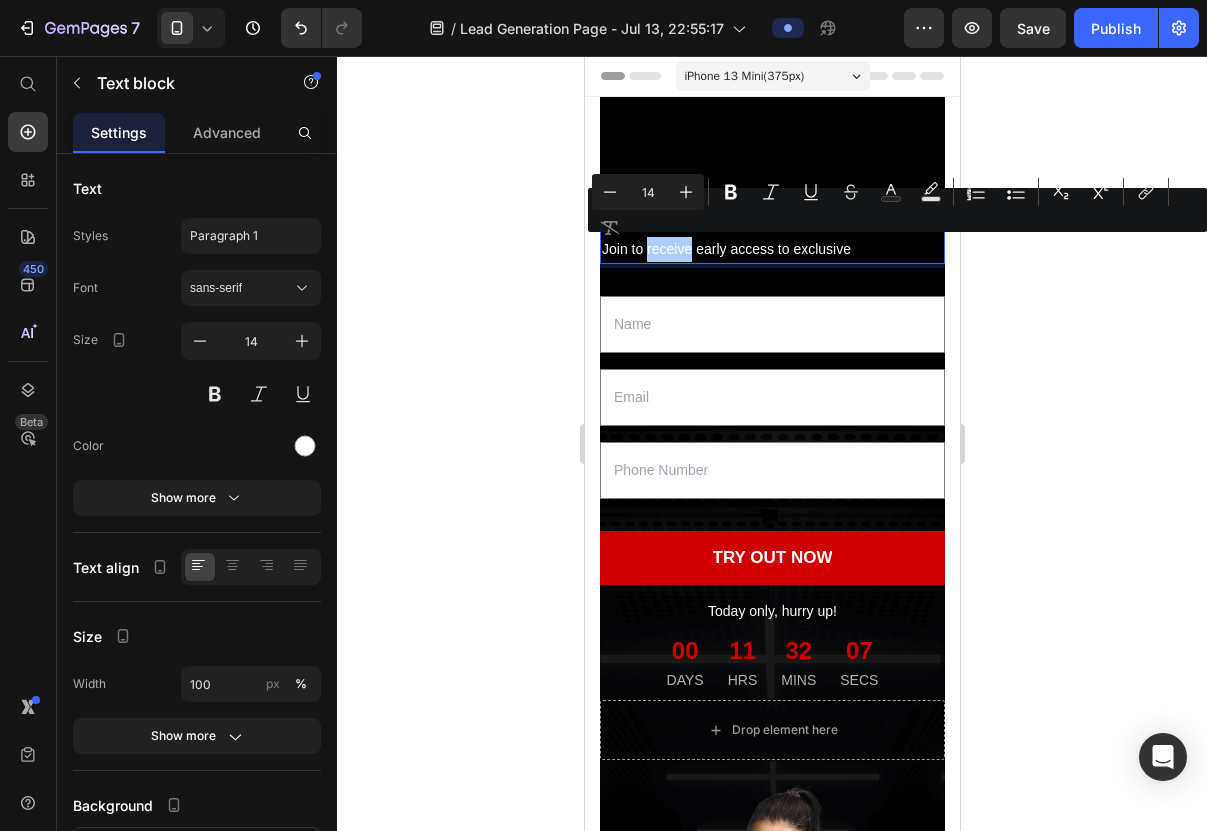 click on "Minus 14 Plus Bold Italic Underline       Strikethrough
Text Color
Text Background Color Numbered List Bulleted List Subscript Superscript       link Remove Format" at bounding box center [897, 210] 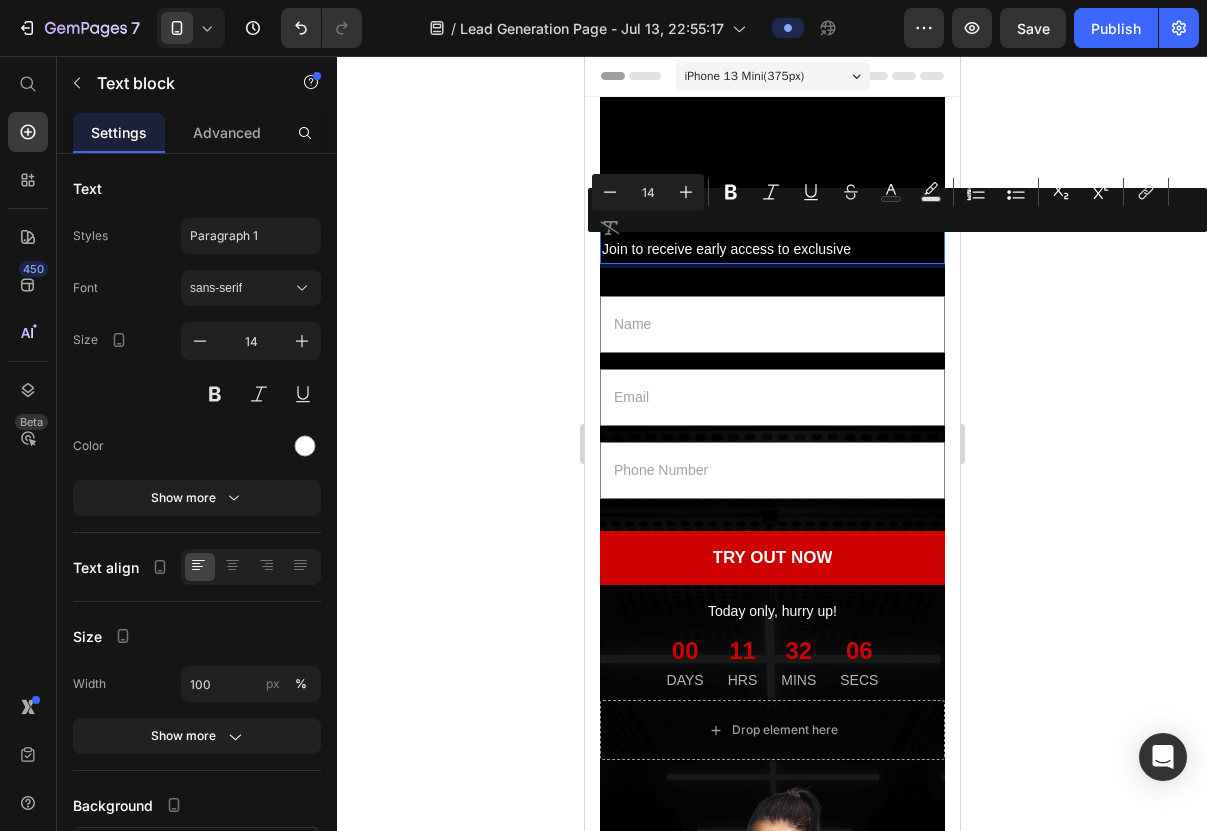 click on "Join to receive early access to exclusive" at bounding box center [771, 249] 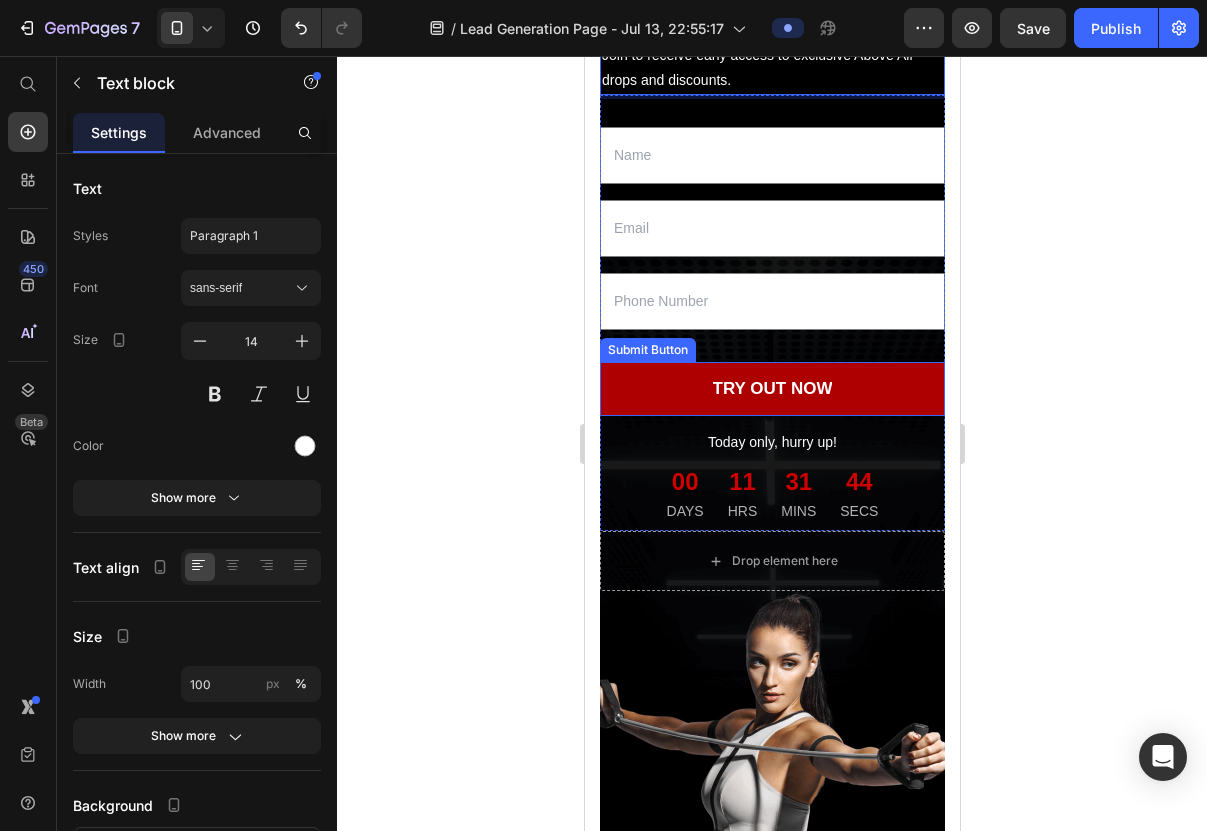 scroll, scrollTop: 197, scrollLeft: 0, axis: vertical 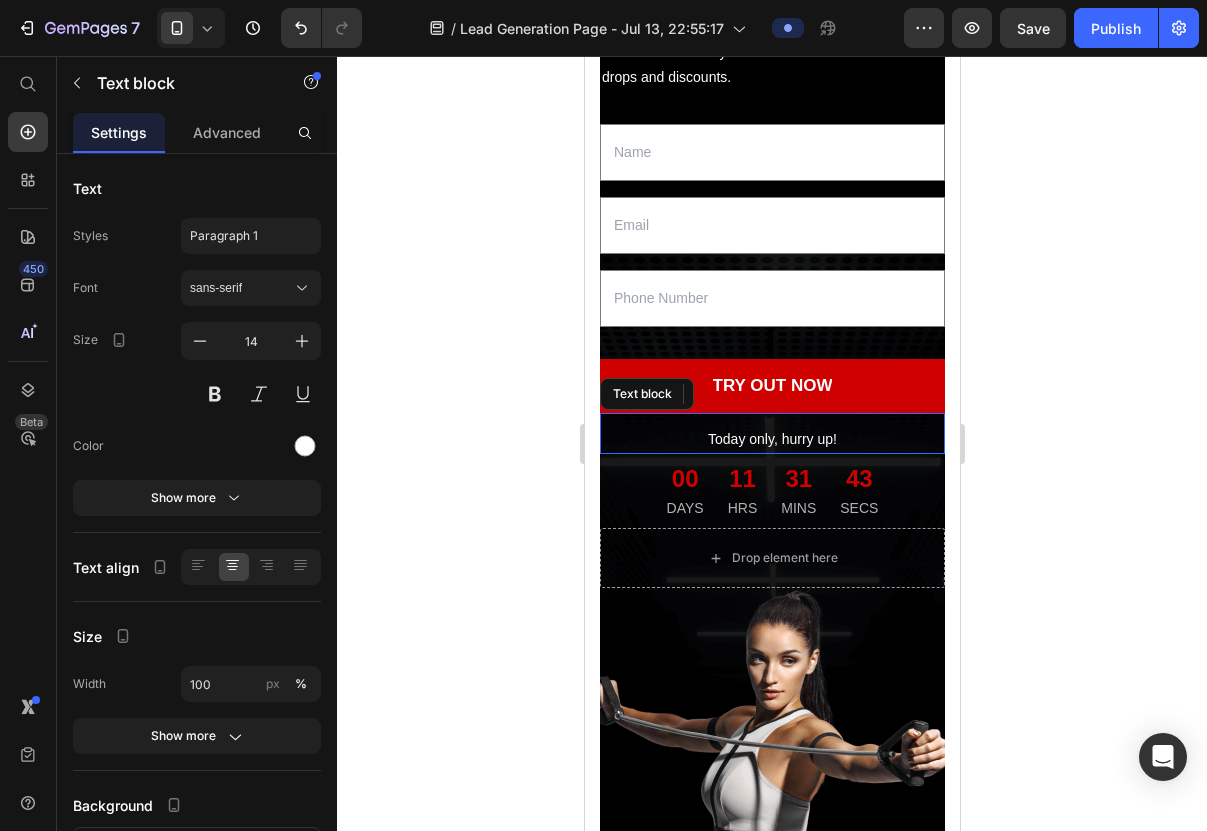 click on "Today only, hurry up!" at bounding box center [771, 439] 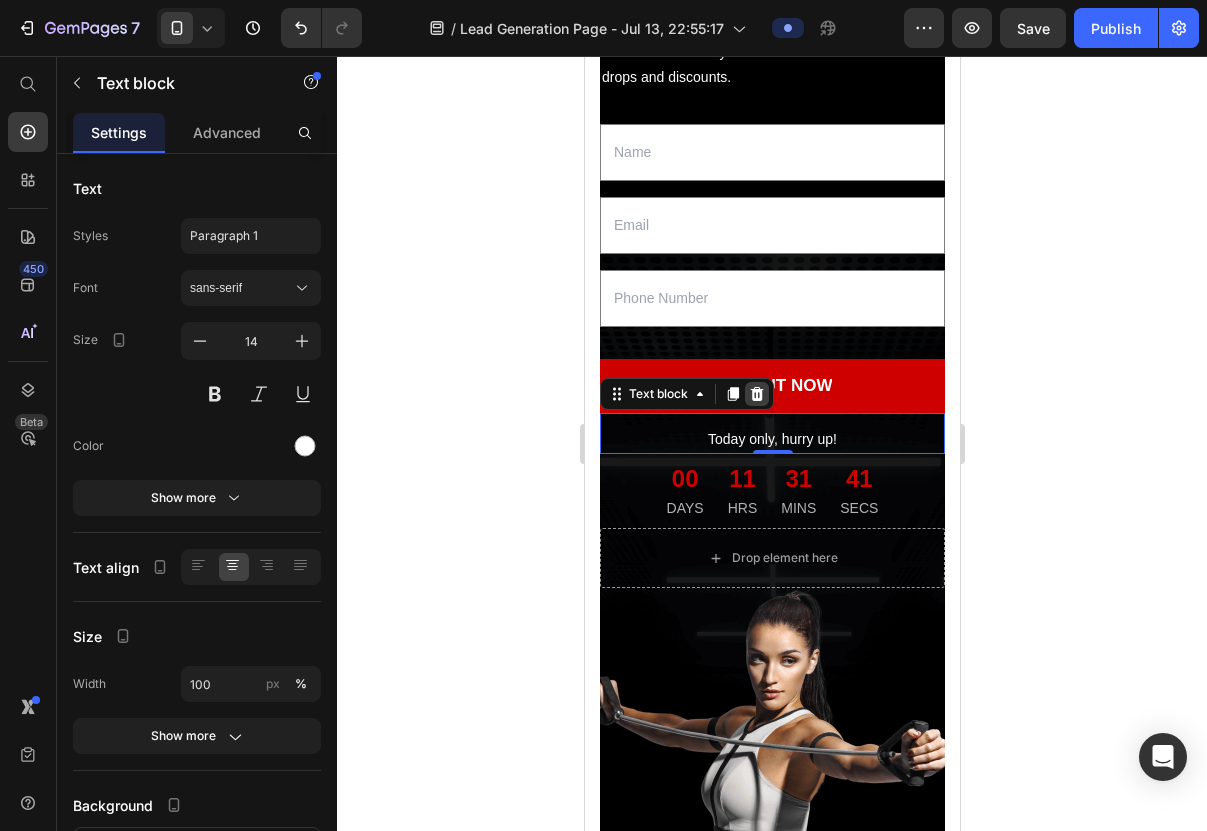 click 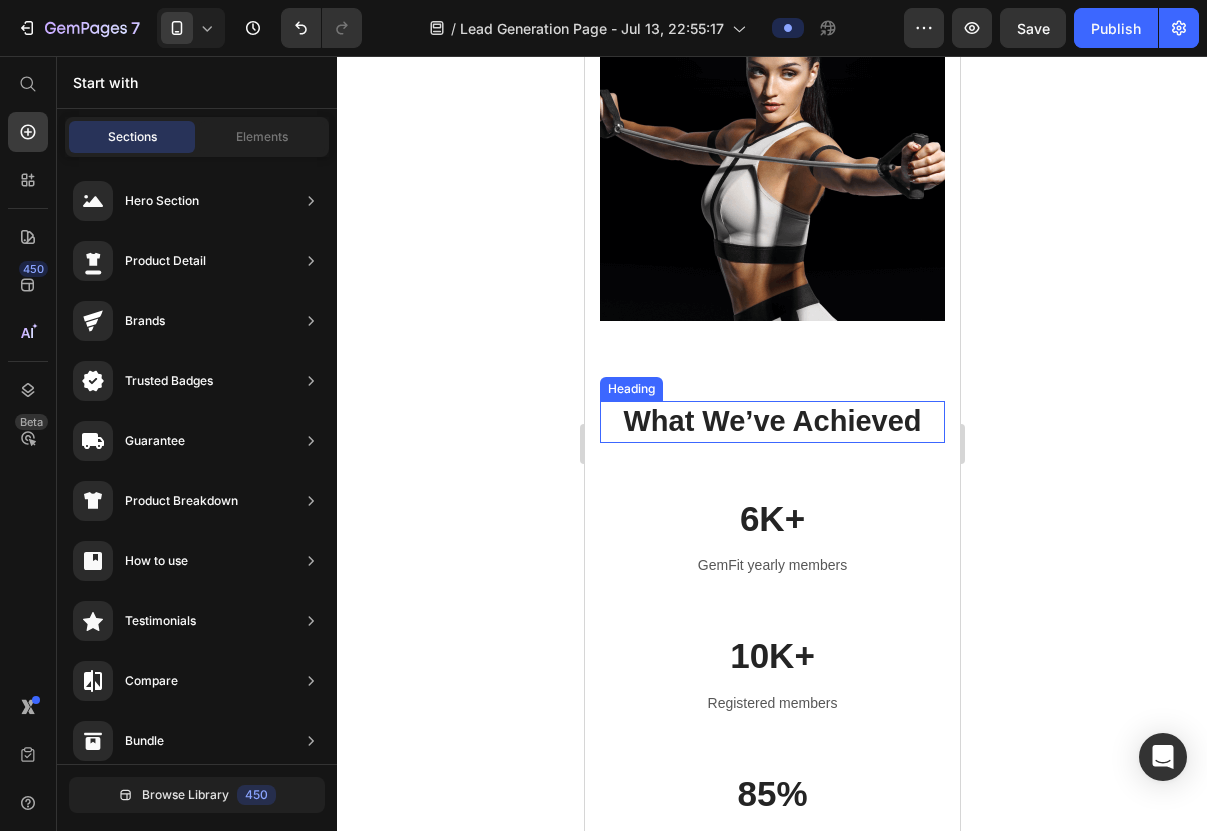 scroll, scrollTop: 814, scrollLeft: 0, axis: vertical 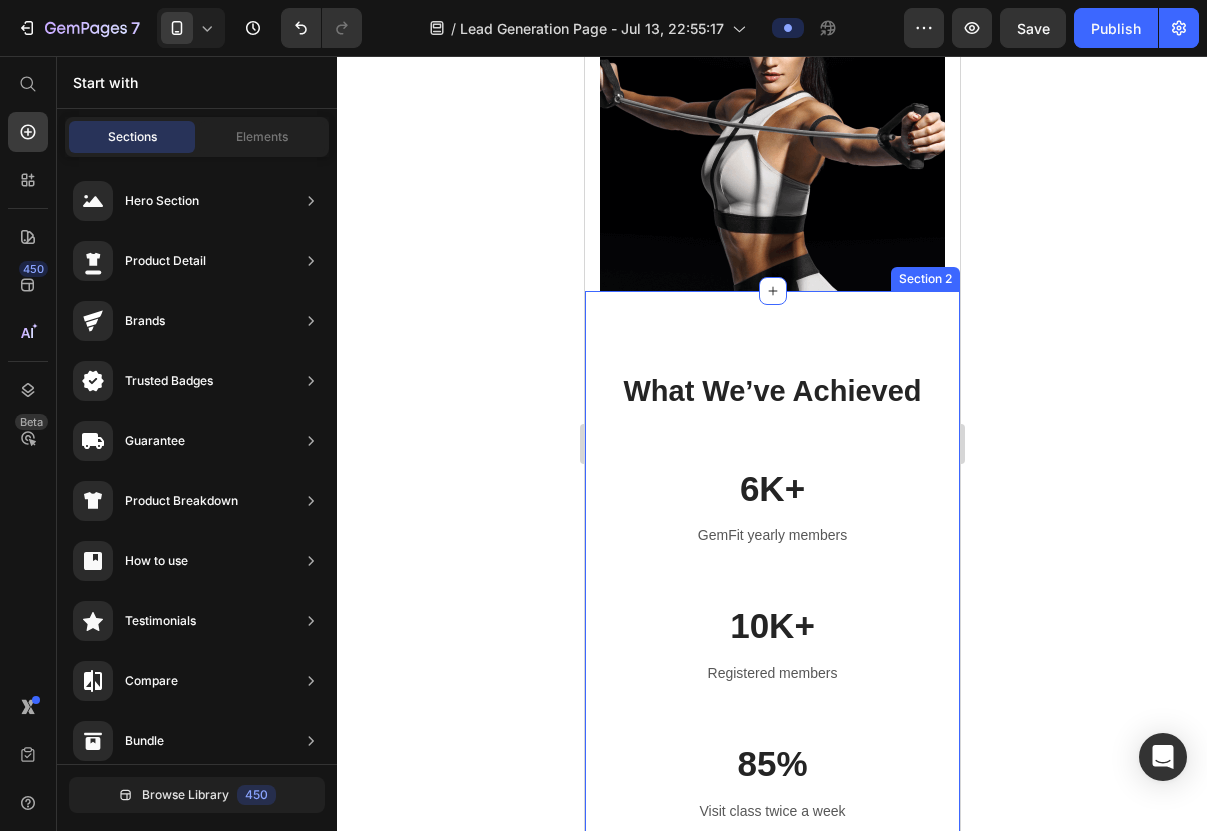 click on "What We’ve Achieved Heading Row 6K+ Text block GemFit yearly members Text block 10K+ Text block Registered members Text block Row 85% Text block Visit class twice a week Text block 95% Text block Recommend GemFit to others Text block Row Row Section 2" at bounding box center (771, 667) 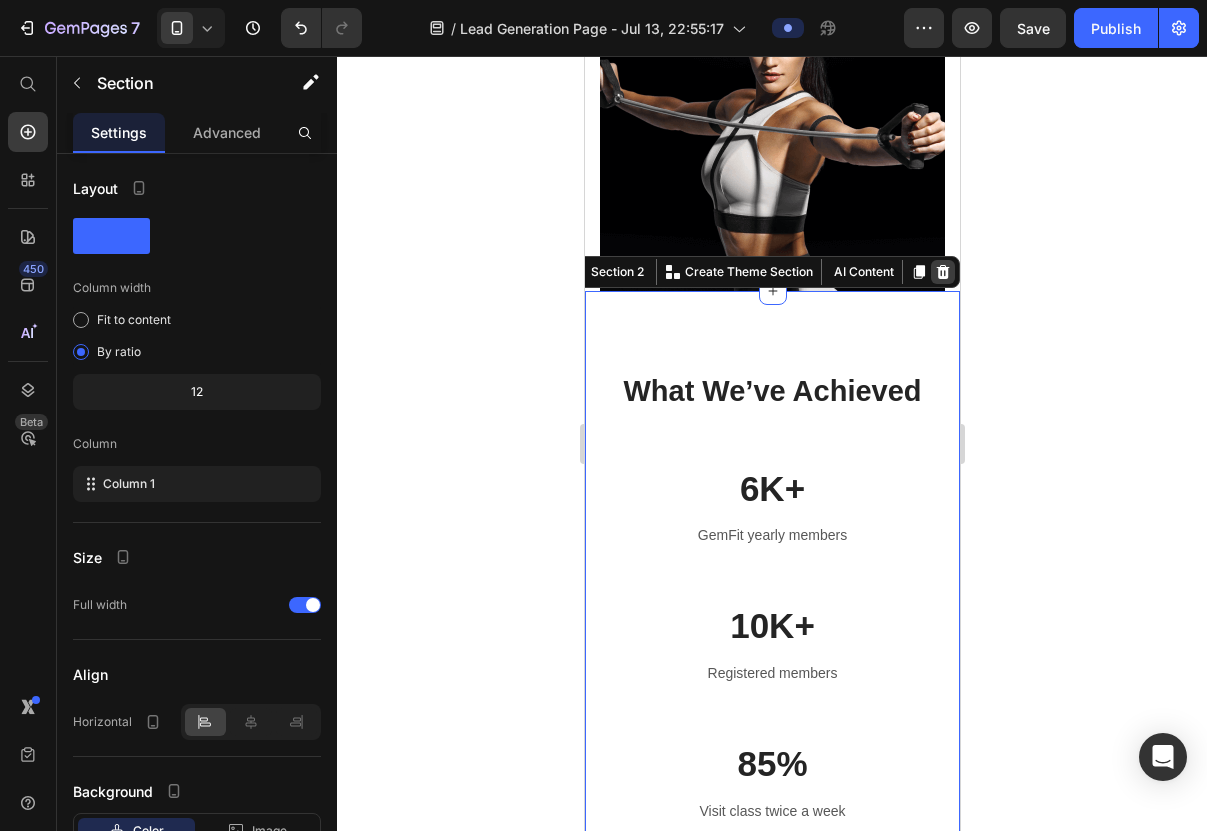 click 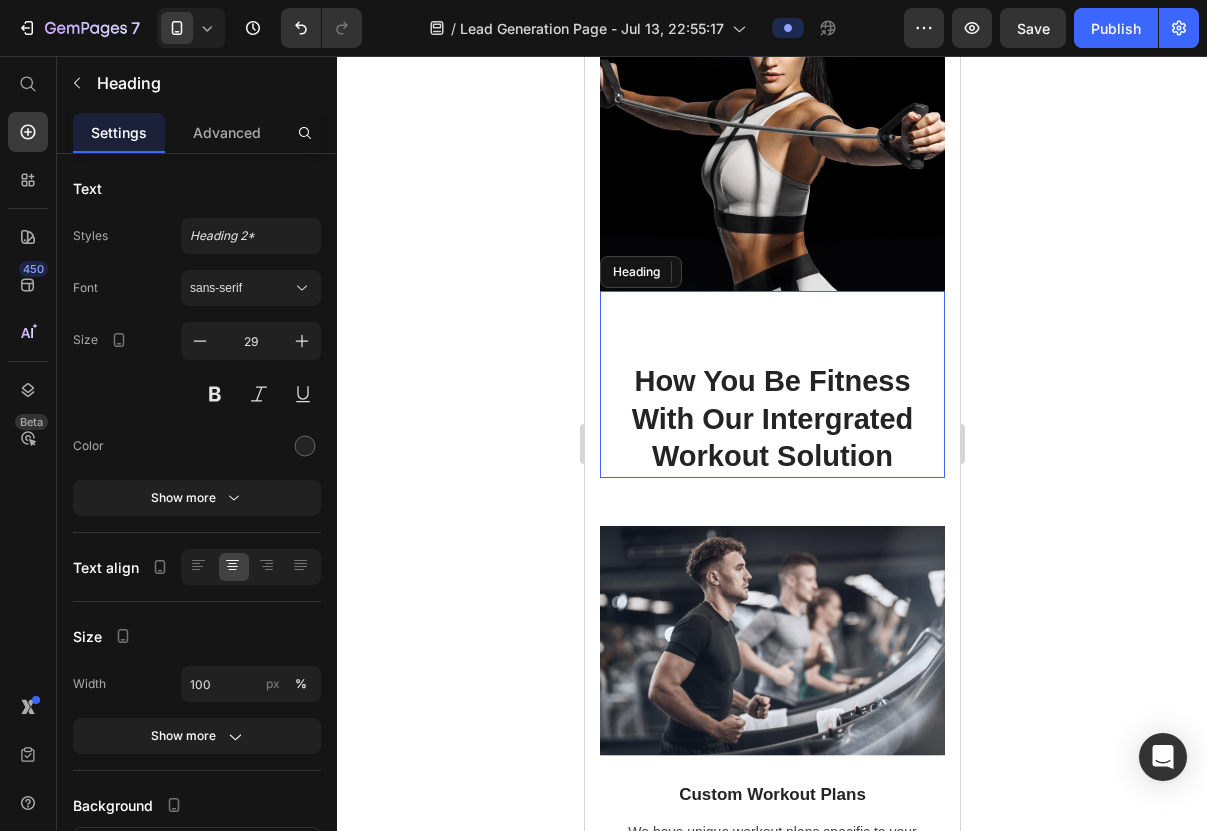 click on "how you be fitness with our intergrated workout solution Heading" at bounding box center [771, 384] 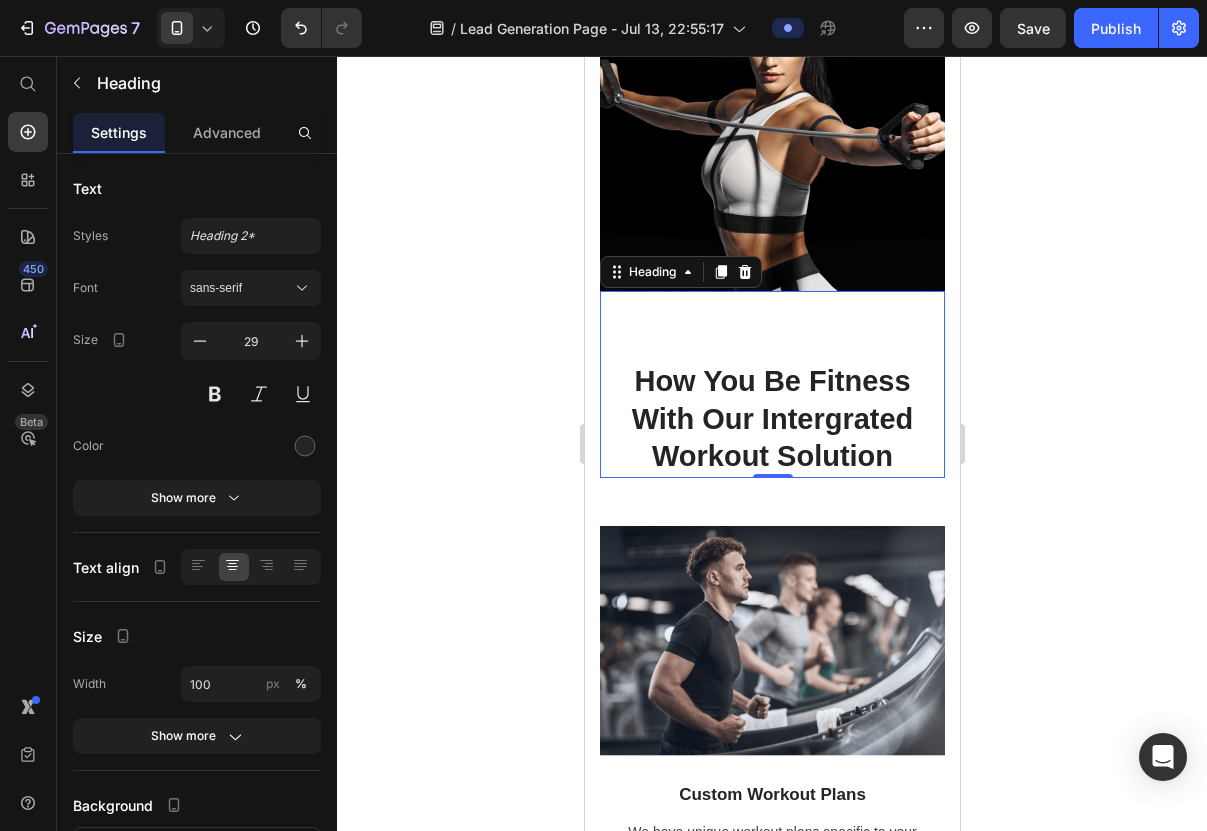 click 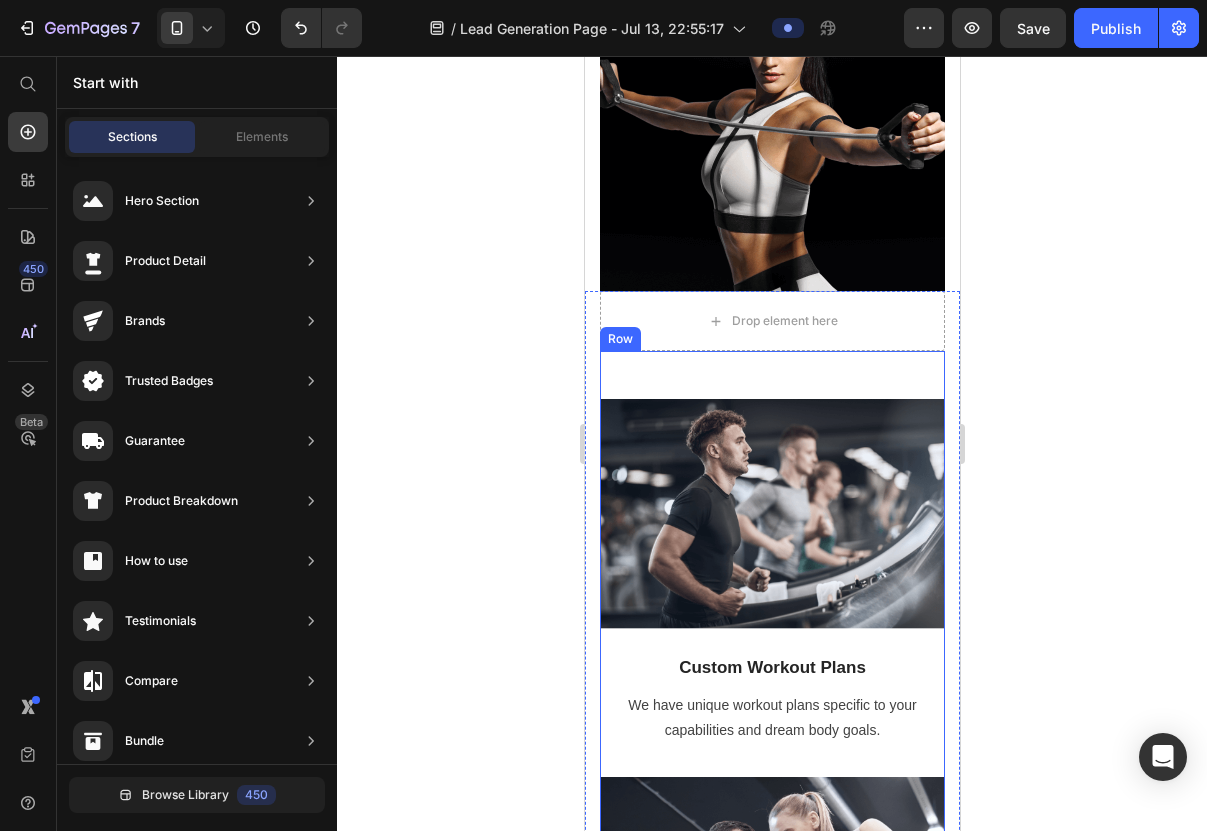 click on "Image Custom Workout Plans Text block We have unique workout plans specific to your capabilities and dream body goals. Text block Image 1:1 Personal Training Text block Receive 1:1 virtual or in-person coaching where we will strengthen your mind & body. Text block Image Join Fitness Challenges Text block Try GemFit challenges that will guide you through daily workouts effectively. Text block Row" at bounding box center [771, 926] 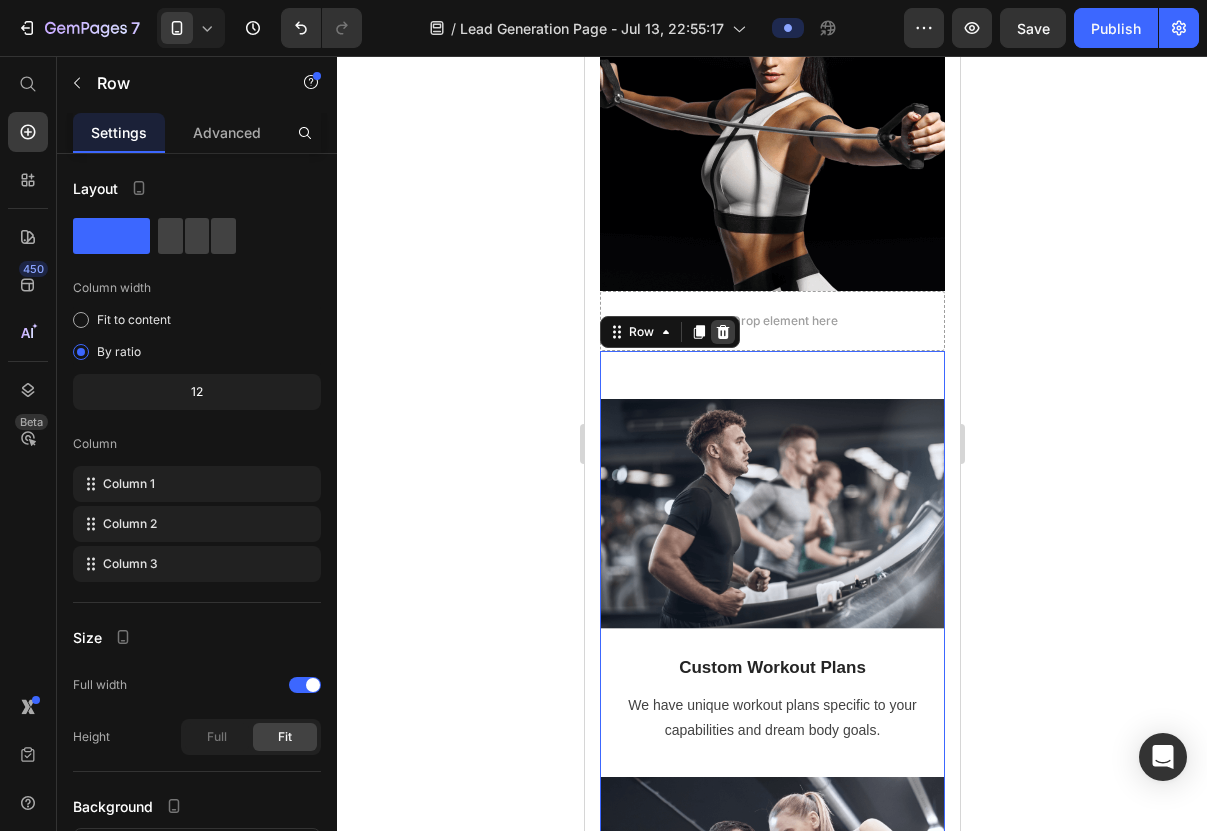 click 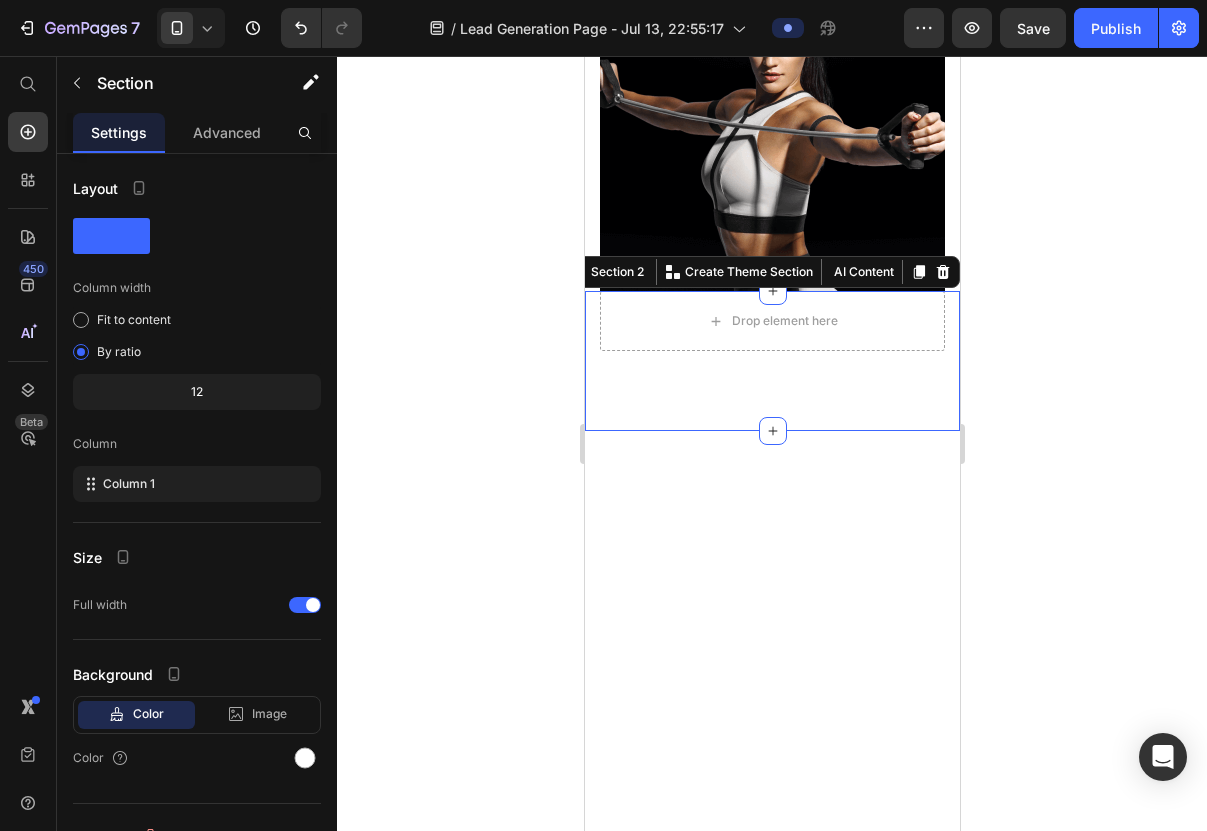 click on "Title Line
Drop element here Row Section 2   You can create reusable sections Create Theme Section AI Content Write with GemAI What would you like to describe here? Tone and Voice Persuasive Product BE NOT AFRAID TEE Show more Generate" at bounding box center [771, 361] 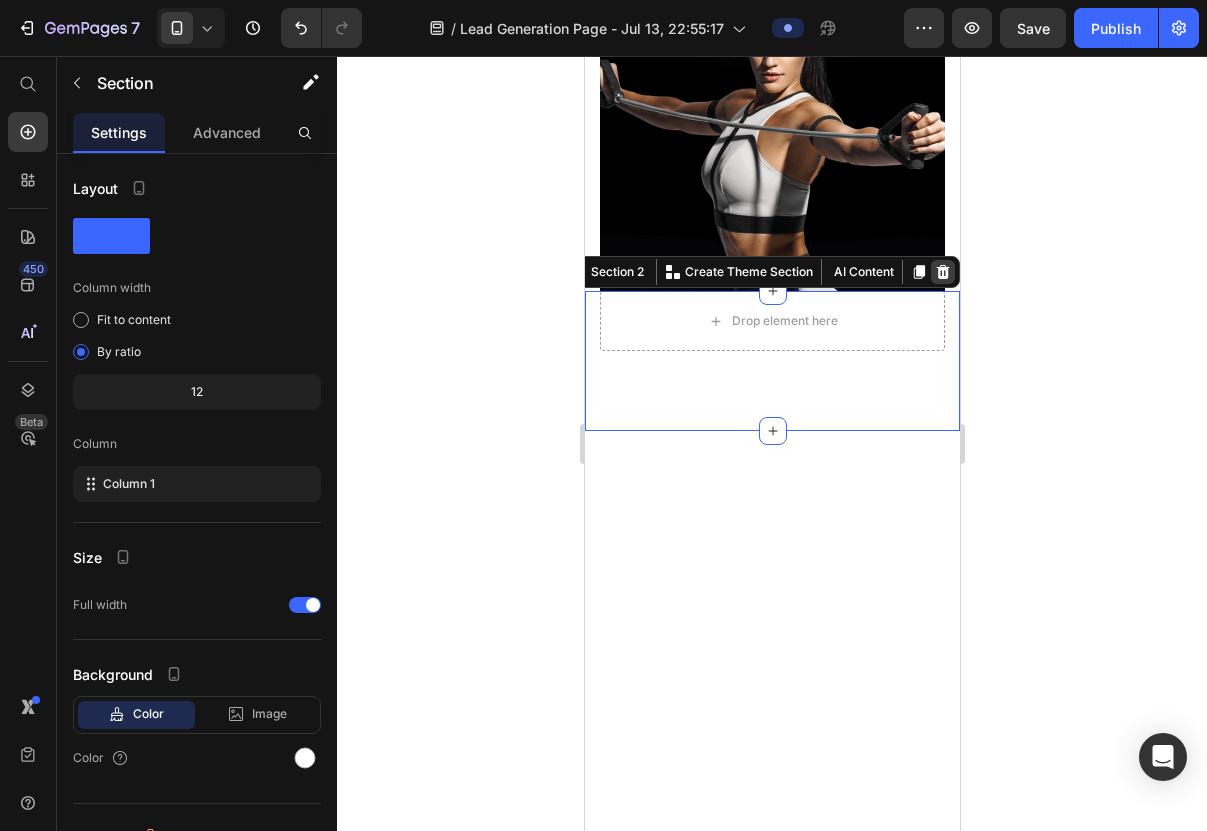 click 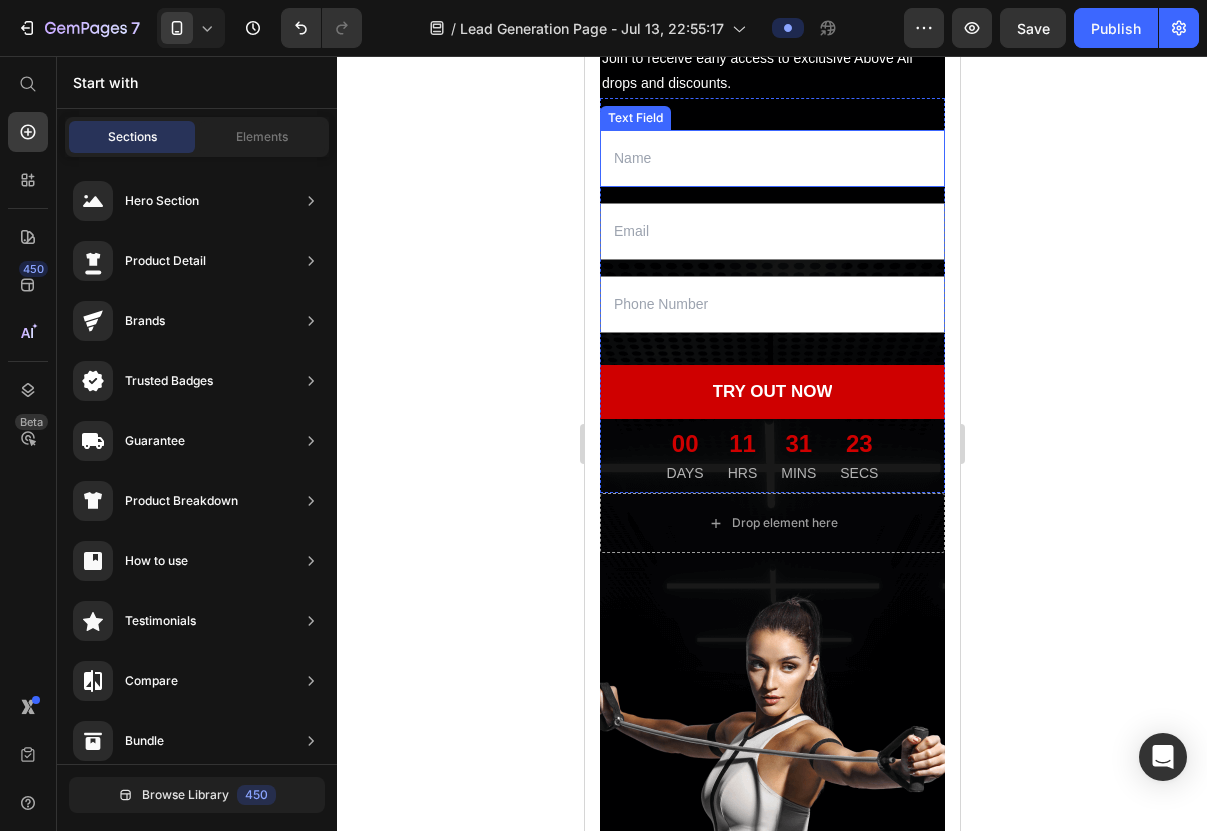 scroll, scrollTop: 366, scrollLeft: 0, axis: vertical 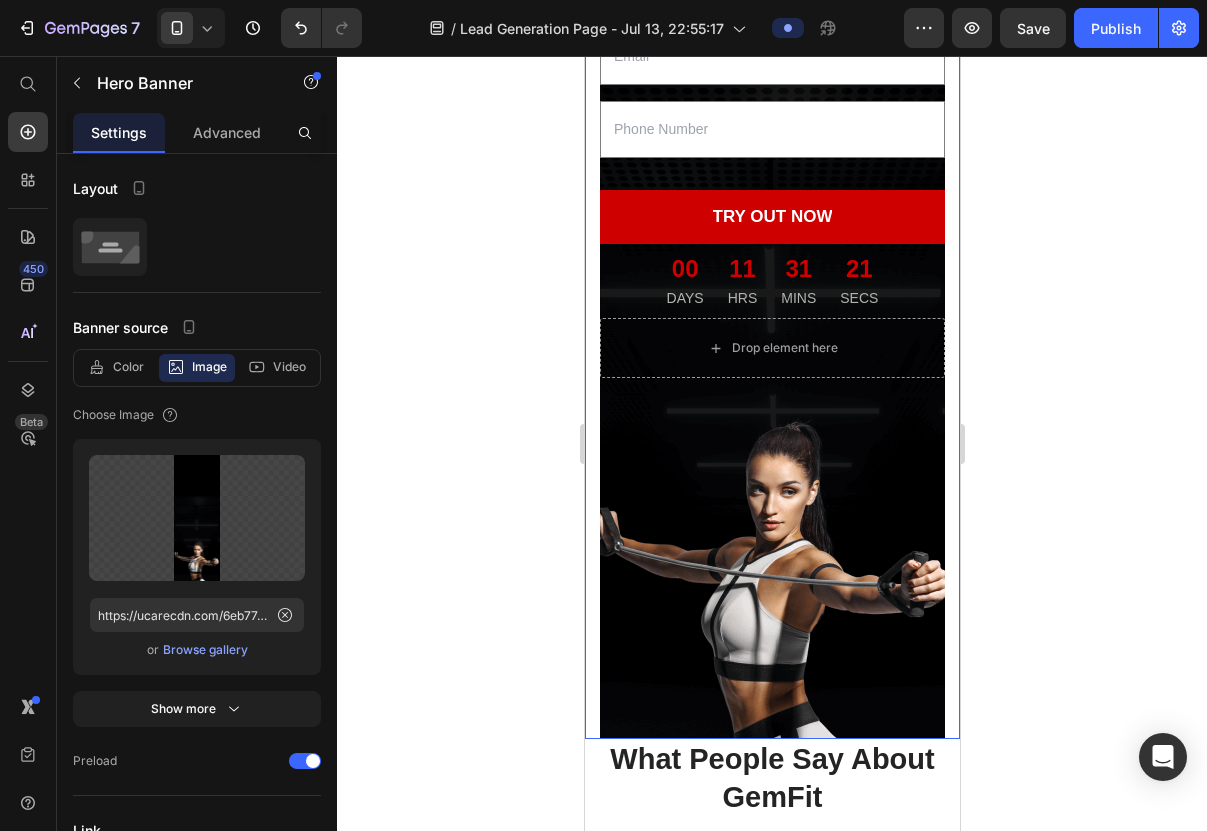click at bounding box center [771, 235] 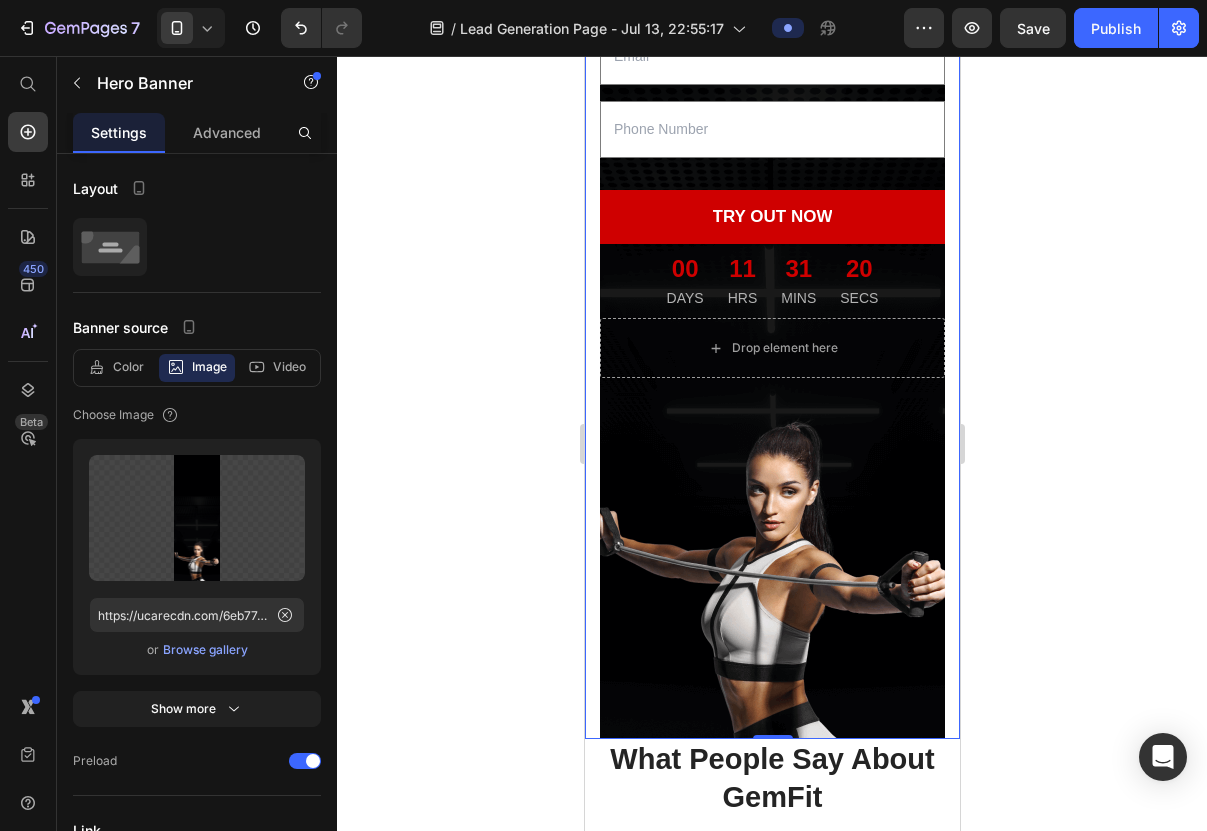 scroll, scrollTop: 295, scrollLeft: 0, axis: vertical 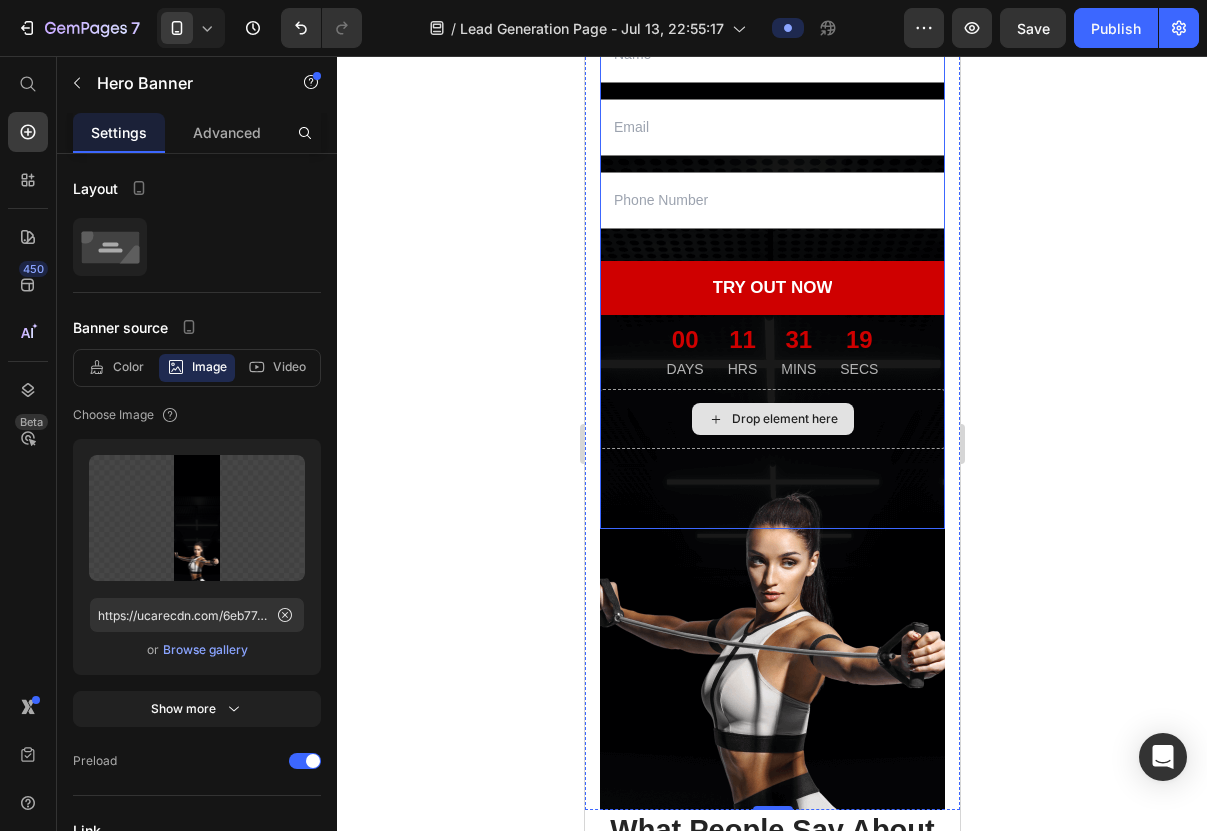 click on "Drop element here" at bounding box center [771, 419] 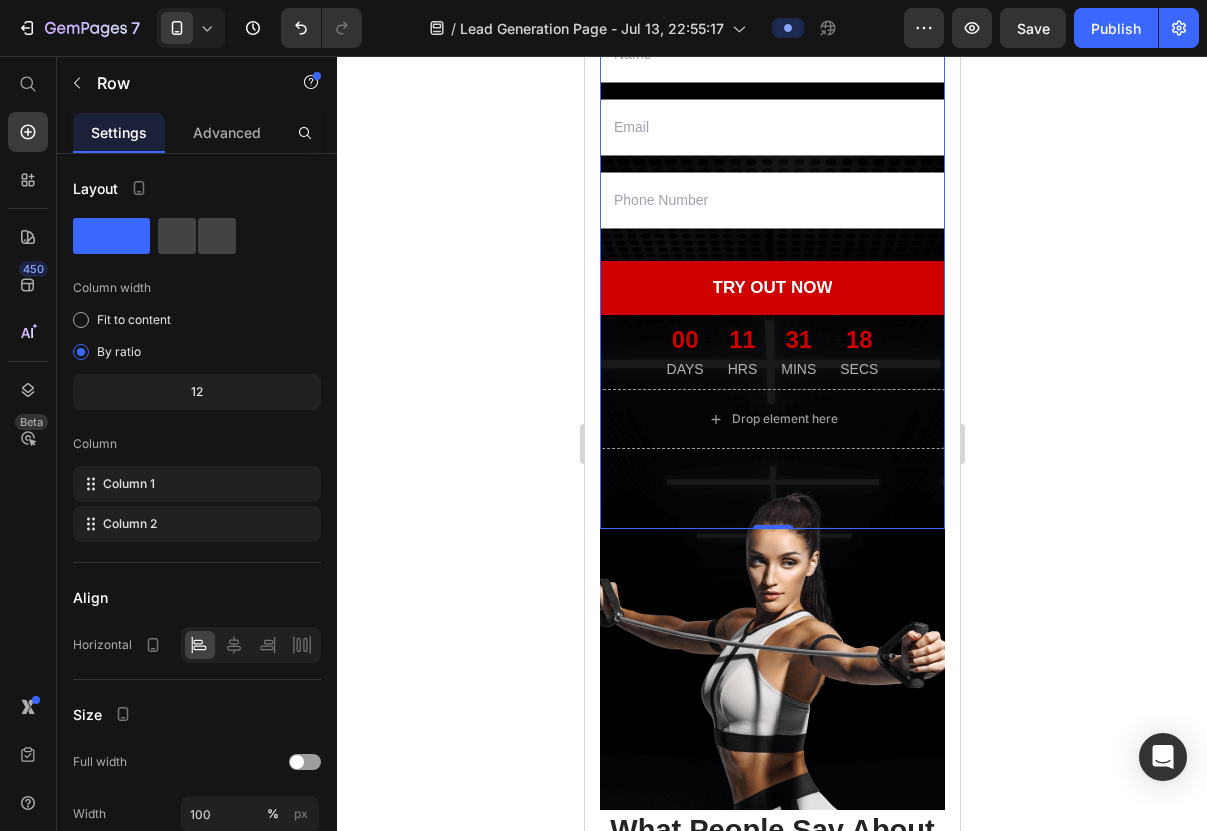 click on "Join the Movement. Heading Join to receive early access to exclusive Above All drops and discounts. Text block Text Field Email Field Text Field TRY OUT NOW Submit Button 00 DAYS 11 HRS 31 MINS 18 SECS CountDown Timer Contact Form
Drop element here Row   0" at bounding box center [771, 165] 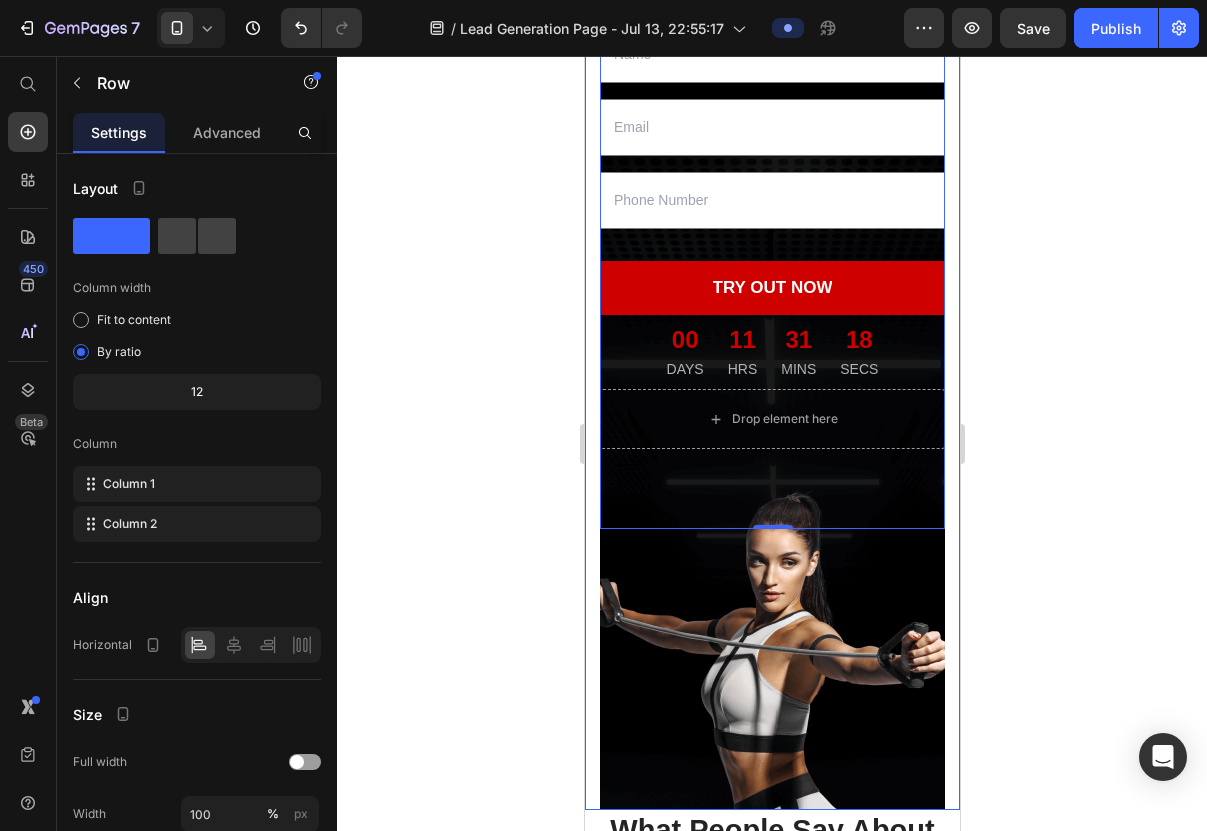 click at bounding box center (771, 306) 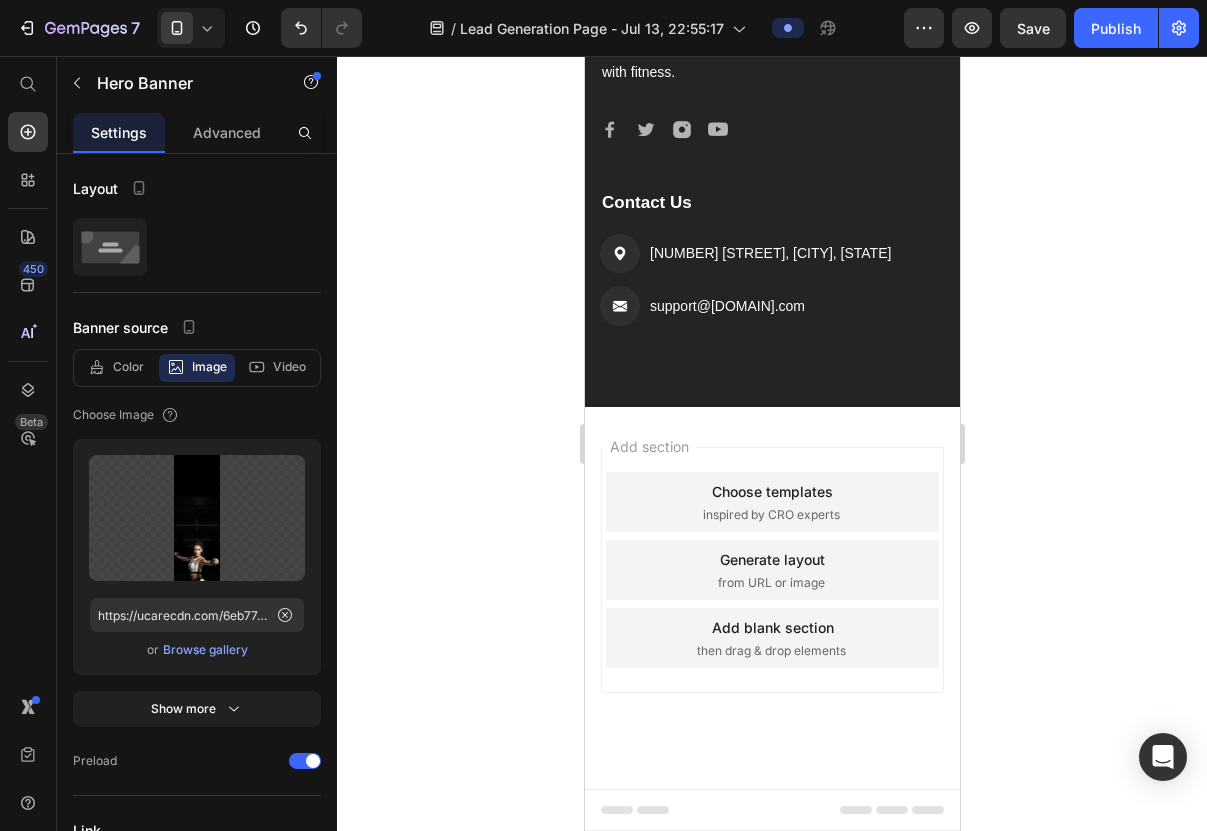 scroll, scrollTop: 2435, scrollLeft: 0, axis: vertical 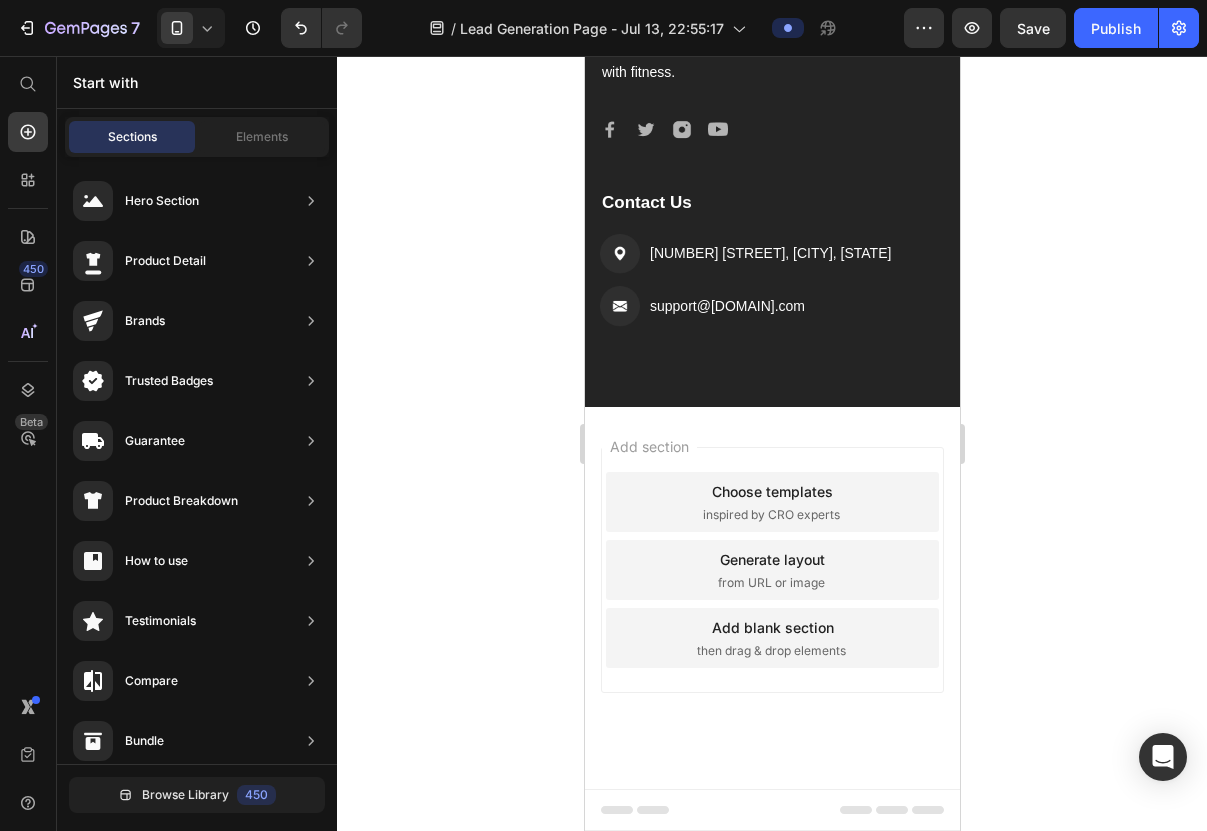 click on "Add section Choose templates inspired by CRO experts Generate layout from URL or image Add blank section then drag & drop elements" at bounding box center [771, 598] 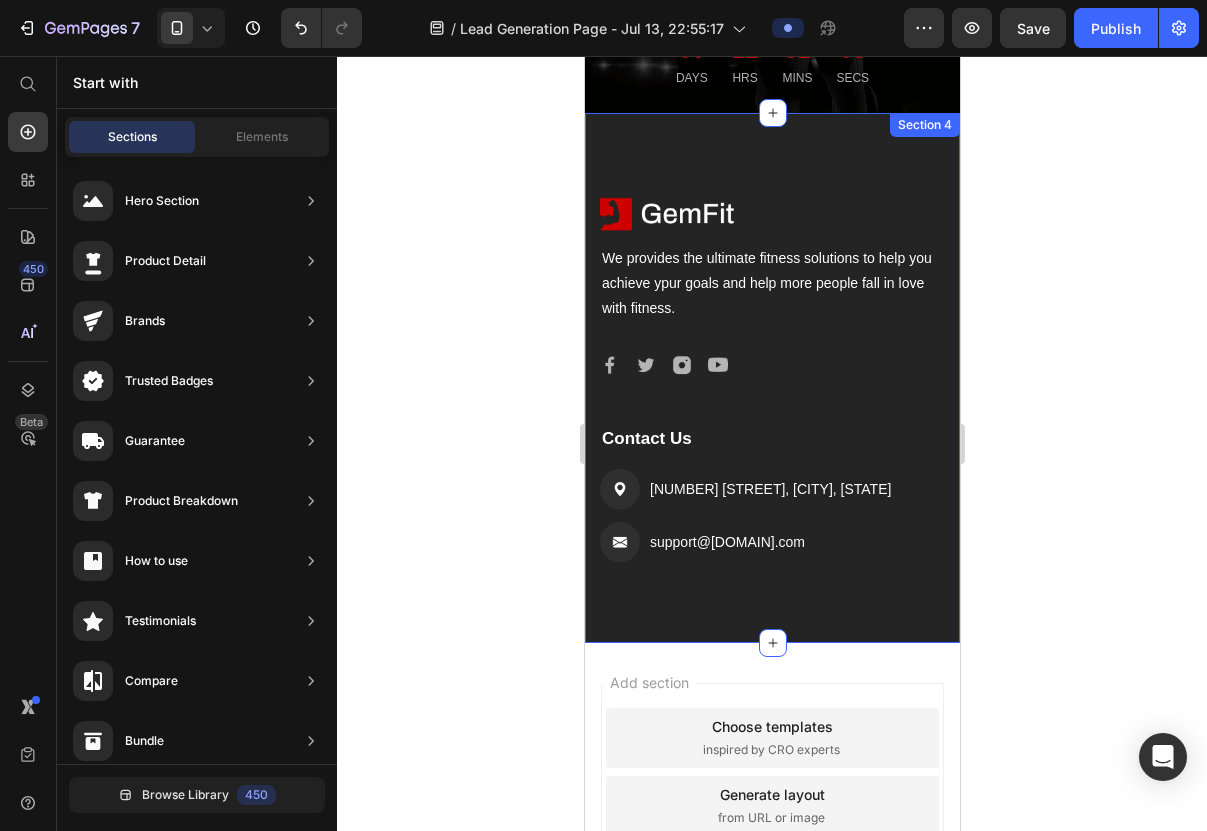 scroll, scrollTop: 2193, scrollLeft: 0, axis: vertical 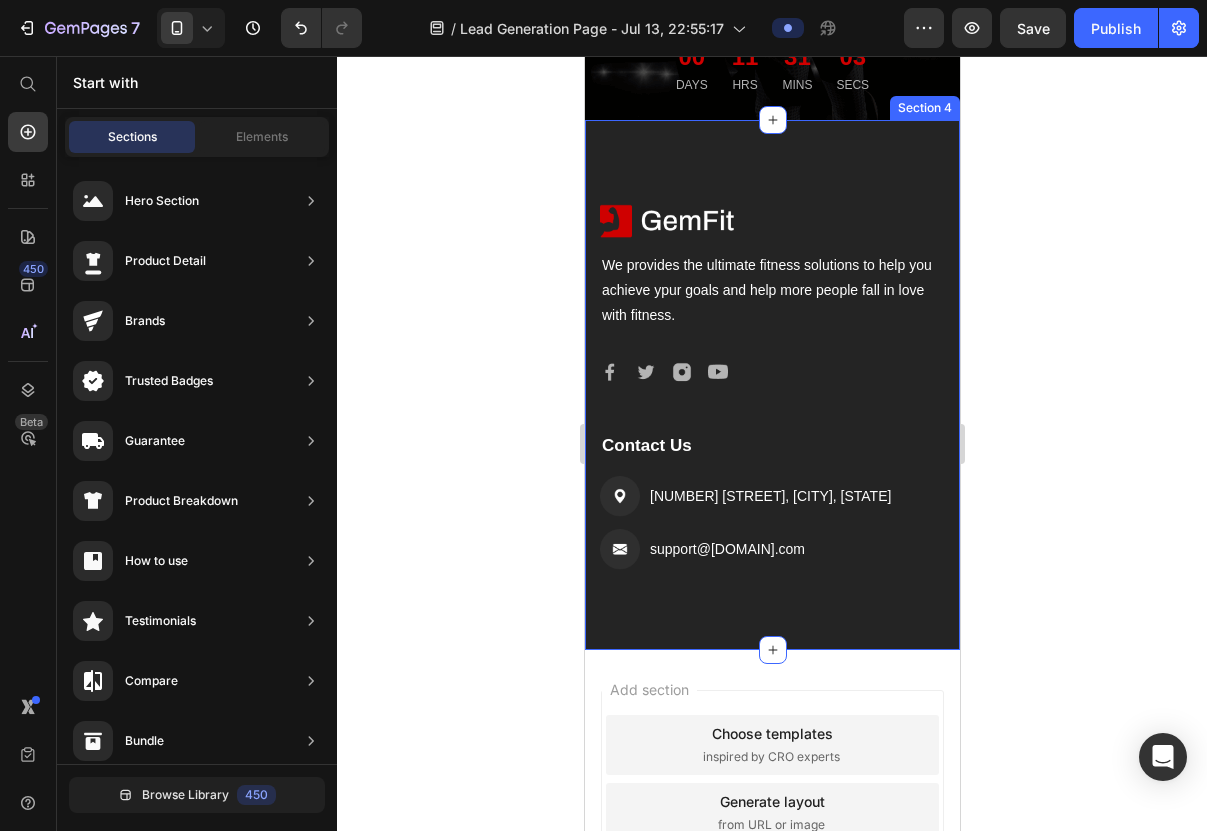 click on "Image We provides the ultimate fitness solutions to help you achieve ypur goals and help more people fall in love with fitness. Text block Image Image Image Image Icon List Hoz Contact Us Text block Image [NUMBER] [STREET], [CITY], [STATE] Text block Image support@[DOMAIN].com Text block Icon List Row Section 4" at bounding box center [771, 385] 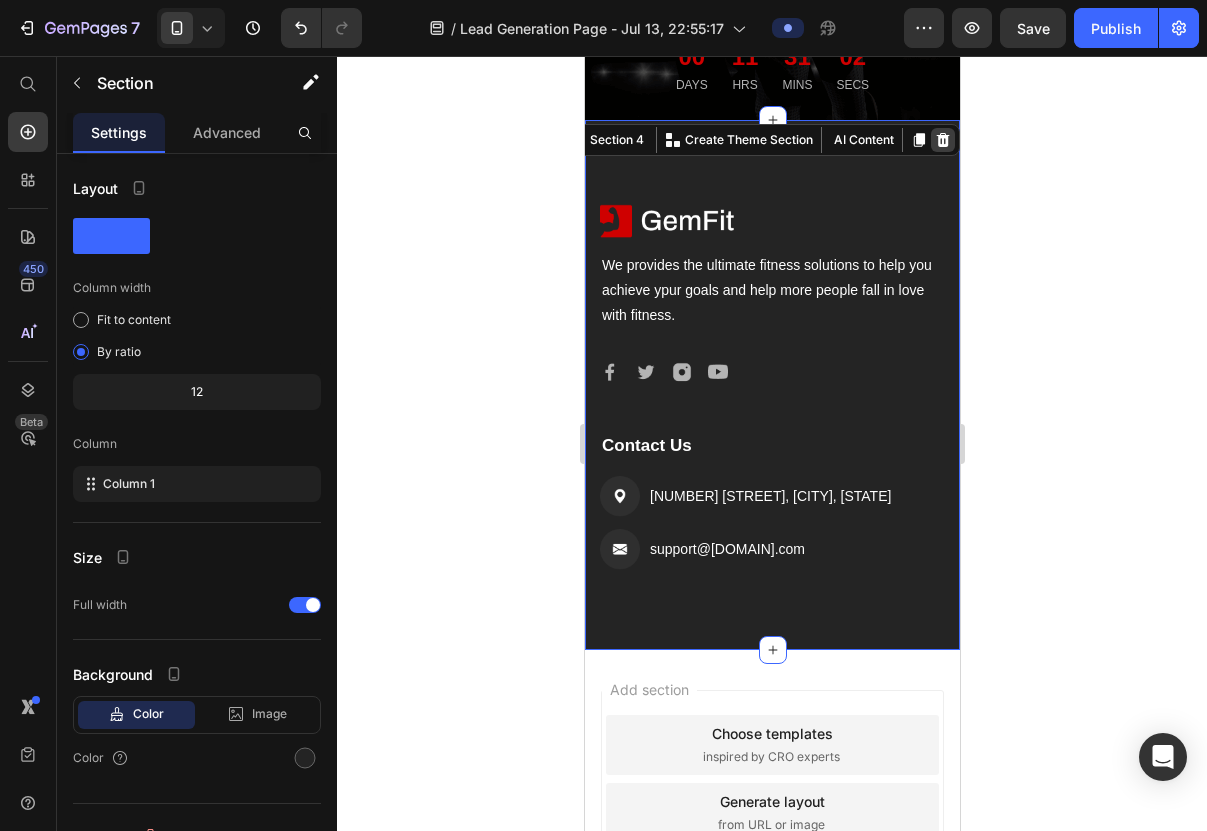 click 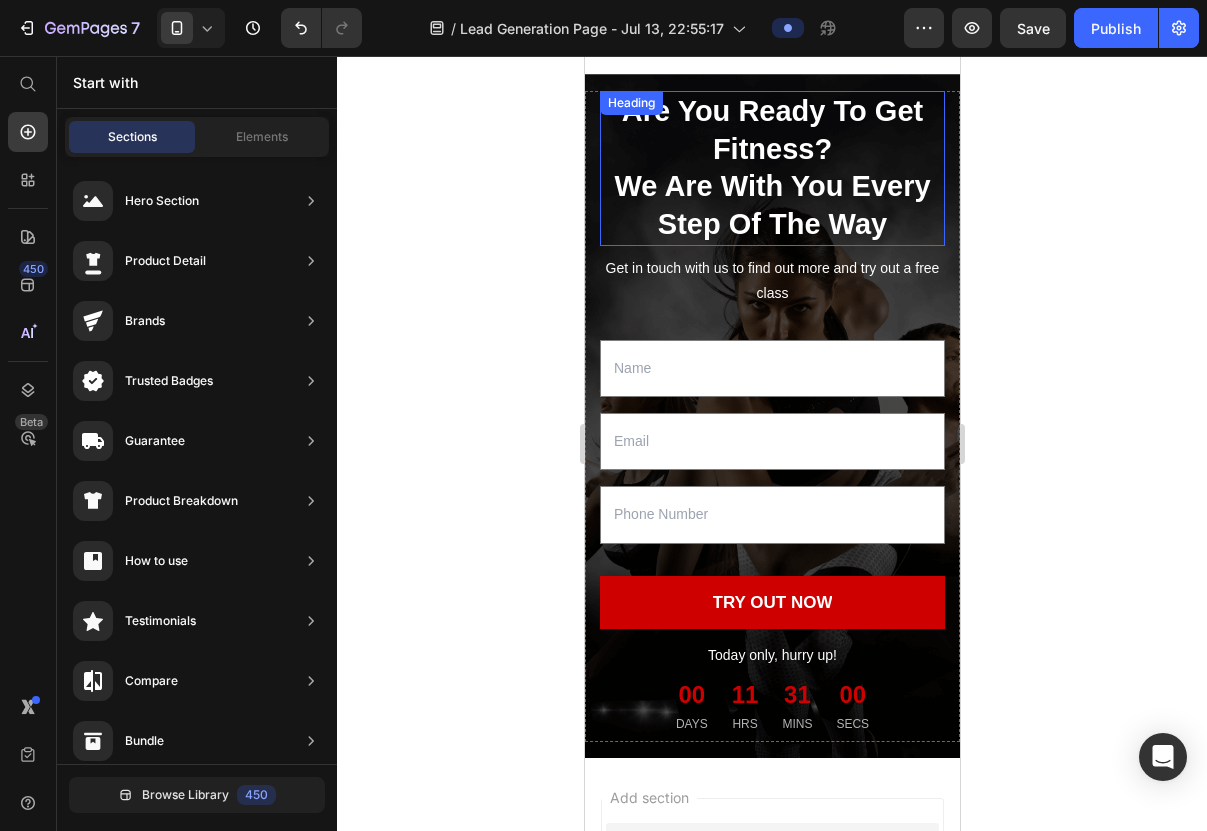 scroll, scrollTop: 1441, scrollLeft: 0, axis: vertical 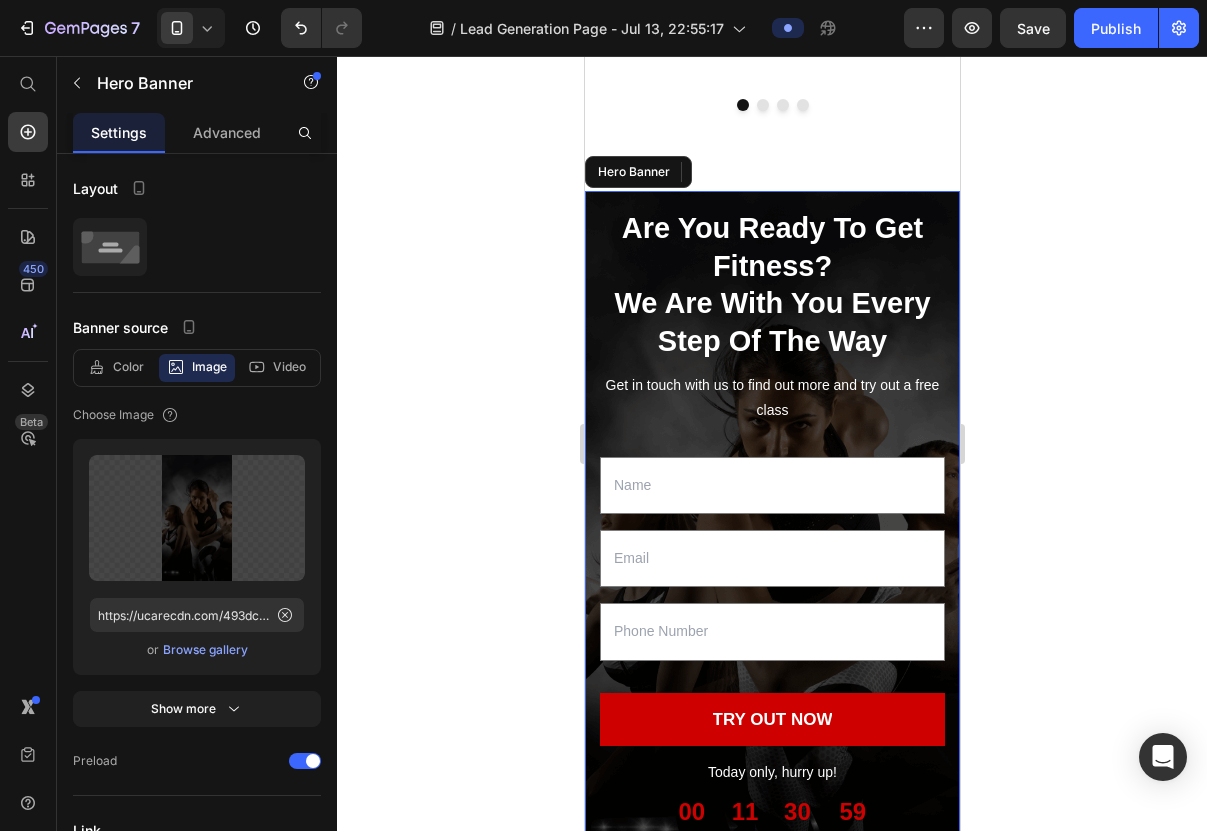 click at bounding box center [771, 533] 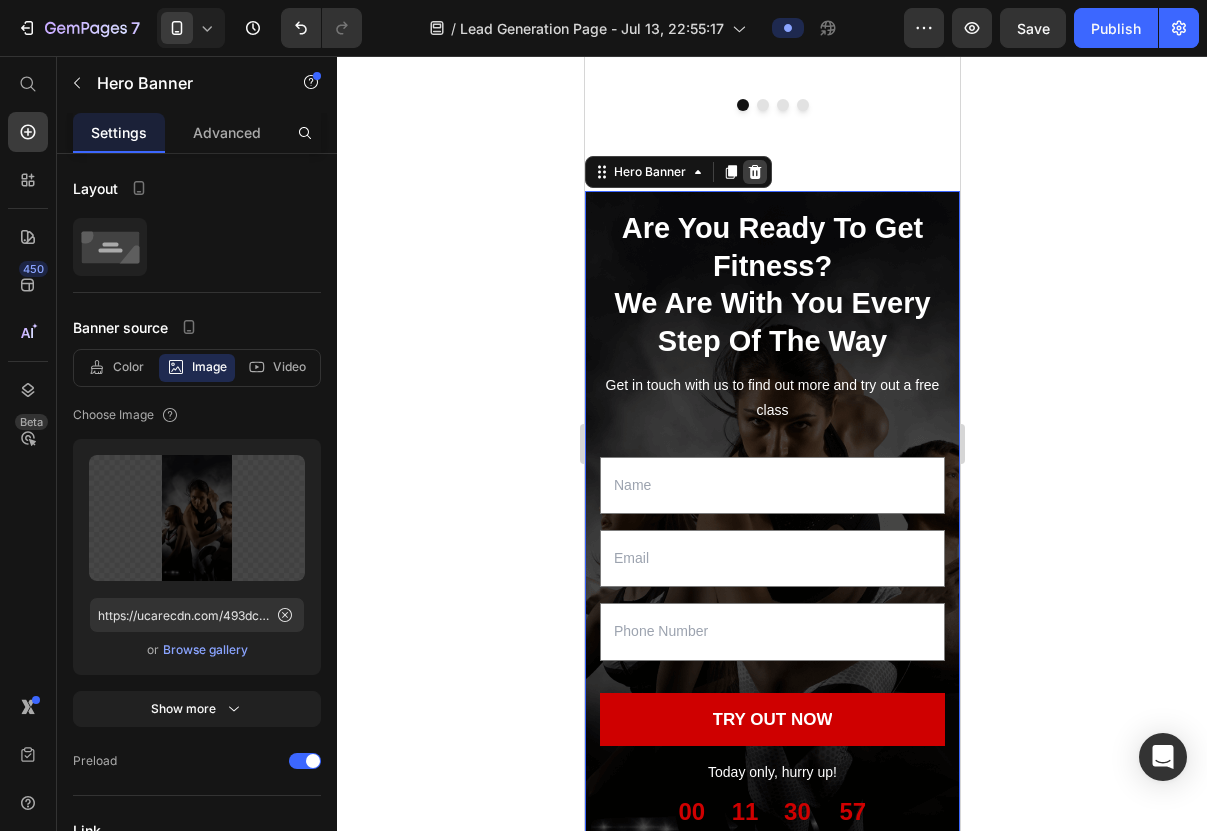 click 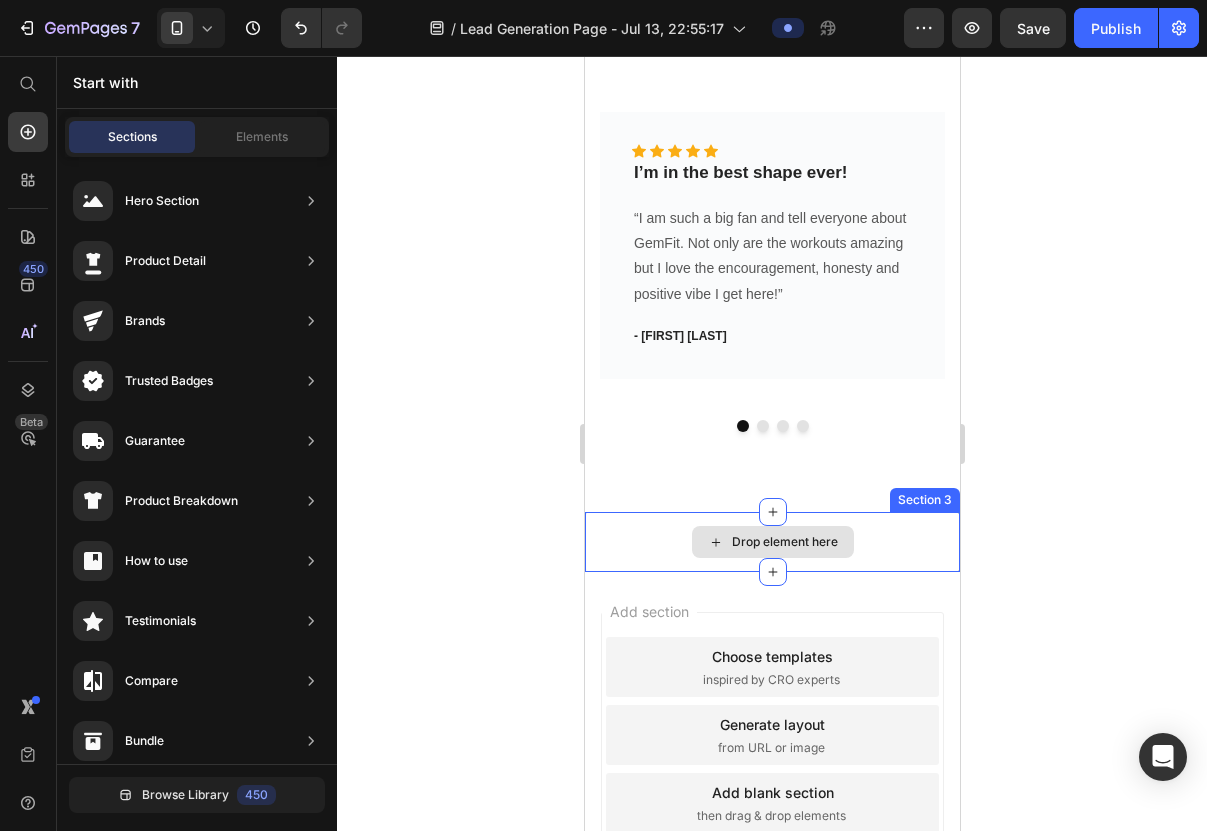 scroll, scrollTop: 1127, scrollLeft: 0, axis: vertical 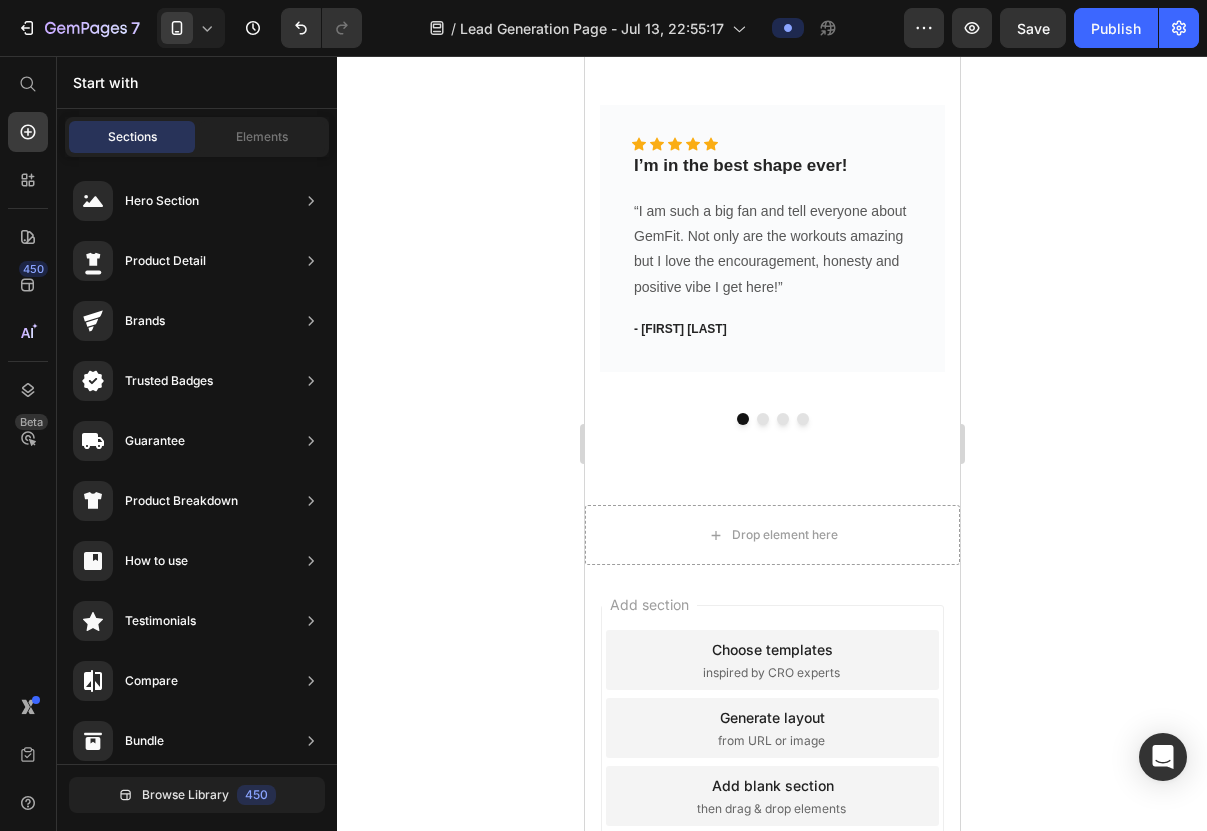 click on "Add section Choose templates inspired by CRO experts Generate layout from URL or image Add blank section then drag & drop elements" at bounding box center (771, 756) 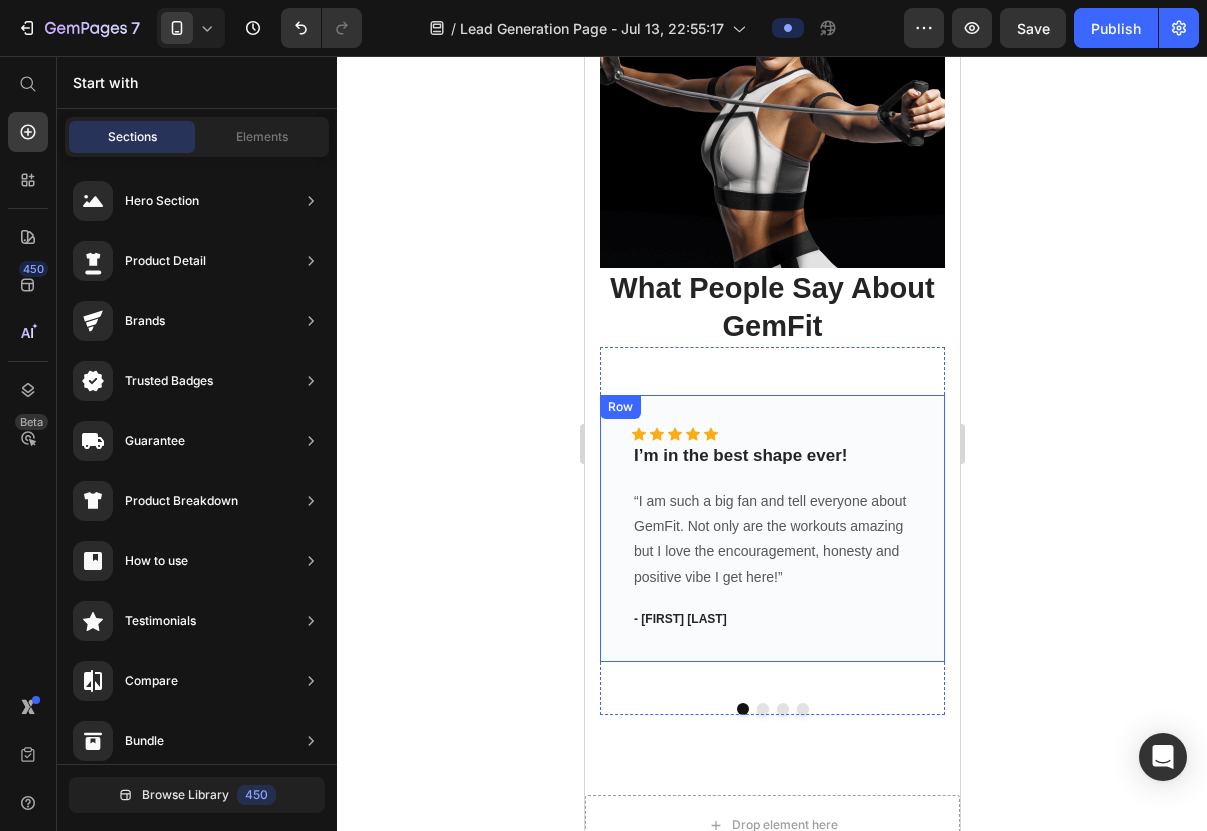 scroll, scrollTop: 792, scrollLeft: 0, axis: vertical 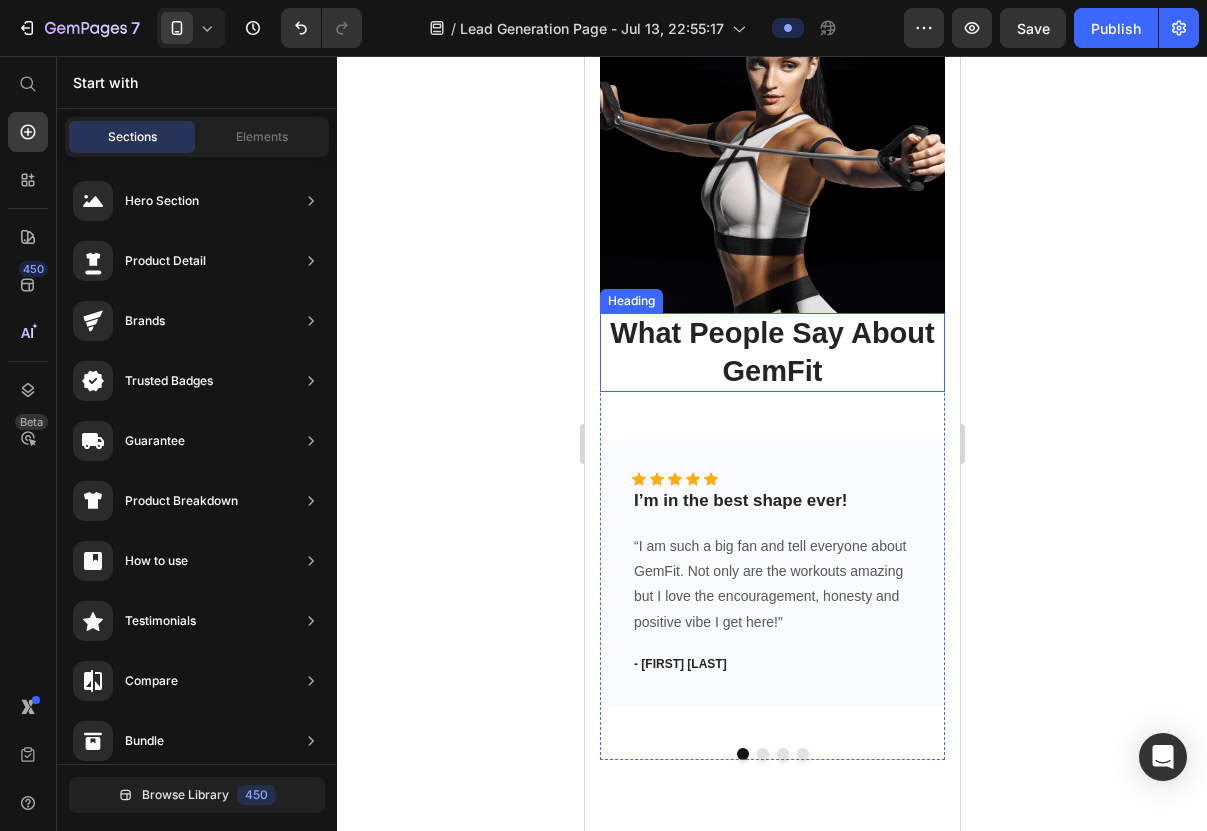 click on "What People Say About GemFit" at bounding box center [771, 352] 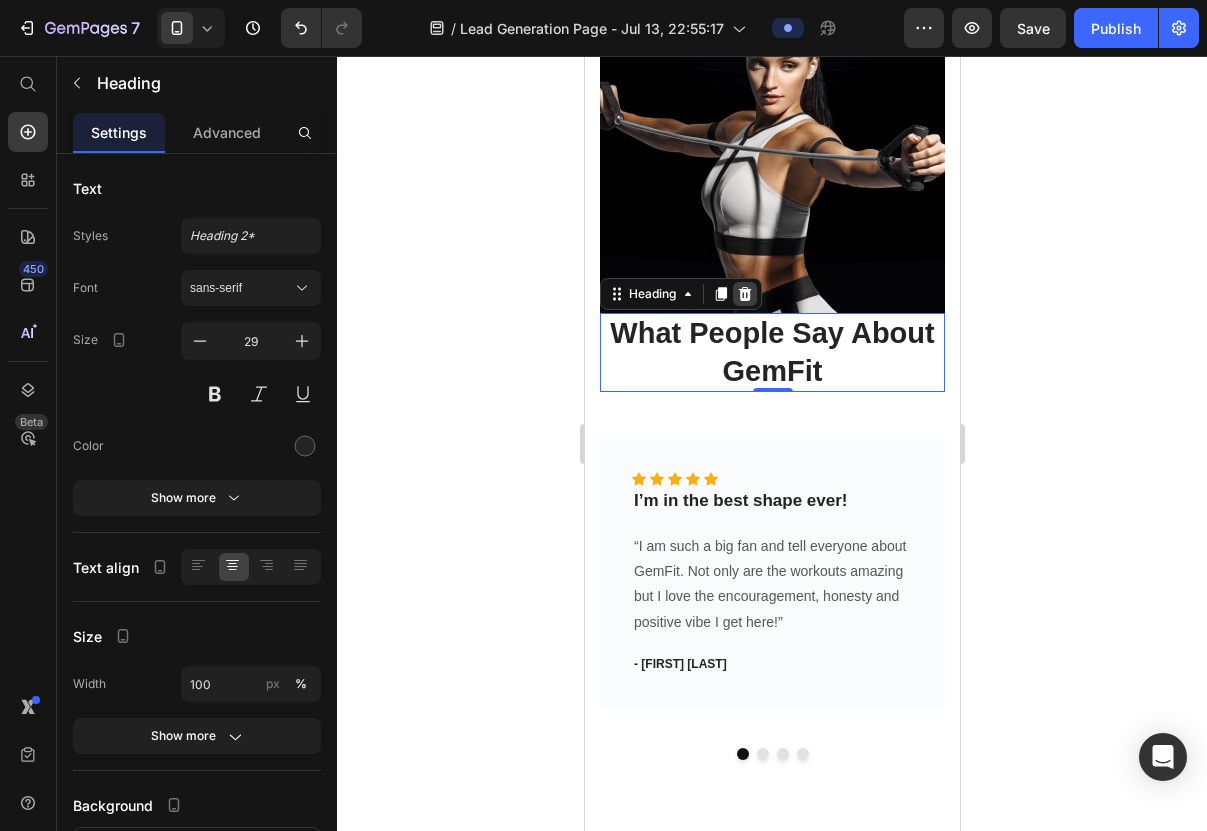 click 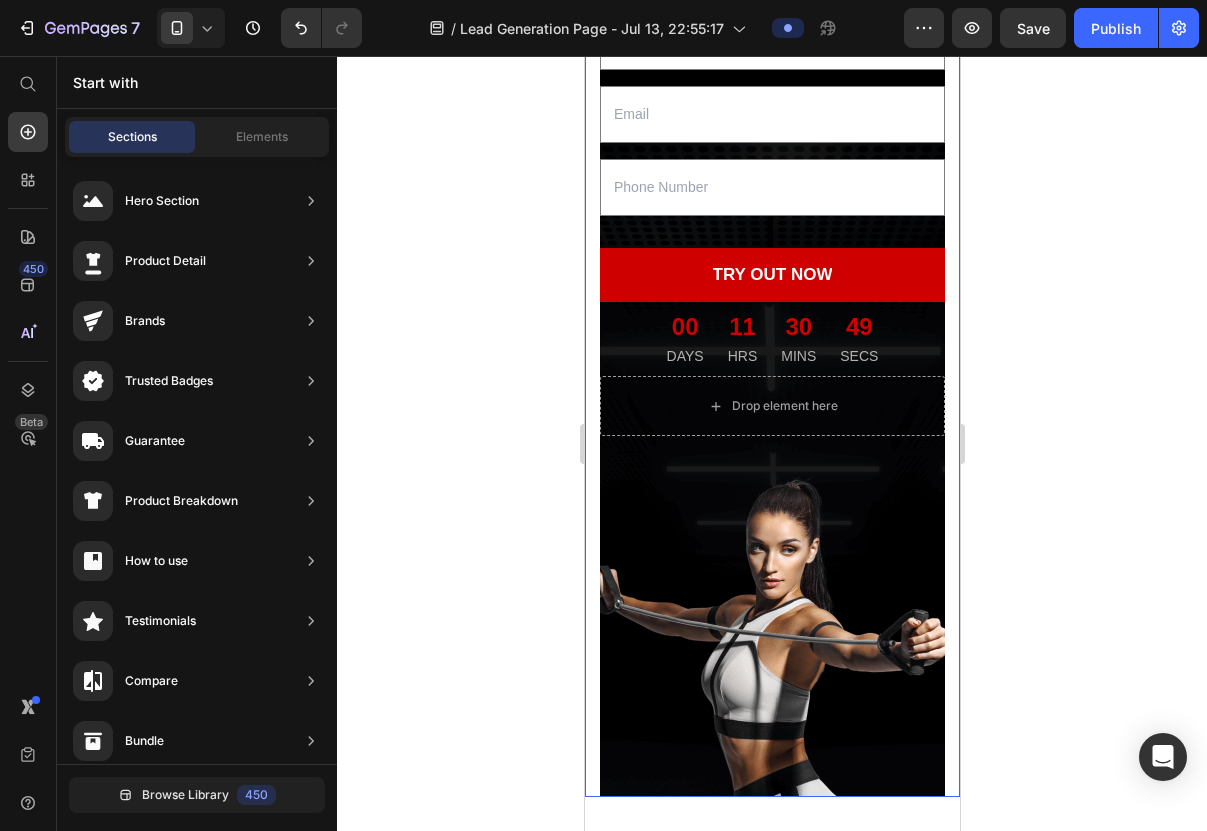 scroll, scrollTop: 303, scrollLeft: 0, axis: vertical 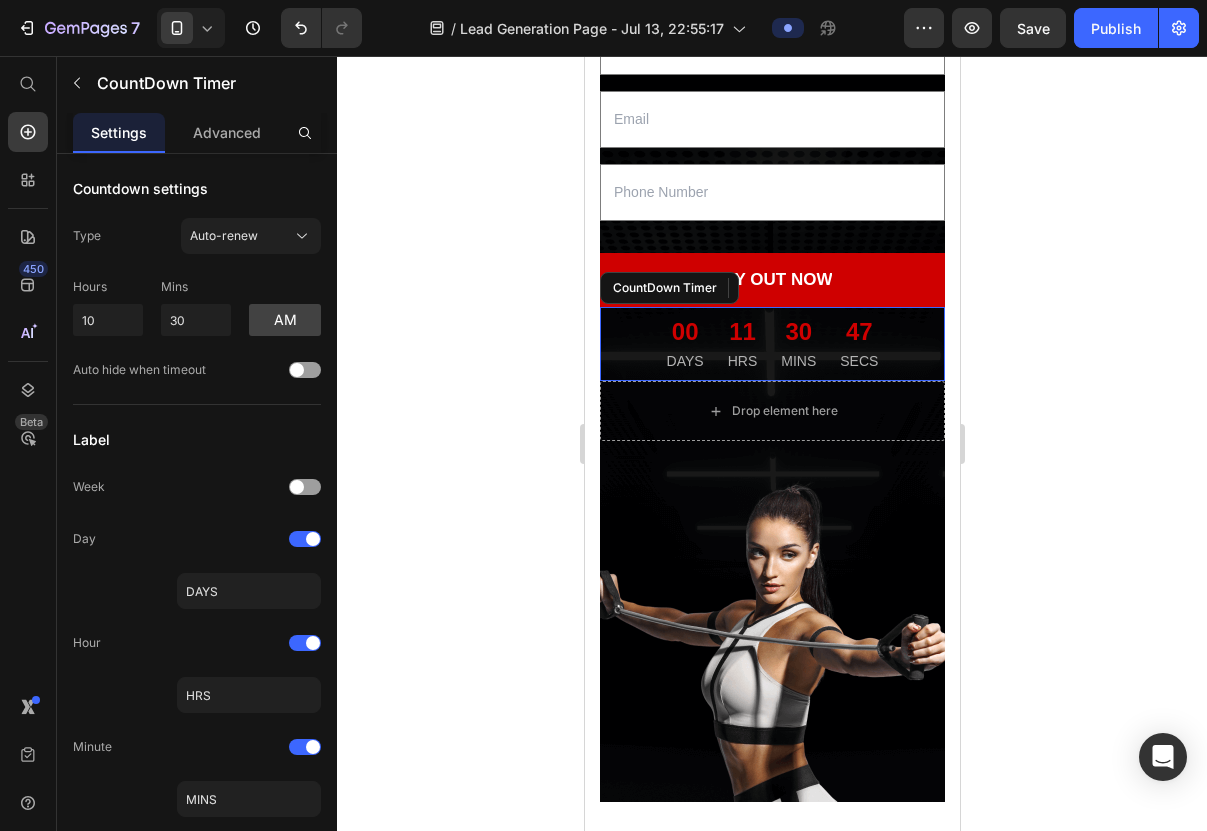 click on "00 DAYS 11 HRS 30 MINS 47 SECS" at bounding box center [771, 344] 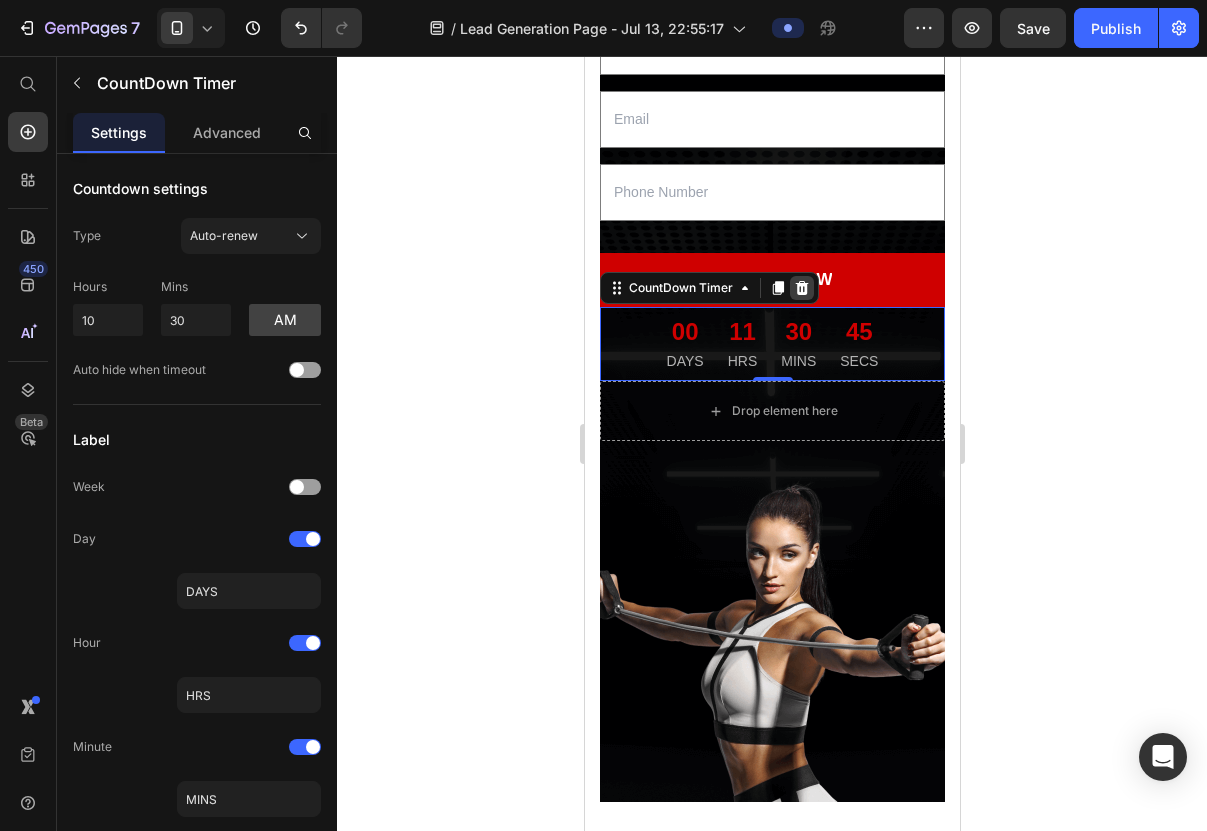 click 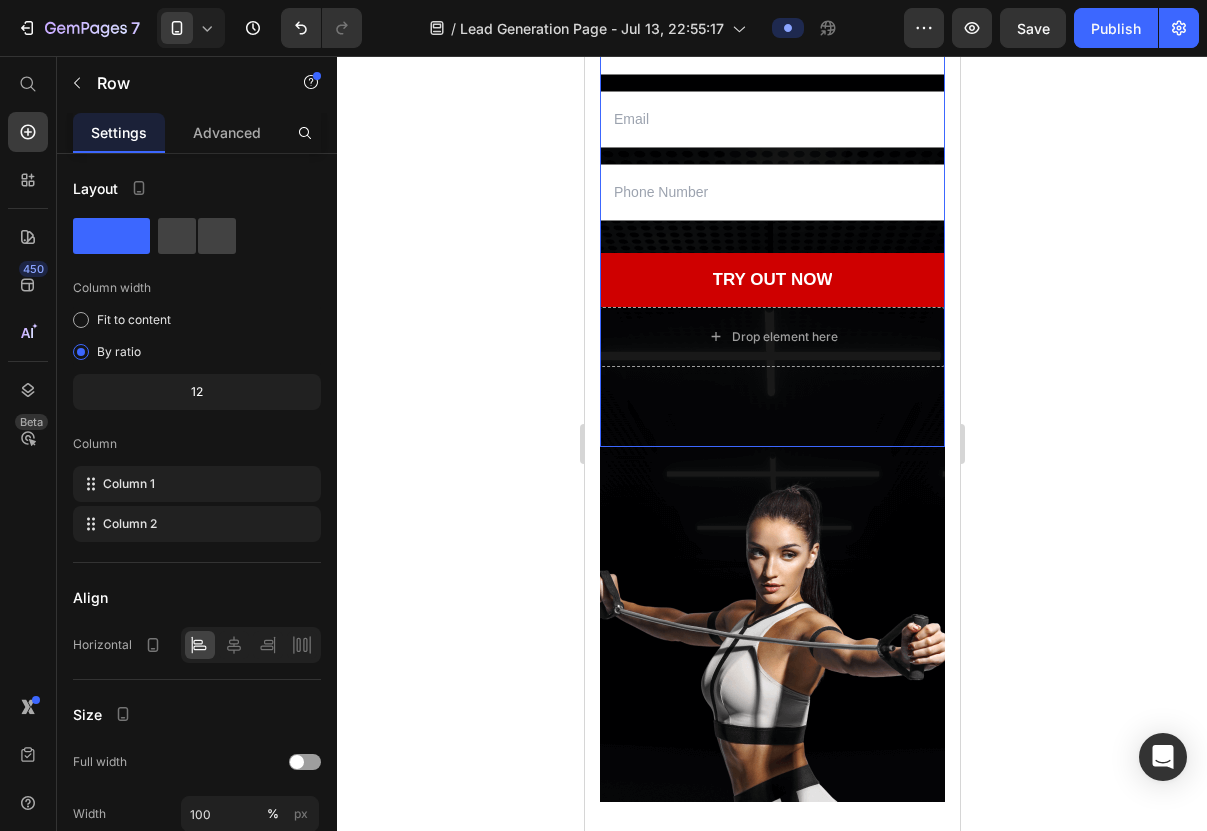 click on "Join the Movement. Heading Join to receive early access to exclusive Above All drops and discounts. Text block Text Field Email Field Text Field TRY OUT NOW Submit Button Contact Form
Drop element here Row" at bounding box center (771, 120) 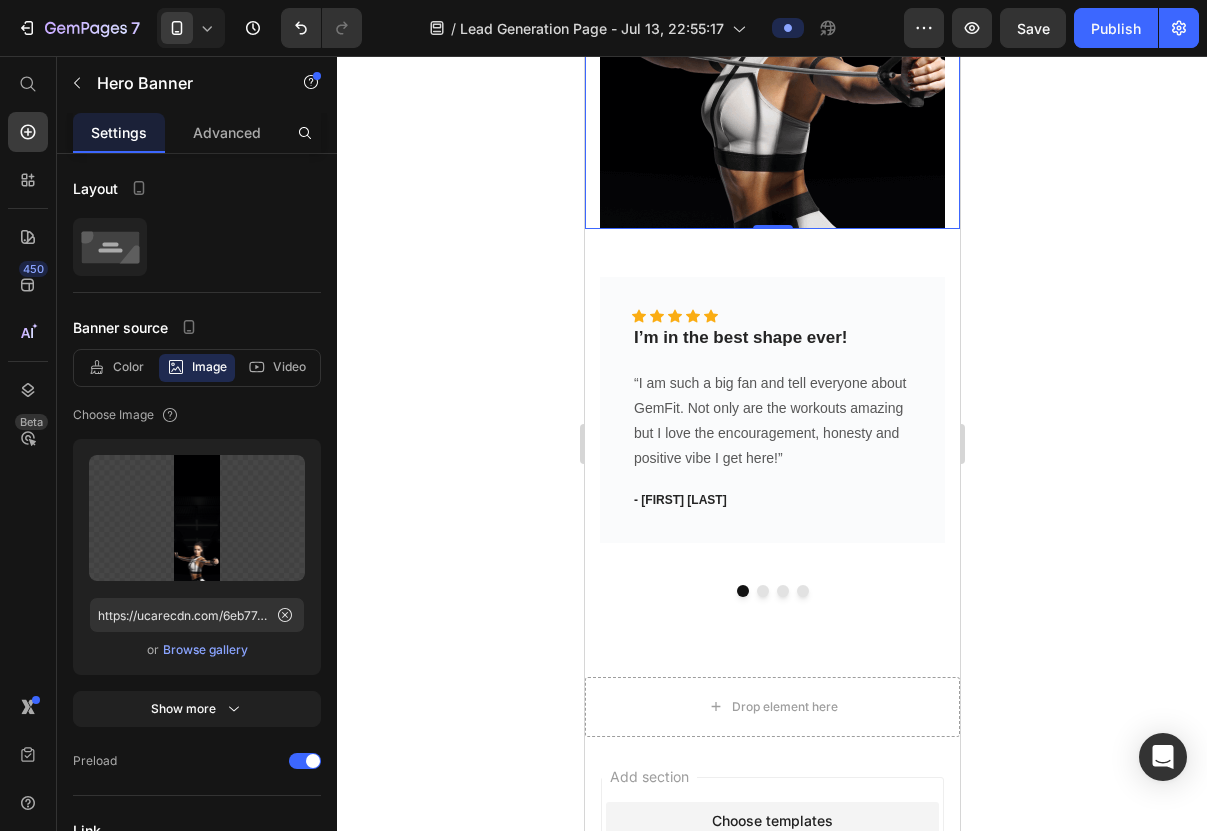 scroll, scrollTop: 850, scrollLeft: 0, axis: vertical 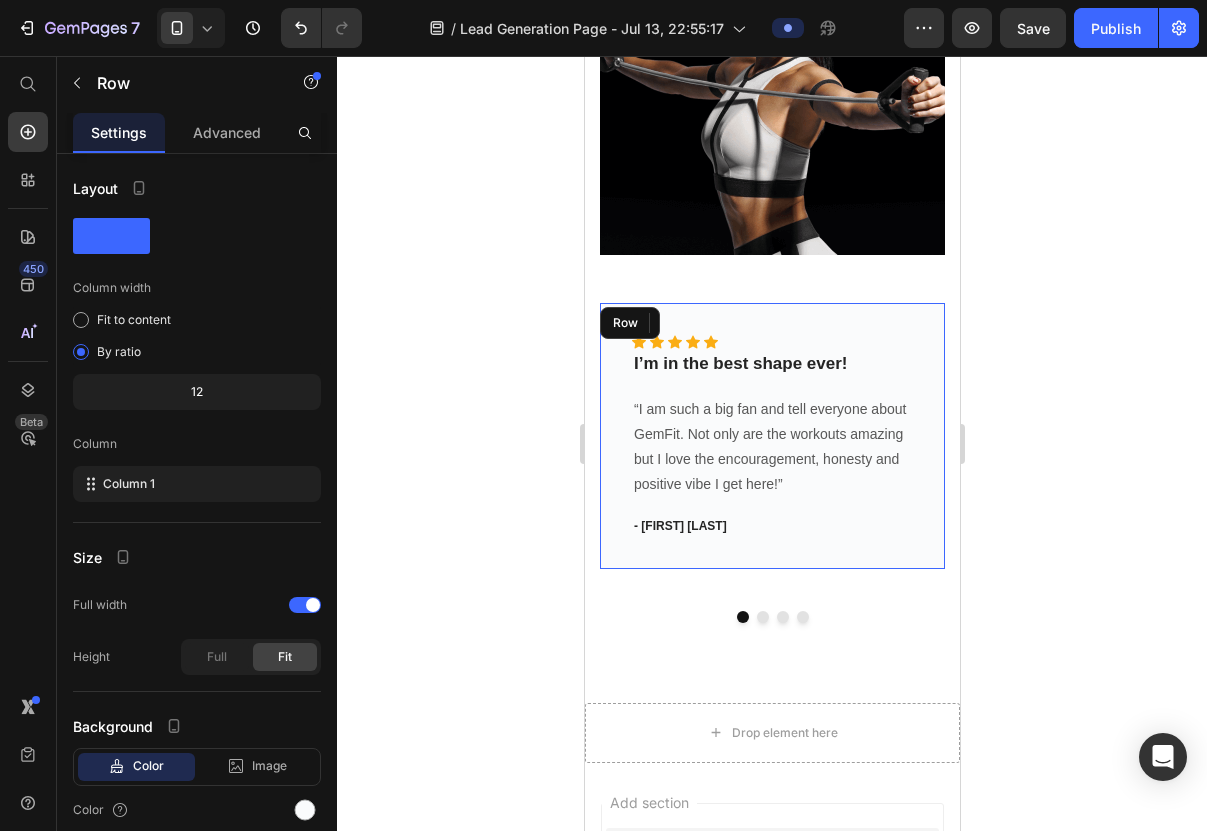 click on "Icon Icon Icon Icon Icon Icon List Hoz I’m in the best shape ever! Text block “I am such a big fan and tell everyone about GemFit. Not only are the workouts amazing but I love the encouragement, honesty and positive vibe I get here!” Text block - [FIRST] [LAST]. Text block Row" at bounding box center (771, 436) 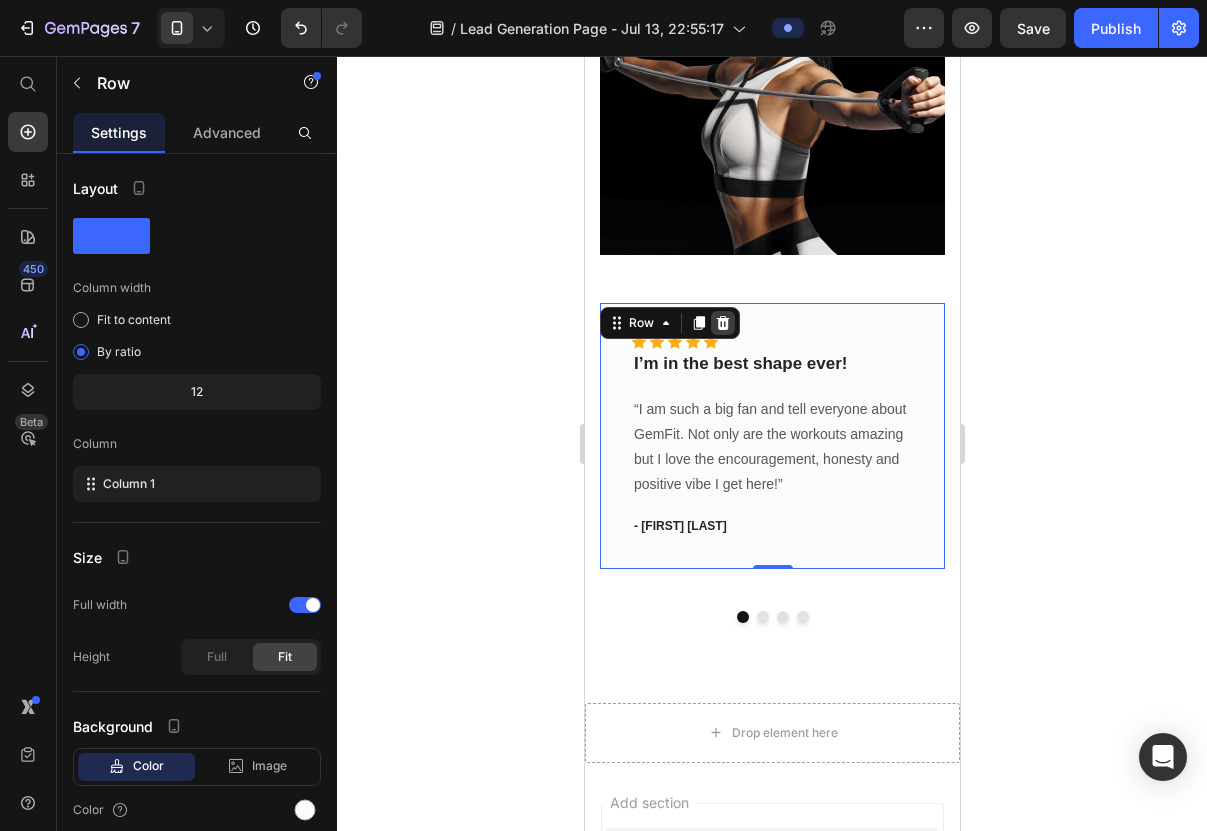 click 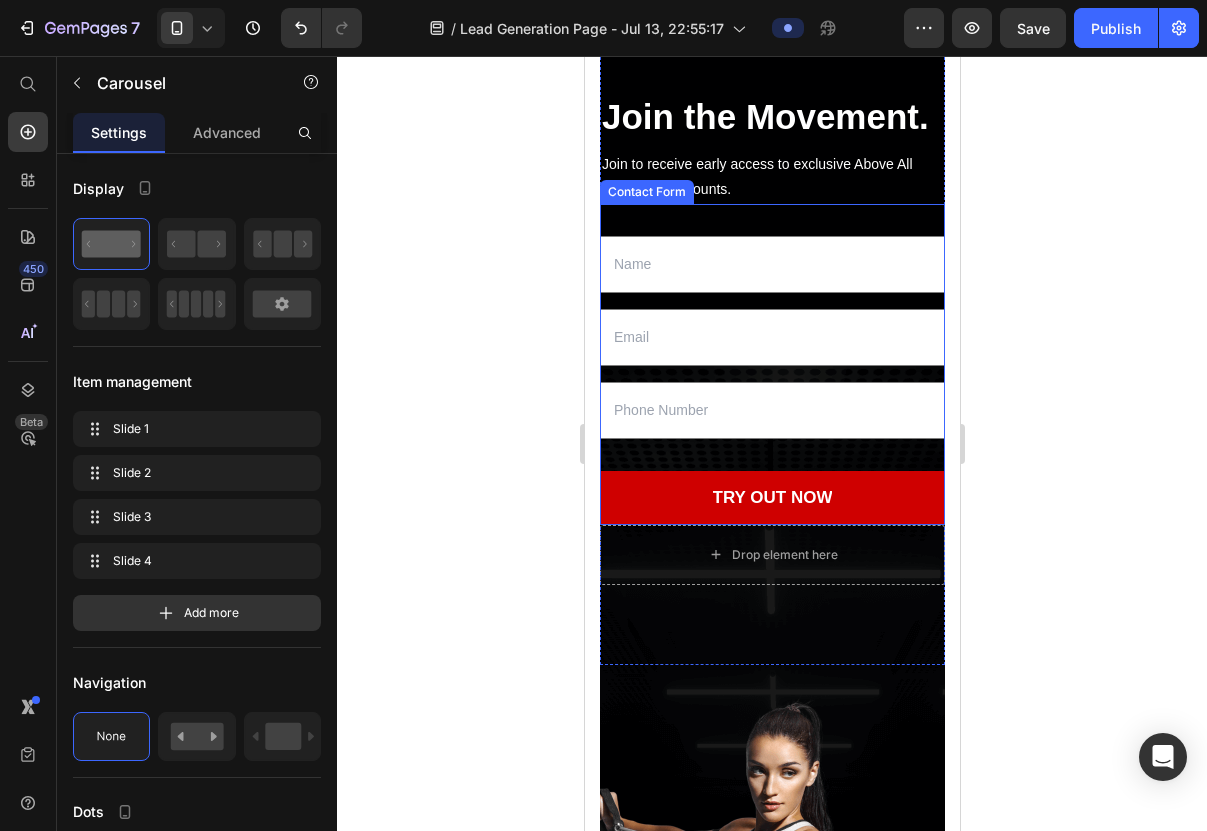 scroll, scrollTop: 441, scrollLeft: 0, axis: vertical 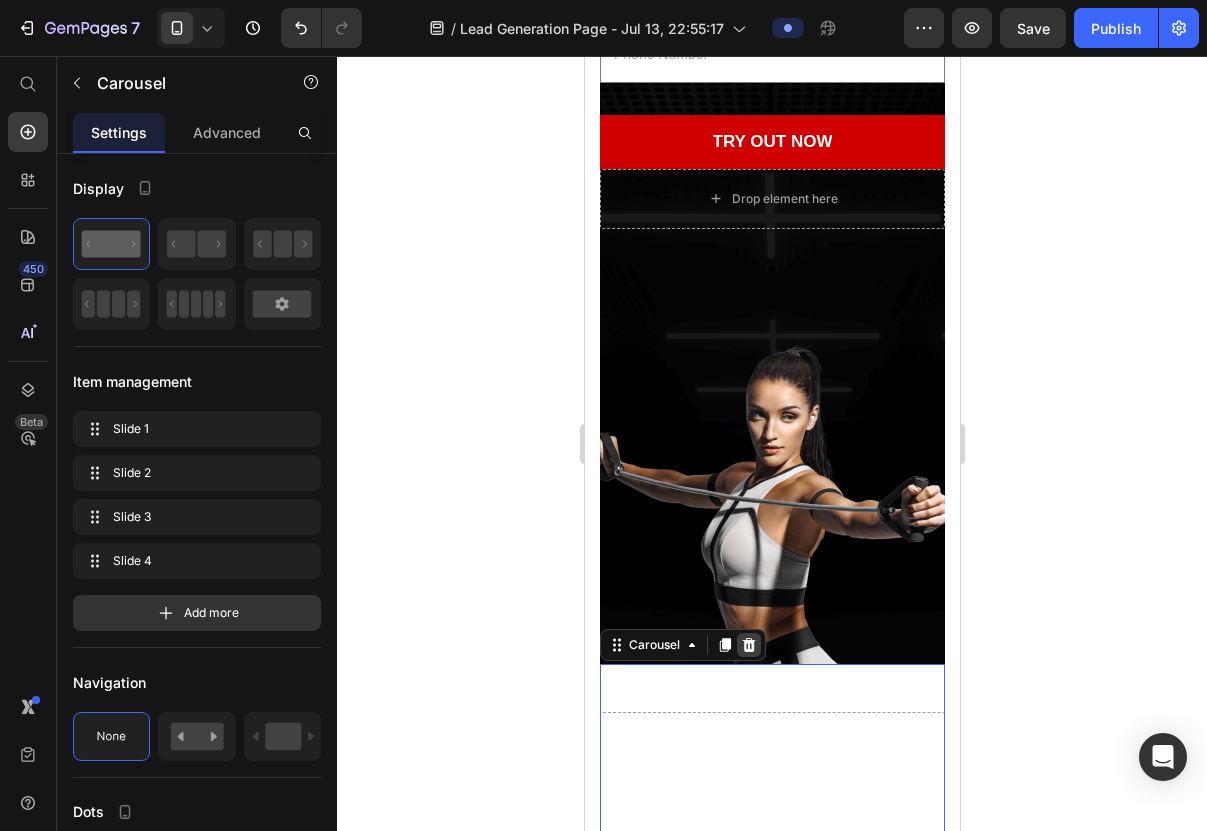 click 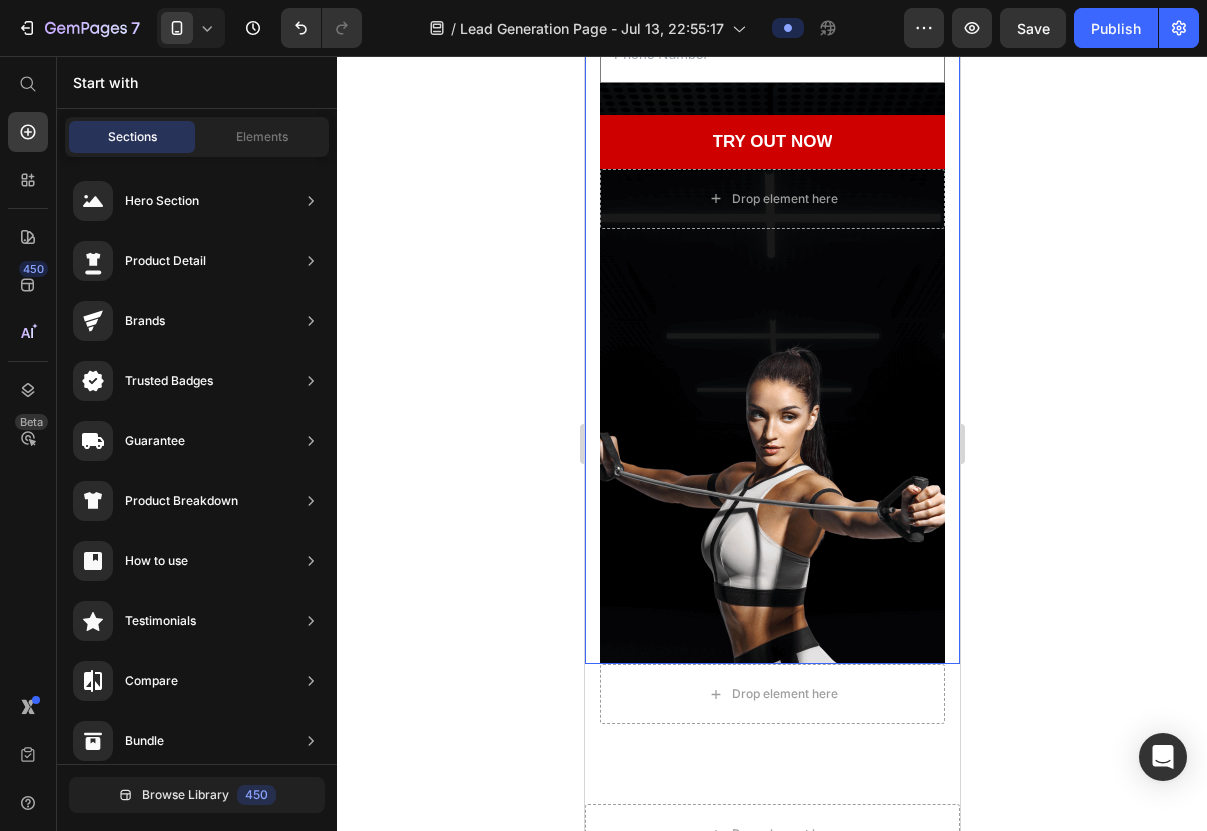 click at bounding box center (771, 160) 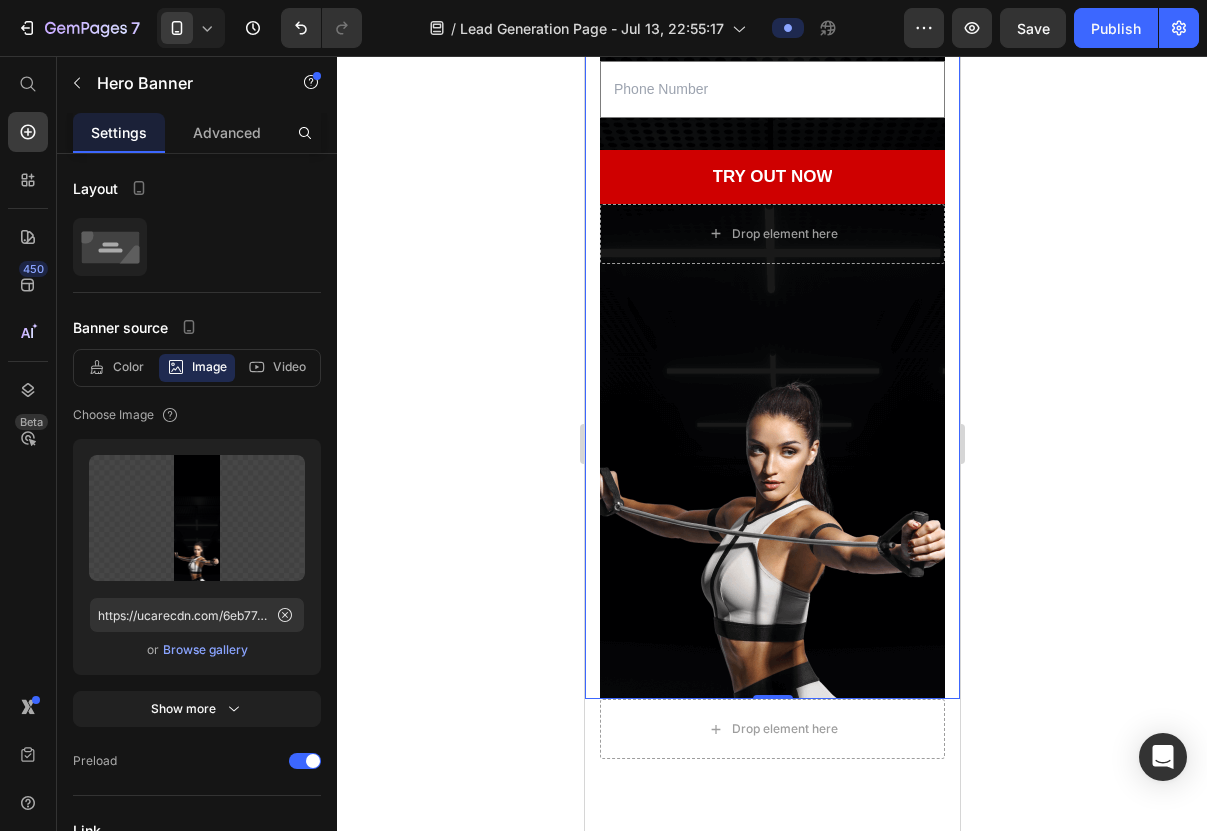 scroll, scrollTop: 383, scrollLeft: 0, axis: vertical 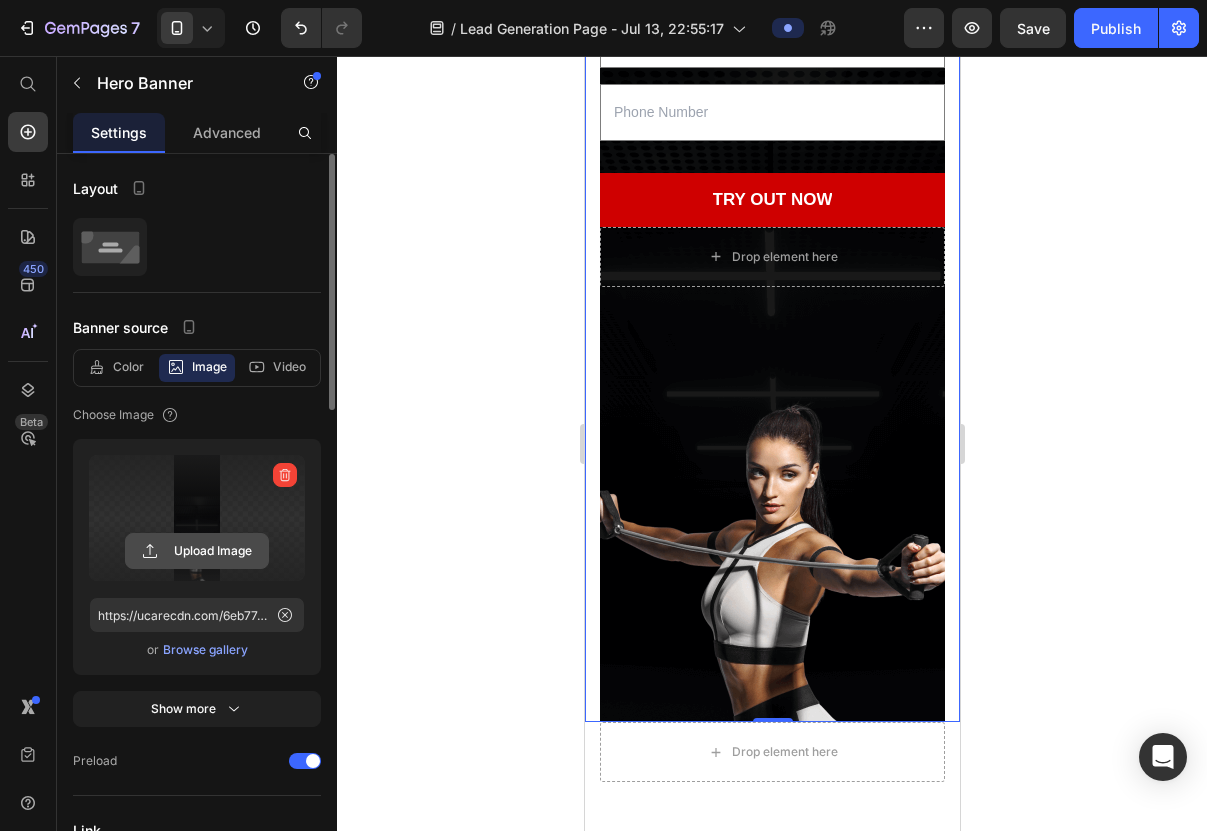 click 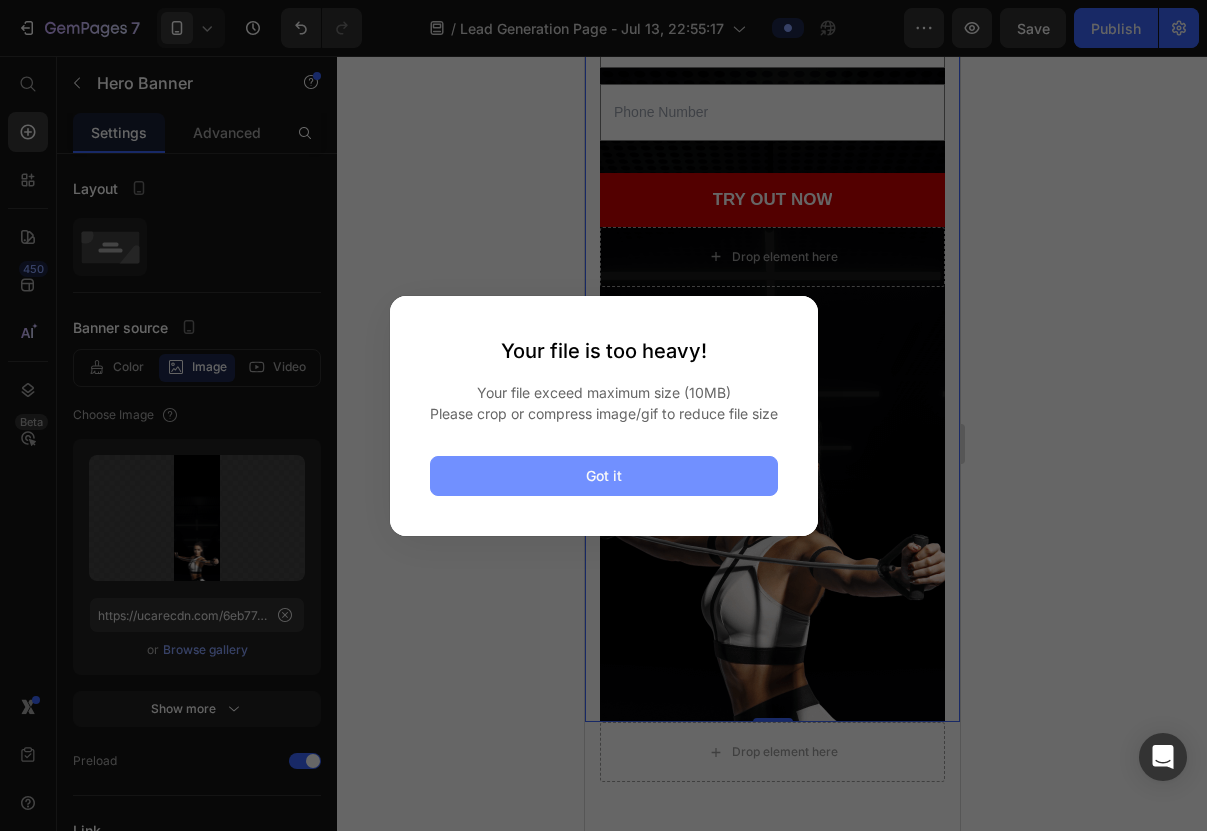 click on "Got it" at bounding box center [604, 476] 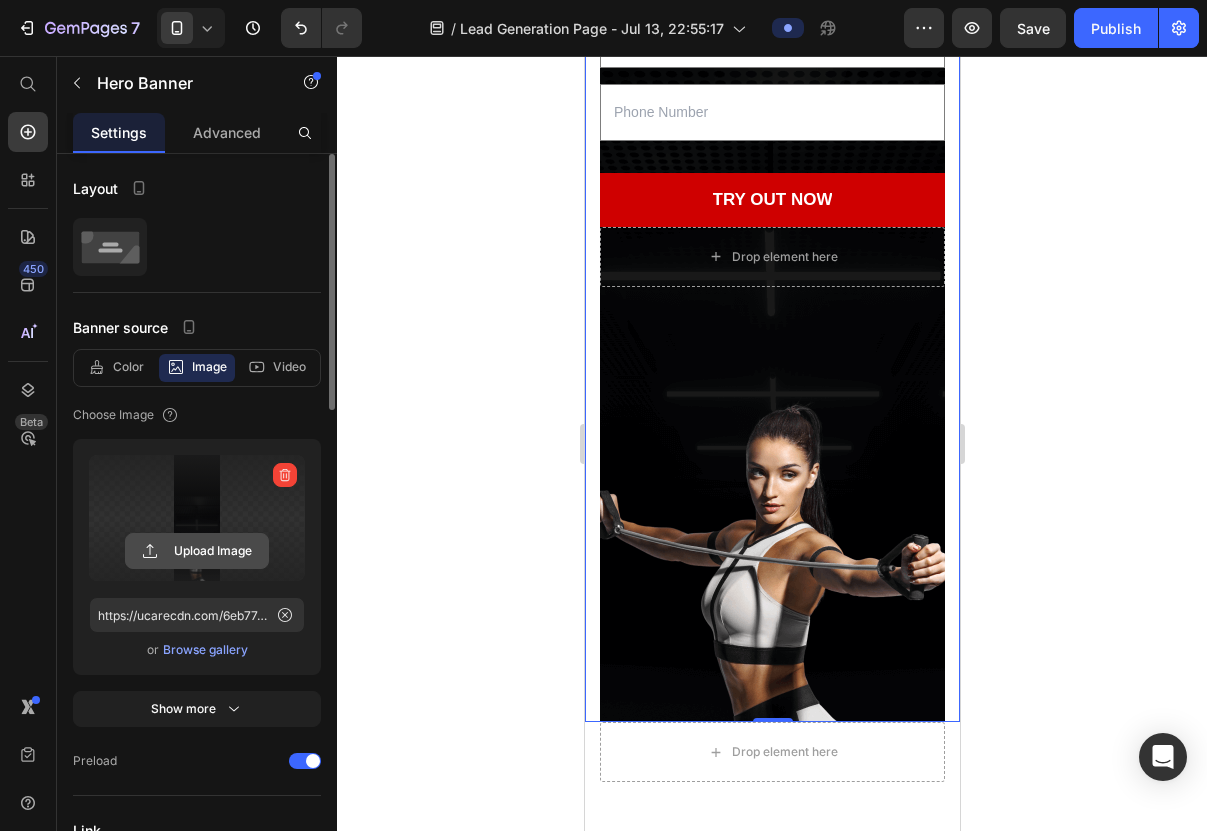 click 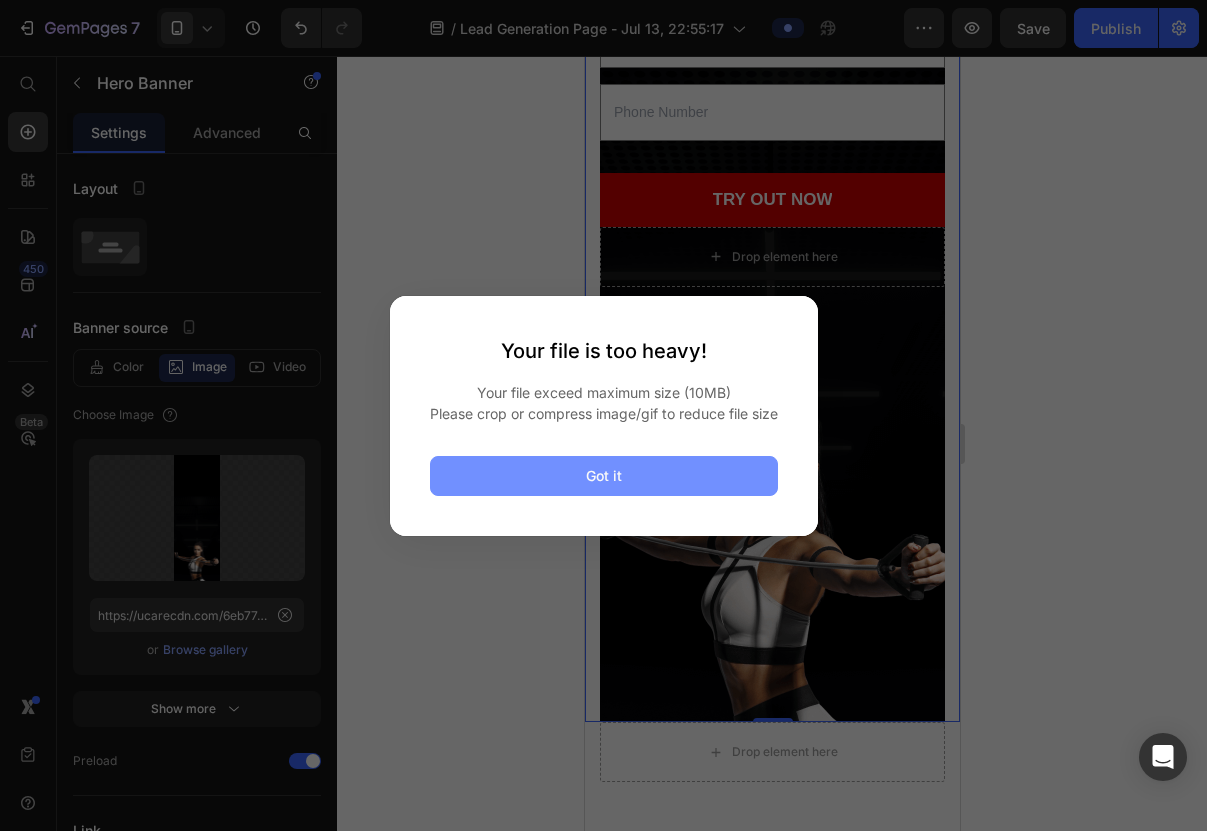 click on "Got it" at bounding box center [604, 476] 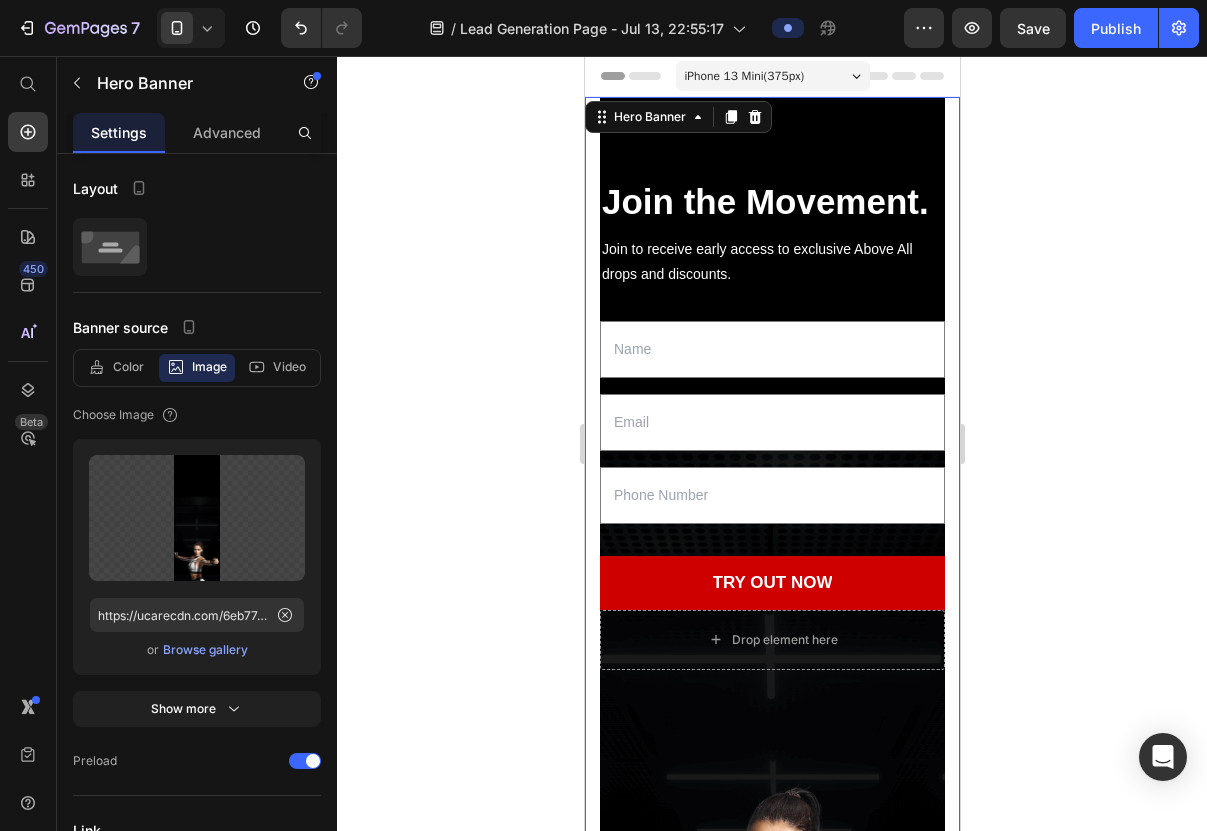 scroll, scrollTop: 0, scrollLeft: 0, axis: both 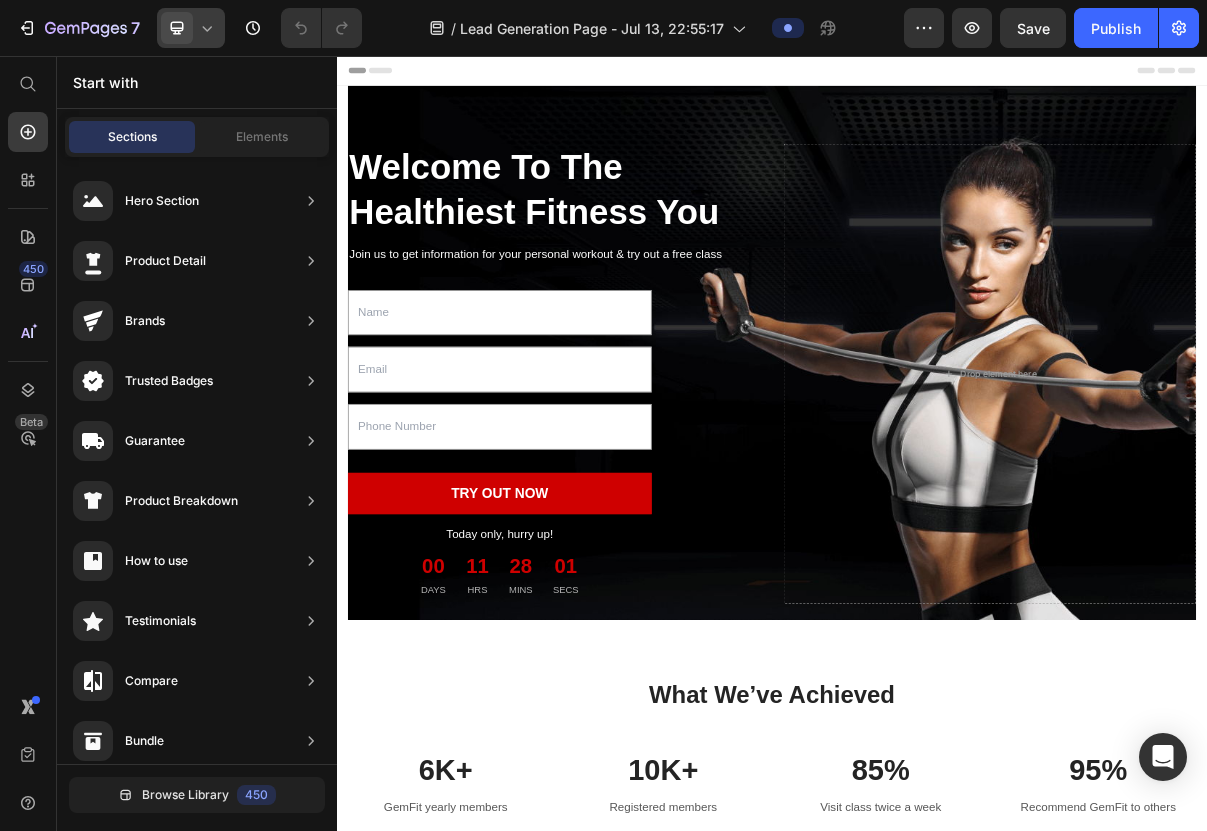 click 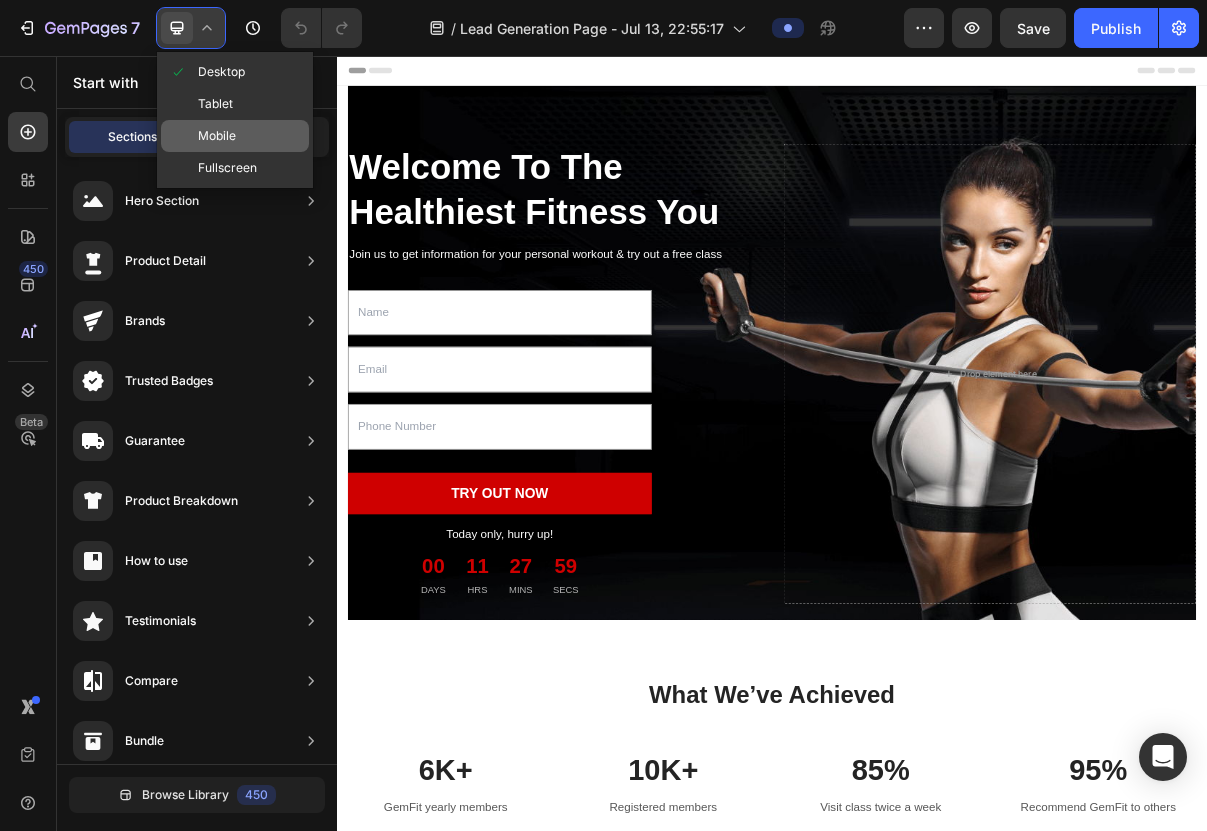 click on "Mobile" 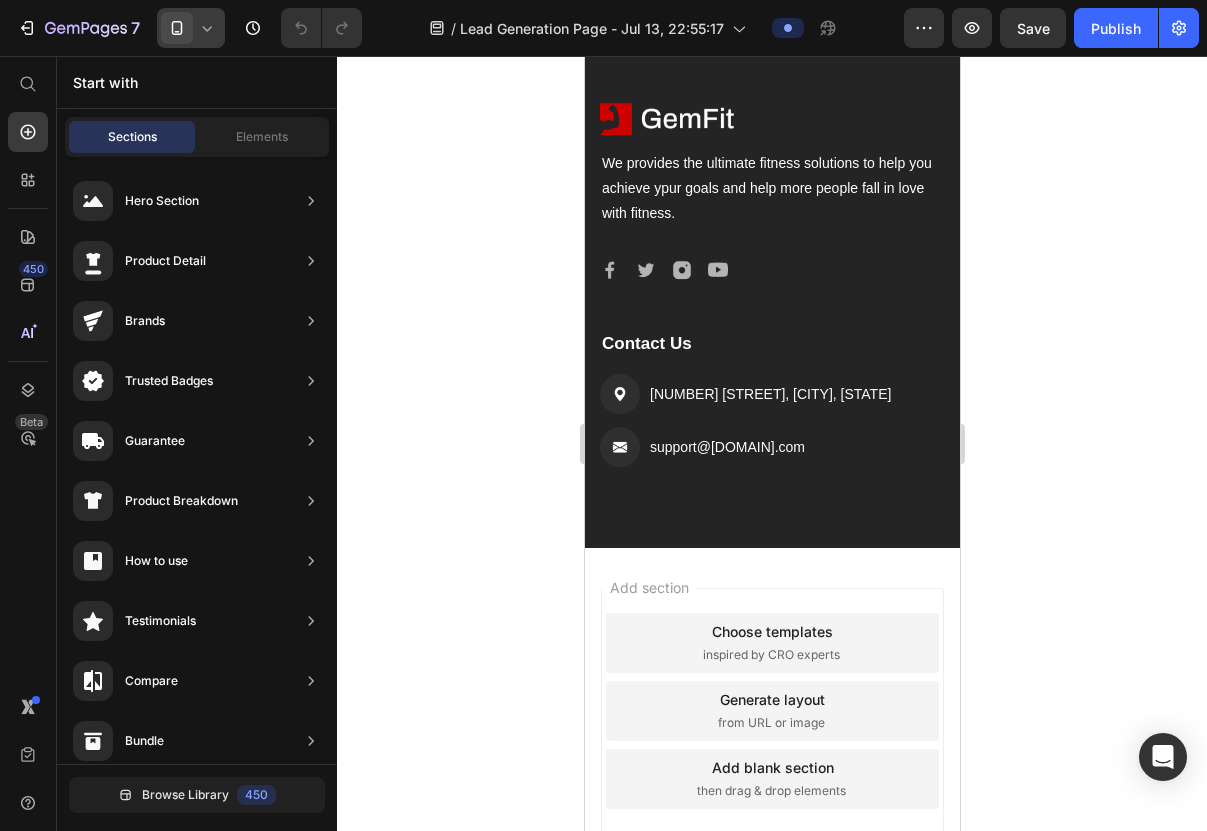 scroll, scrollTop: 4590, scrollLeft: 0, axis: vertical 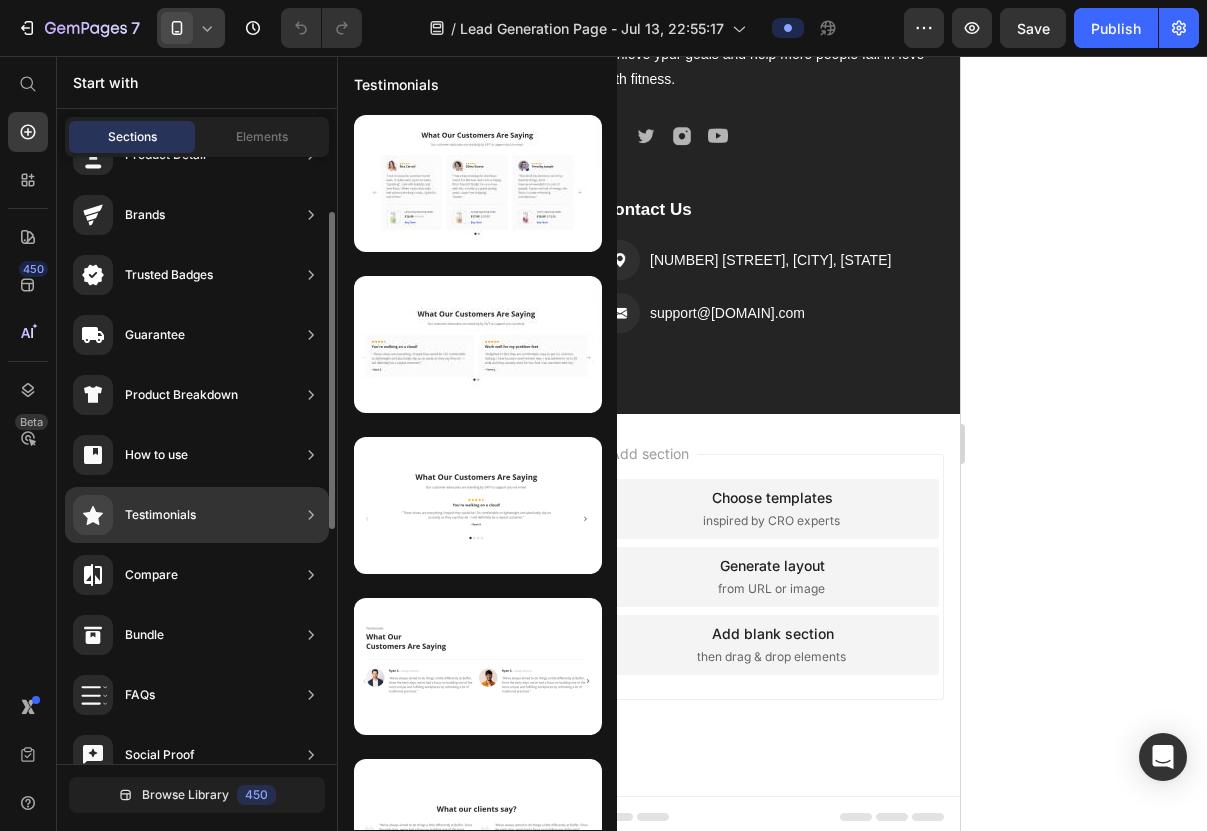 click 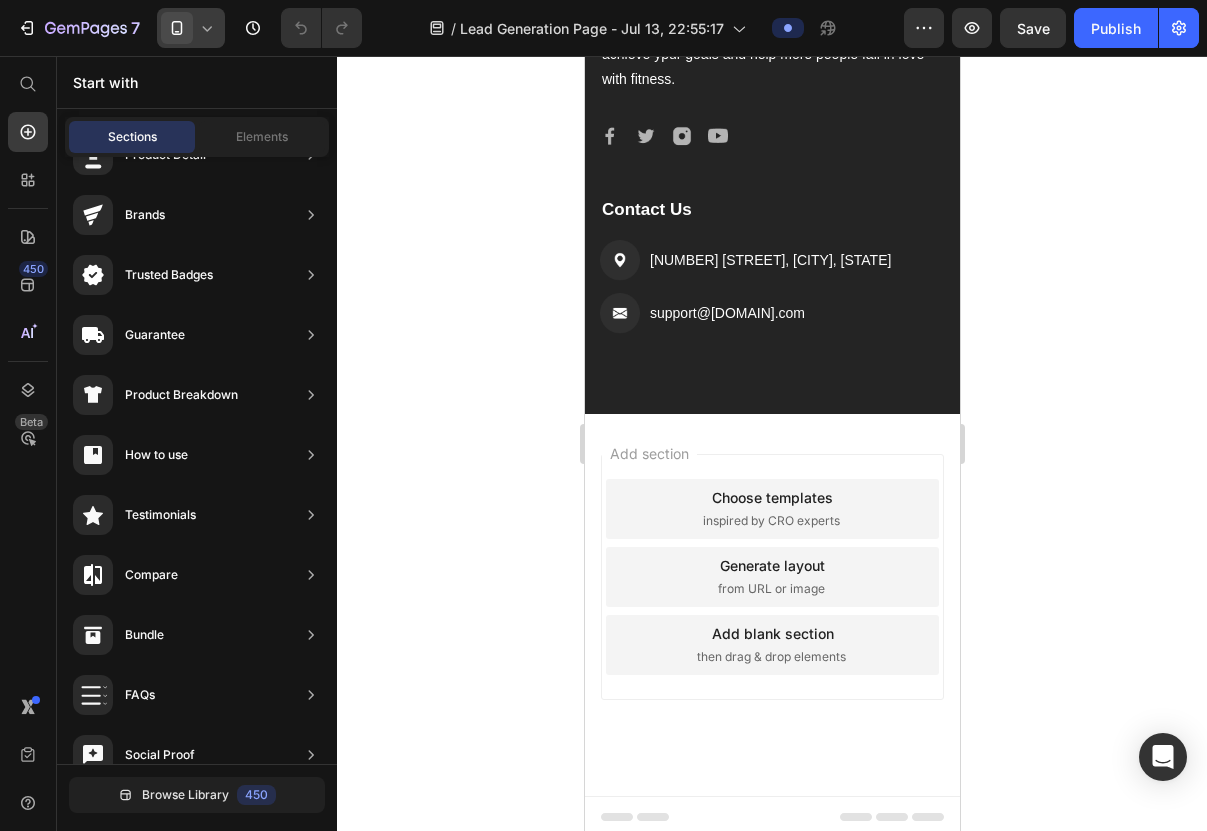 click on "Add section Choose templates inspired by CRO experts Generate layout from URL or image Add blank section then drag & drop elements" at bounding box center (771, 605) 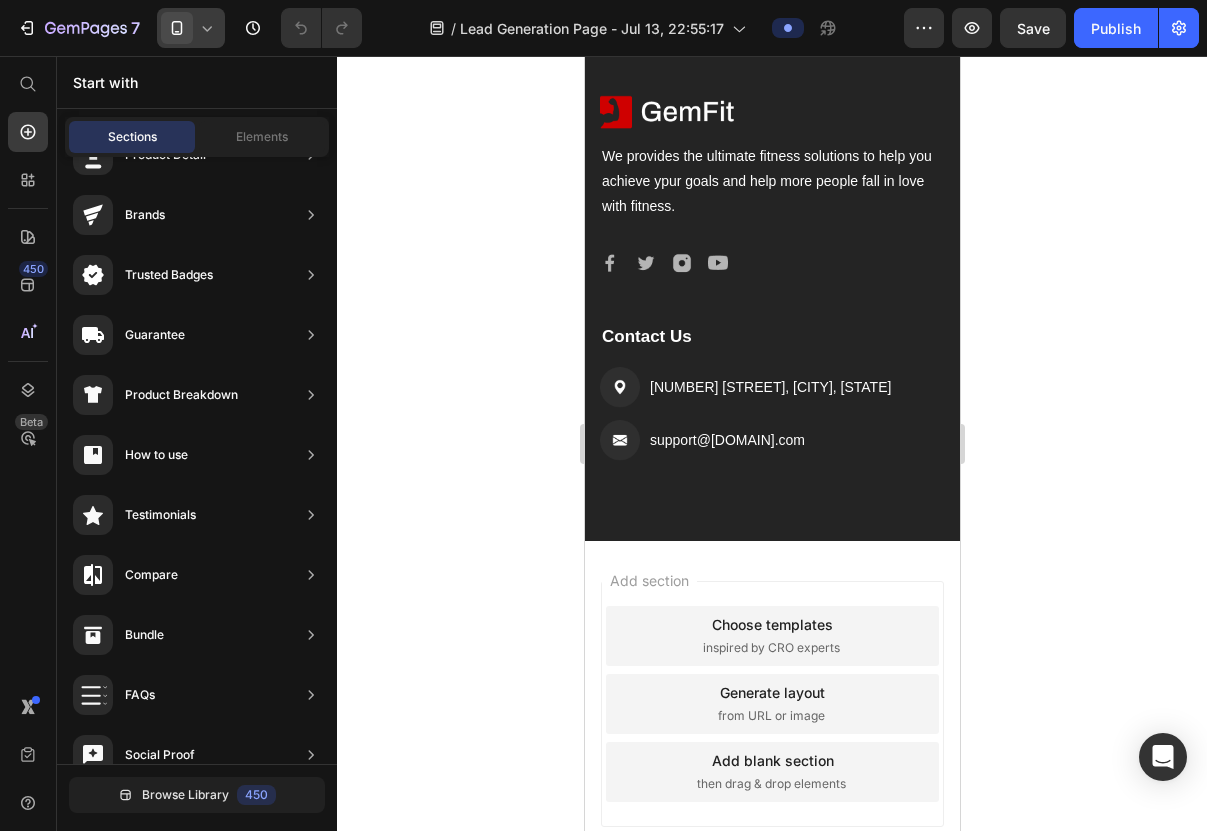 scroll, scrollTop: 4273, scrollLeft: 0, axis: vertical 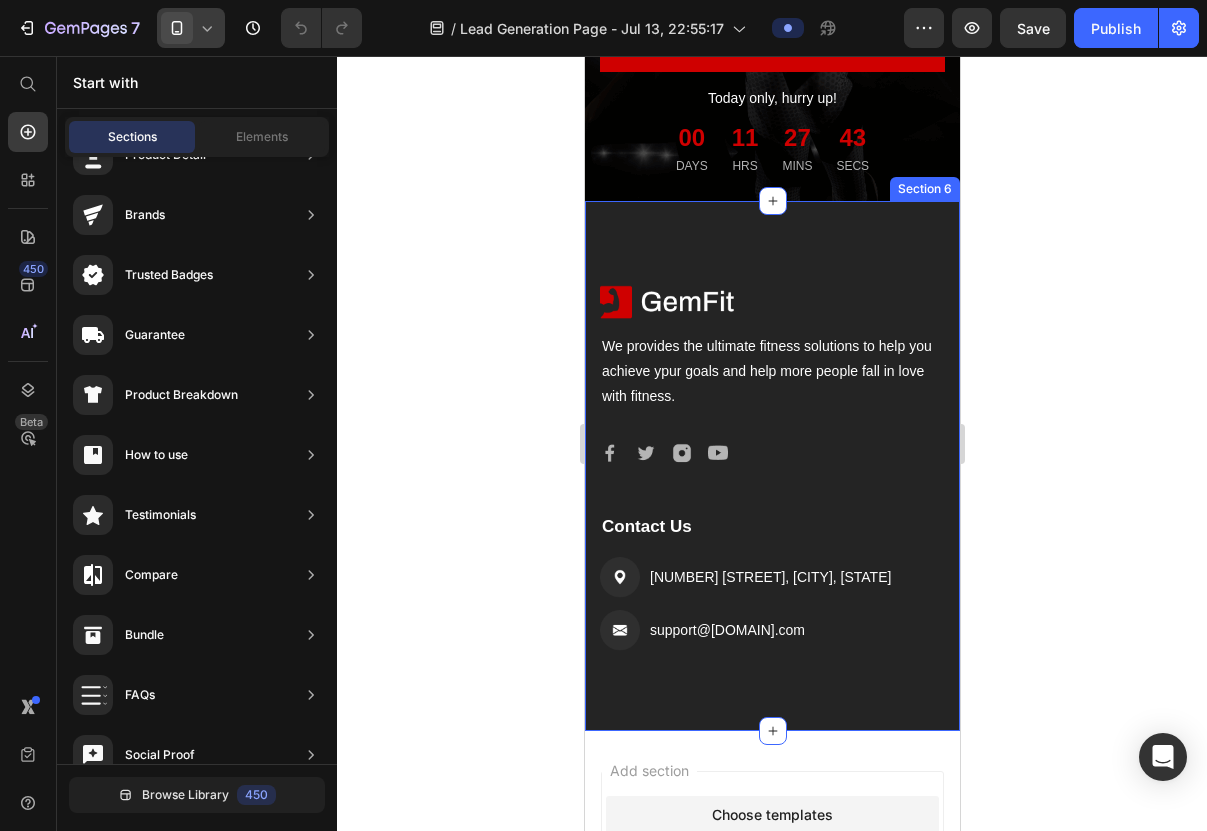 click on "Image We provides the ultimate fitness solutions to help you achieve ypur goals and help more people fall in love with fitness. Text block Image Image Image Image Icon List Hoz Contact Us Text block Image 1673 Hedge Street, Millington, New Jersey Text block Image support@gemfit.com Text block Icon List Row Section 6" at bounding box center [771, 466] 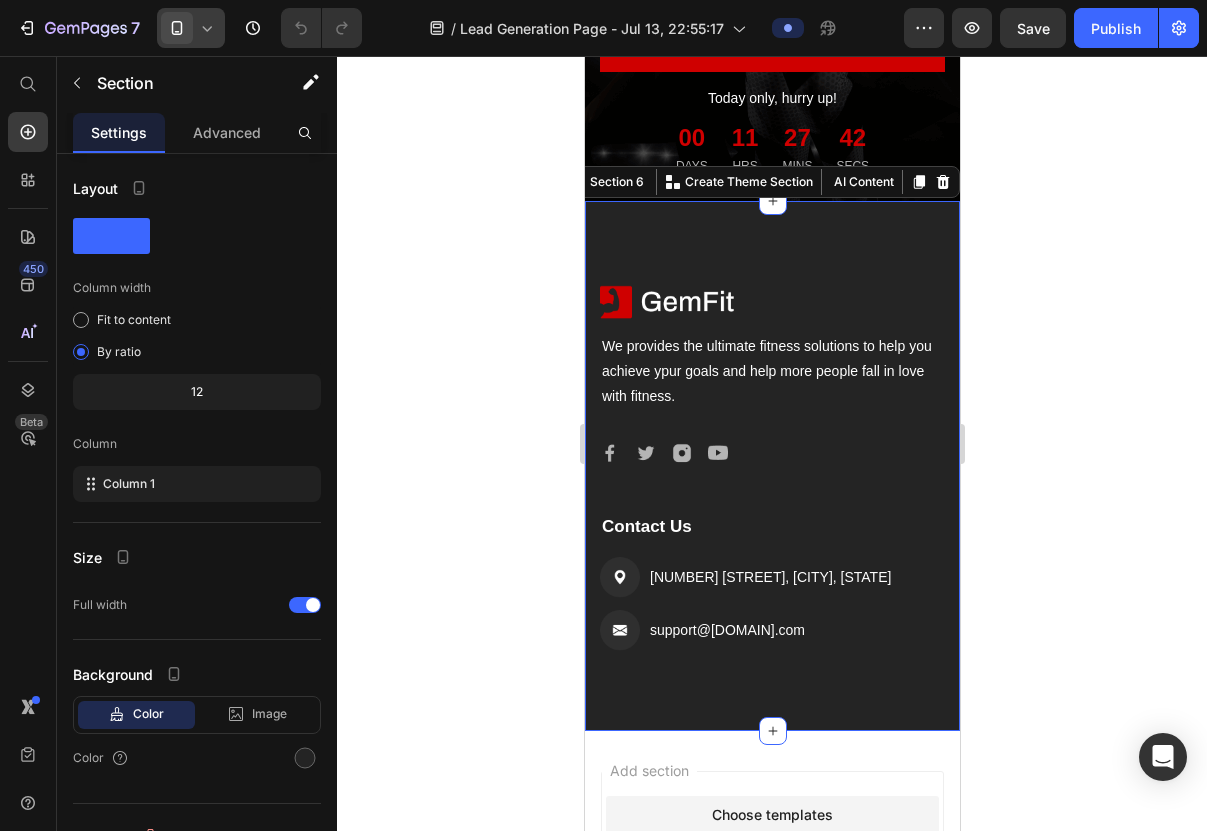 scroll, scrollTop: 3653, scrollLeft: 0, axis: vertical 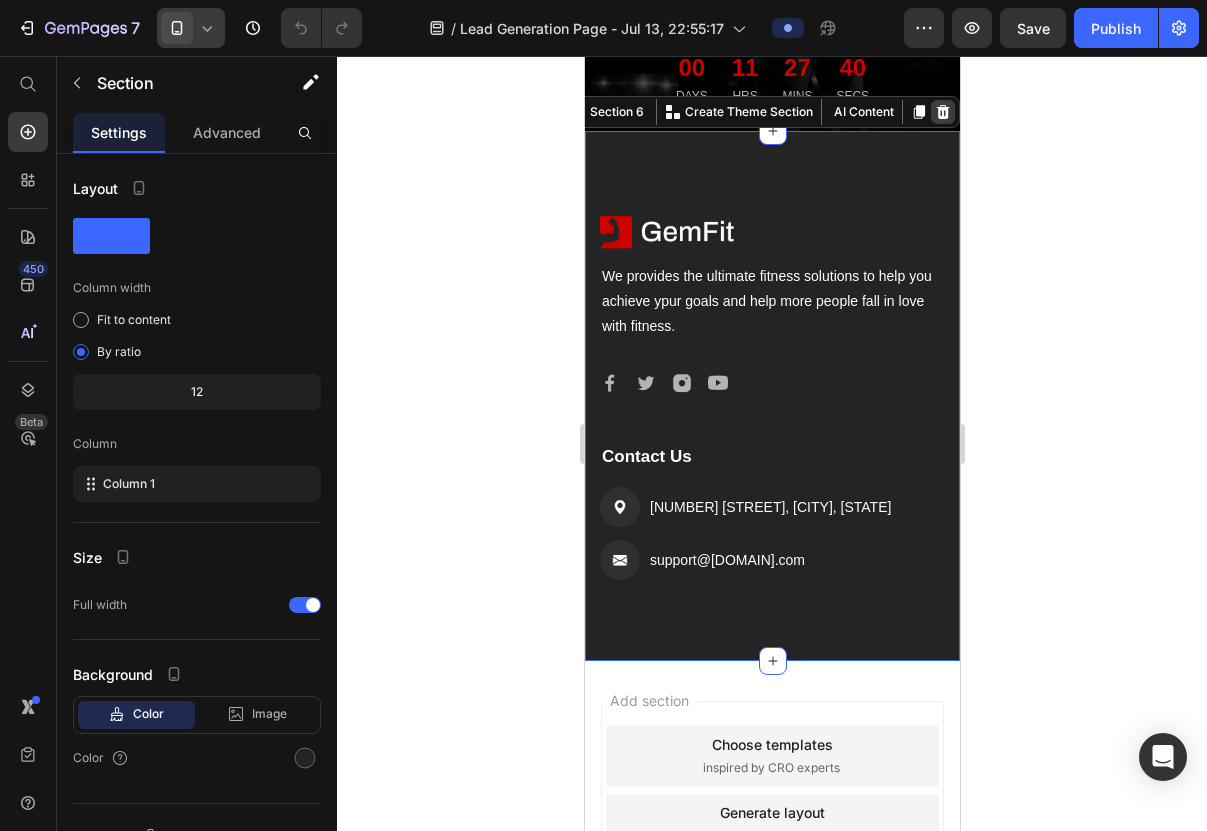 click 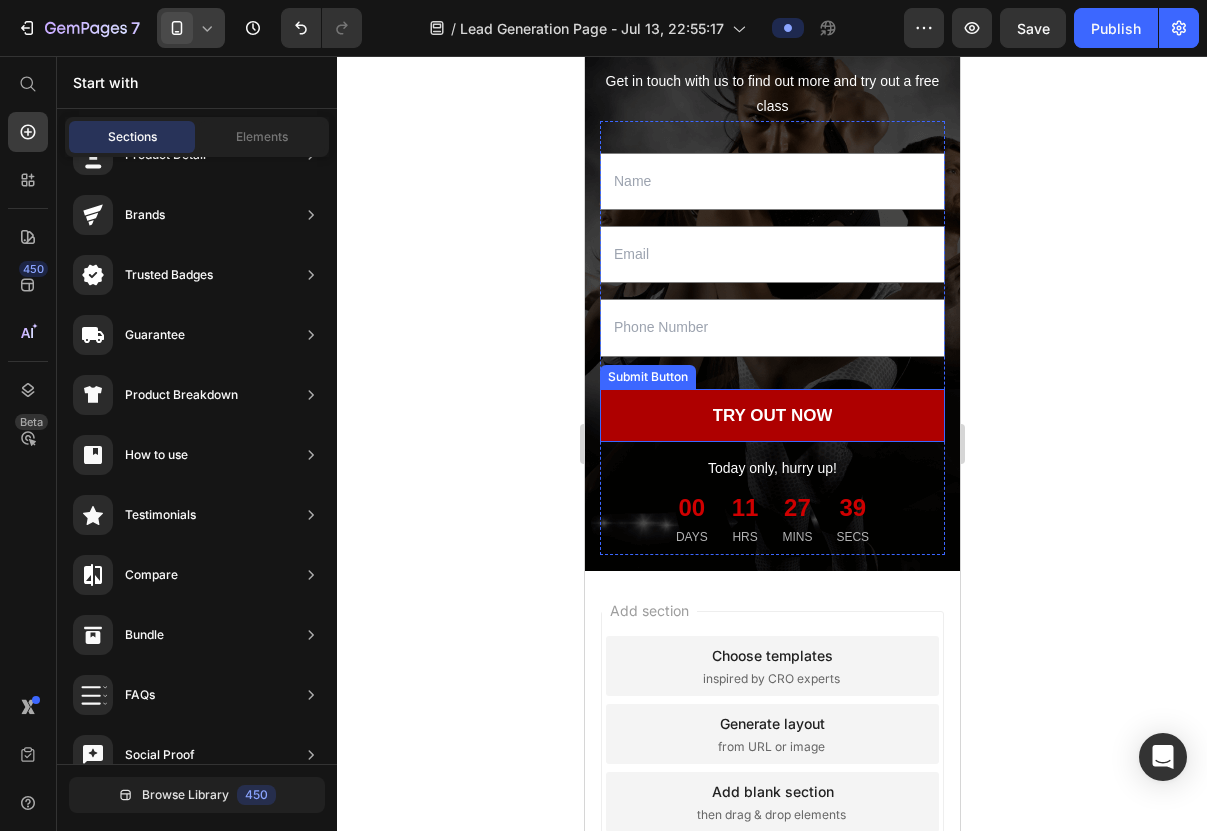 scroll, scrollTop: 2964, scrollLeft: 0, axis: vertical 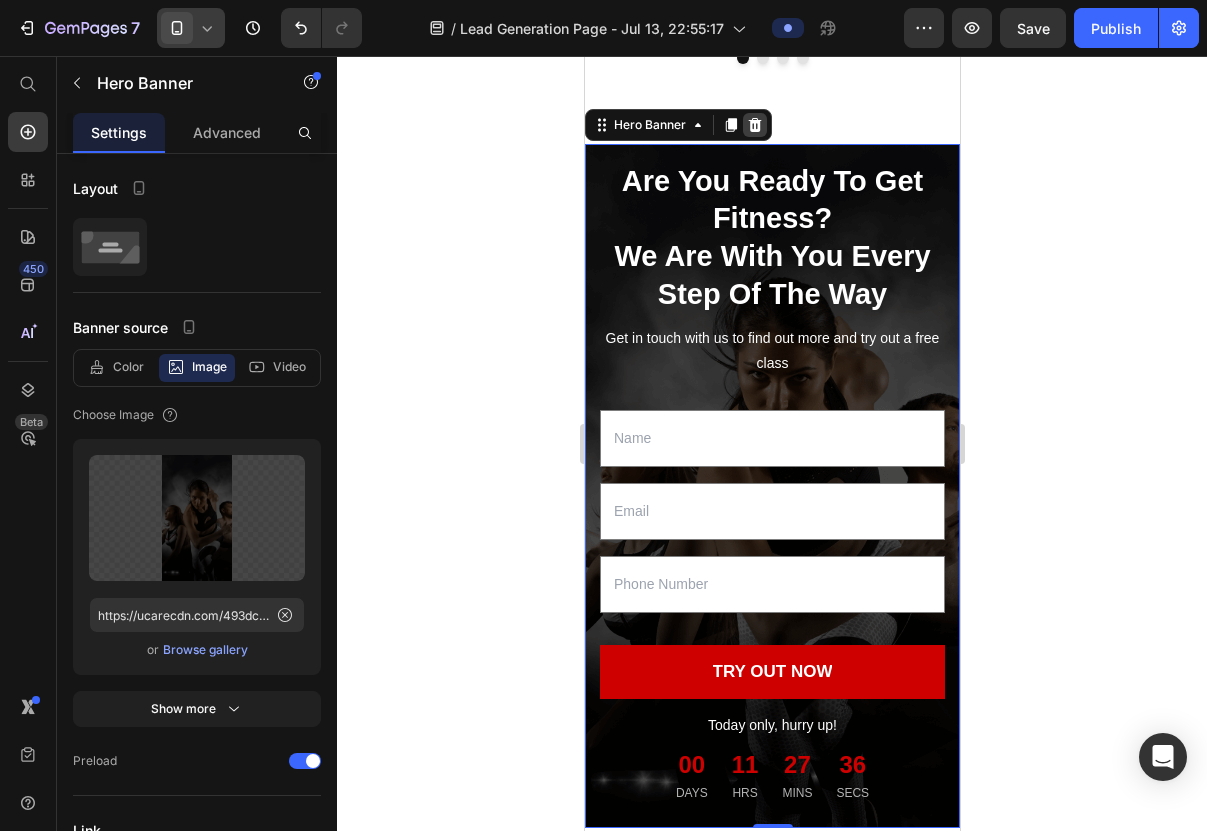 click 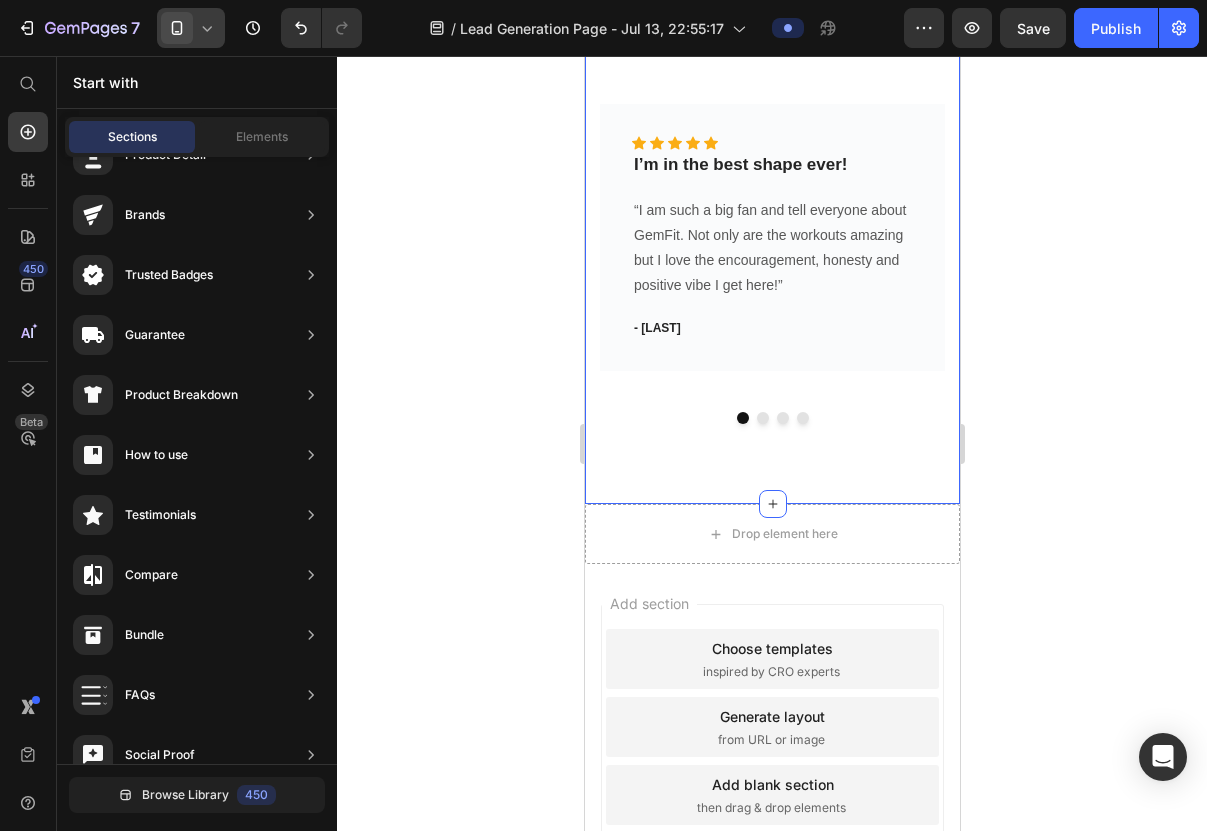 scroll, scrollTop: 2570, scrollLeft: 0, axis: vertical 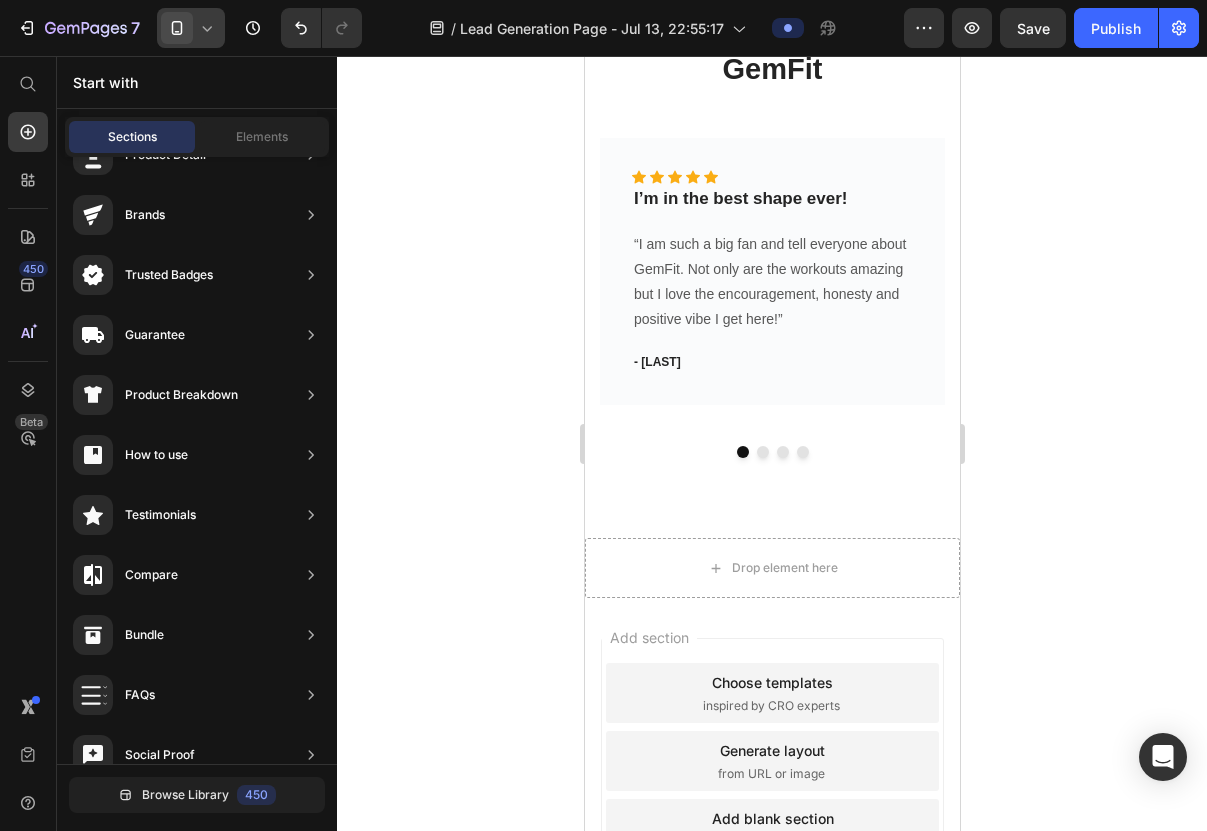click on "1:1 Personal Training" at bounding box center [771, -294] 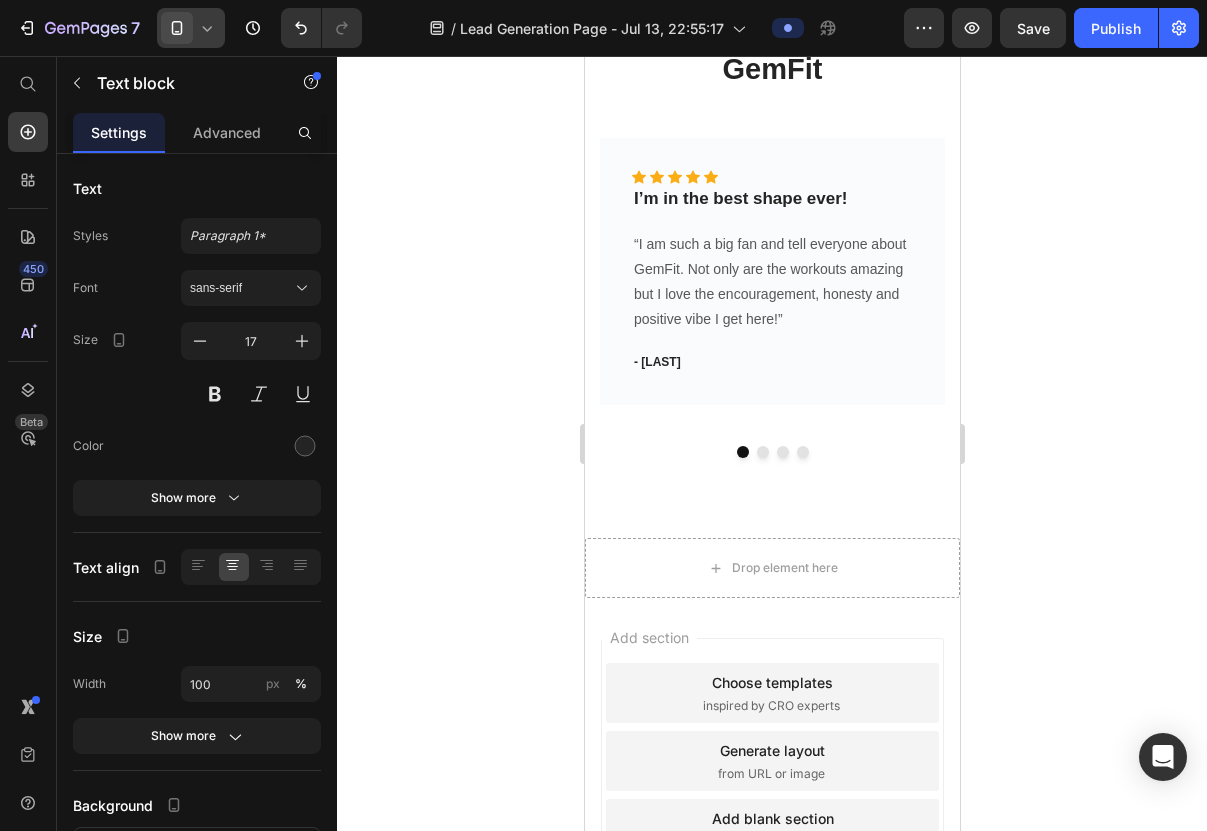 click 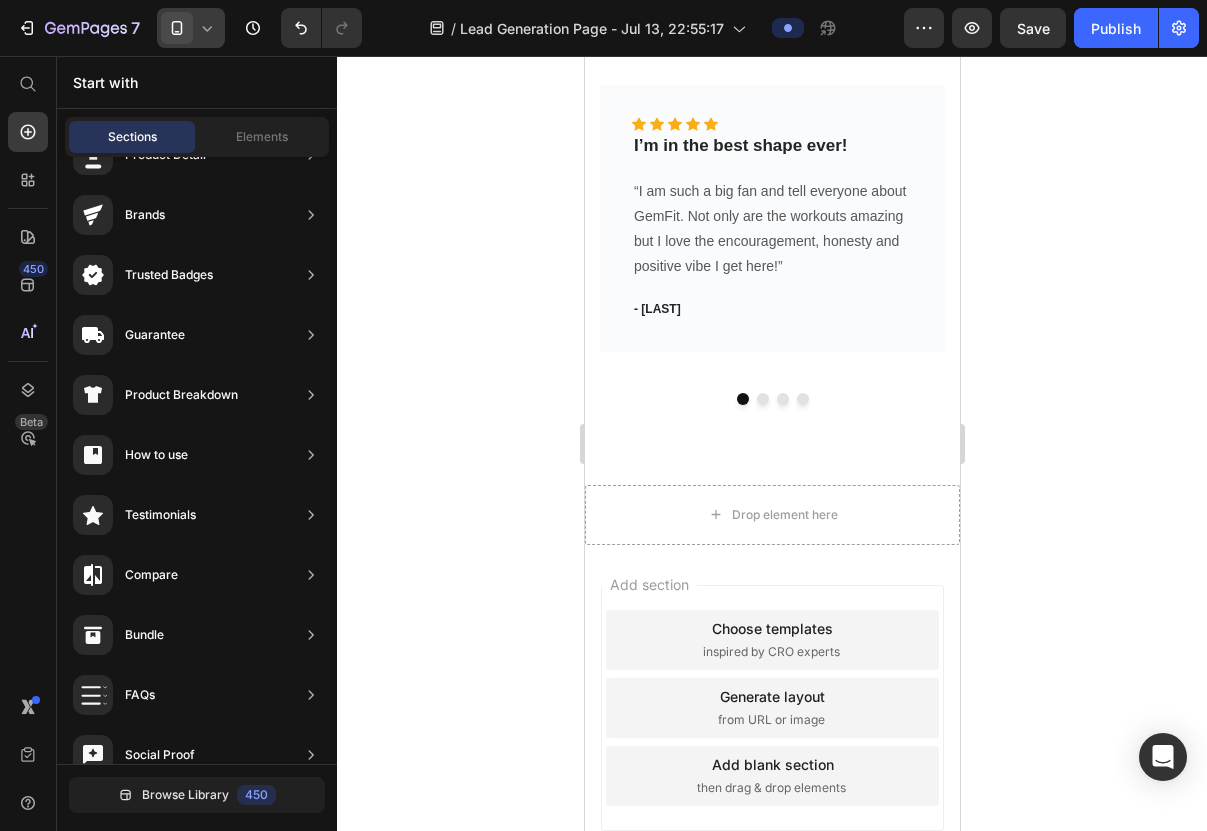 click on "Receive 1:1 virtual or in-person coaching where we will strengthen your mind & body." at bounding box center [771, -298] 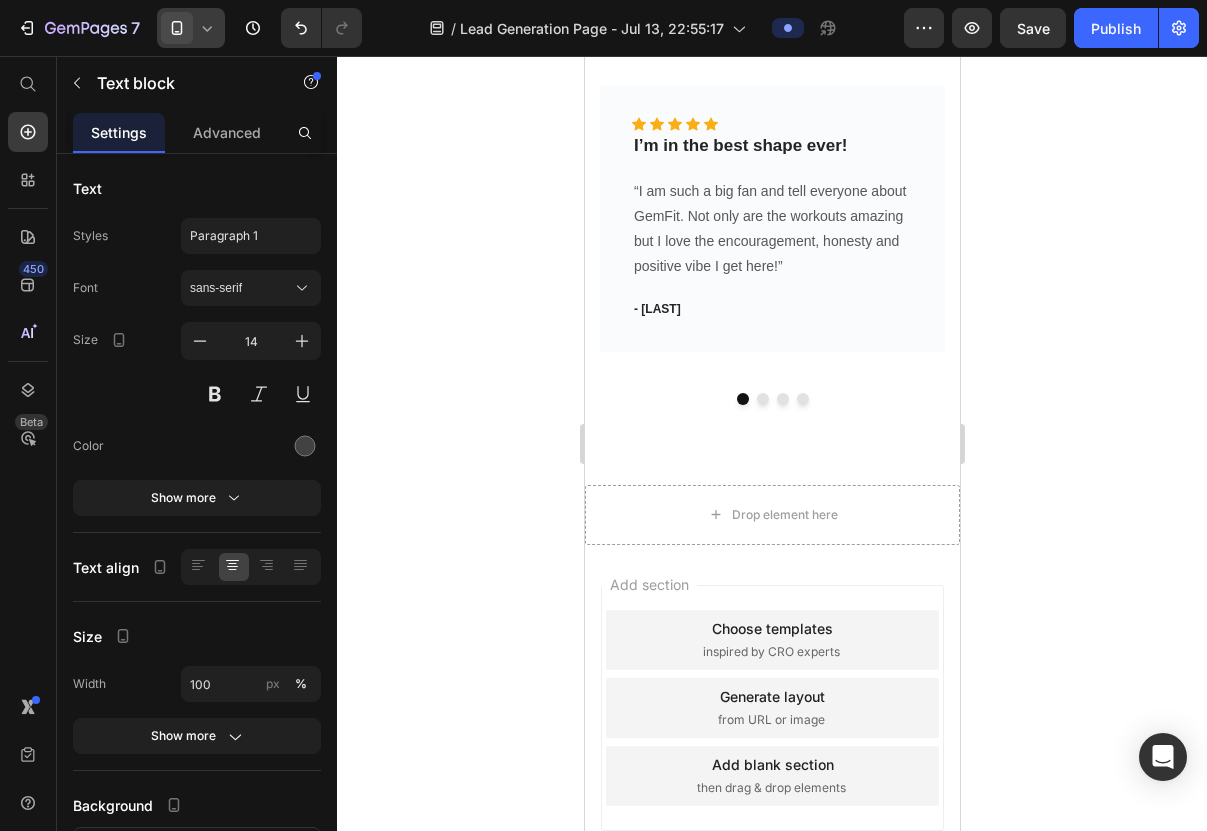 click 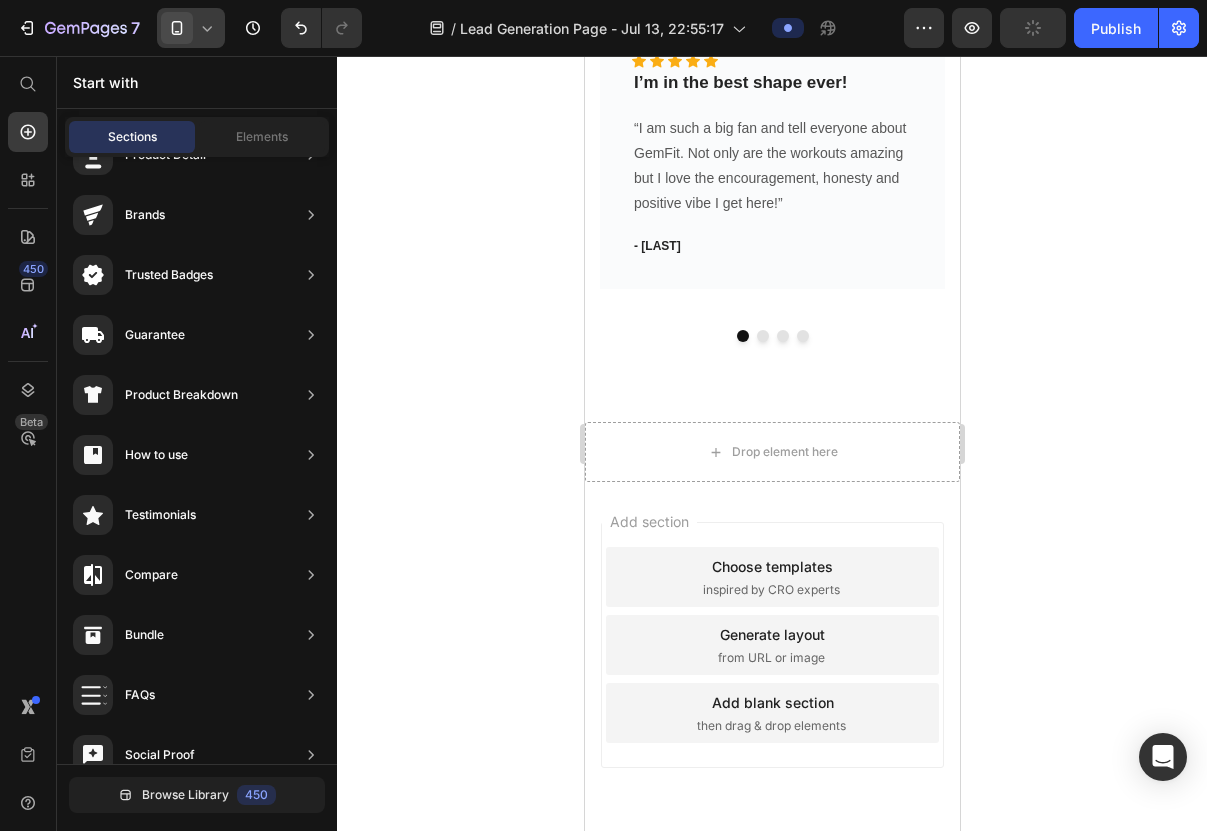 click on "Image Join Fitness Challenges Text block Try GemFit challenges that will guide you through daily workouts effectively. Text block" at bounding box center [771, -259] 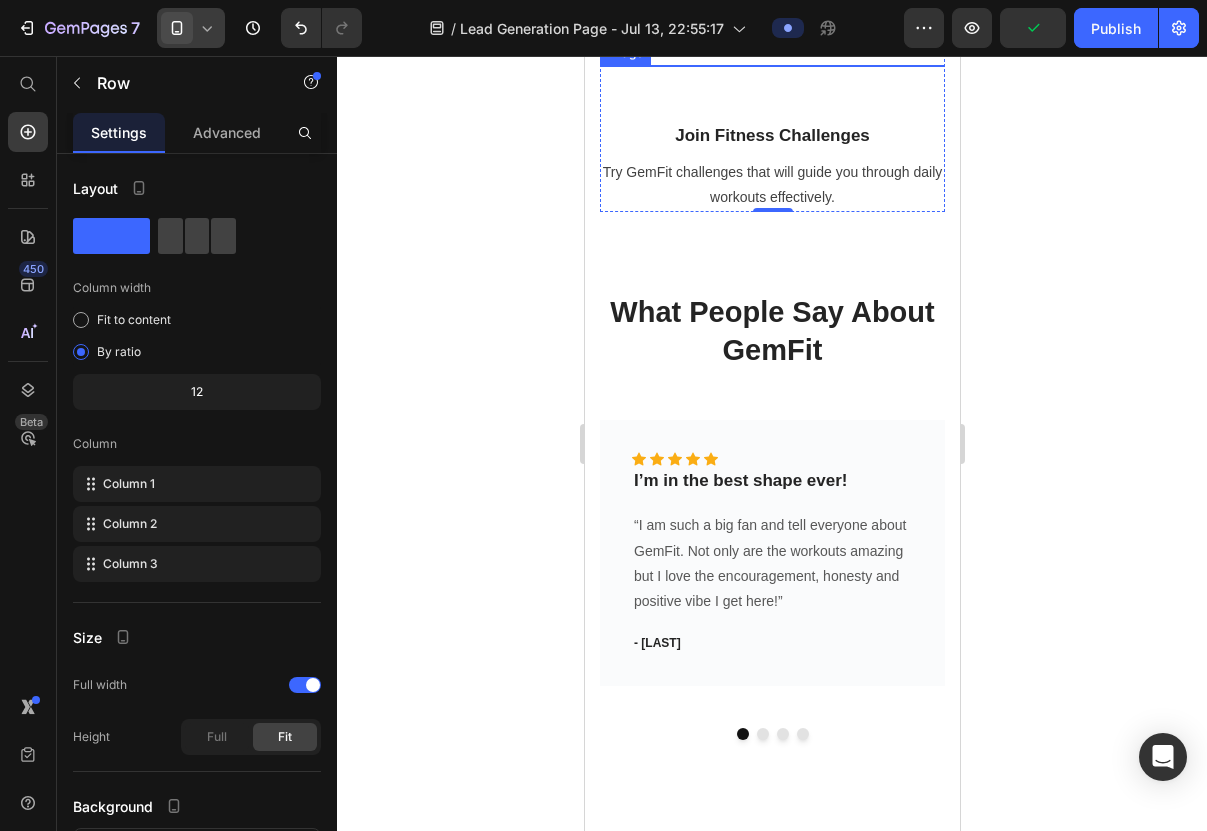scroll, scrollTop: 2068, scrollLeft: 0, axis: vertical 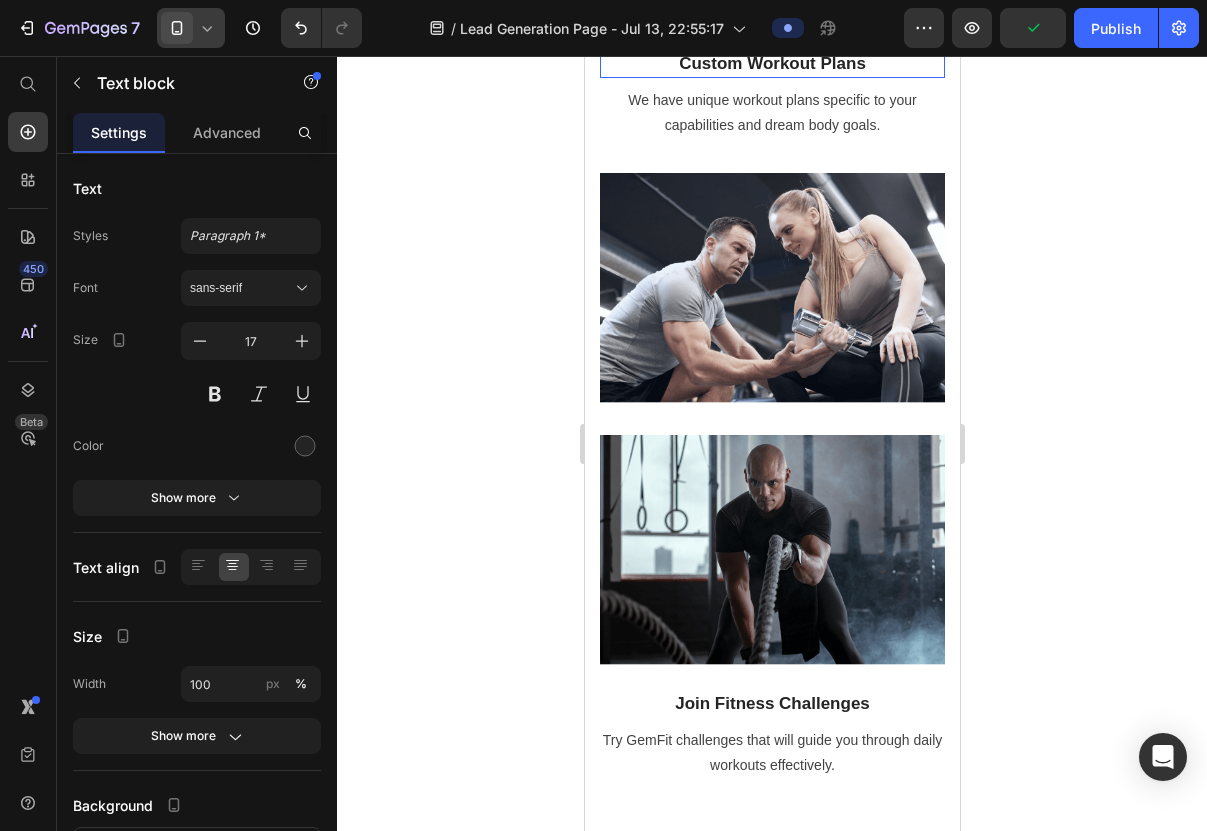 click on "Custom Workout Plans" at bounding box center [771, 64] 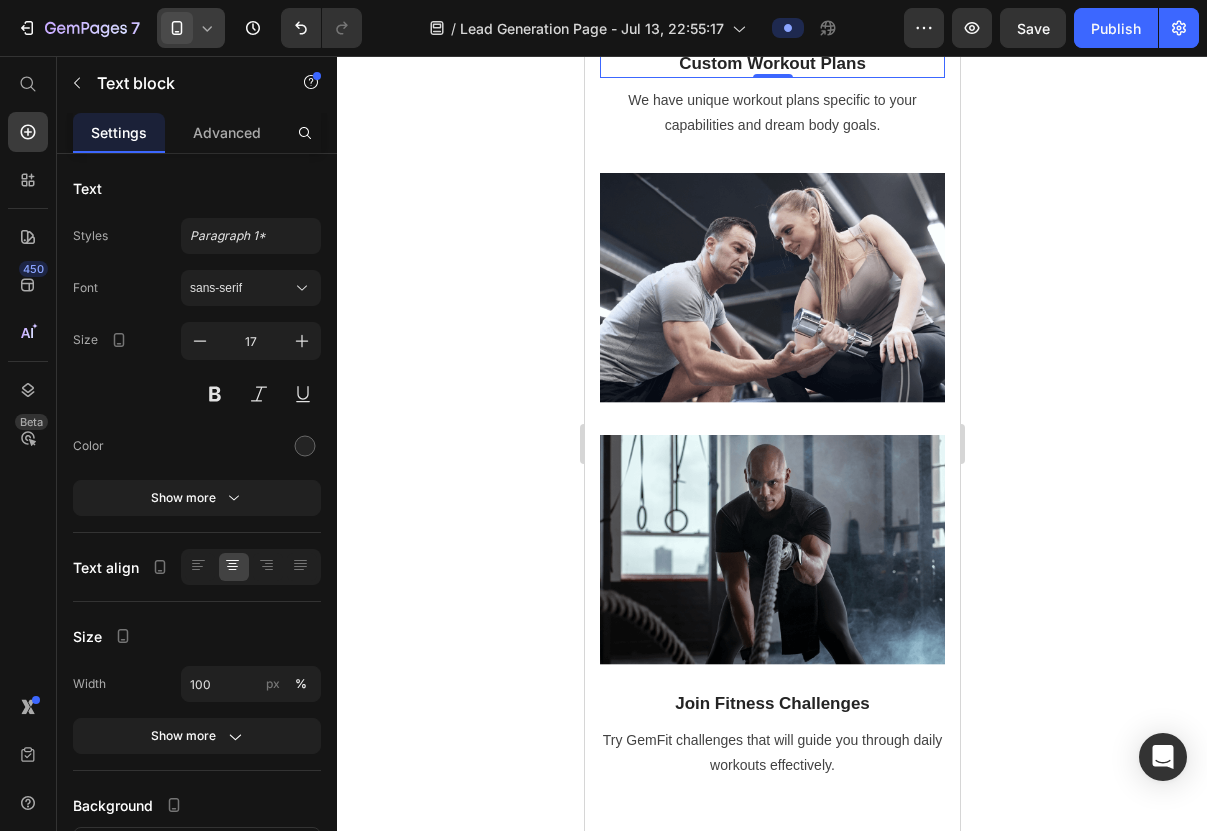 click 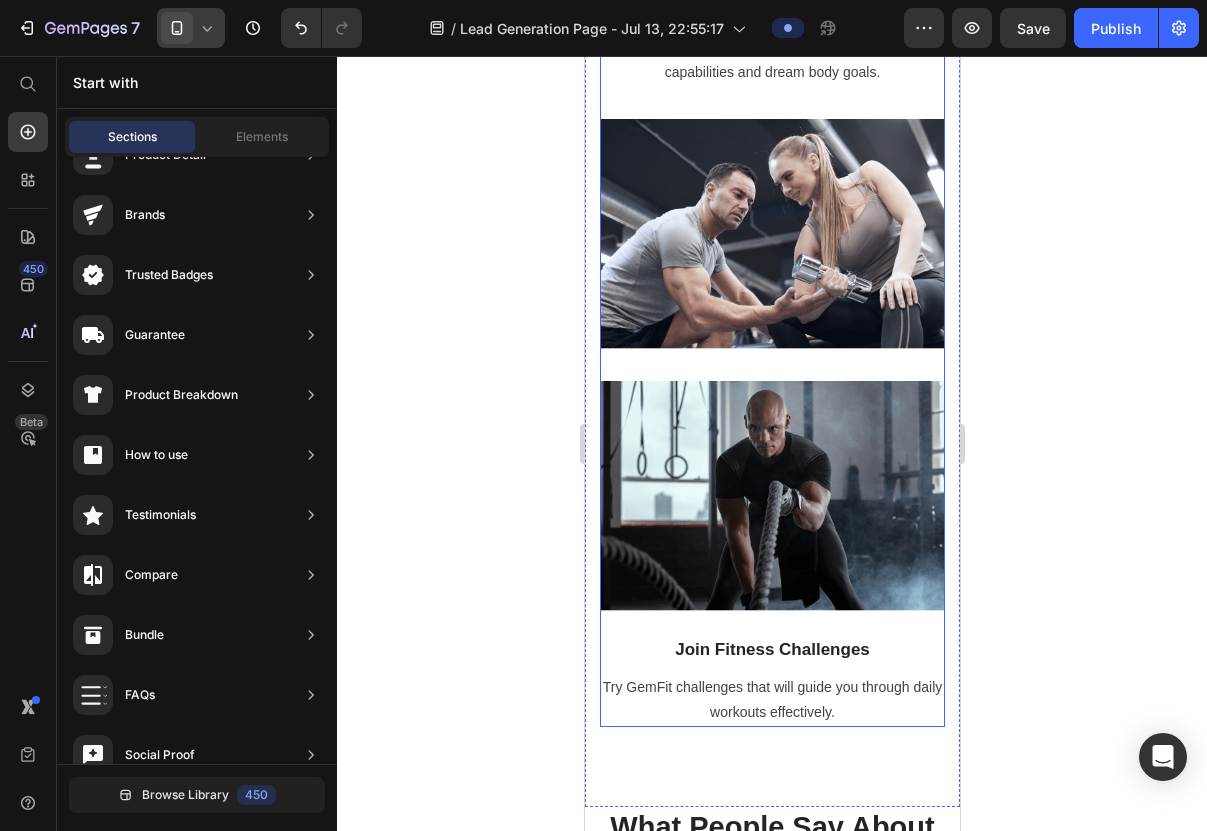 click on "Image" at bounding box center [771, 218] 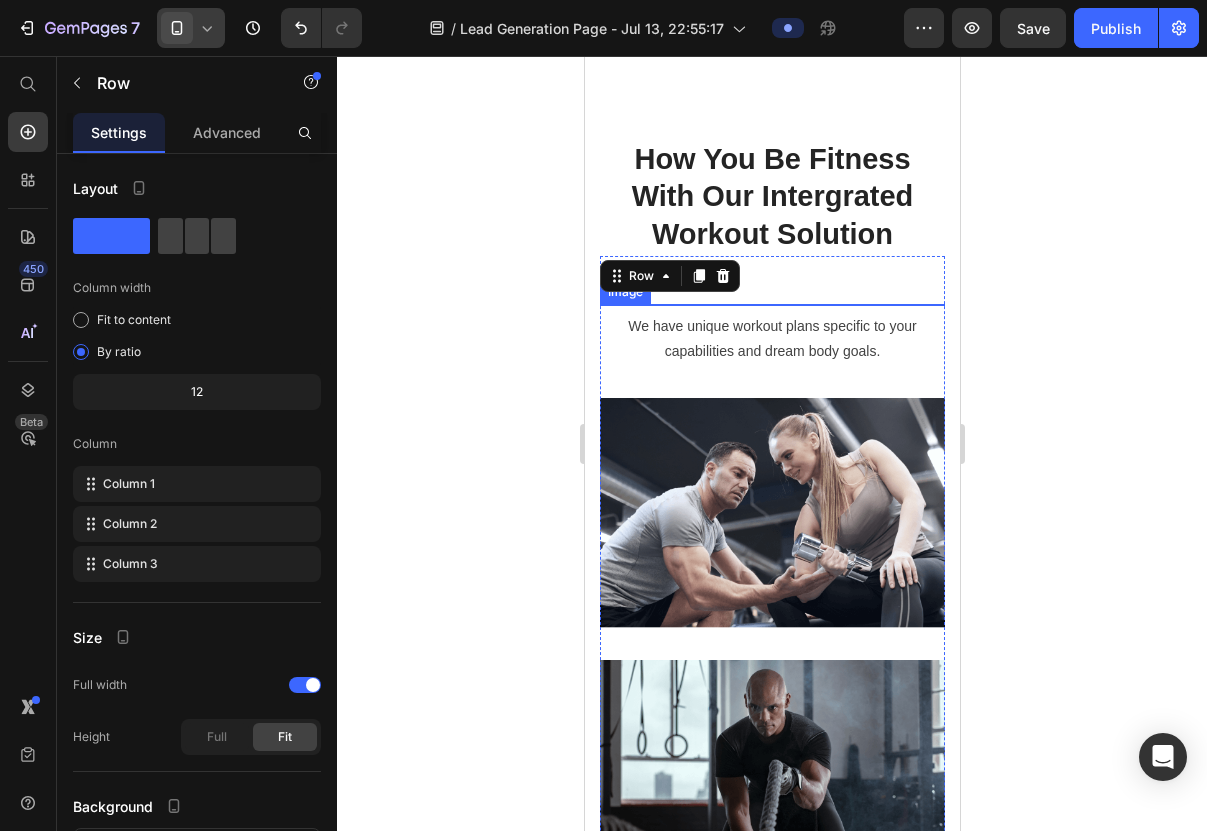 scroll, scrollTop: 1759, scrollLeft: 0, axis: vertical 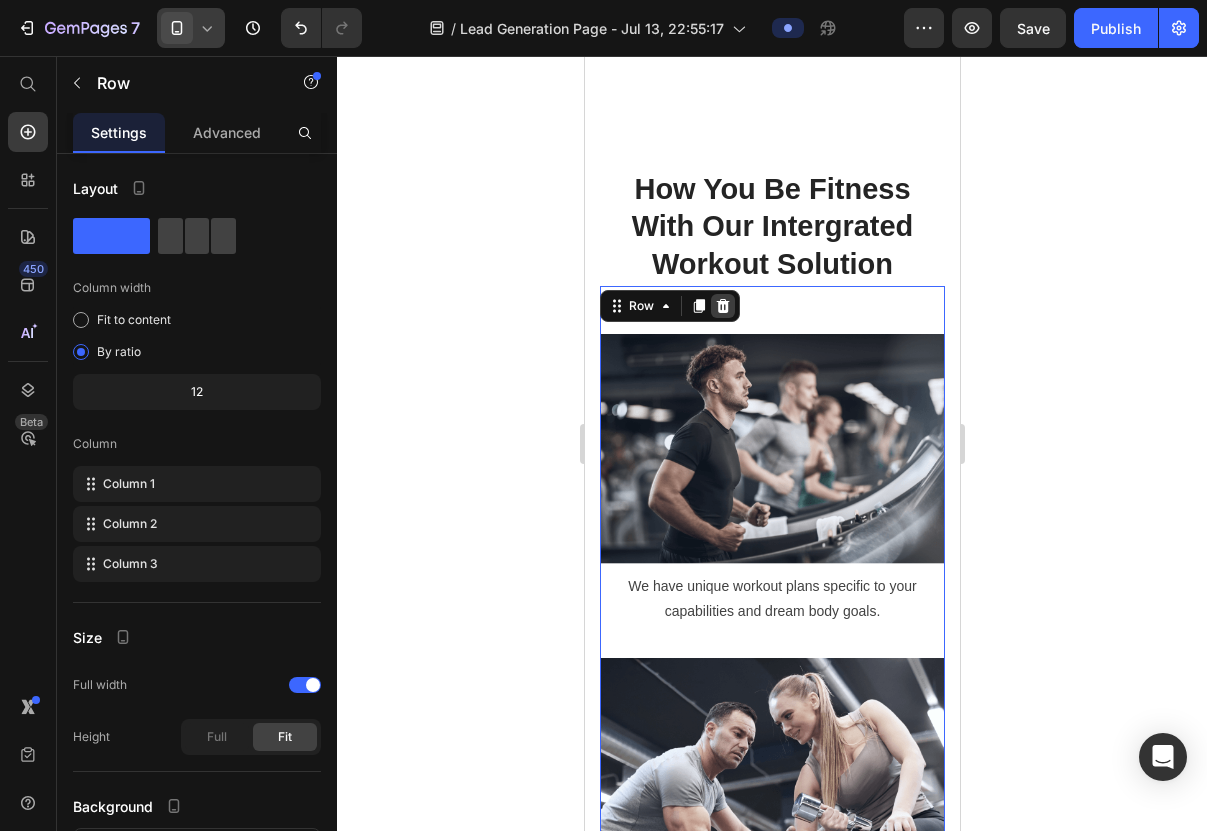 click 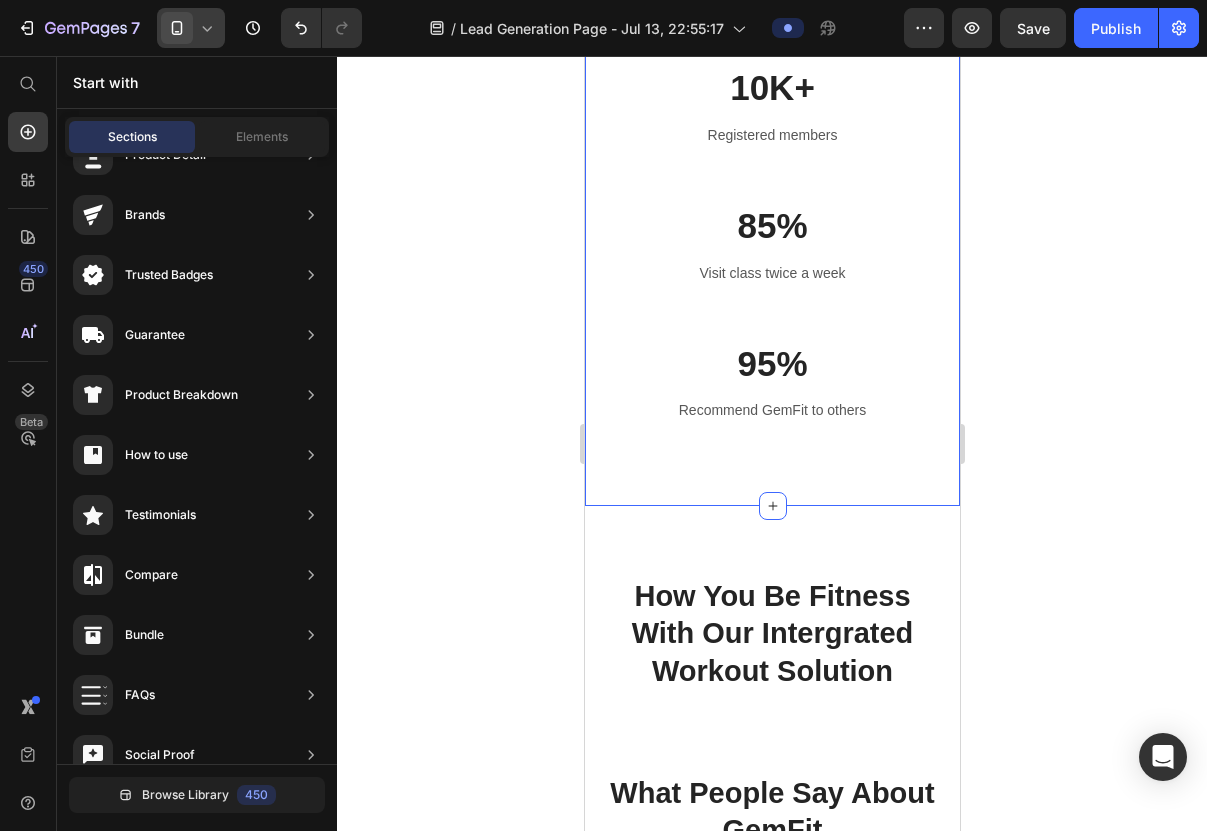 scroll, scrollTop: 967, scrollLeft: 0, axis: vertical 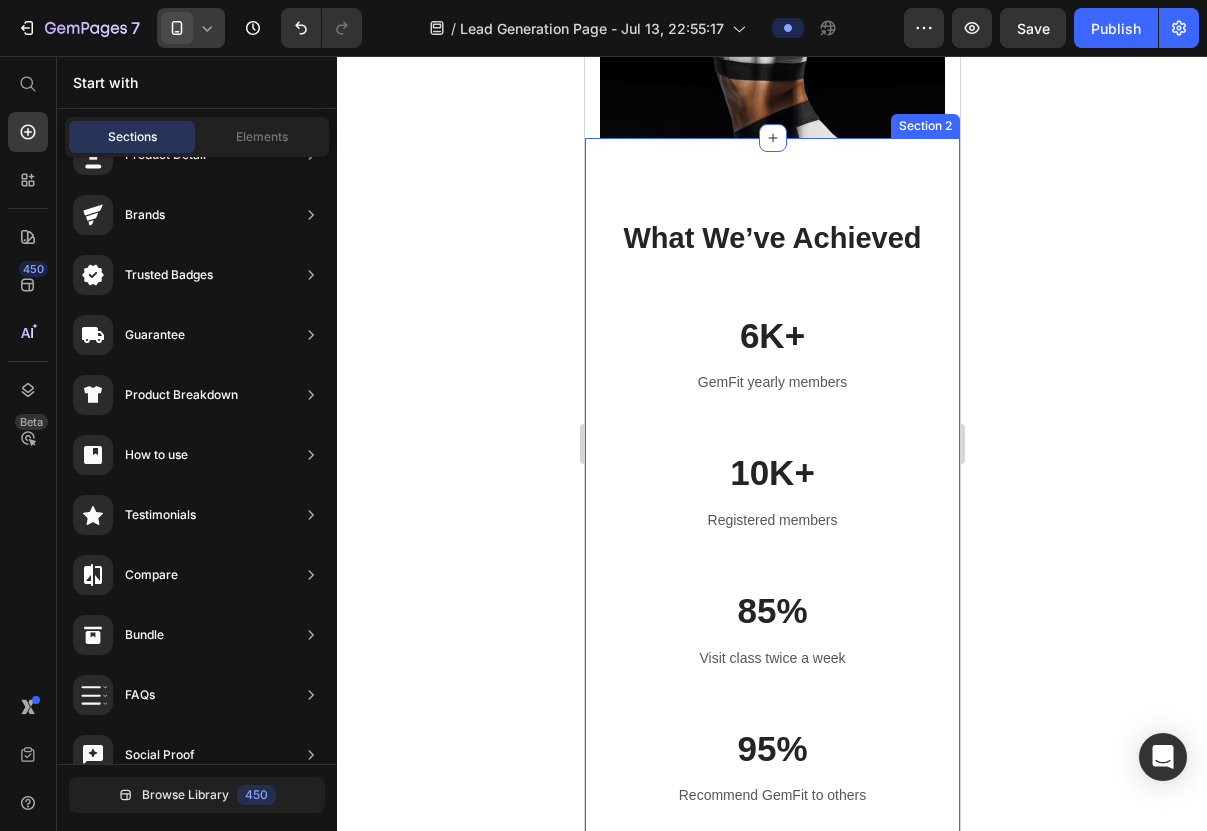 click on "What We’ve Achieved Heading Row 6K+ Text block GemFit yearly members Text block 10K+ Text block Registered members Text block Row 85% Text block Visit class twice a week Text block 95% Text block Recommend GemFit to others Text block Row Row Section 2" at bounding box center [771, 514] 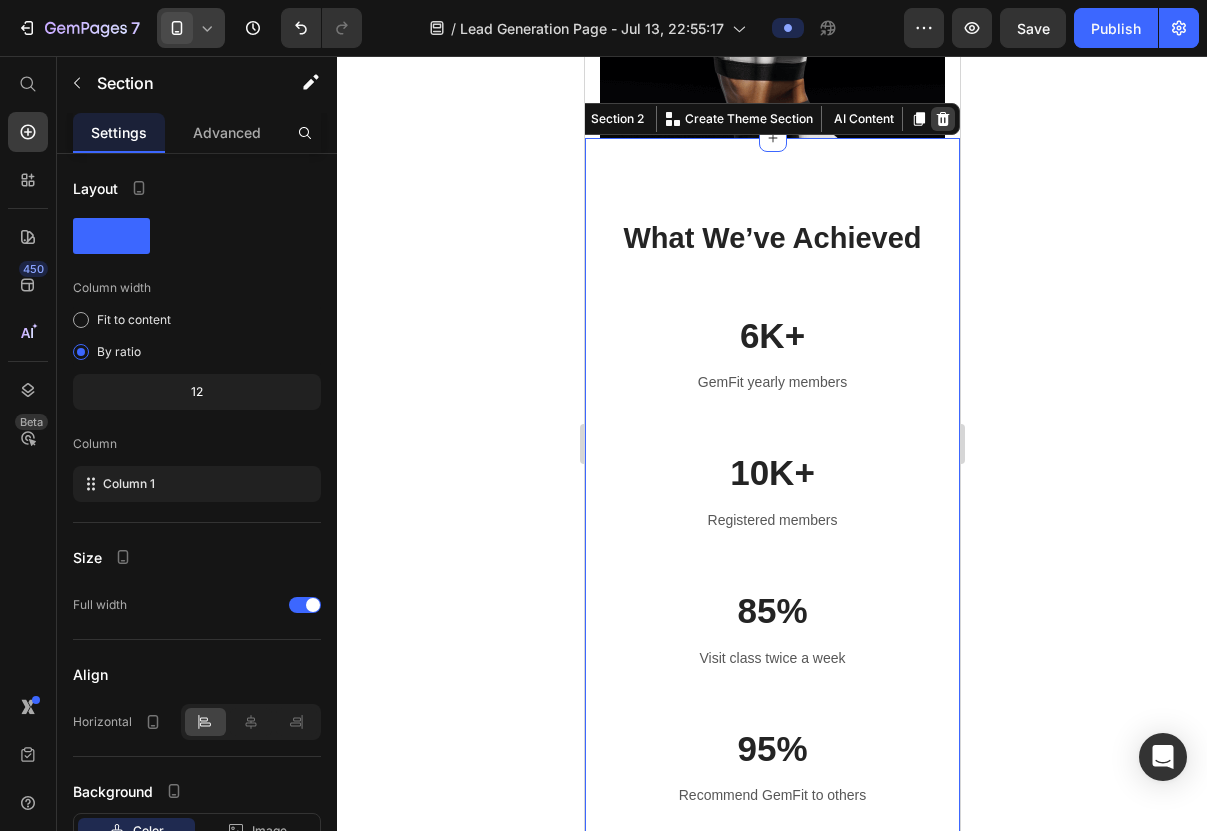 click 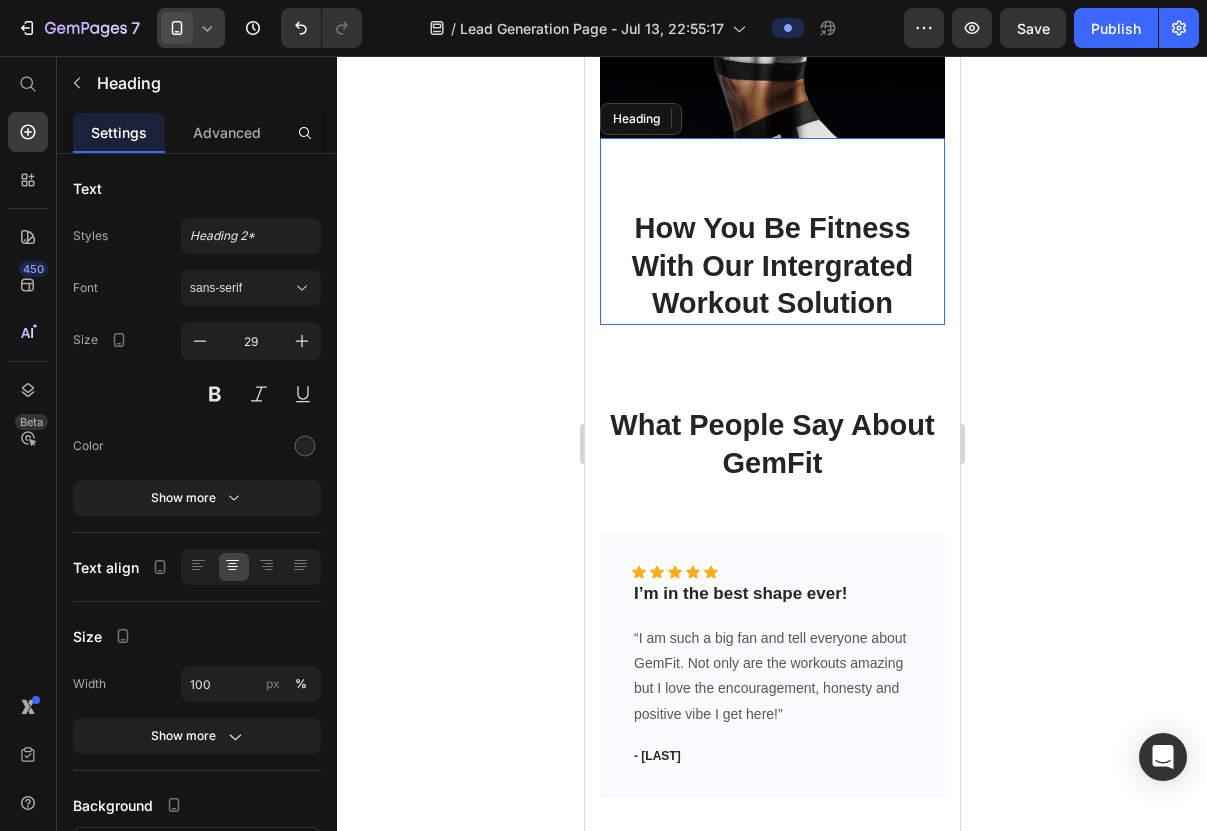 click on "how you be fitness with our intergrated workout solution Heading" at bounding box center (771, 231) 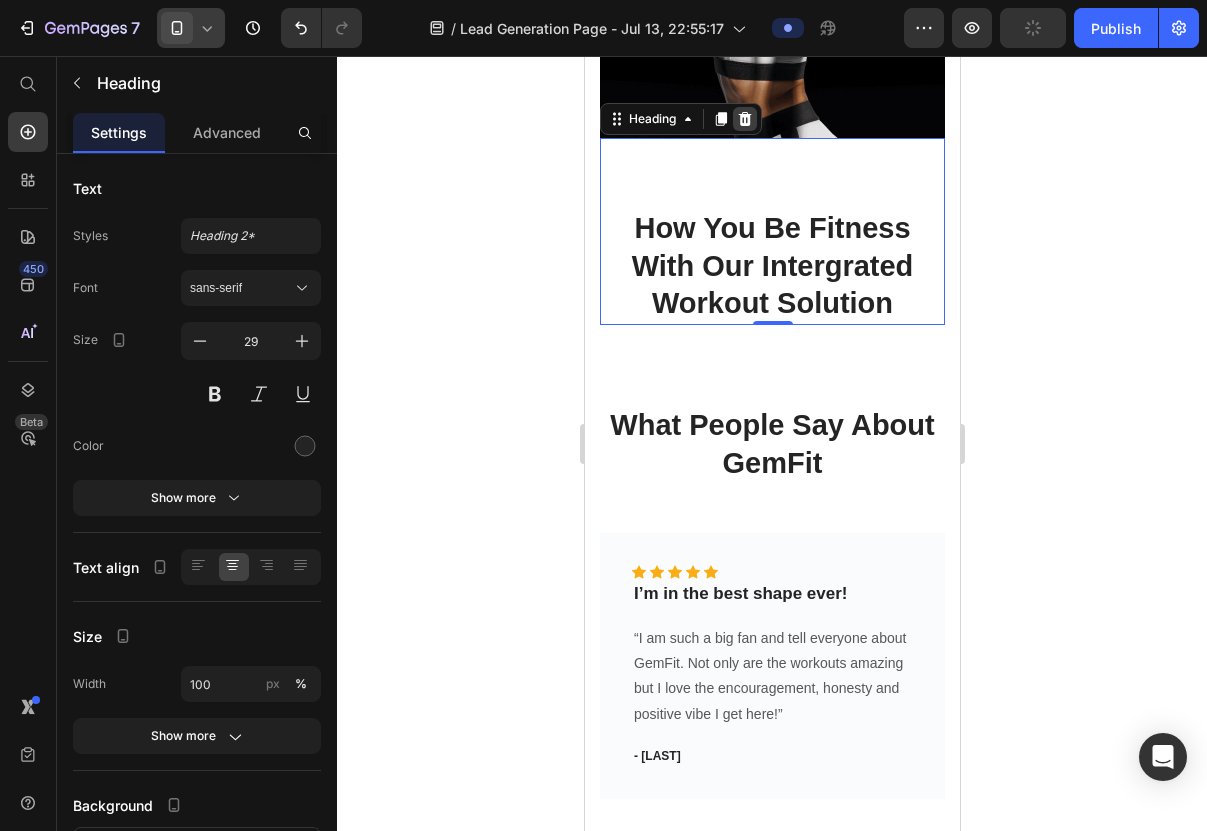 click 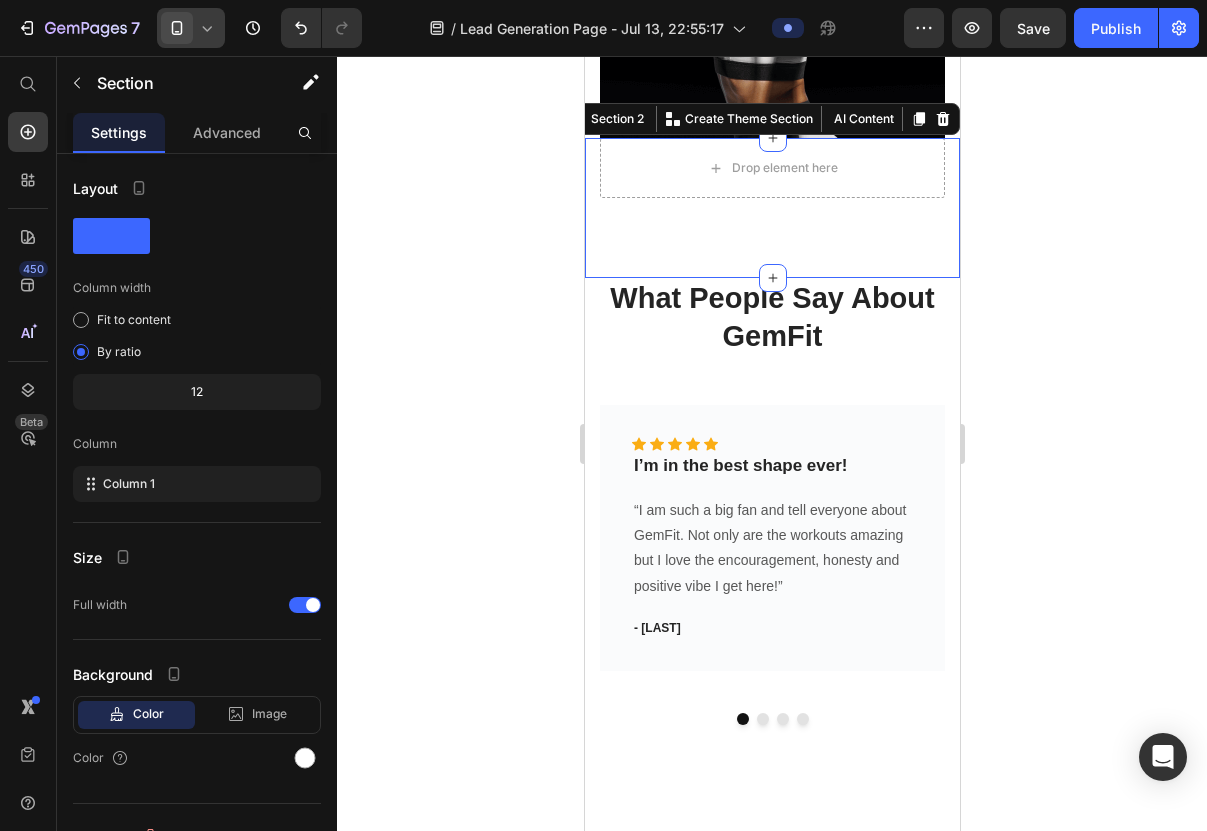 click on "Title Line
Drop element here Row Section 2   You can create reusable sections Create Theme Section AI Content Write with GemAI What would you like to describe here? Tone and Voice Persuasive Product BE NOT AFRAID TEE Show more Generate" at bounding box center [771, 208] 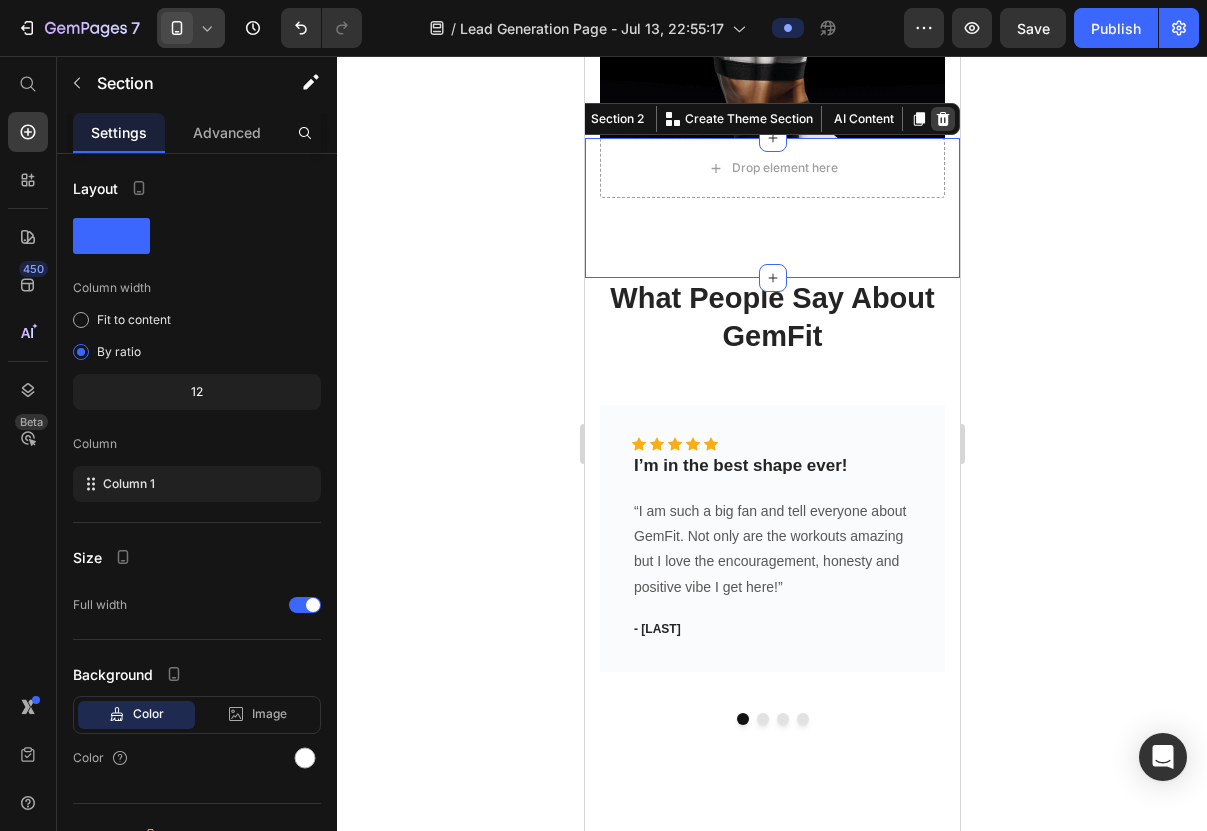 click 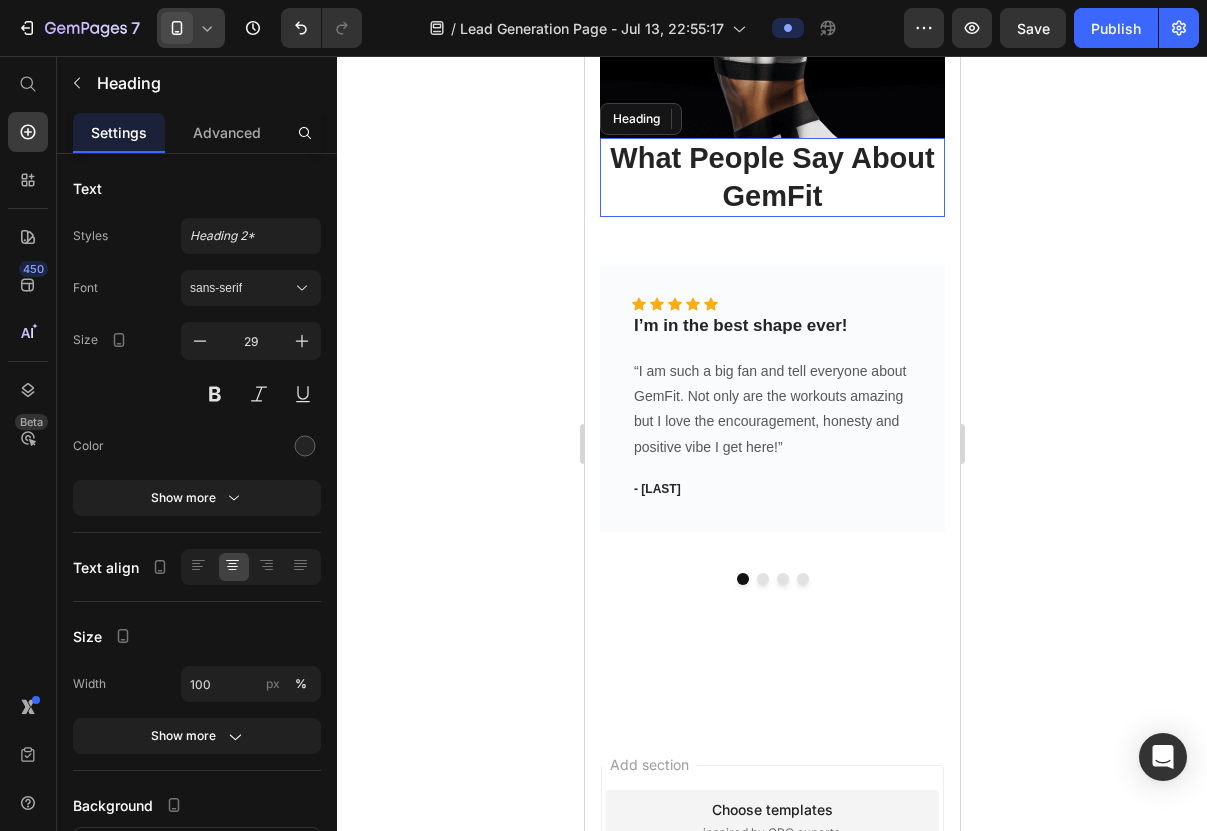 click on "What People Say About GemFit" at bounding box center [771, 177] 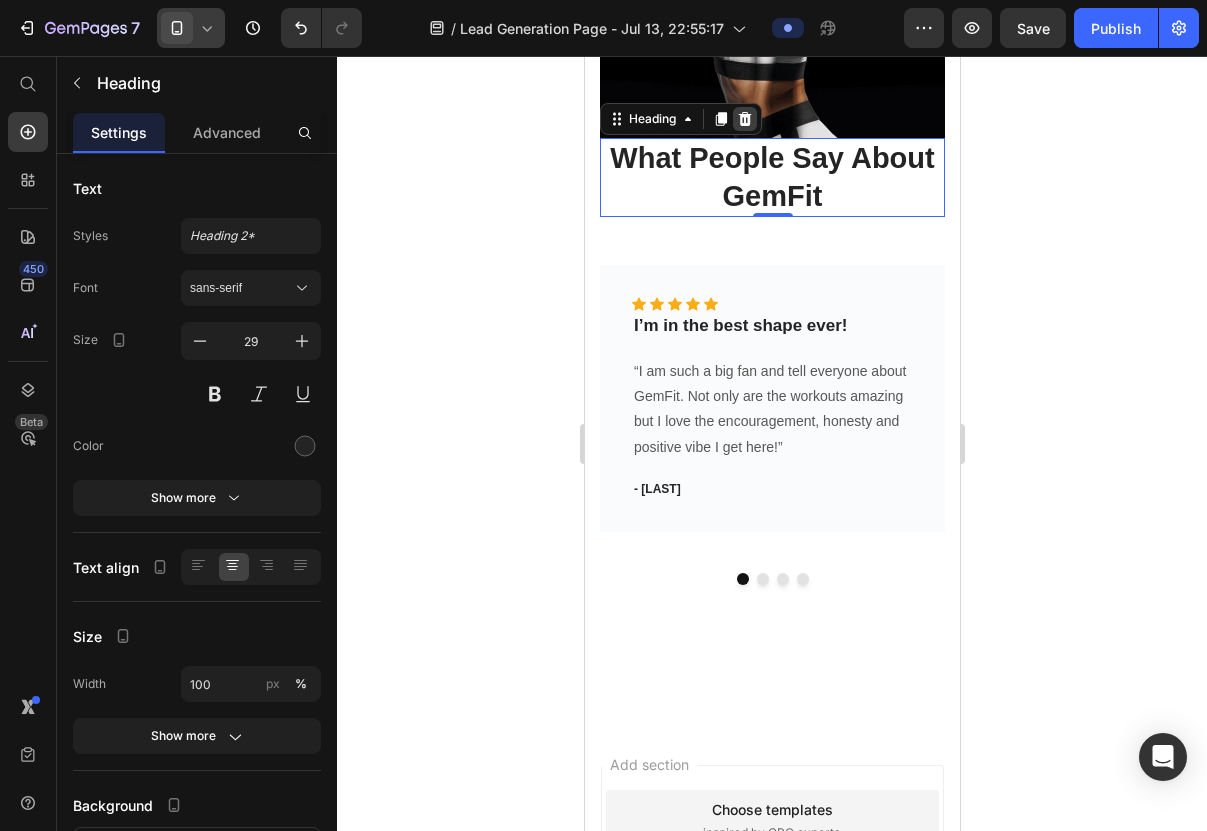 click 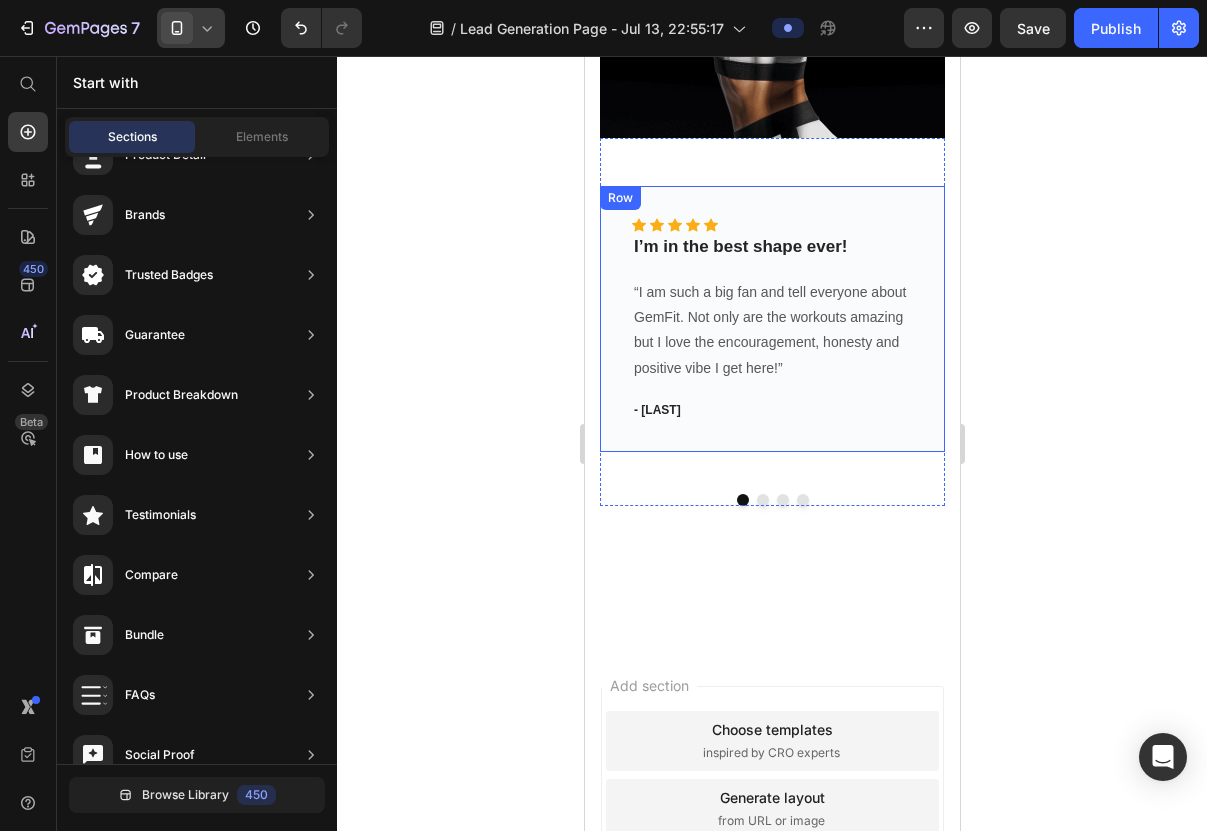 click on "Icon Icon Icon Icon Icon Icon List Hoz I’m in the best shape ever! Text block “I am such a big fan and tell everyone about GemFit. Not only are the workouts amazing but I love the encouragement, honesty and positive vibe I get here!” Text block - [FIRST] [LAST]. Text block Row" at bounding box center [771, 319] 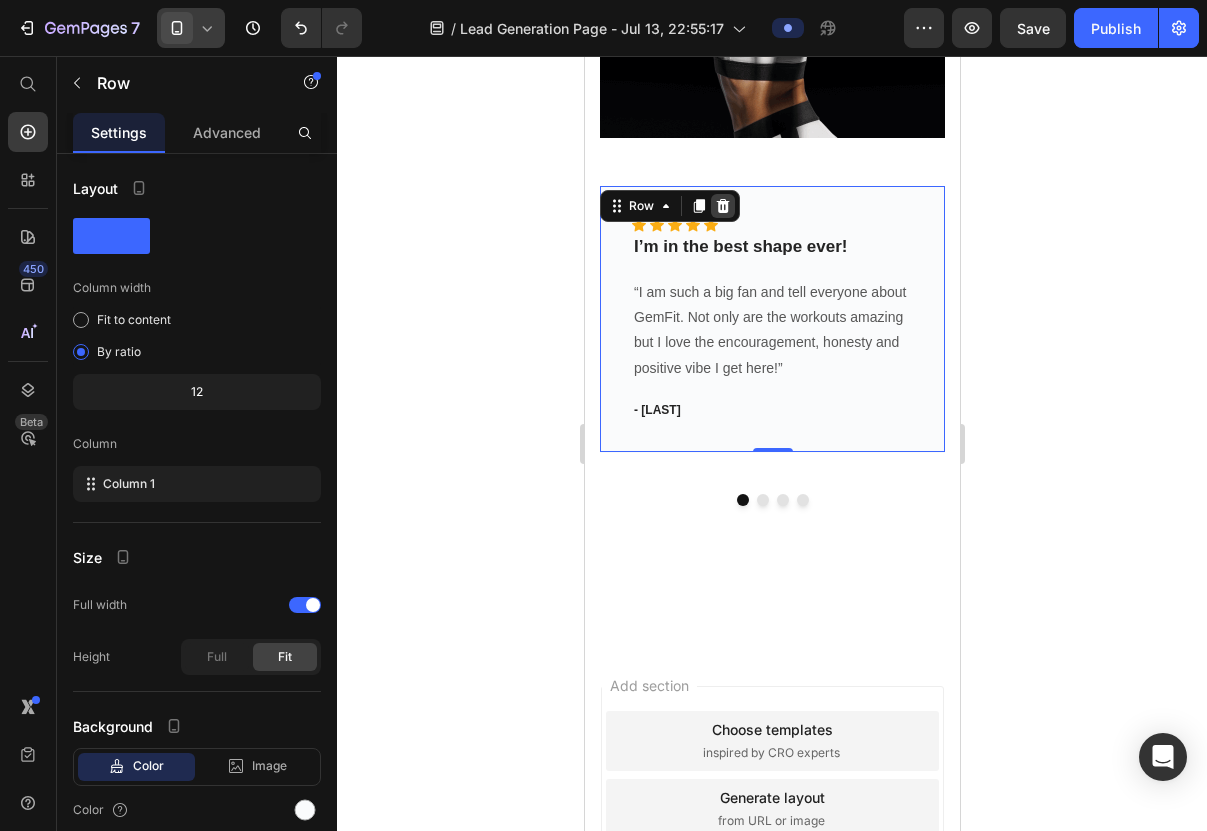 click 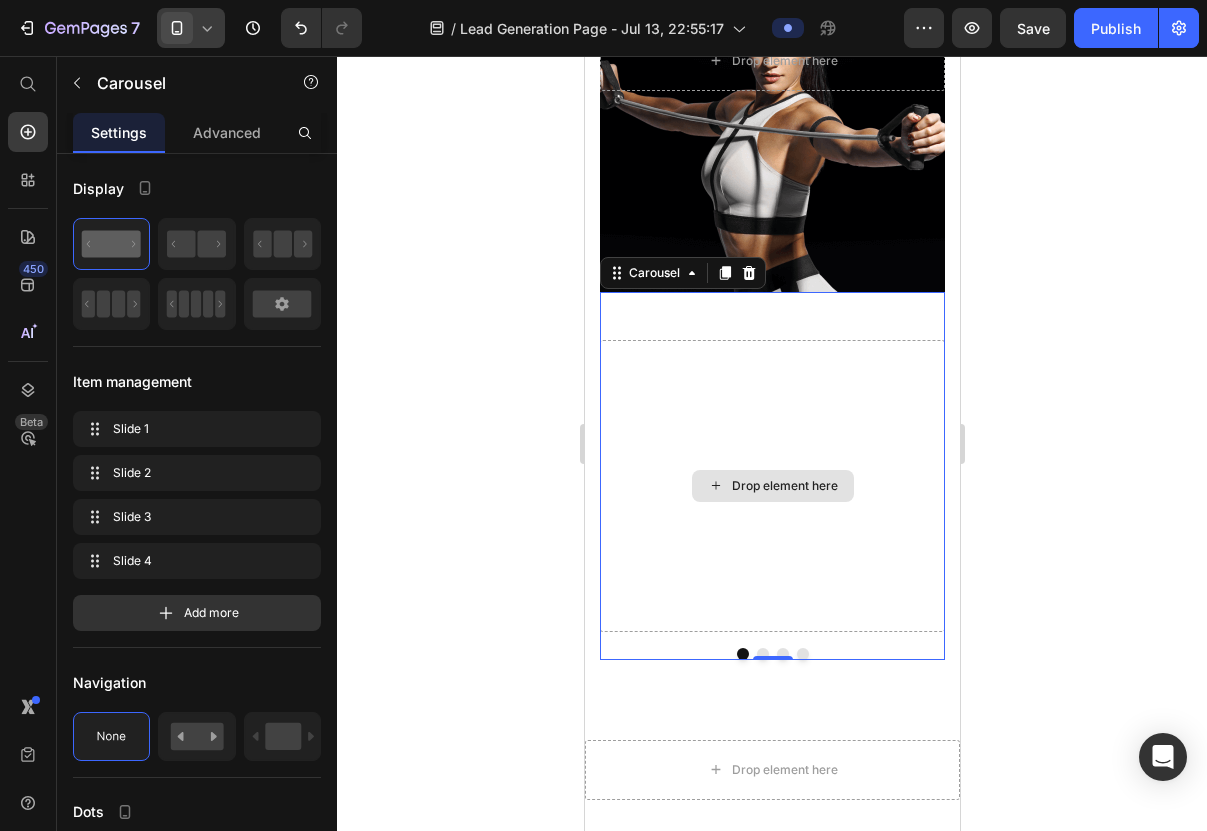 scroll, scrollTop: 818, scrollLeft: 0, axis: vertical 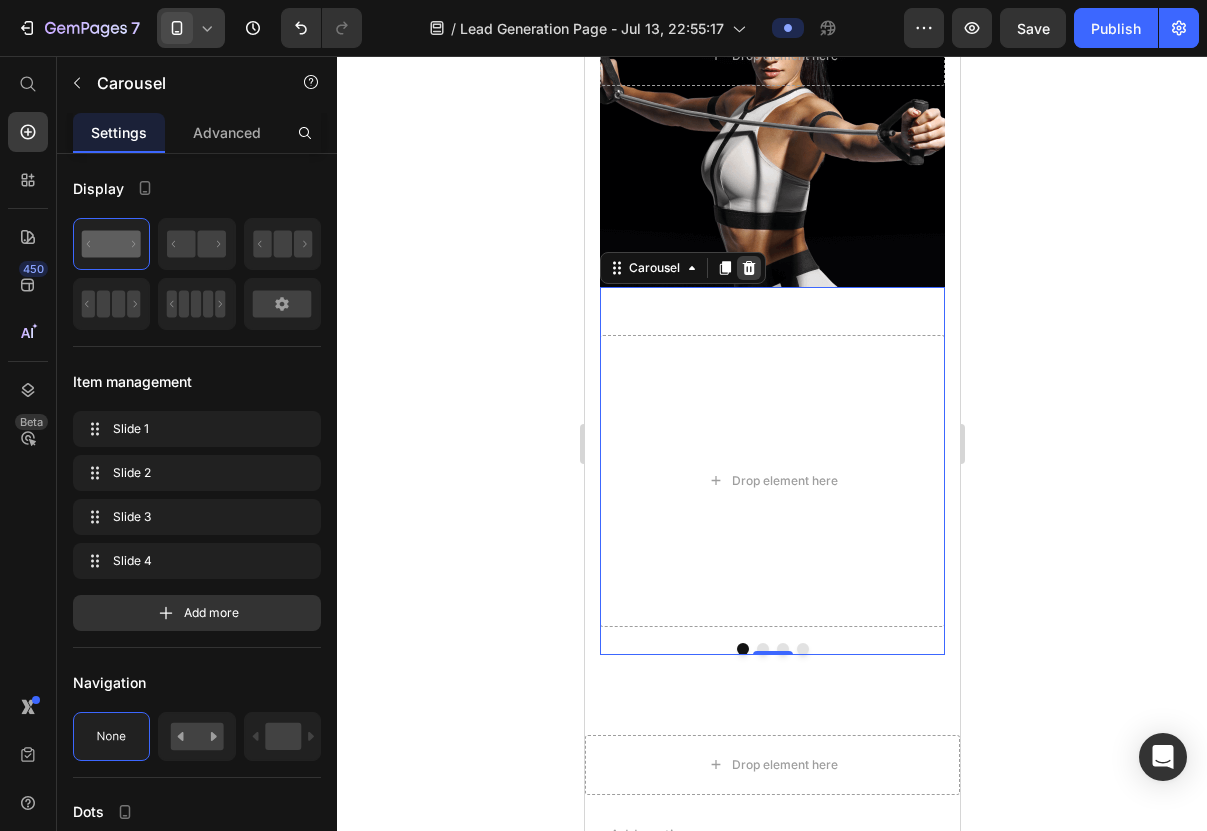 click 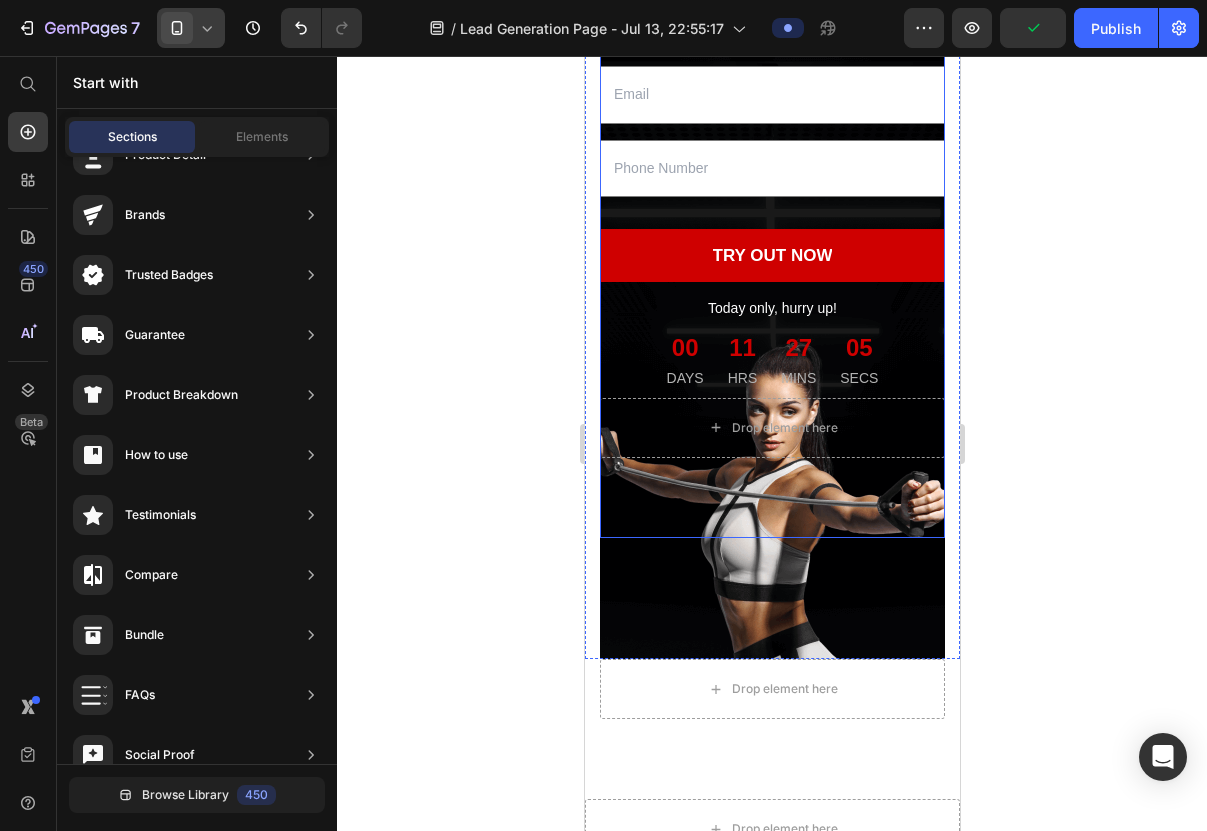 scroll, scrollTop: 433, scrollLeft: 0, axis: vertical 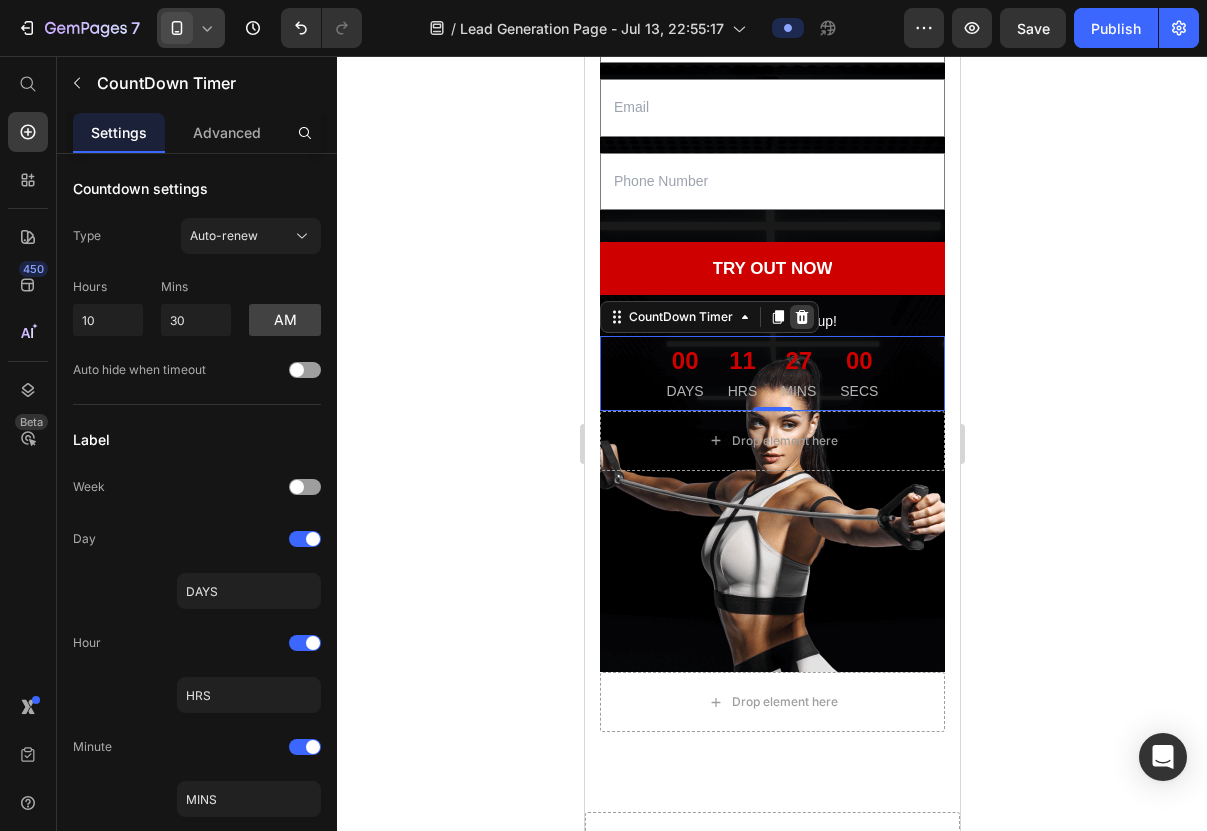click 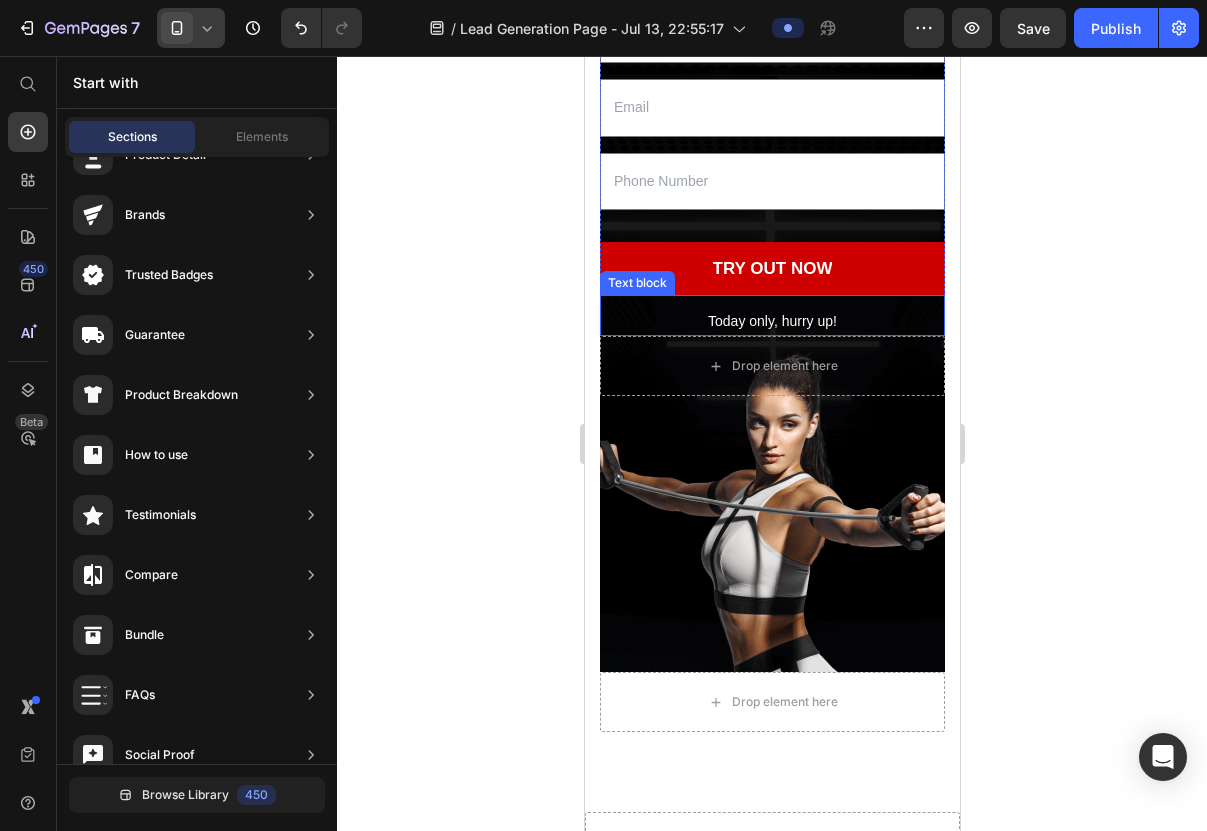 click on "Today only, hurry up!" at bounding box center (771, 321) 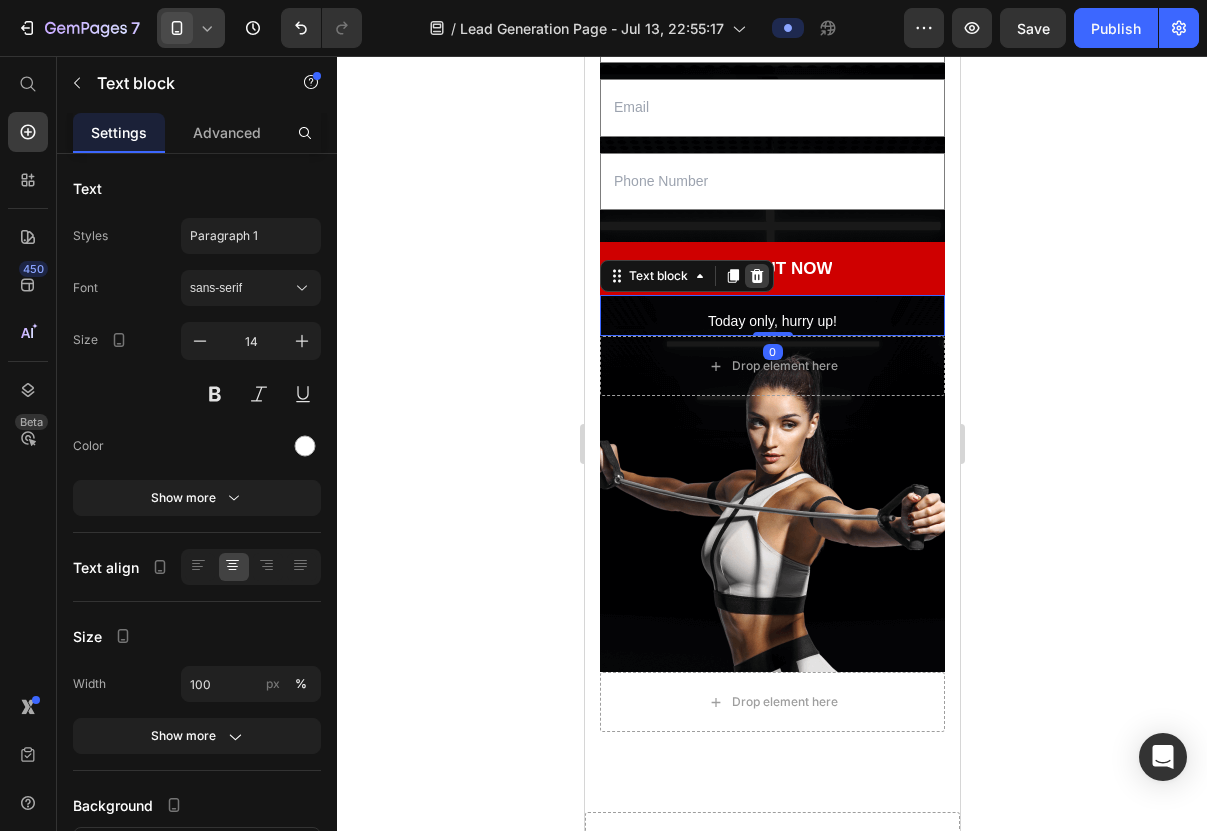 click 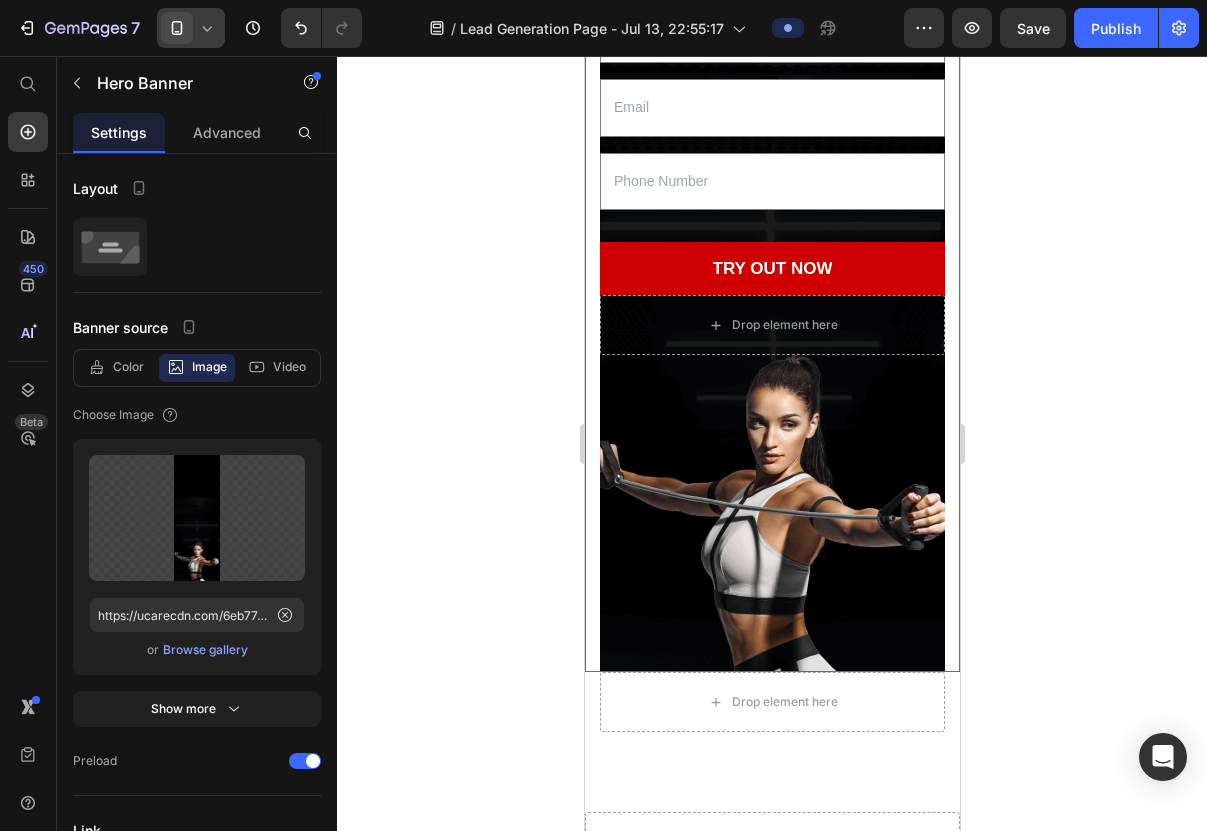 click at bounding box center [771, 168] 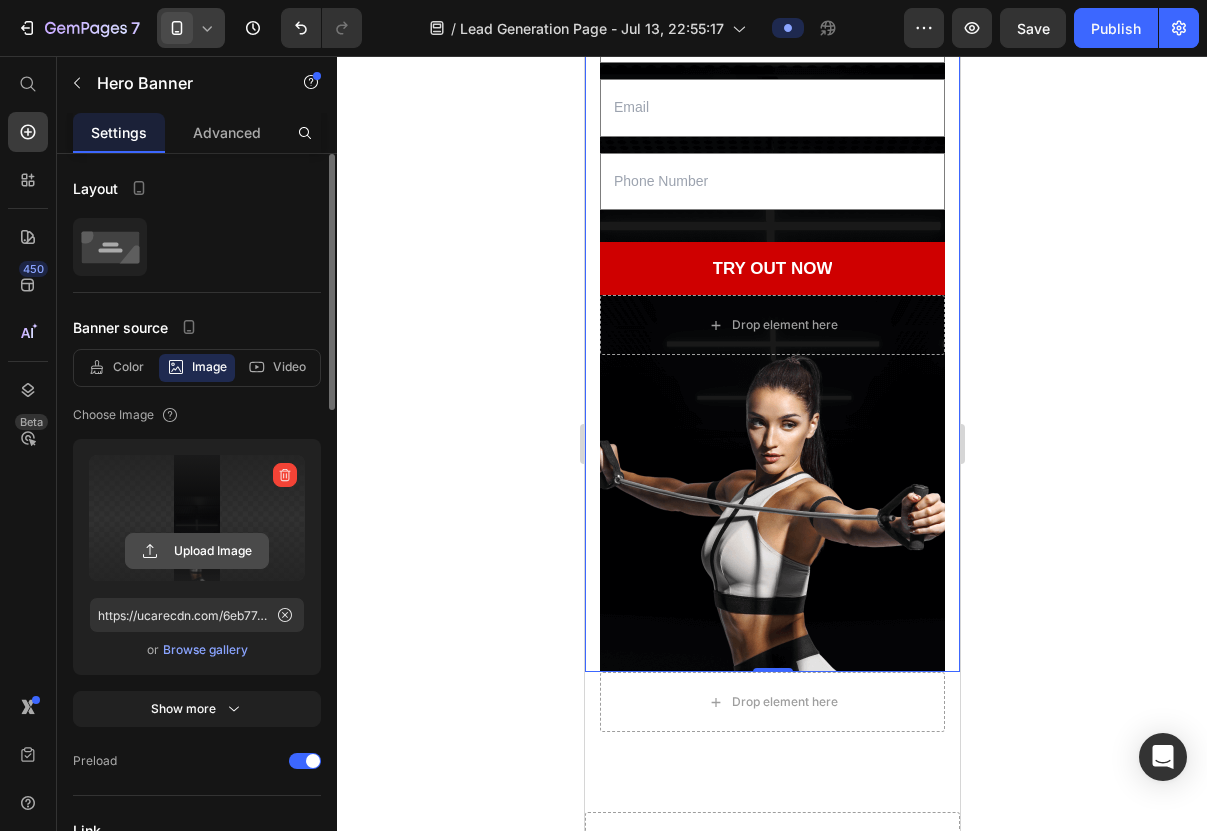 click 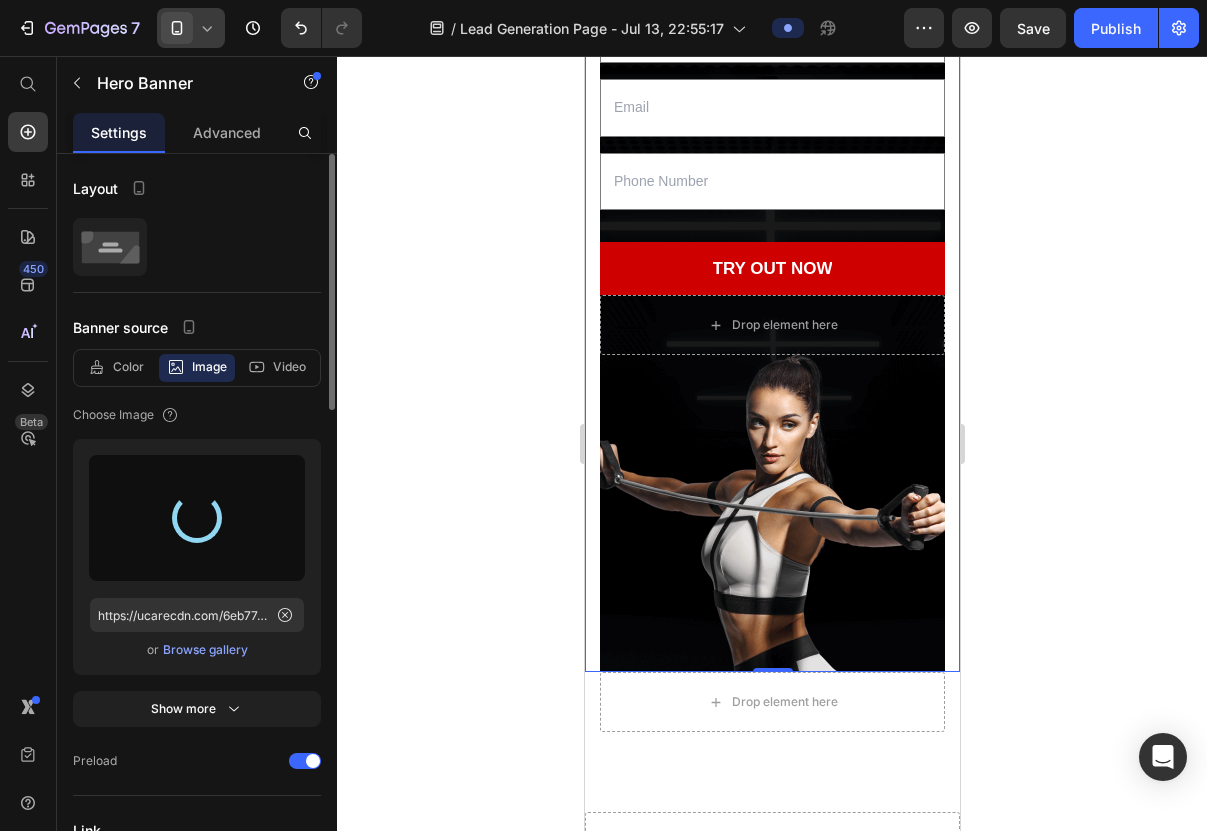 type on "https://cdn.shopify.com/s/files/1/0888/8090/6604/files/gempages_575362619293041226-dd07c024-c84d-440c-b483-c47375b491b9.jpg" 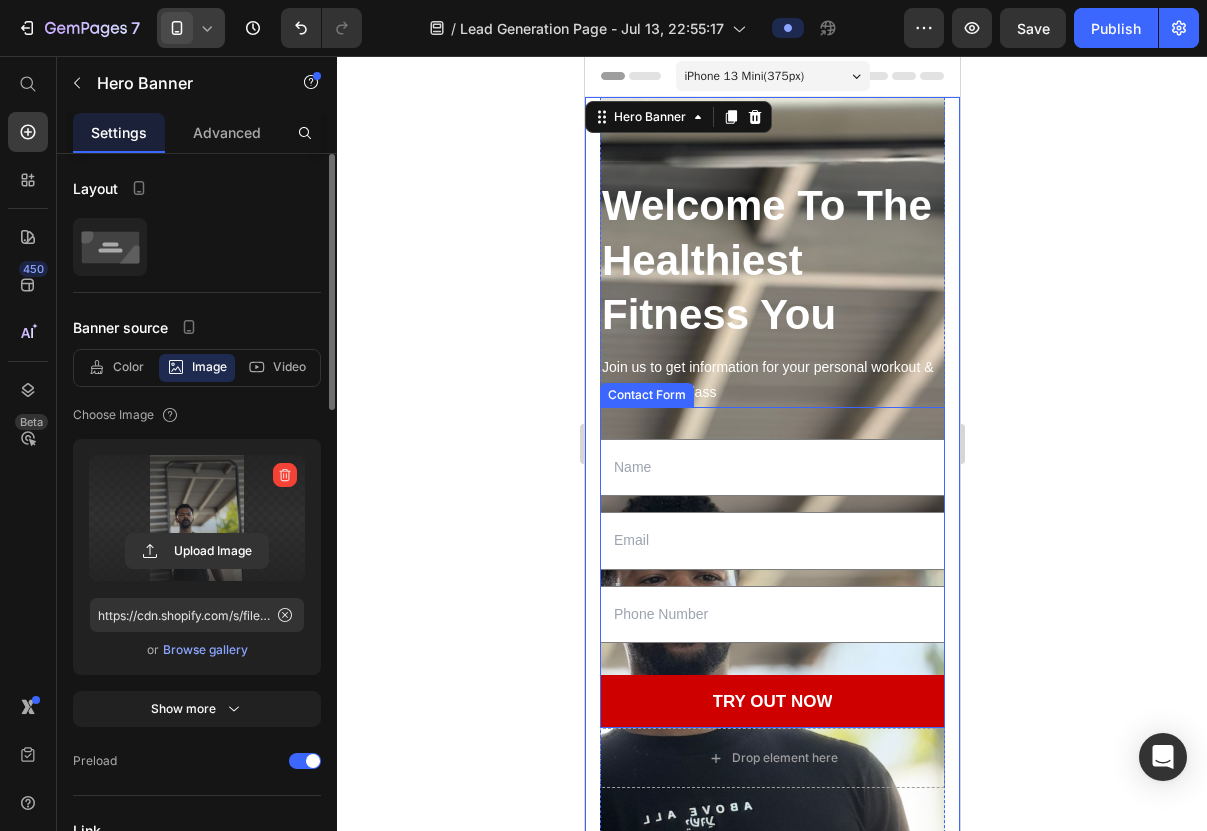 scroll, scrollTop: 0, scrollLeft: 0, axis: both 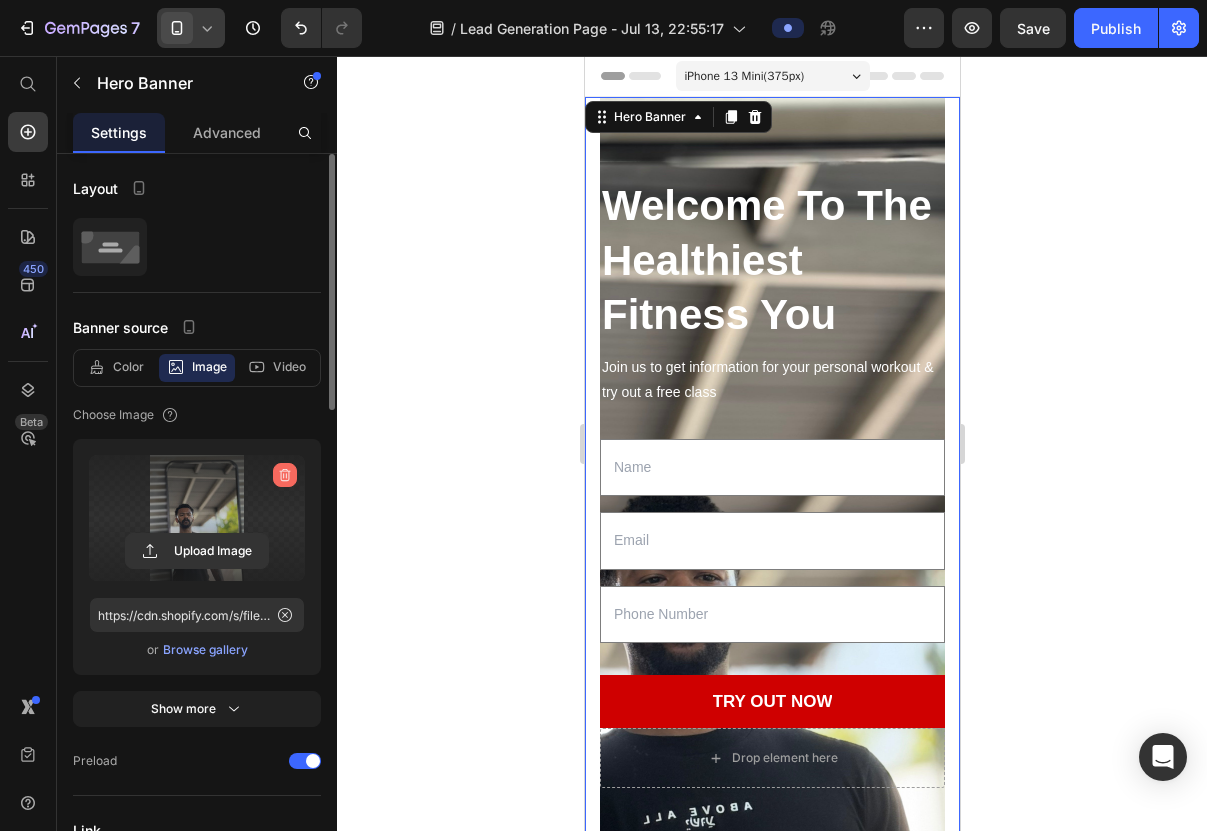 click 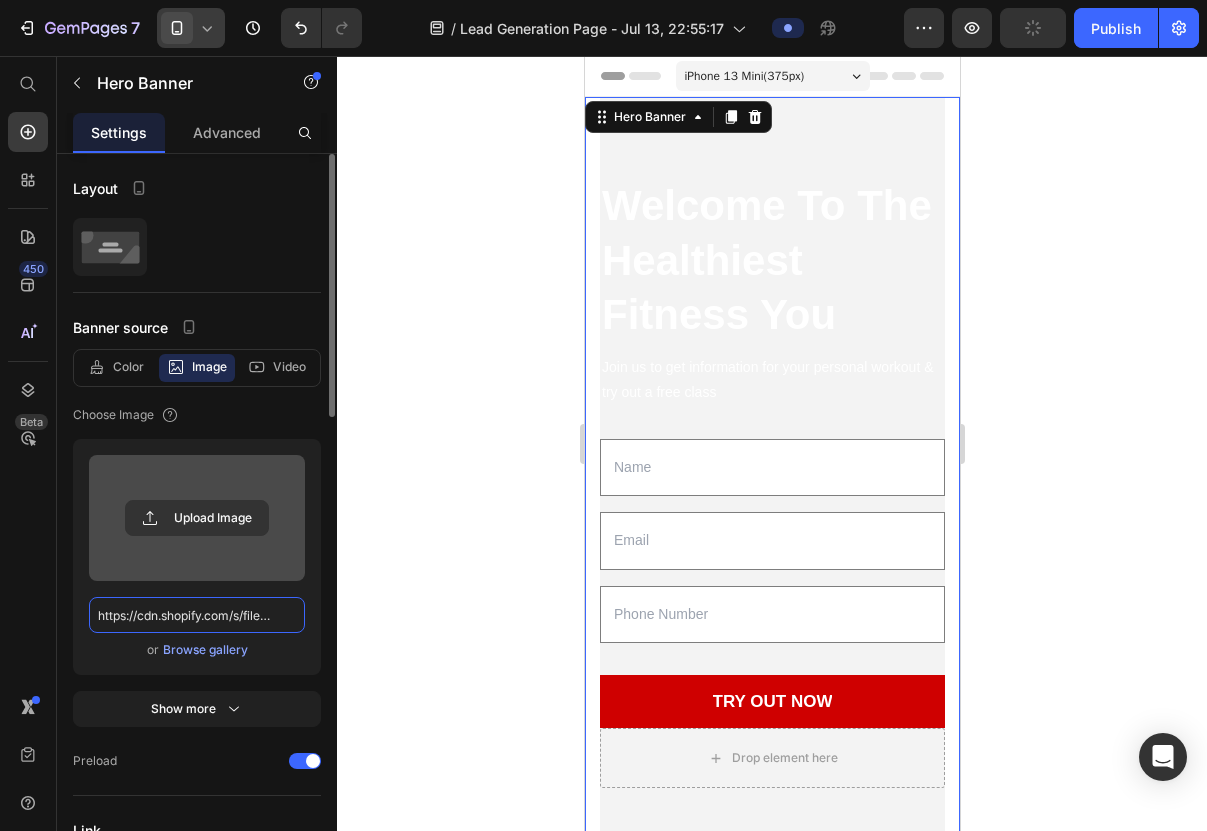type 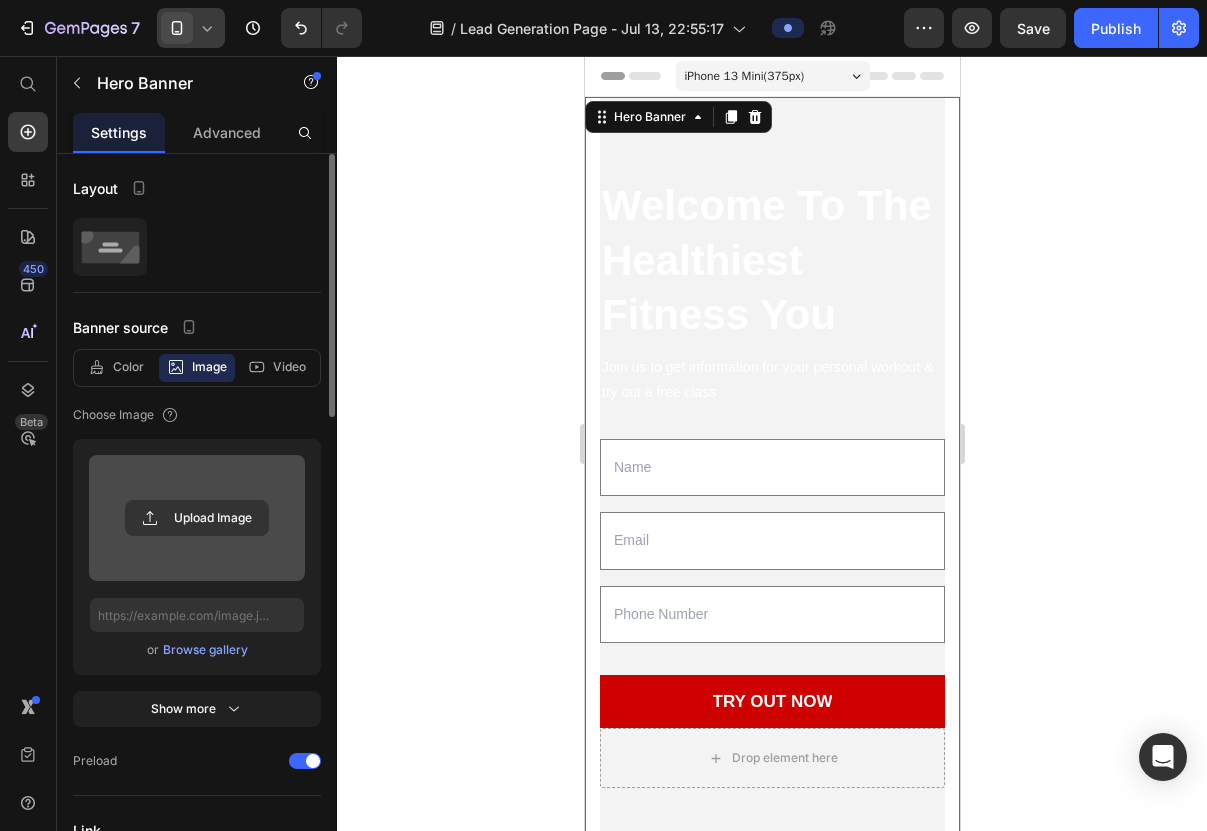 click on "Color Image Video" at bounding box center [197, 368] 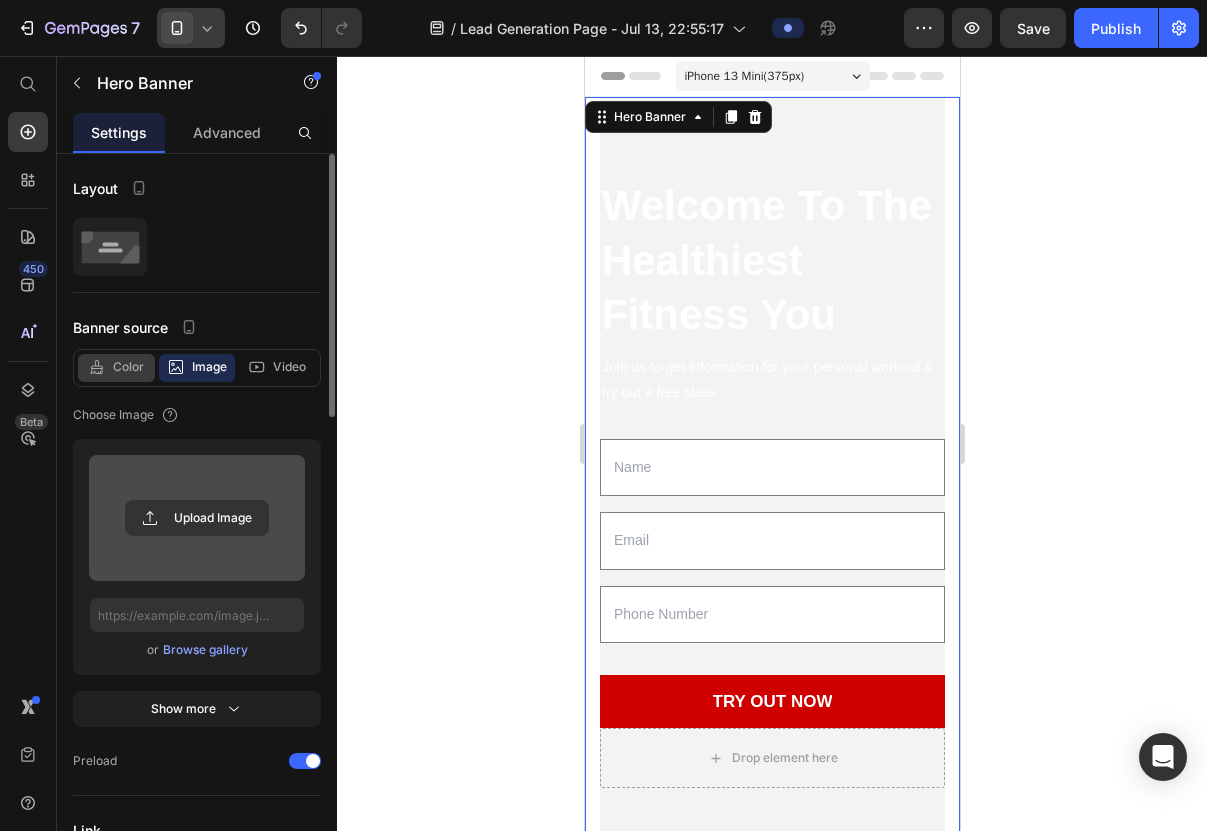 click on "Color" at bounding box center [128, 367] 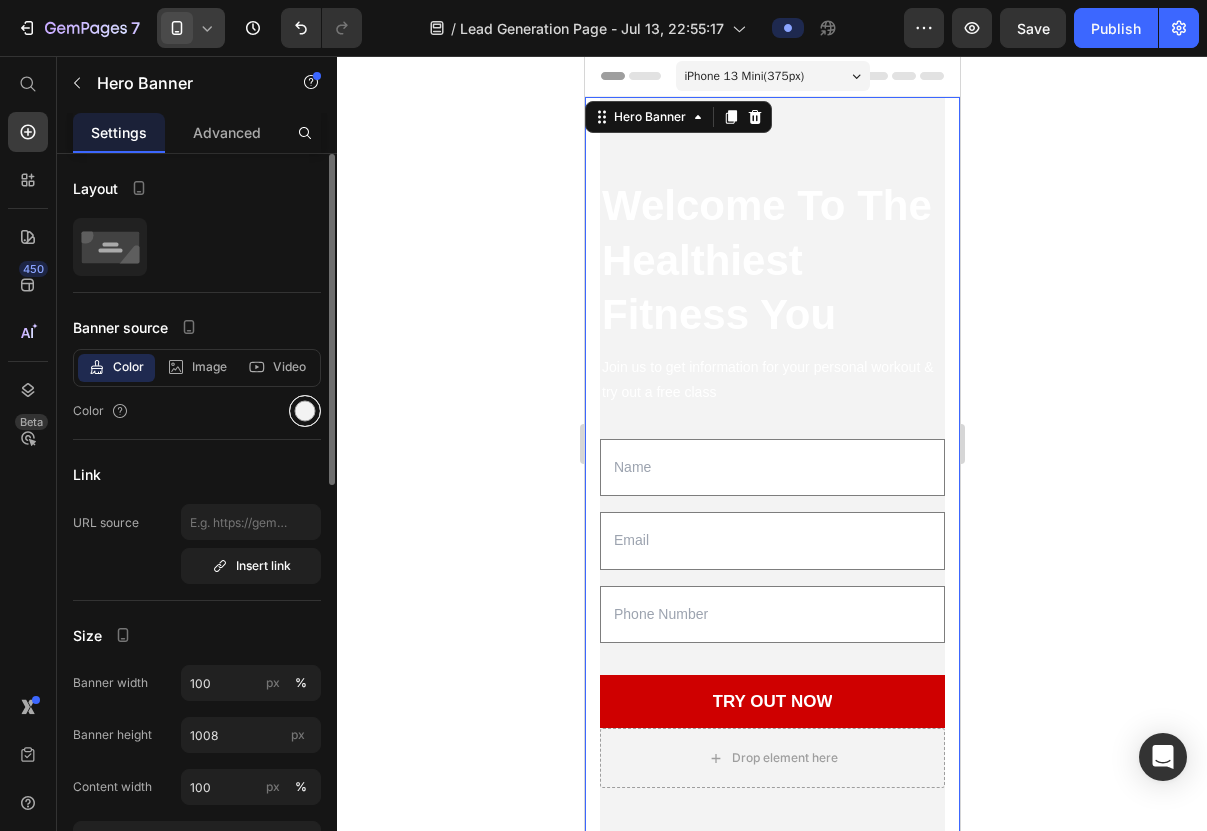click at bounding box center (305, 411) 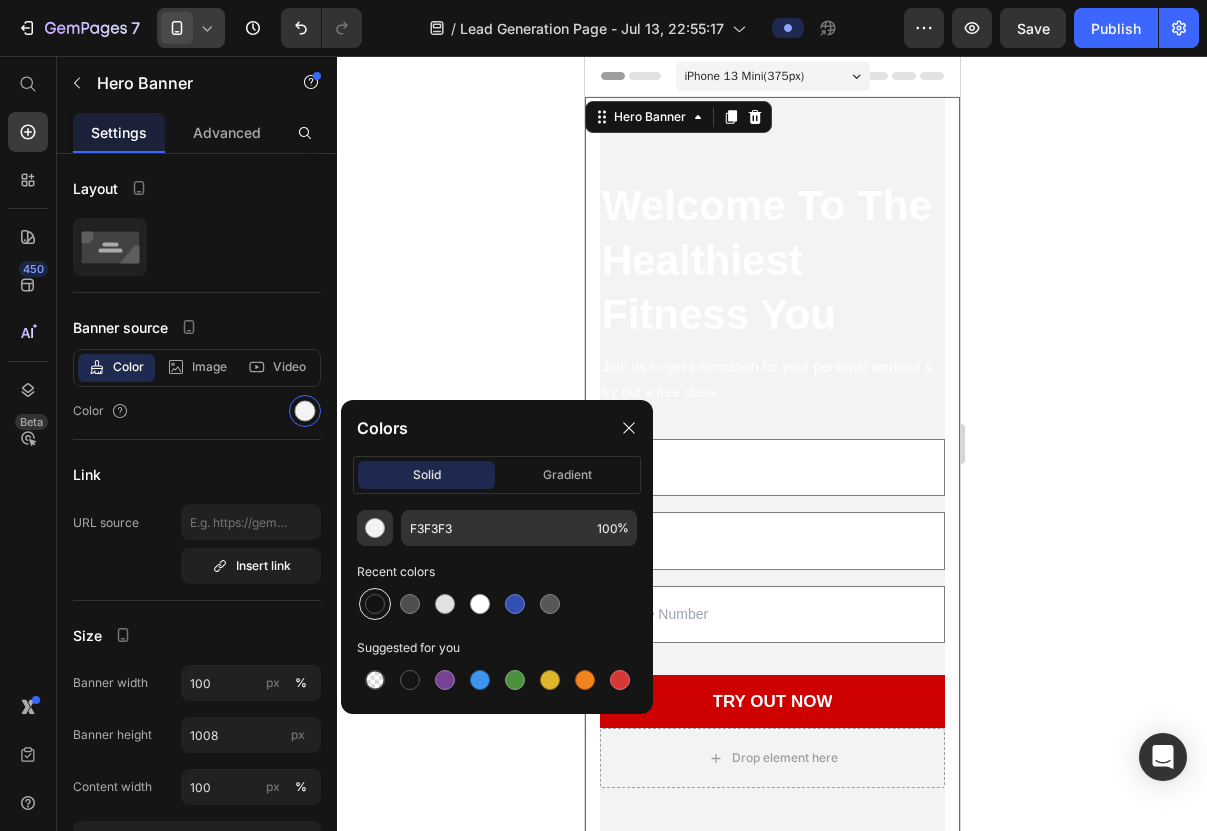 click at bounding box center [375, 604] 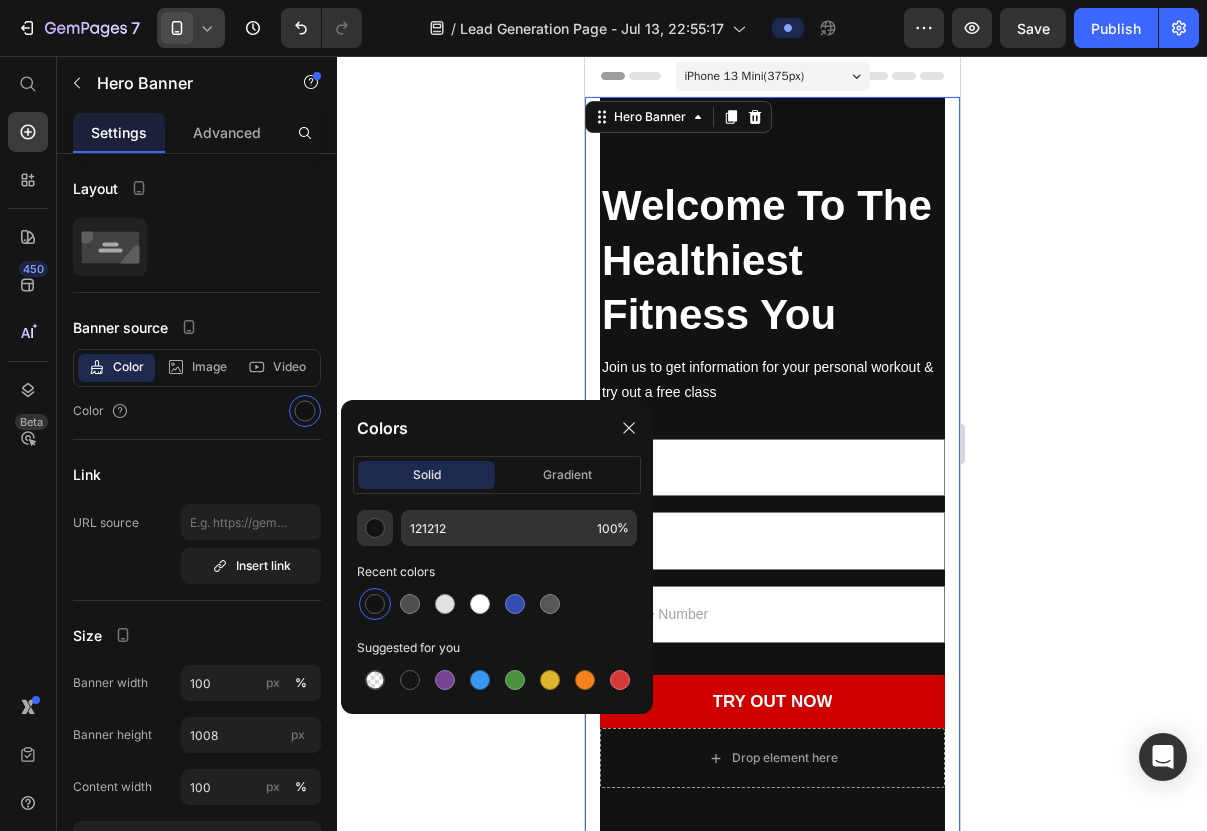 click 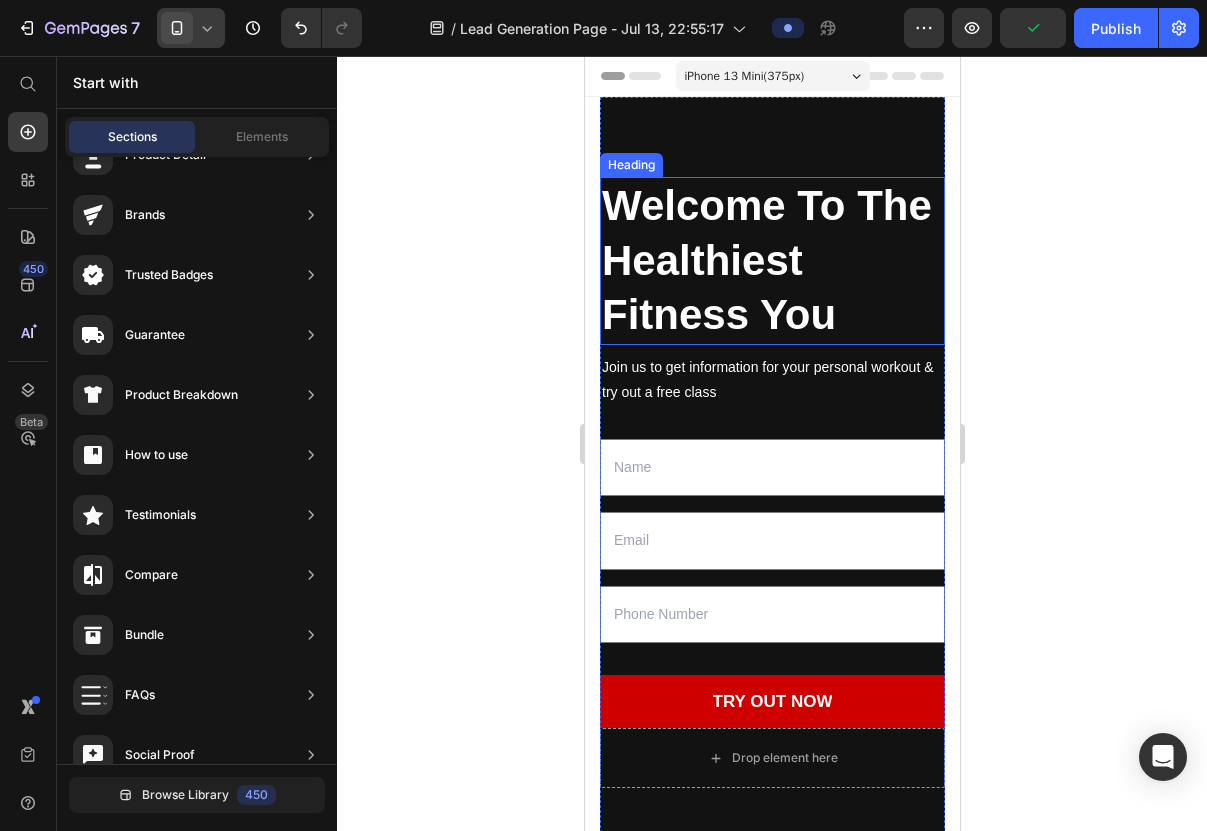 click on "Welcome To The Healthiest Fitness You" at bounding box center [771, 261] 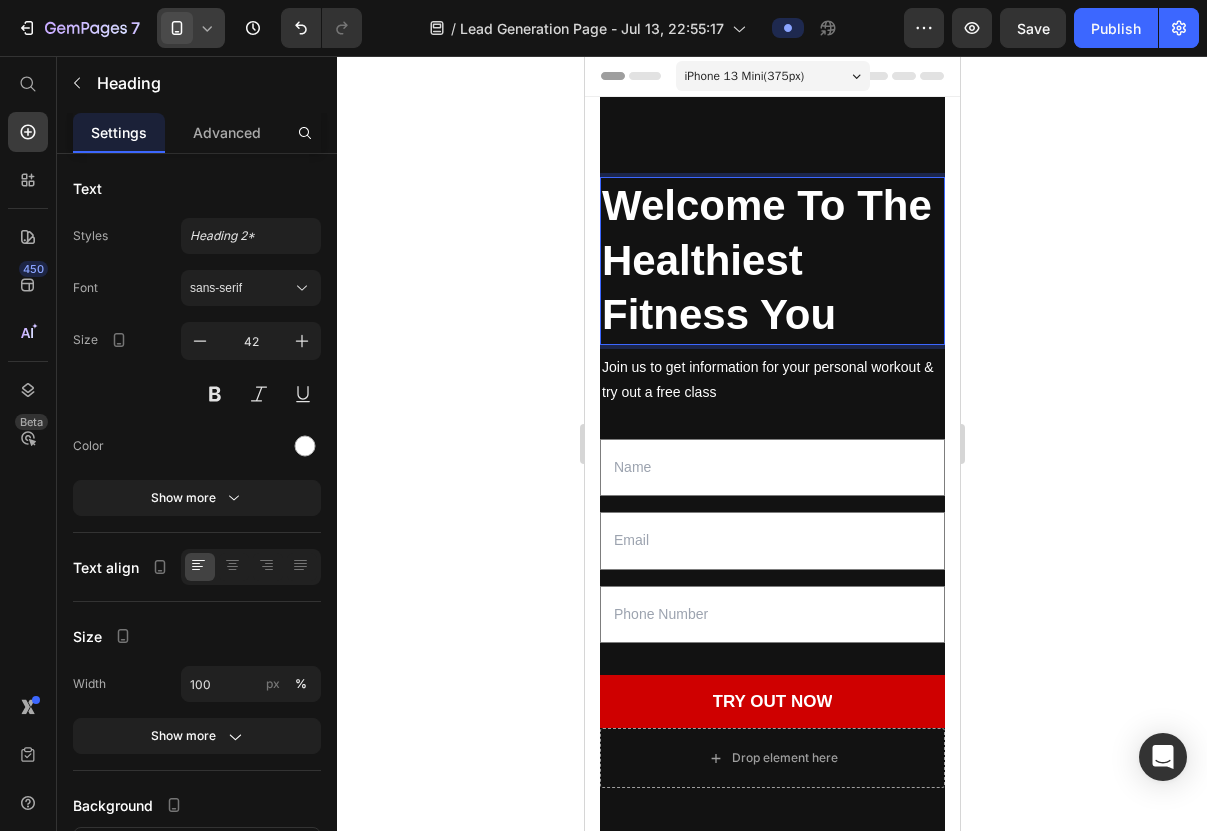 click on "Welcome To The Healthiest Fitness You" at bounding box center (771, 261) 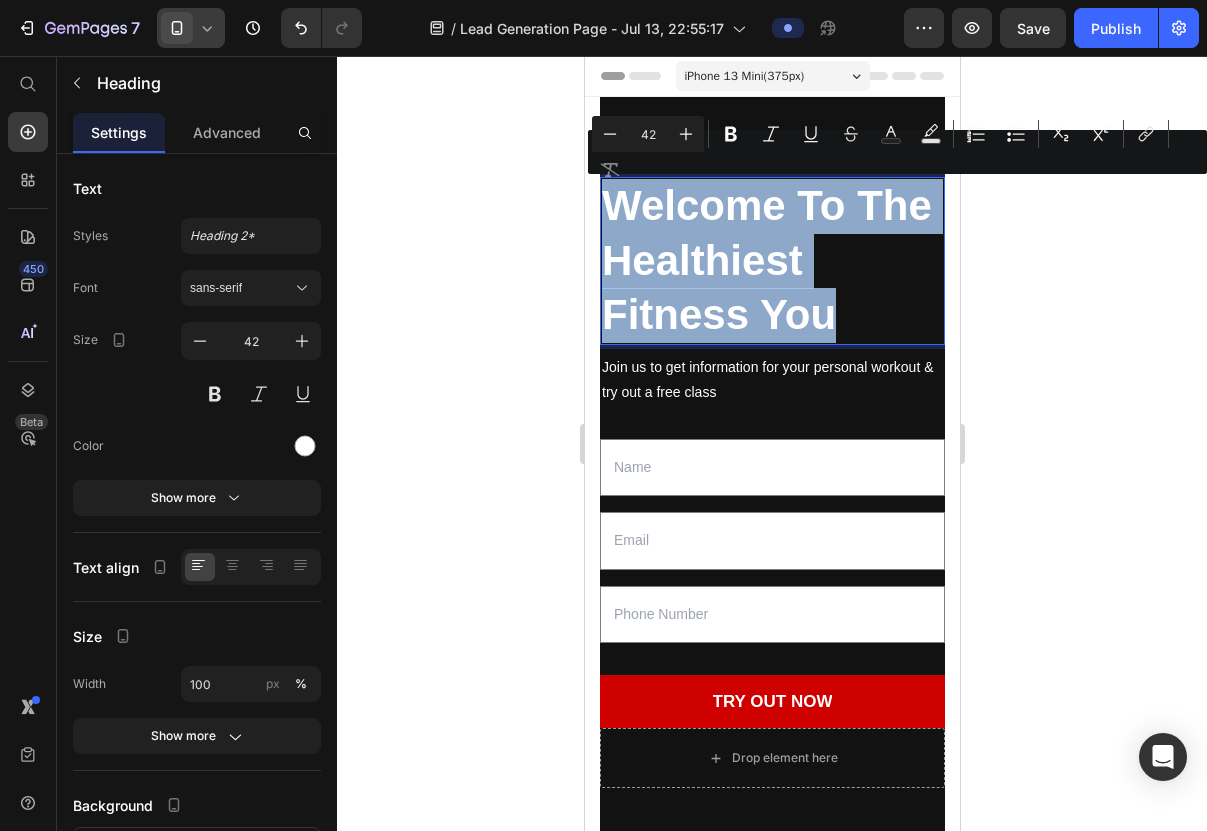 drag, startPoint x: 832, startPoint y: 310, endPoint x: 599, endPoint y: 177, distance: 268.28717 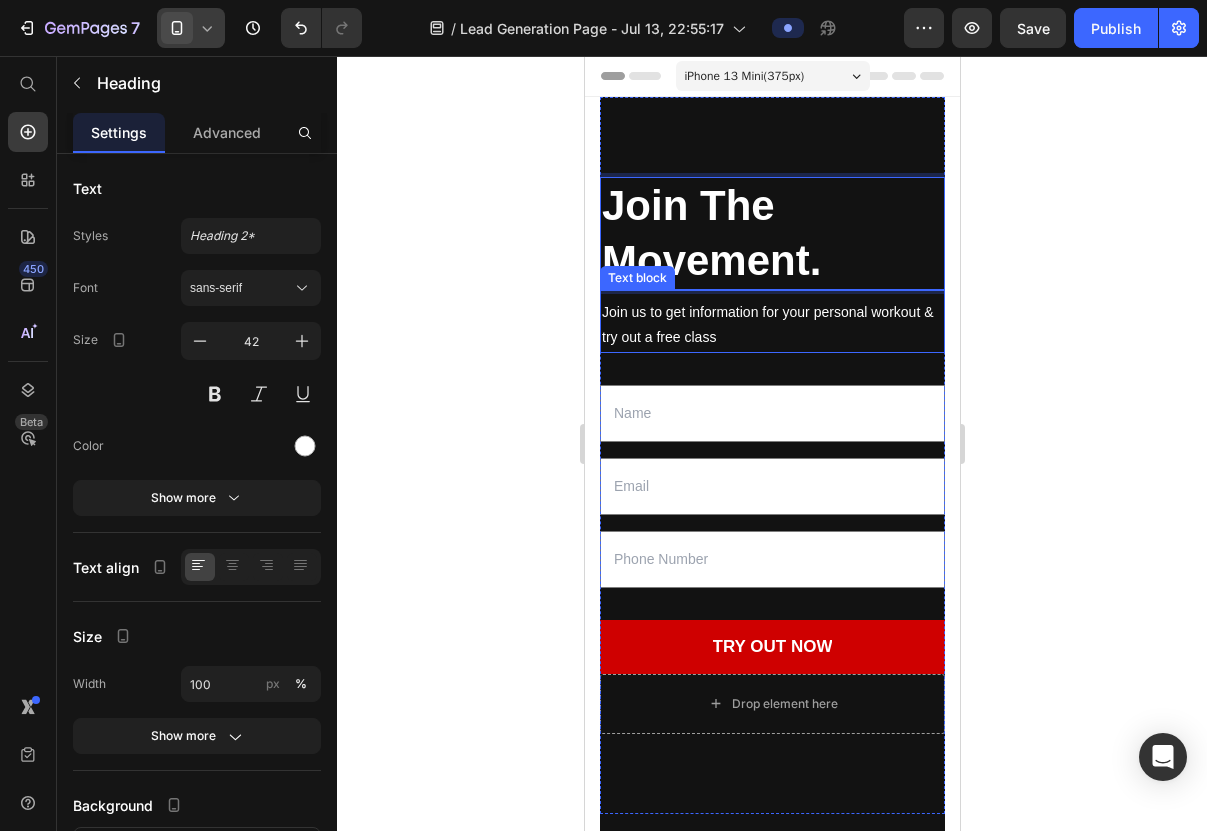 click on "Join us to get information for your personal workout & try out a free class" at bounding box center [771, 325] 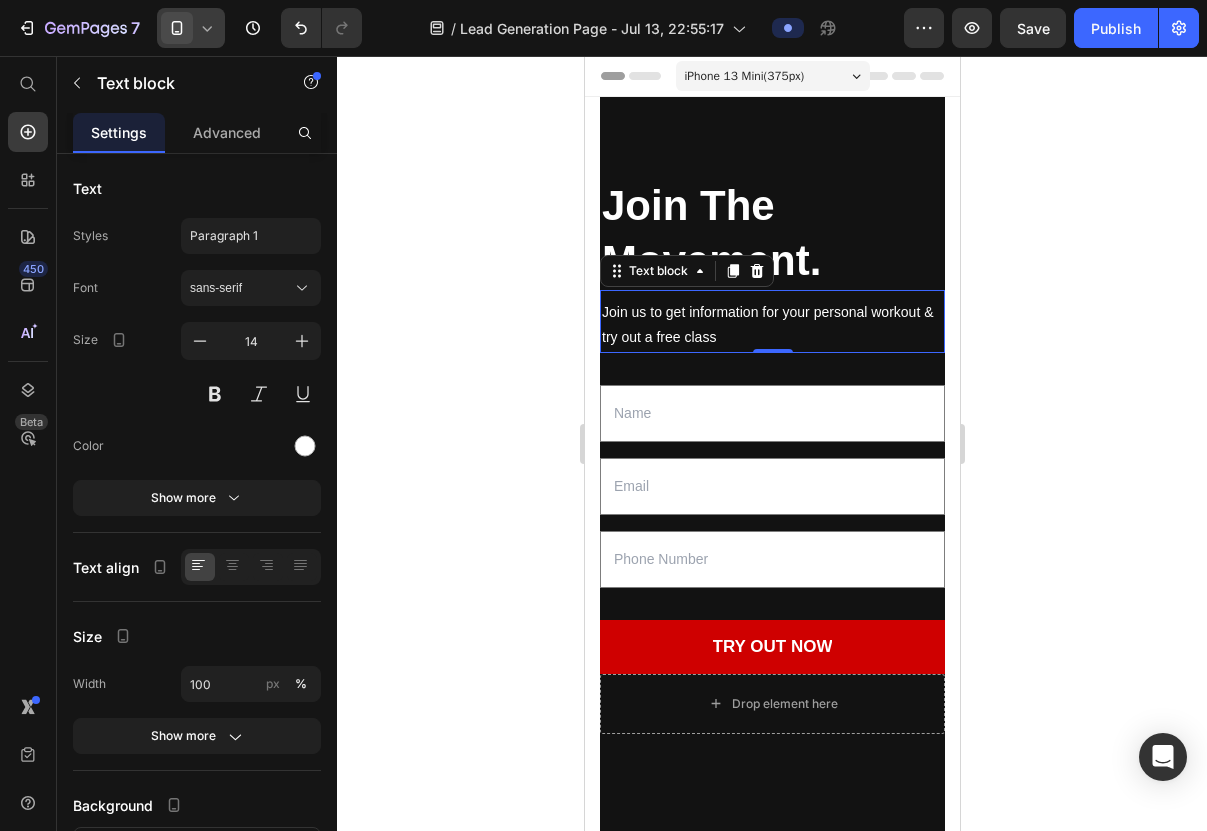 click on "Join us to get information for your personal workout & try out a free class" at bounding box center (771, 325) 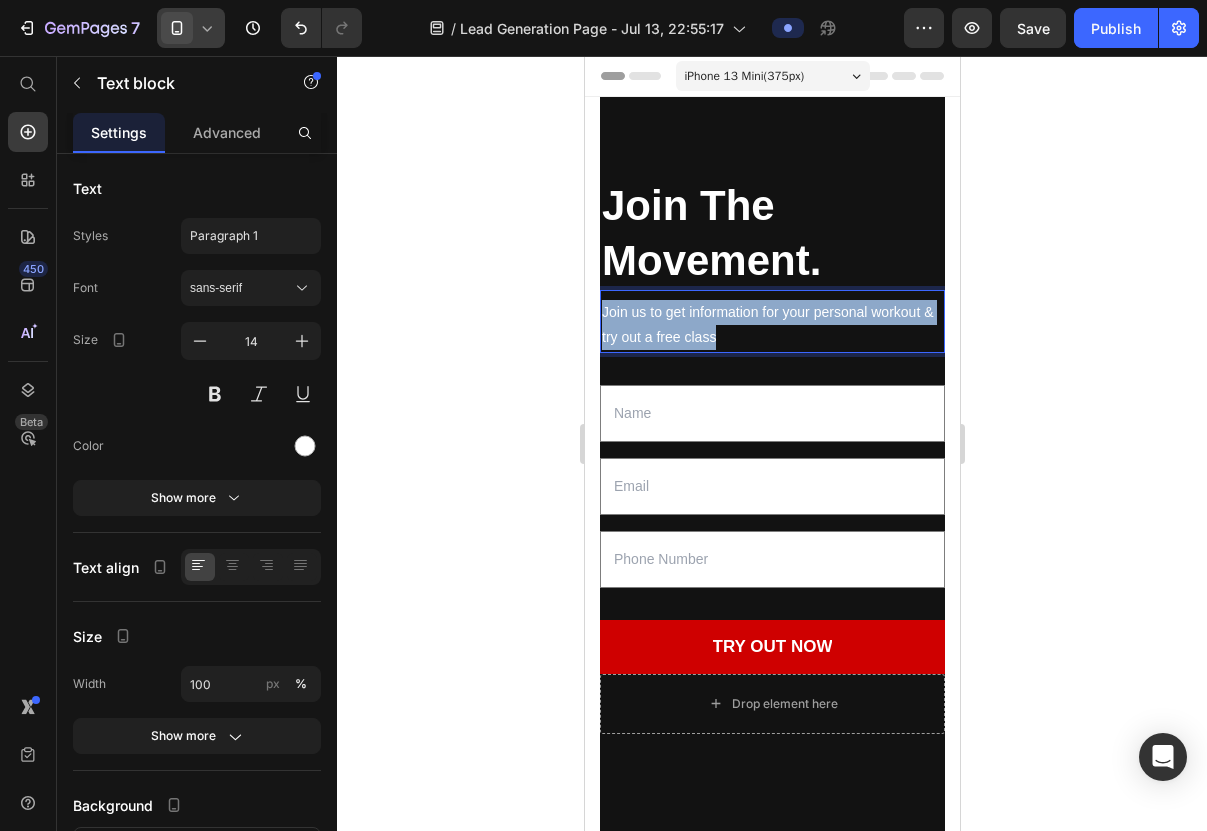 drag, startPoint x: 715, startPoint y: 333, endPoint x: 603, endPoint y: 300, distance: 116.76044 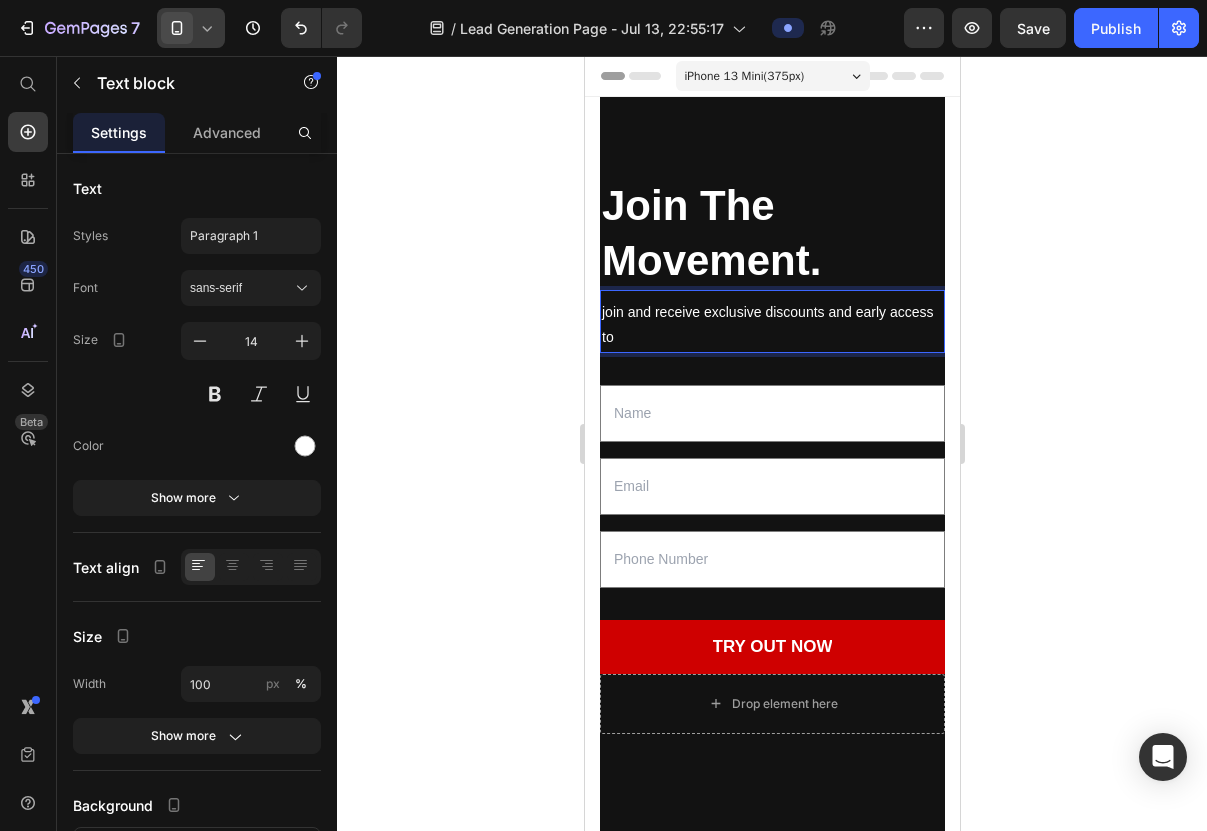 click on "join and receive exclusive discounts and early access to" at bounding box center [771, 325] 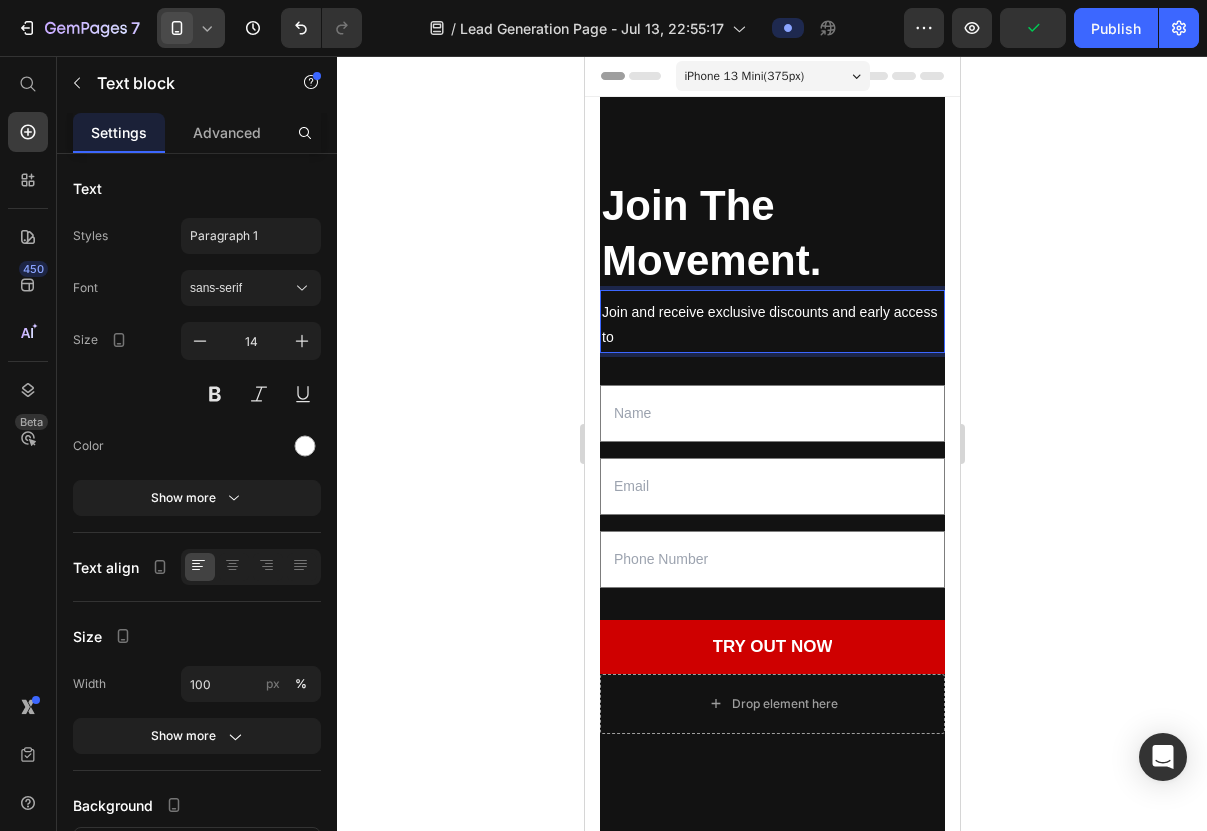 click on "Join and receive exclusive discounts and early access to" at bounding box center (771, 325) 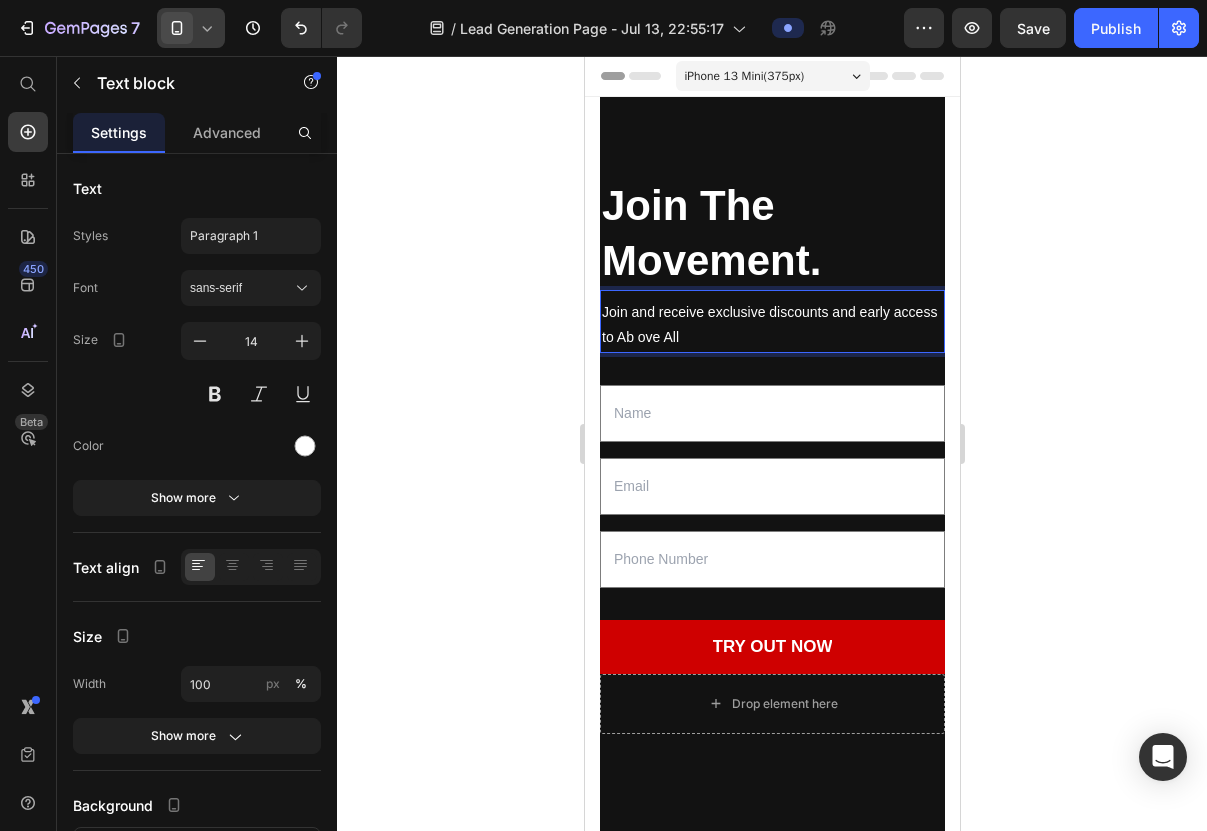 click on "Join and receive exclusive discounts and early access to Ab ove All" at bounding box center [771, 325] 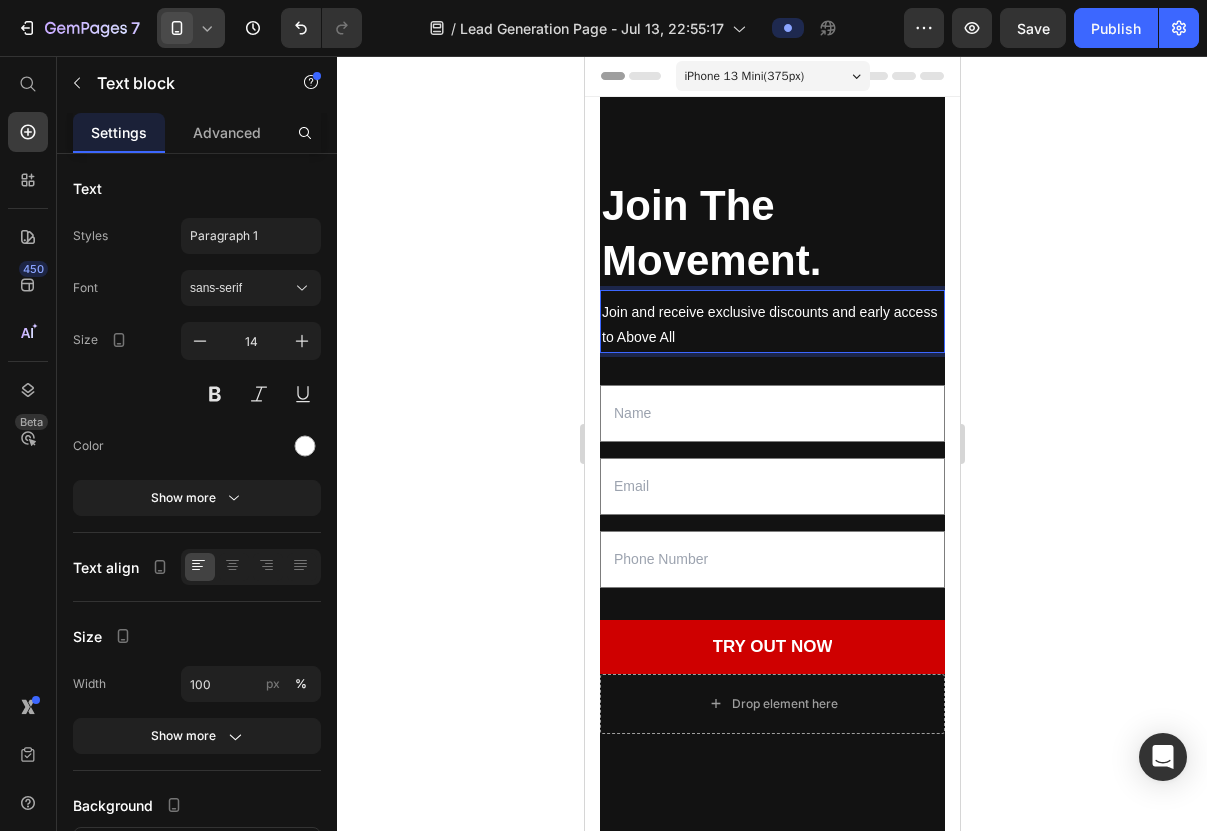 click on "Join and receive exclusive discounts and early access to Above All" at bounding box center (771, 325) 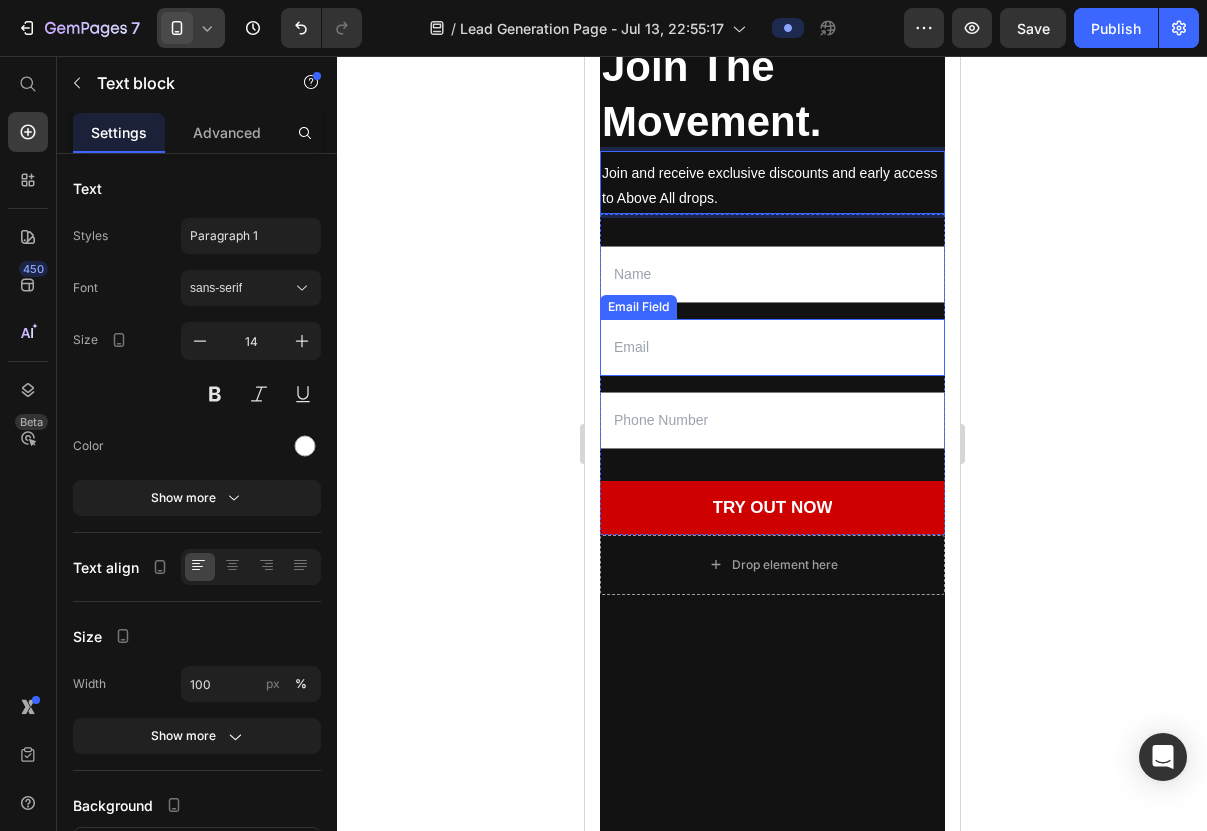 scroll, scrollTop: 245, scrollLeft: 0, axis: vertical 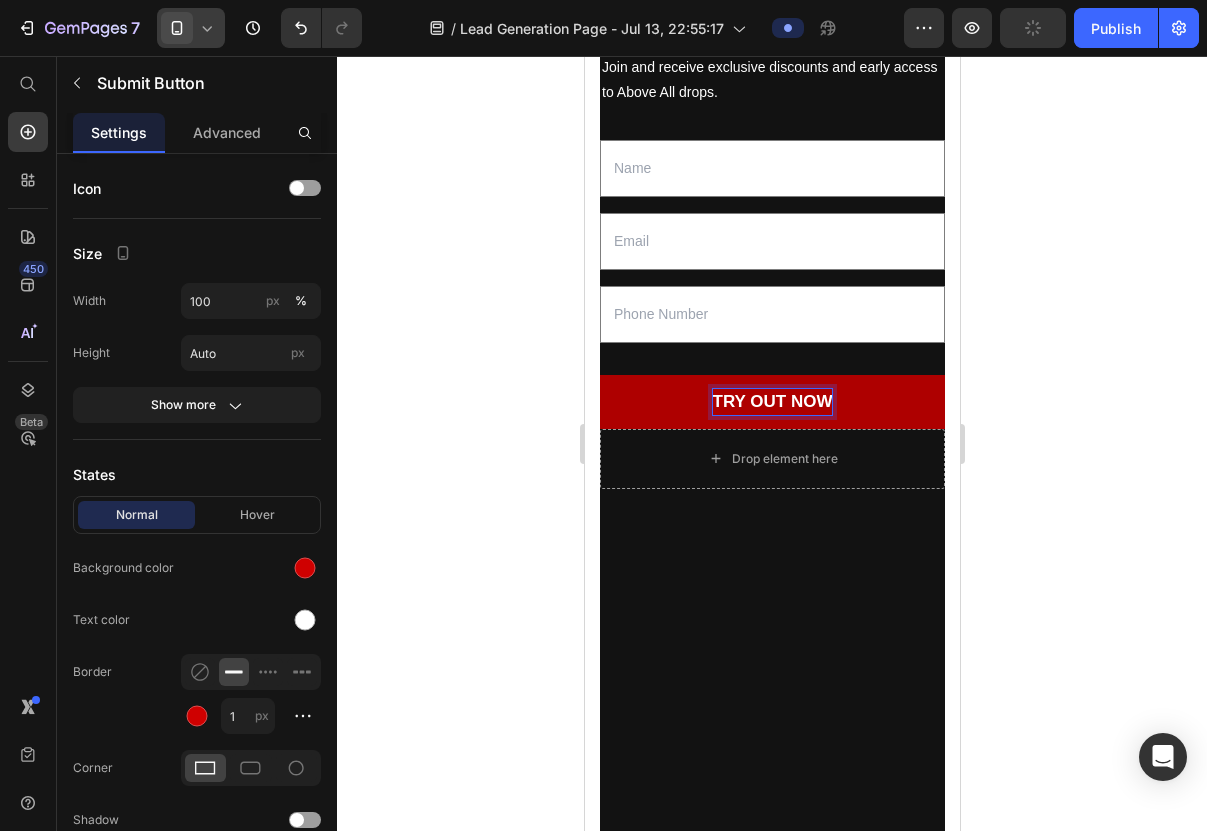 click on "TRY OUT NOW" at bounding box center (772, 402) 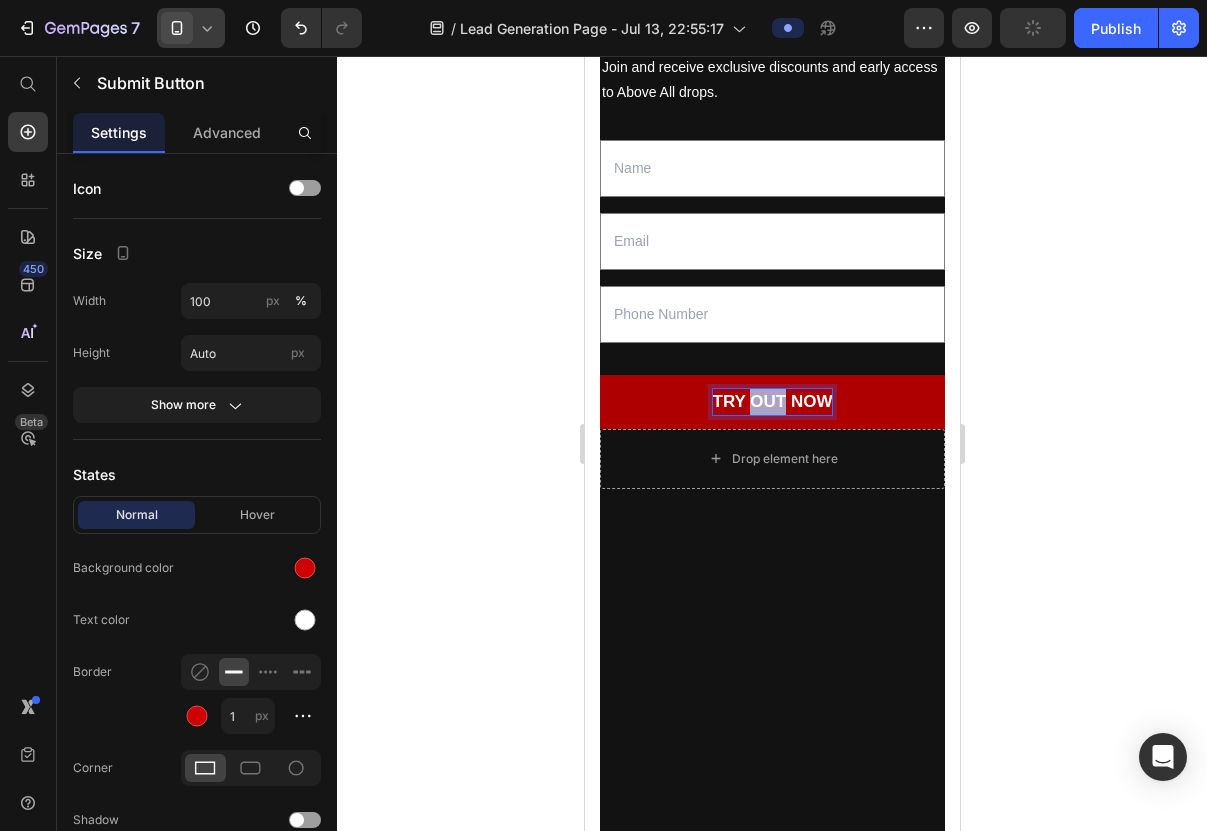 click on "TRY OUT NOW" at bounding box center [772, 402] 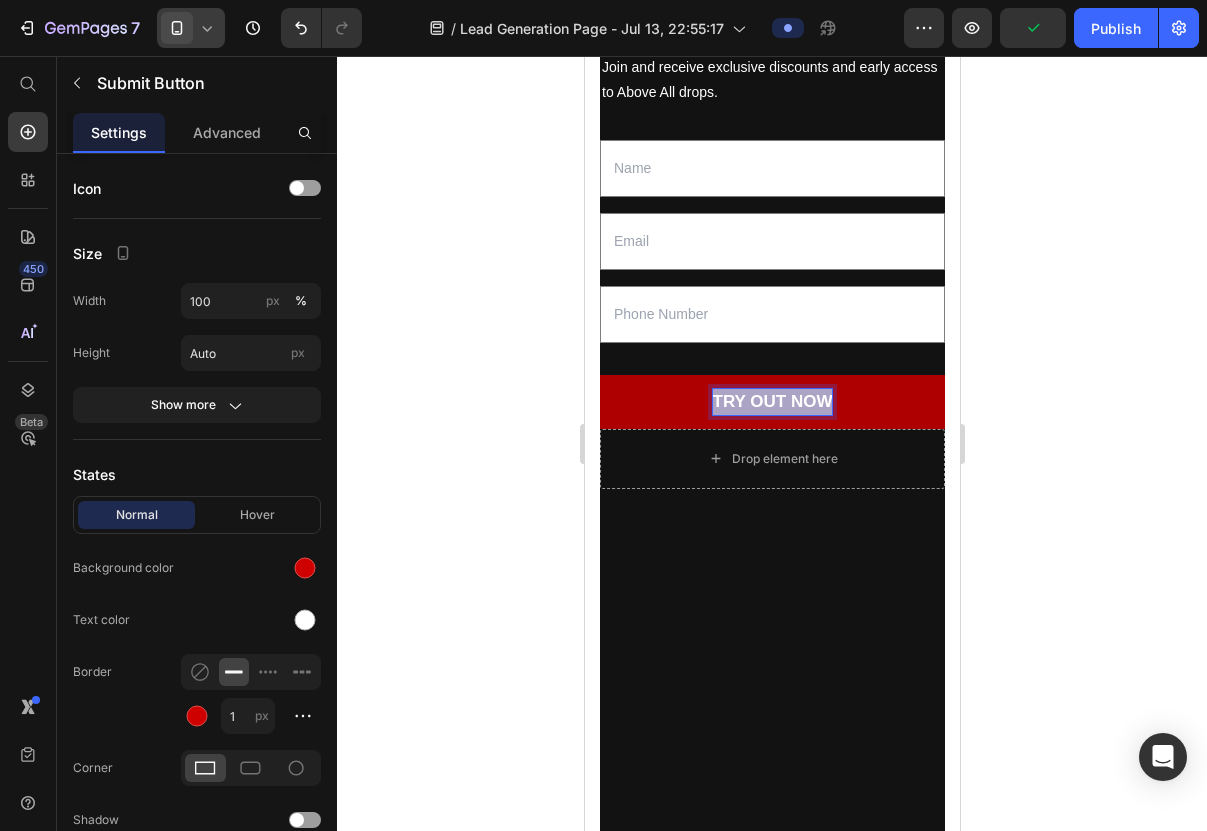 click on "TRY OUT NOW" at bounding box center [772, 402] 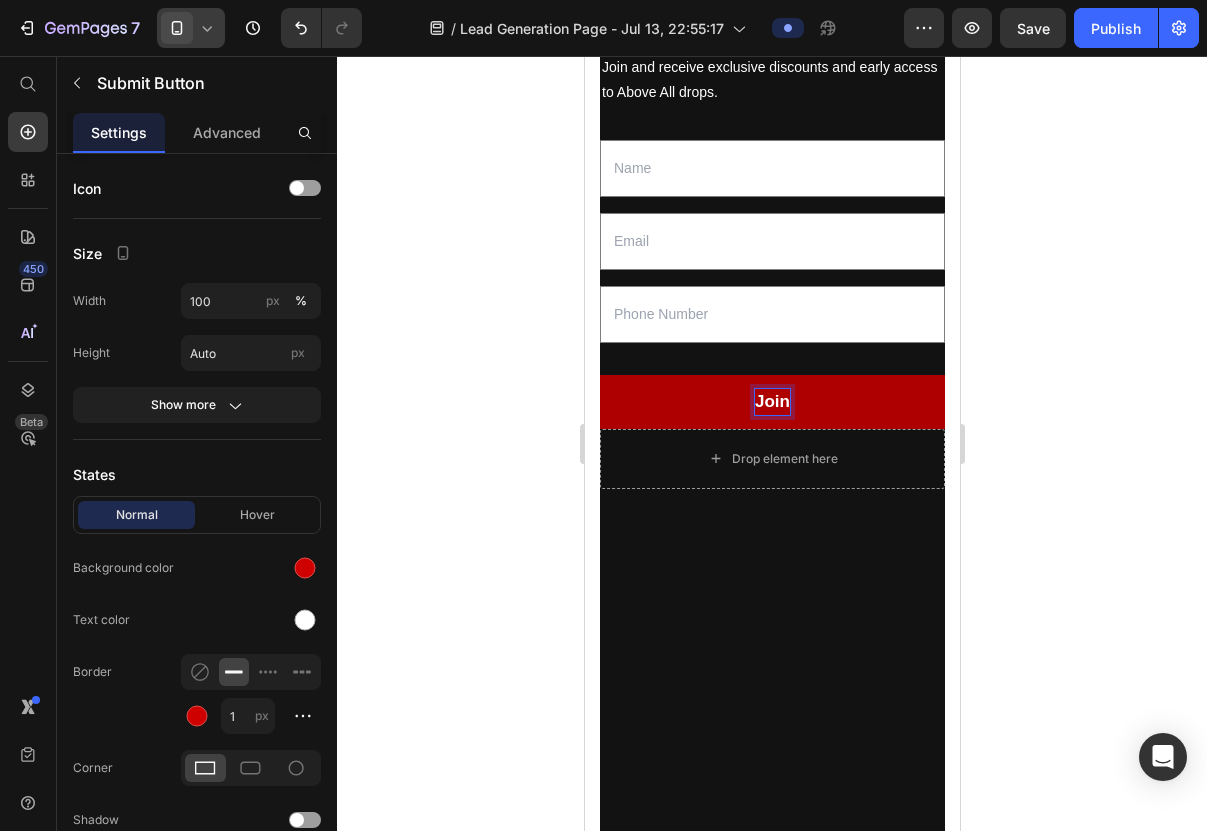 click on "Join" at bounding box center (771, 402) 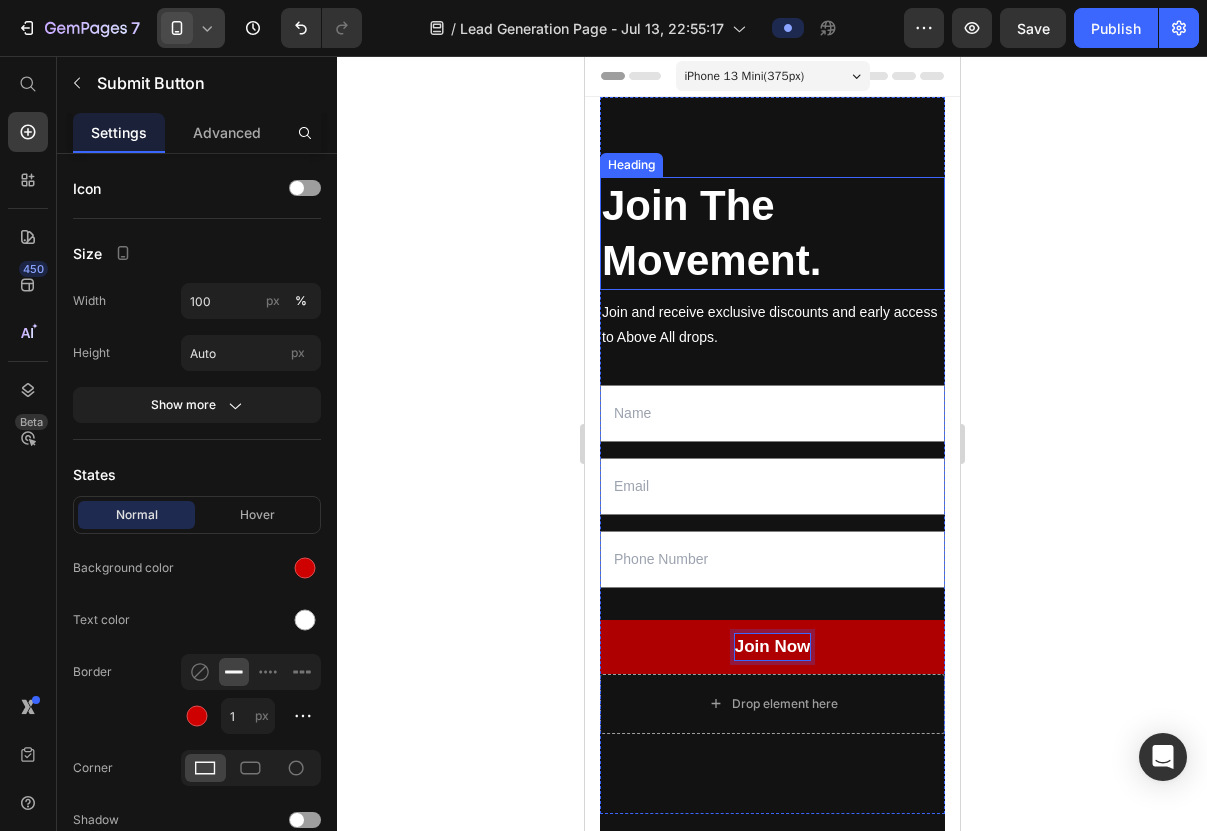 scroll, scrollTop: 0, scrollLeft: 0, axis: both 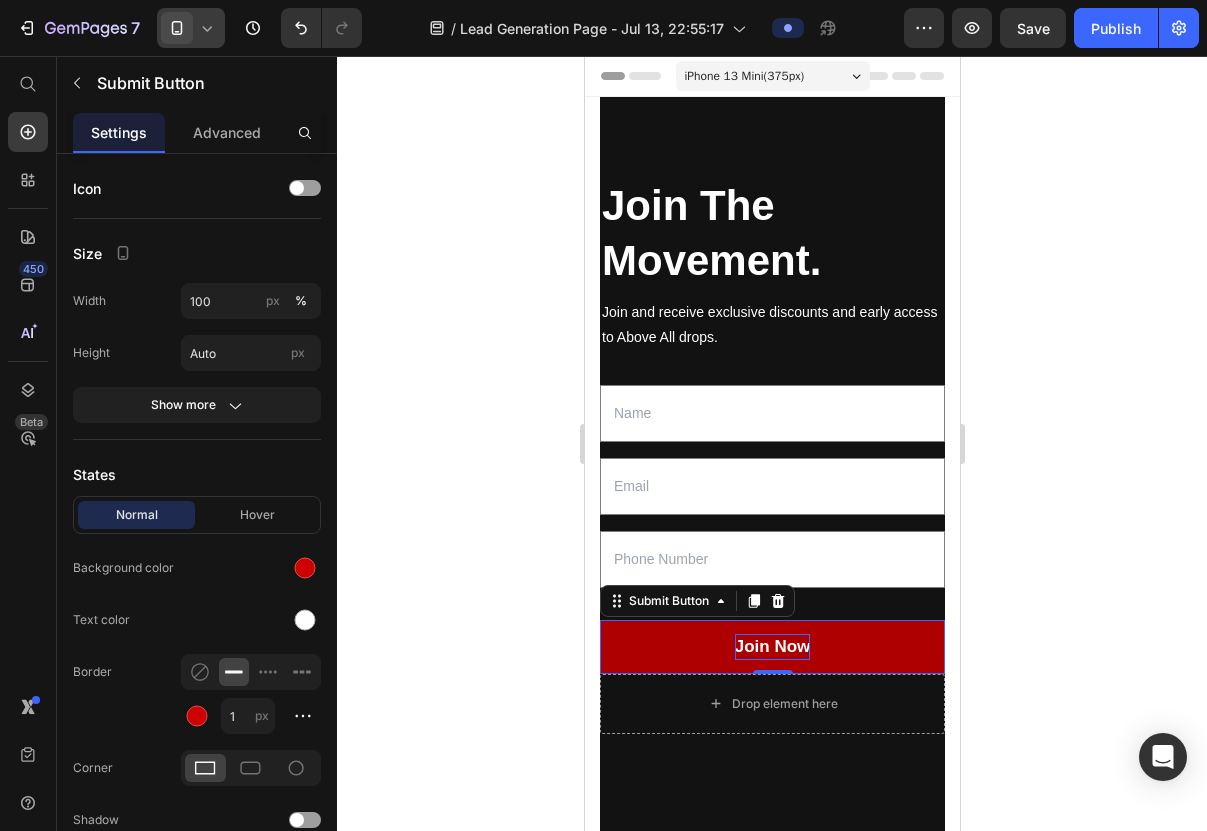 click on "iPhone 13 Mini  ( 375 px)" at bounding box center [744, 76] 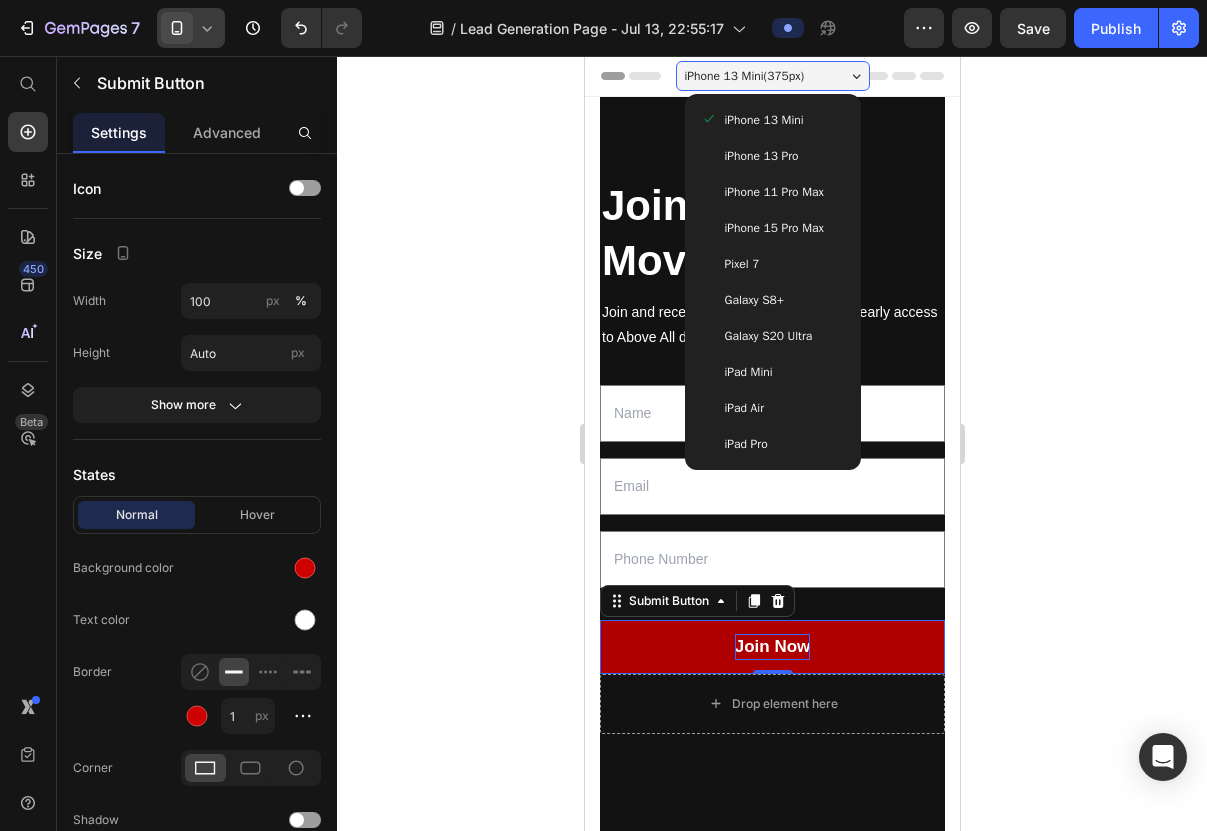 click on "iPhone 15 Pro Max" at bounding box center (773, 228) 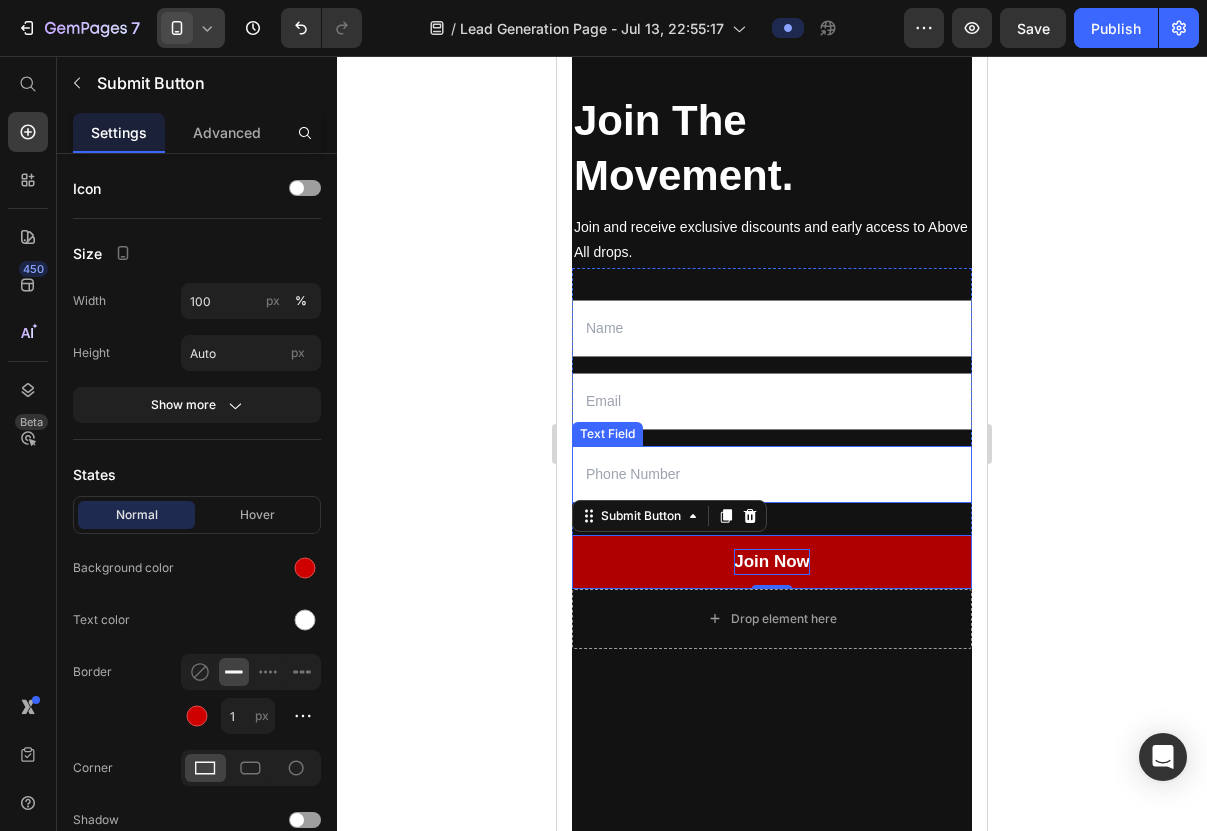 scroll, scrollTop: 83, scrollLeft: 0, axis: vertical 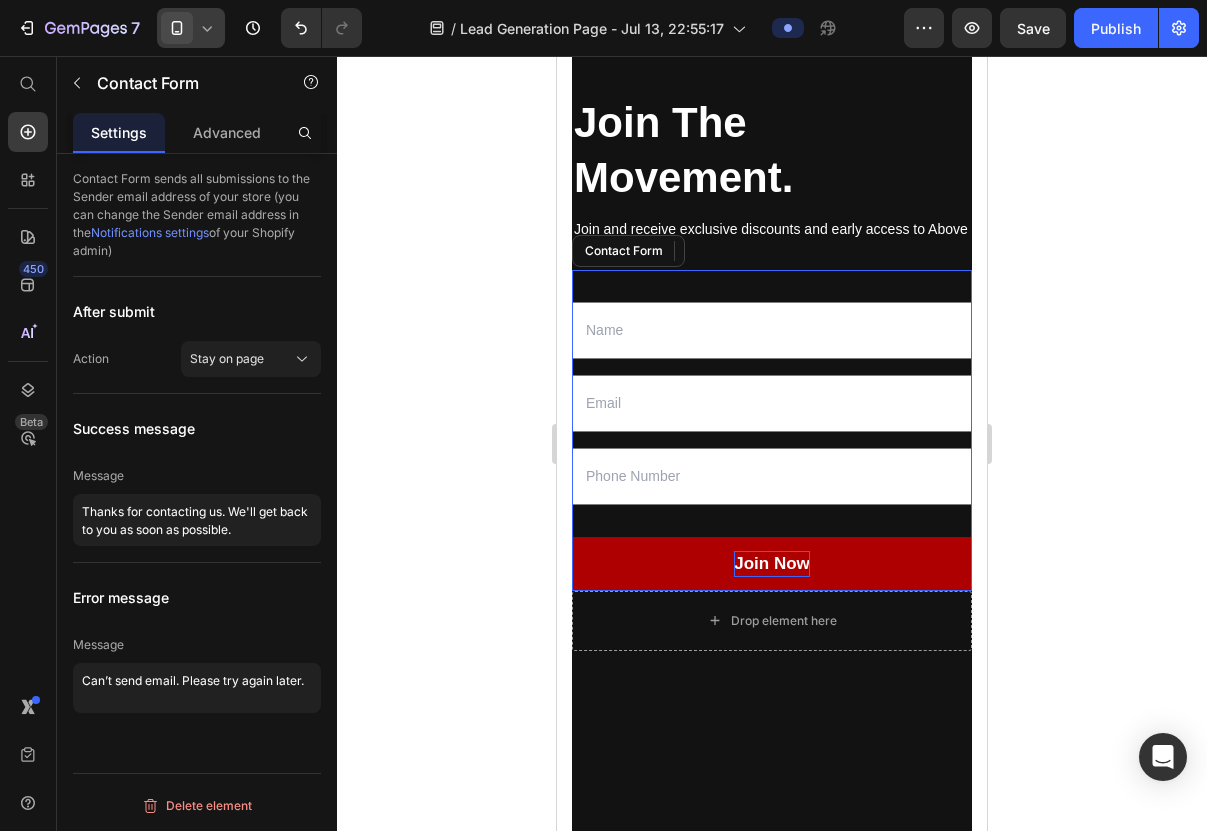 click on "Text Field Email Field Text Field Join Now Submit Button   0 Contact Form" at bounding box center (772, 430) 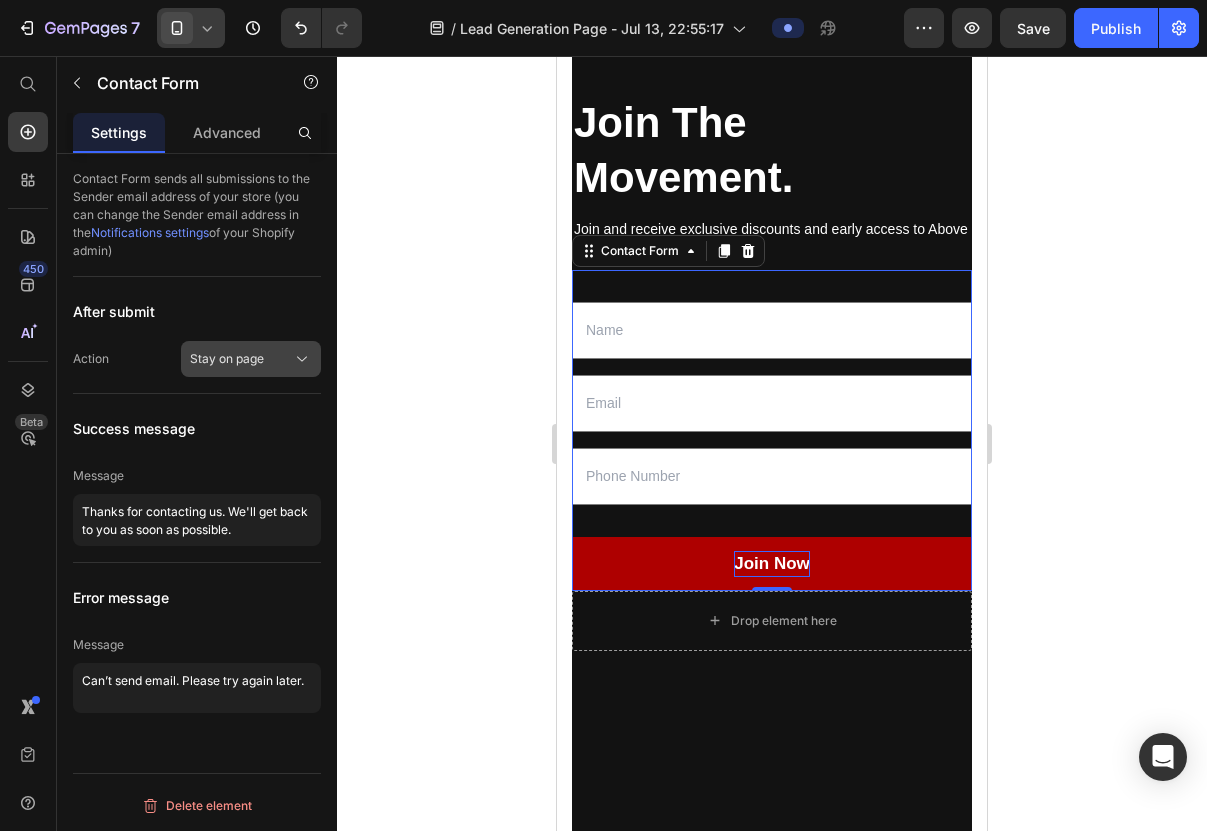 click on "Stay on page" at bounding box center [251, 359] 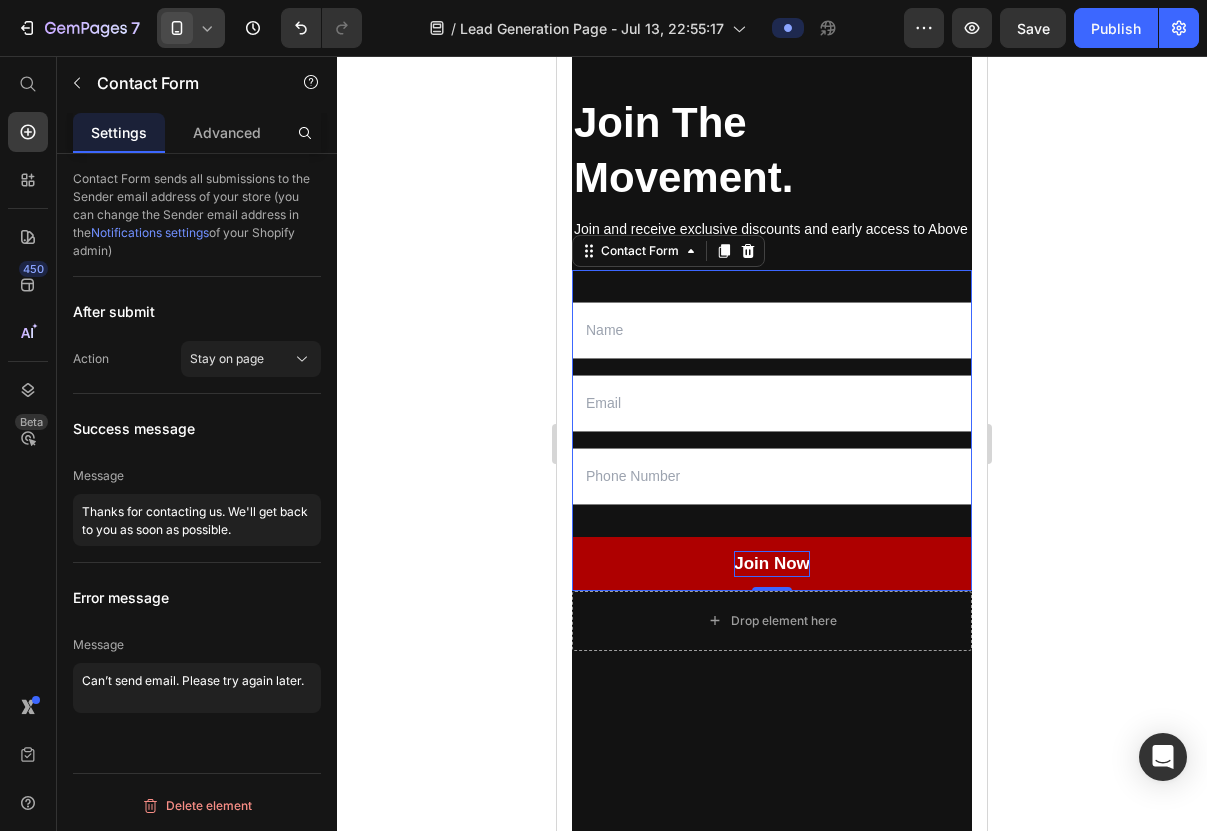 click on "After submit" at bounding box center (197, 311) 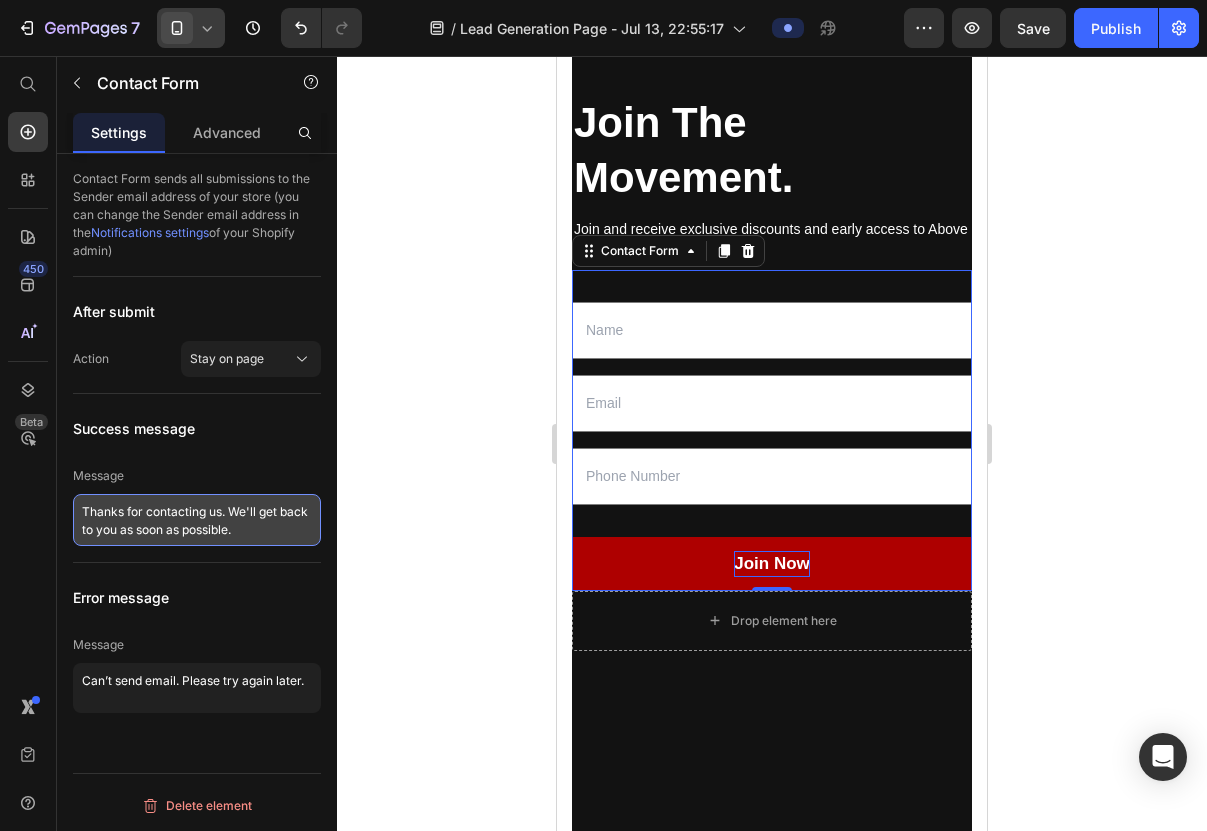 drag, startPoint x: 241, startPoint y: 529, endPoint x: 75, endPoint y: 498, distance: 168.86977 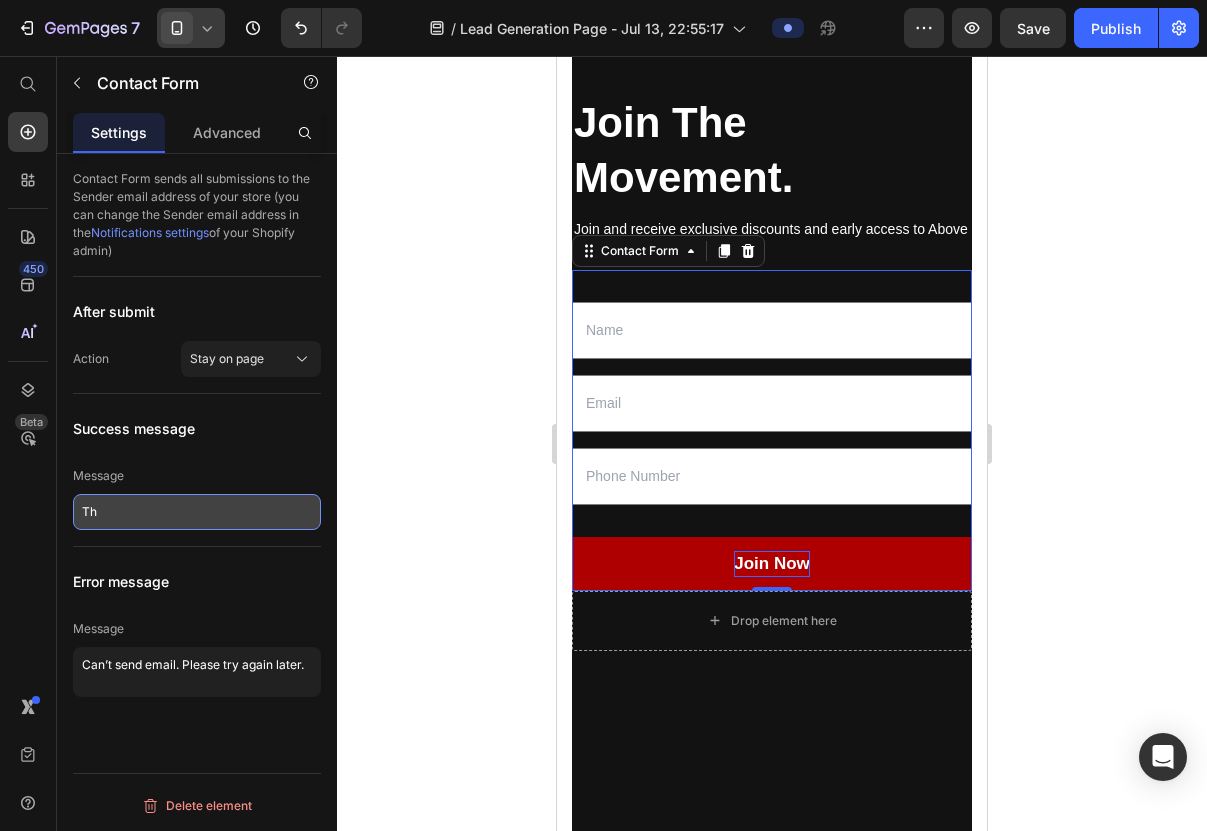 type on "T" 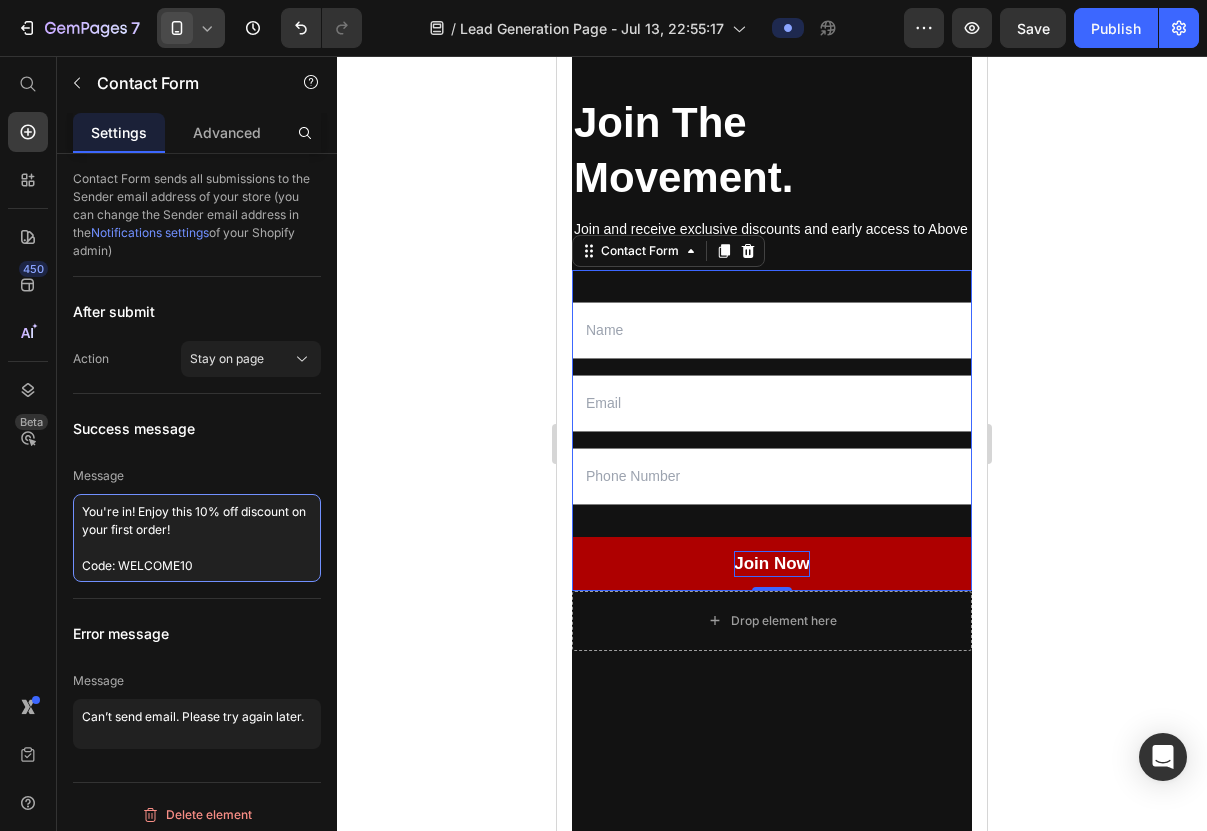 type on "You're in! Enjoy this 10% off discount on your first order!
Code: WELCOME10" 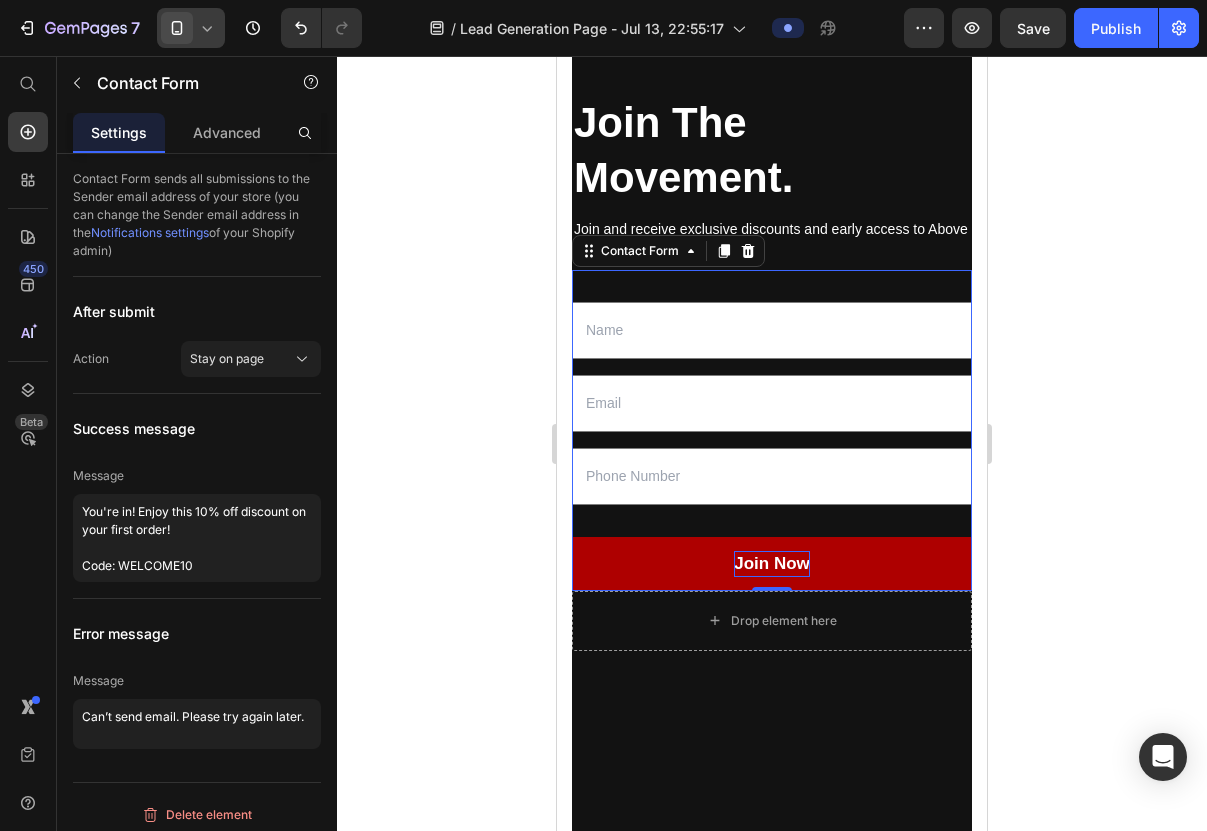 click on "Success message Message You're in! Enjoy this 10% off discount on your first order!
Code: WELCOME10" 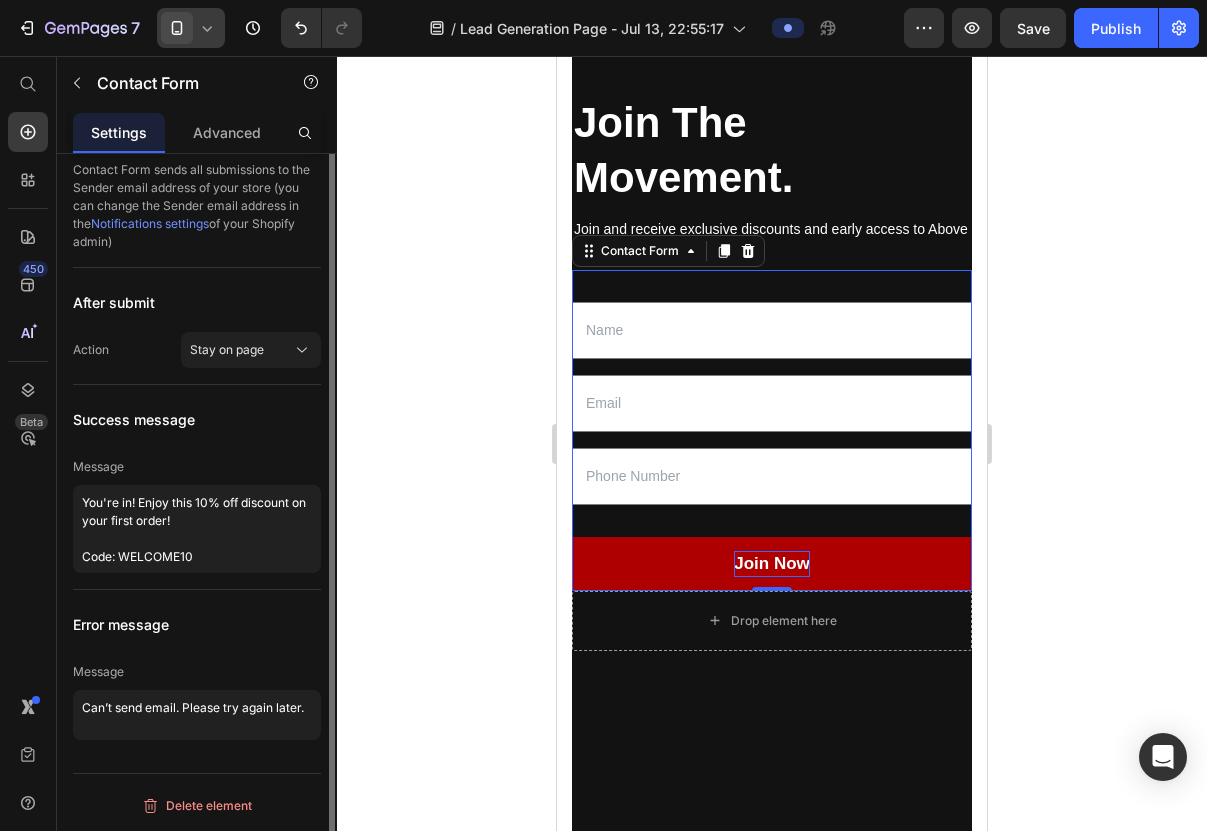 scroll, scrollTop: 0, scrollLeft: 0, axis: both 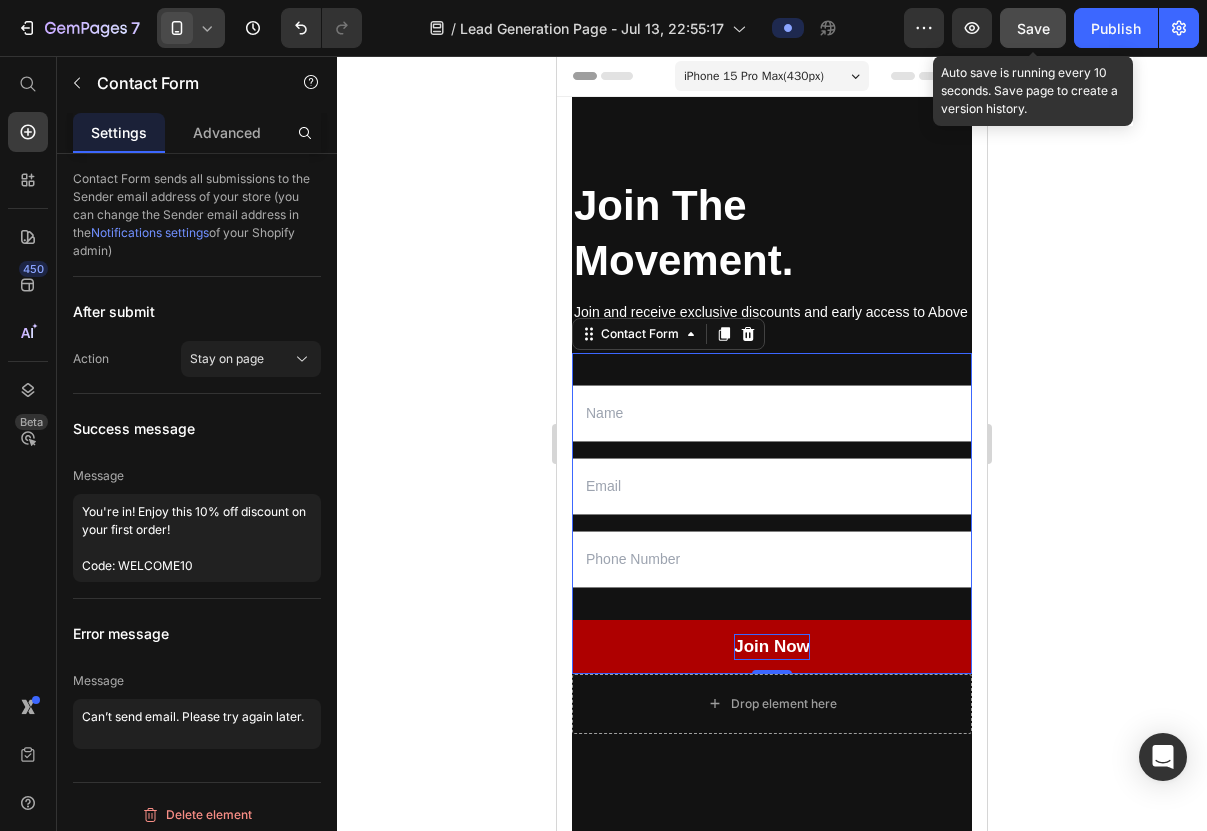 click on "Save" 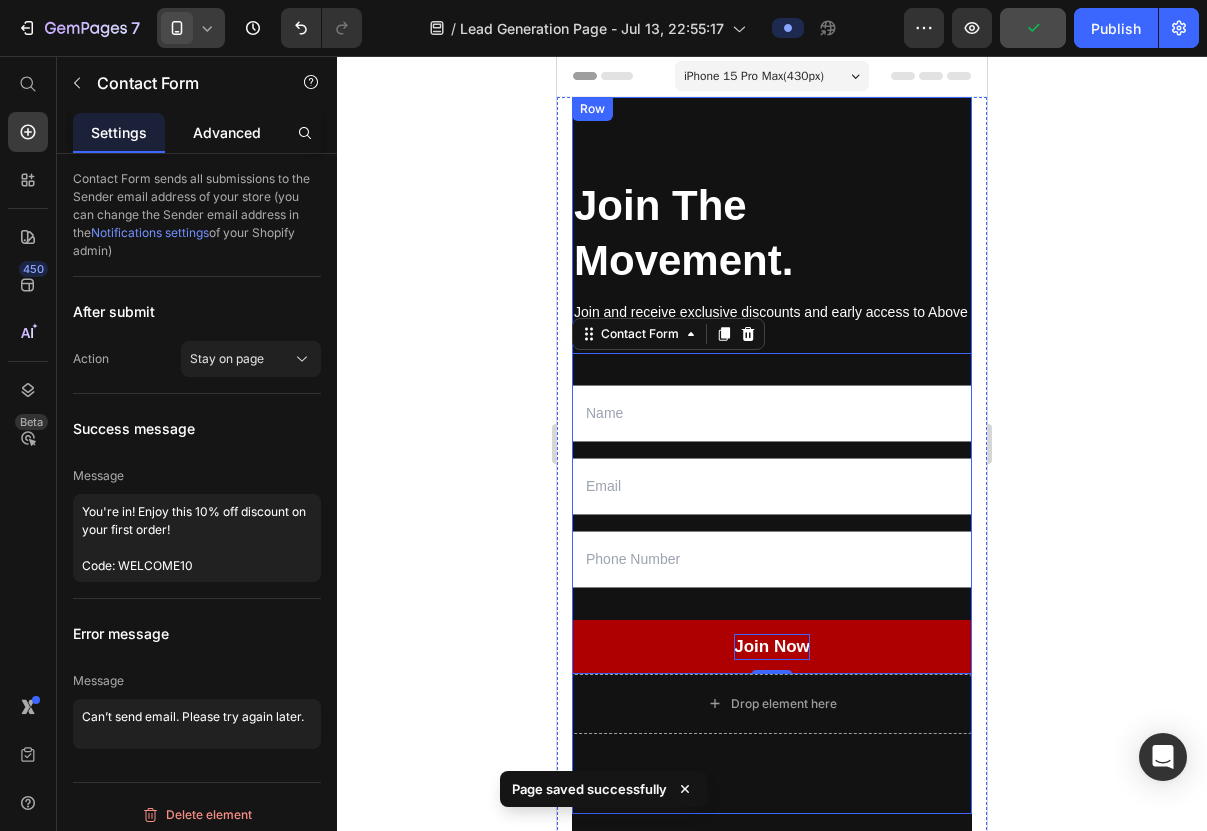 click on "Advanced" at bounding box center (227, 132) 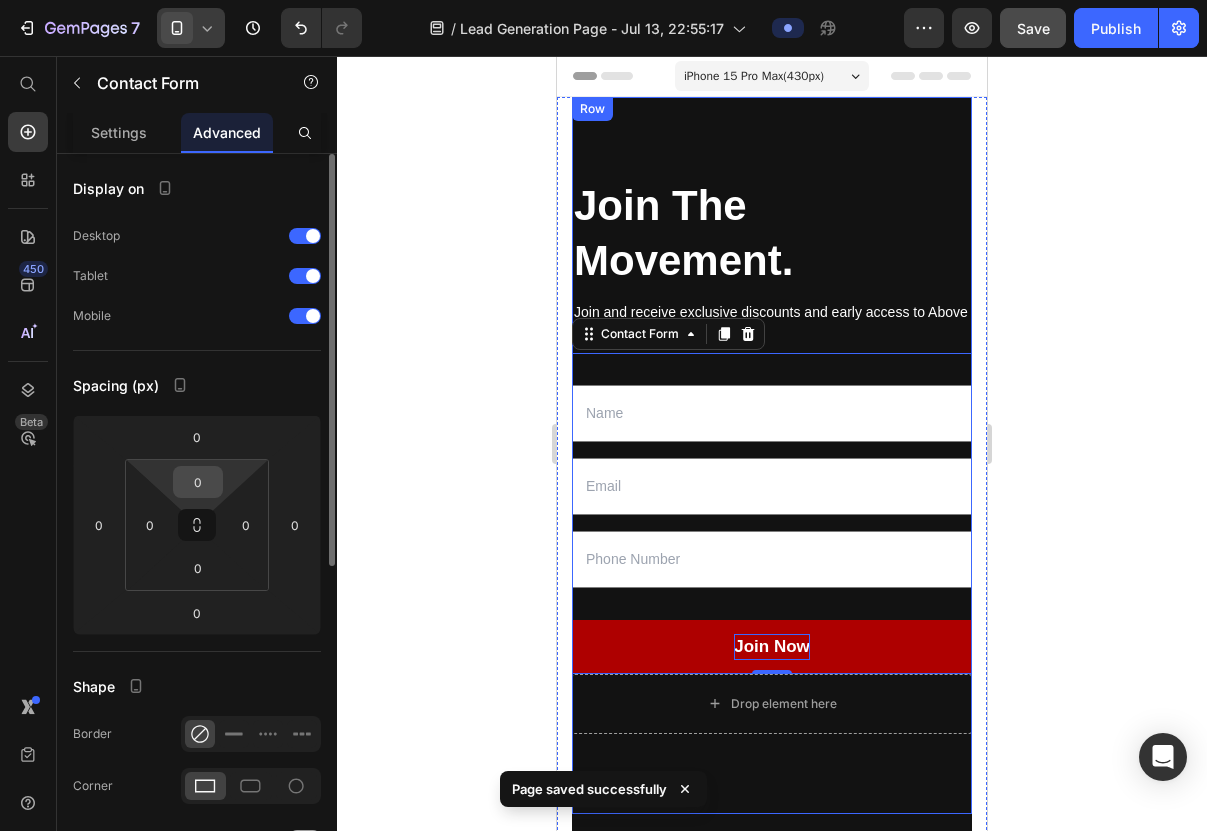 click on "0" at bounding box center (198, 482) 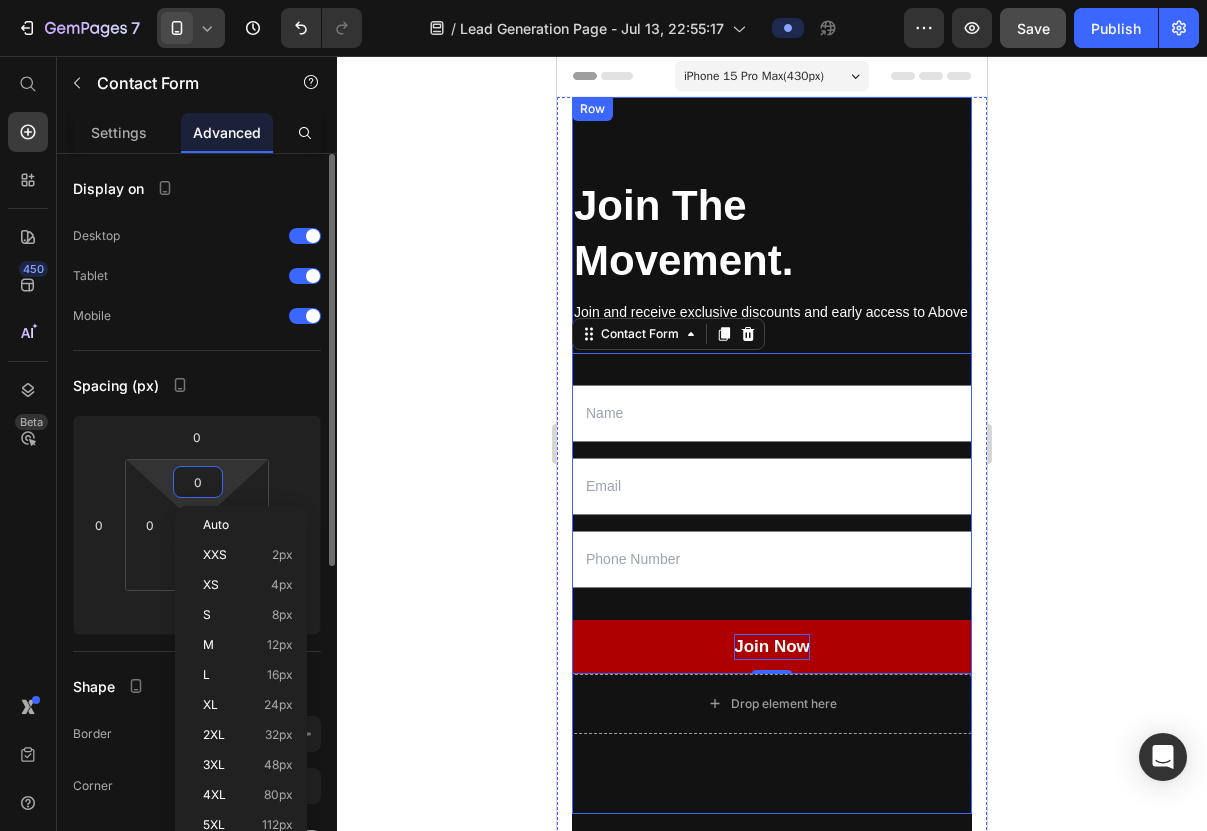 click on "Display on Desktop Tablet Mobile" 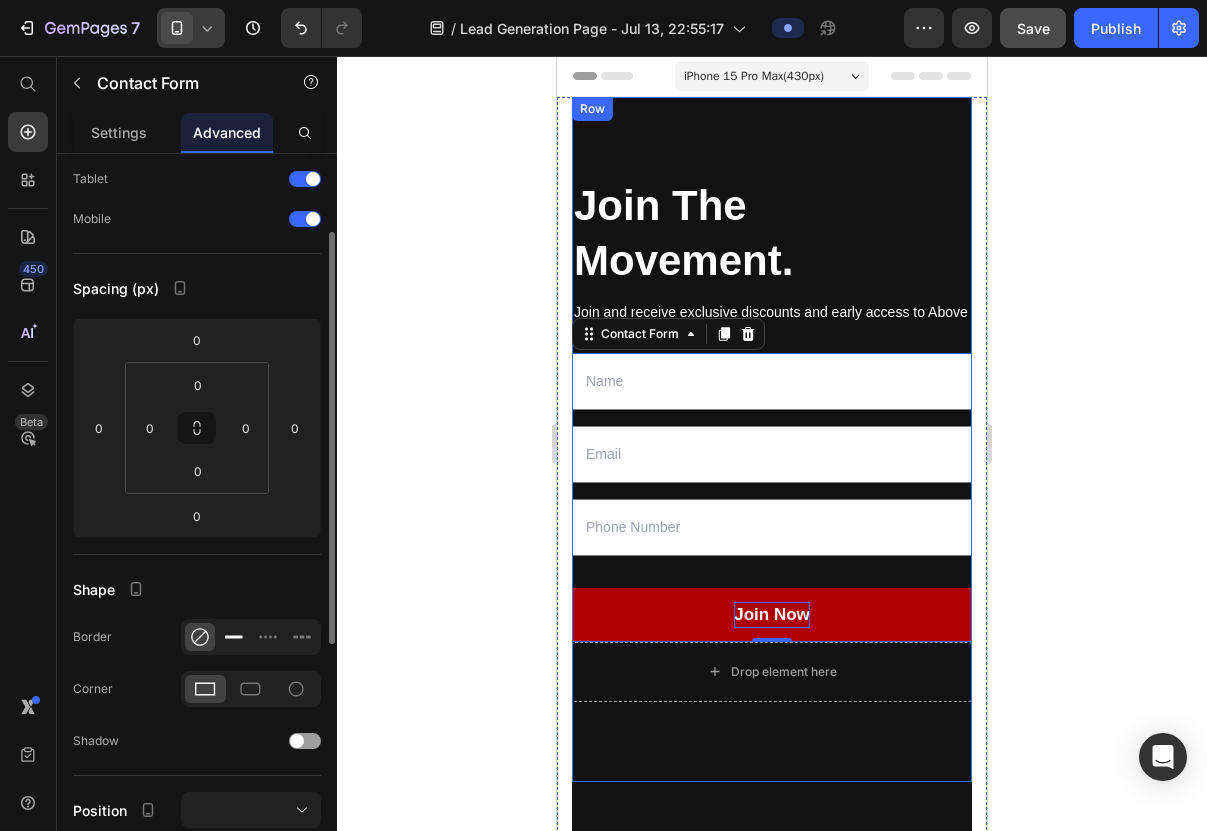 scroll, scrollTop: 117, scrollLeft: 0, axis: vertical 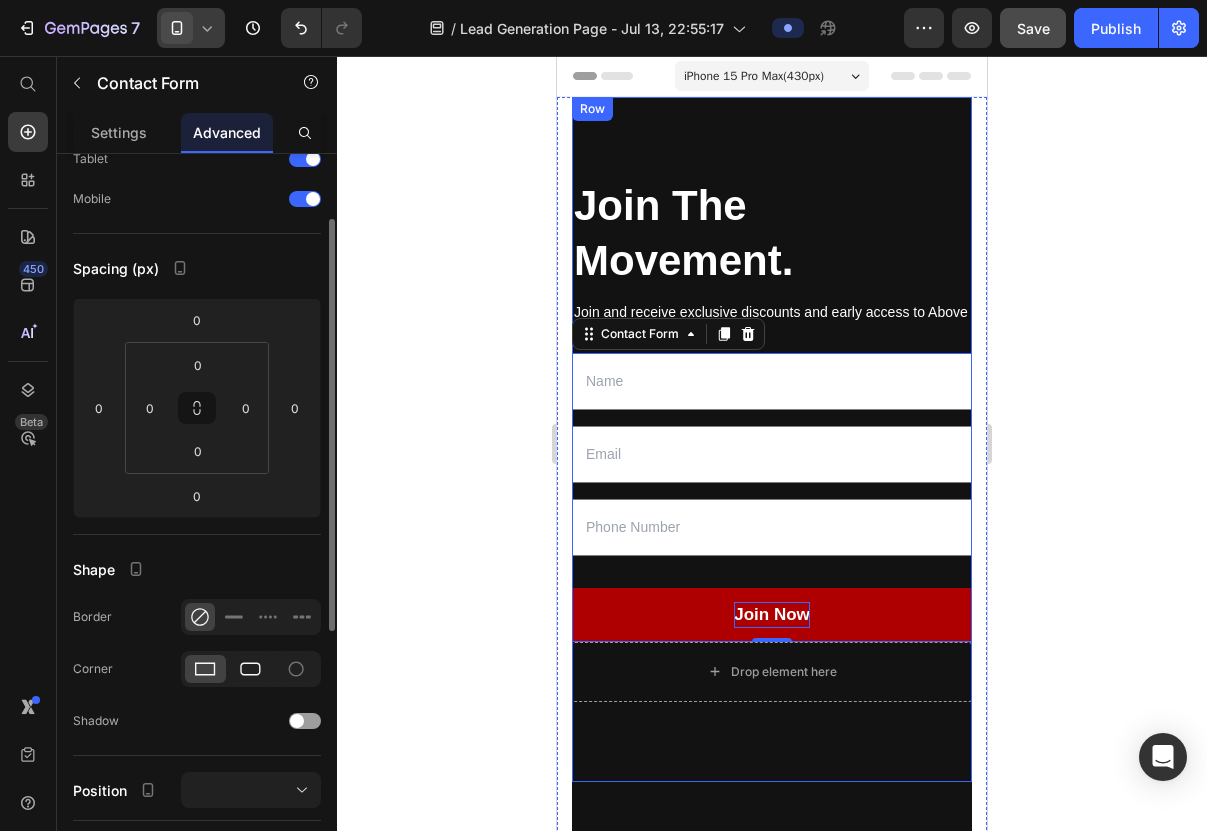 click 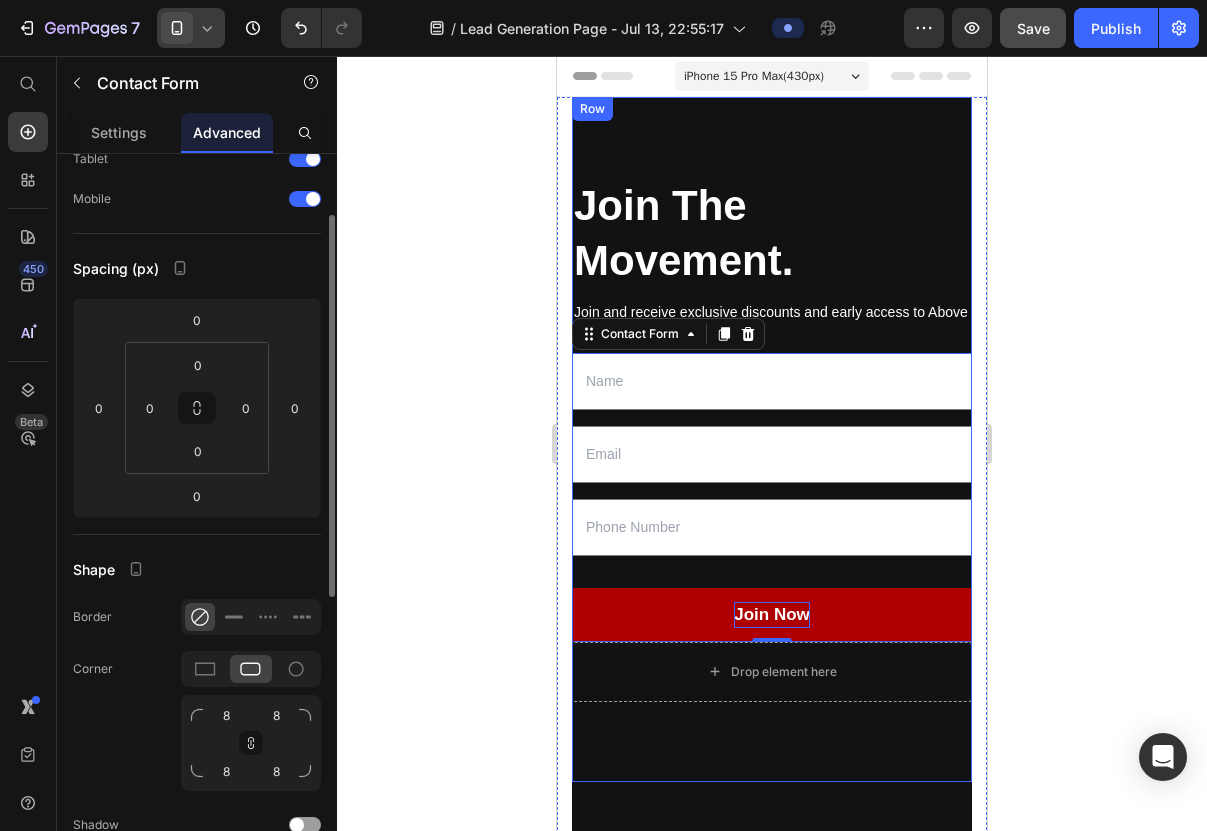click 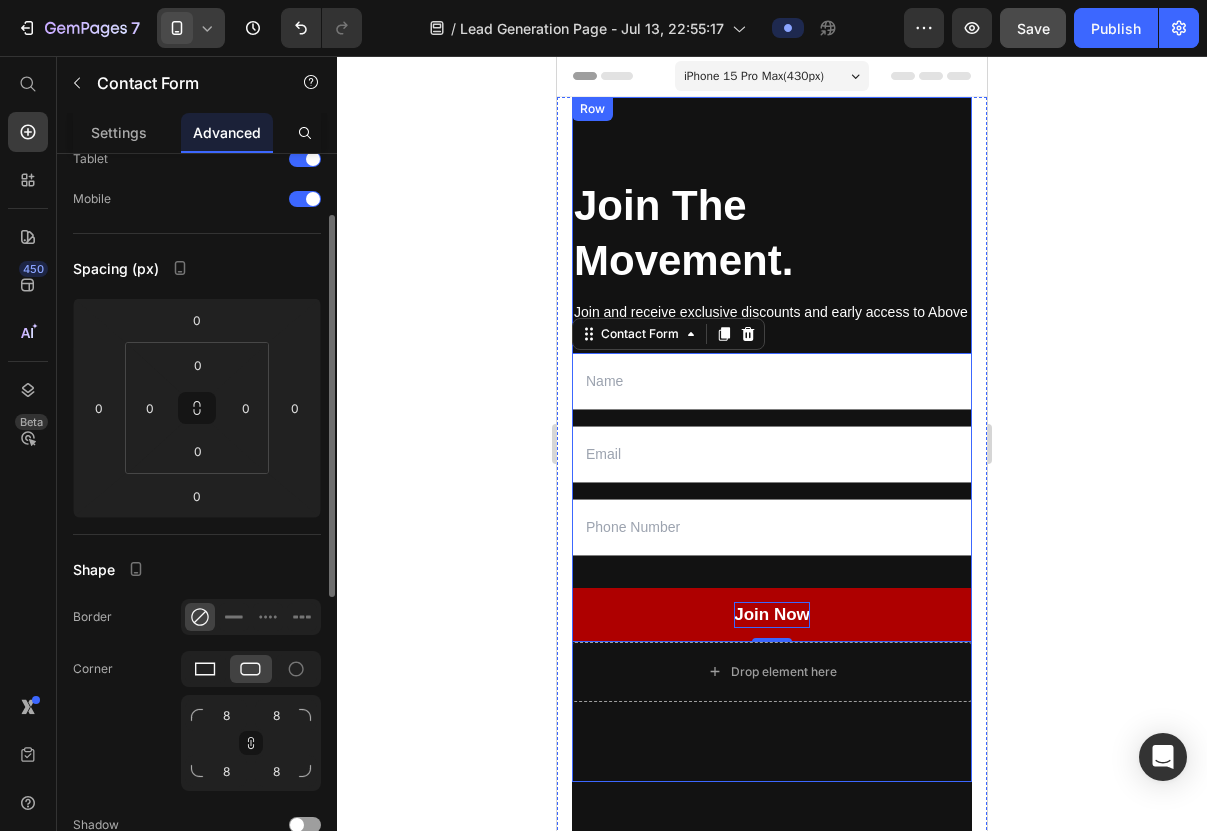 click 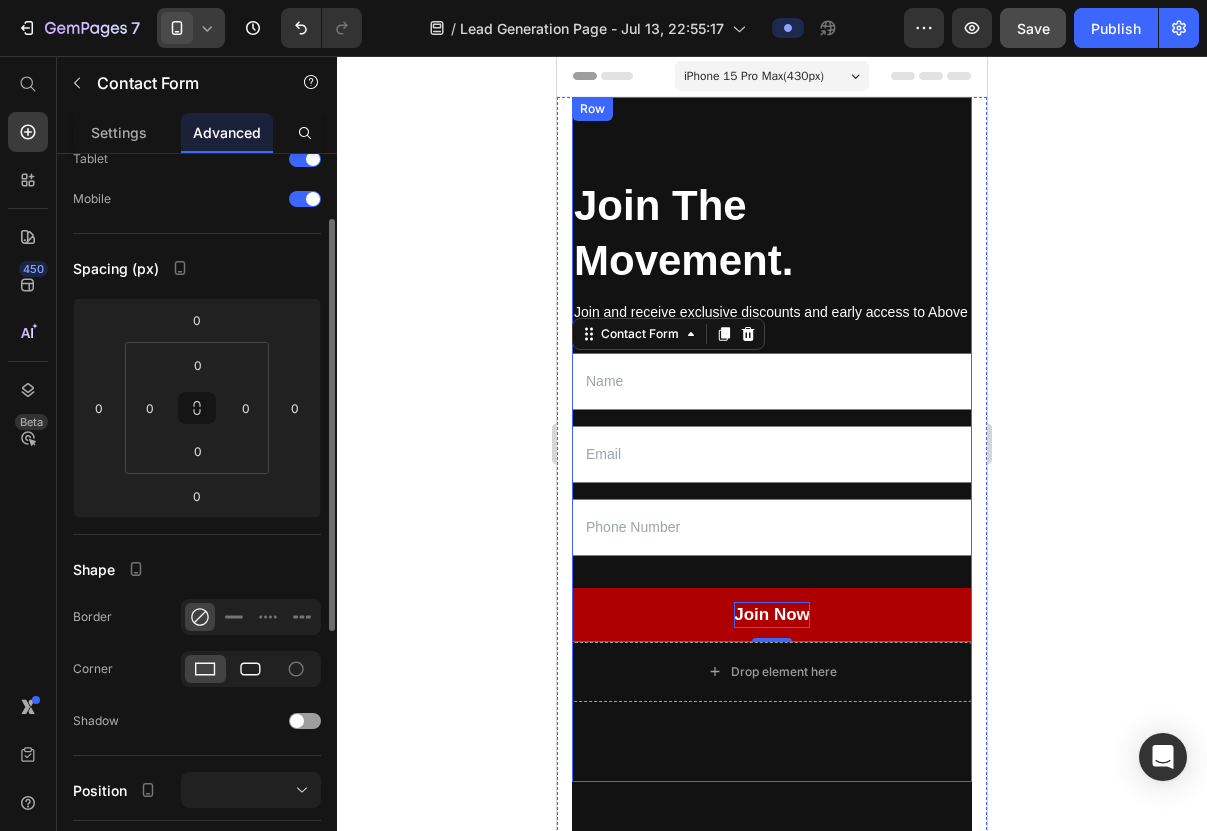 click 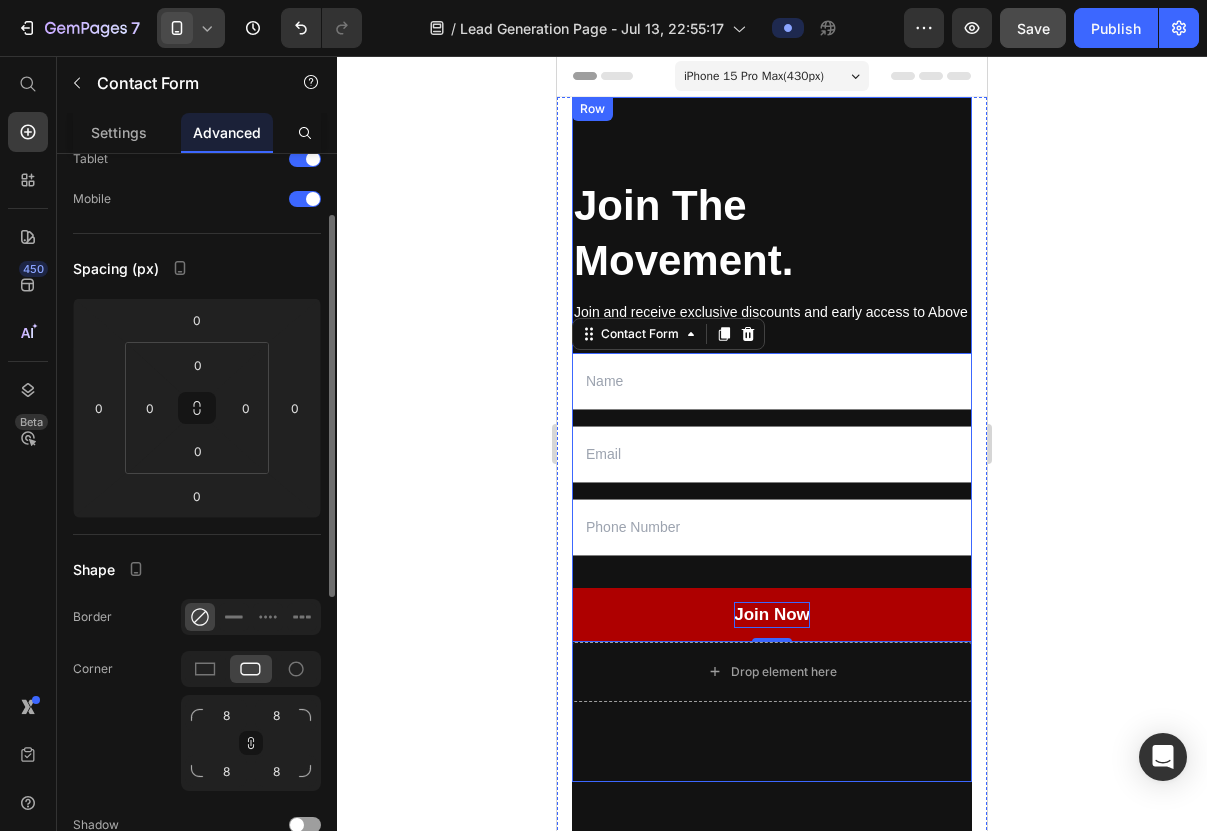 click on "Shape" at bounding box center [197, 569] 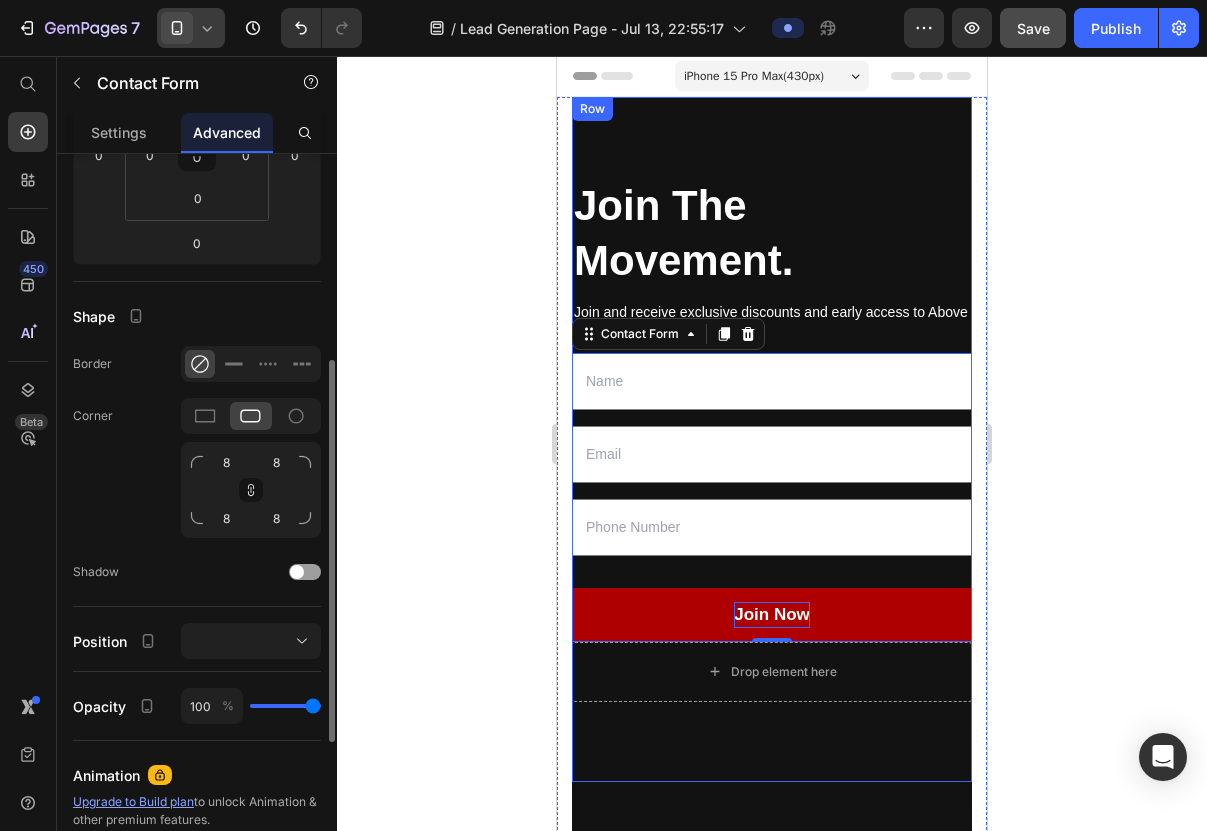 scroll, scrollTop: 386, scrollLeft: 0, axis: vertical 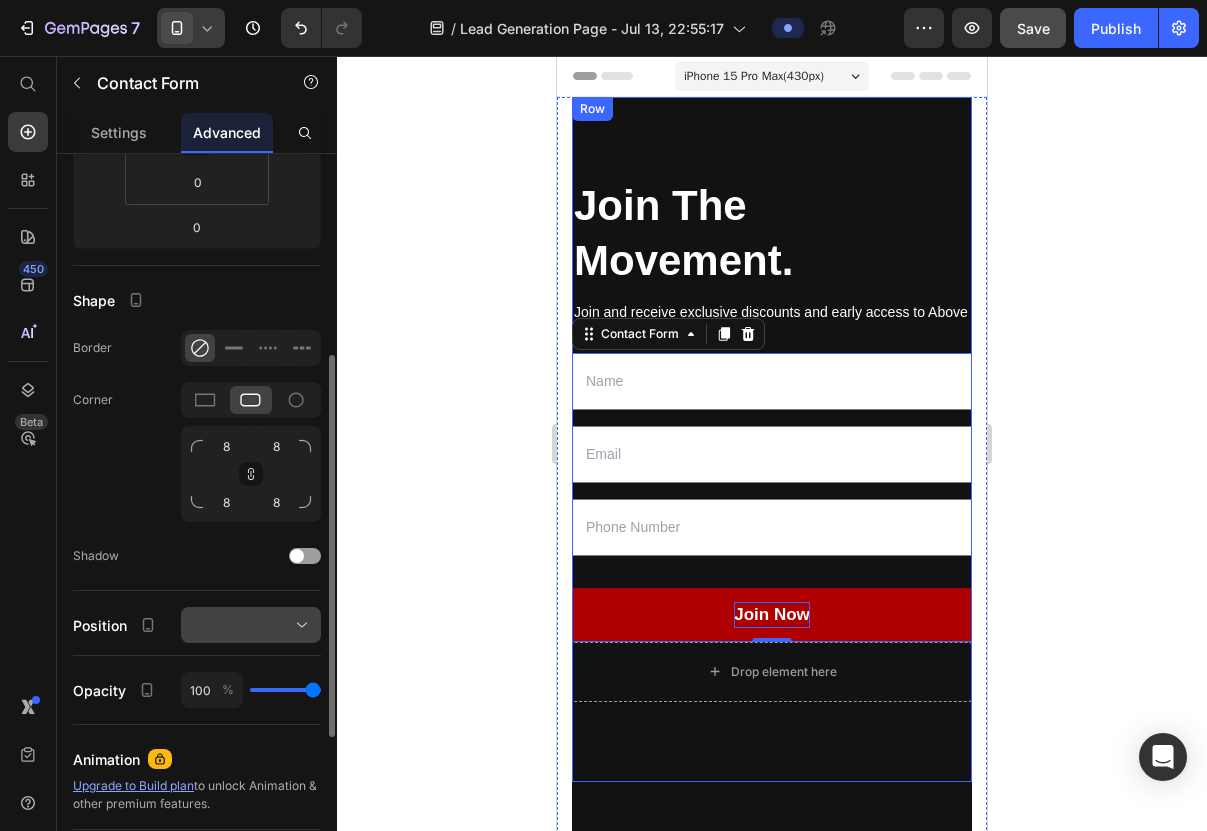 click at bounding box center (251, 625) 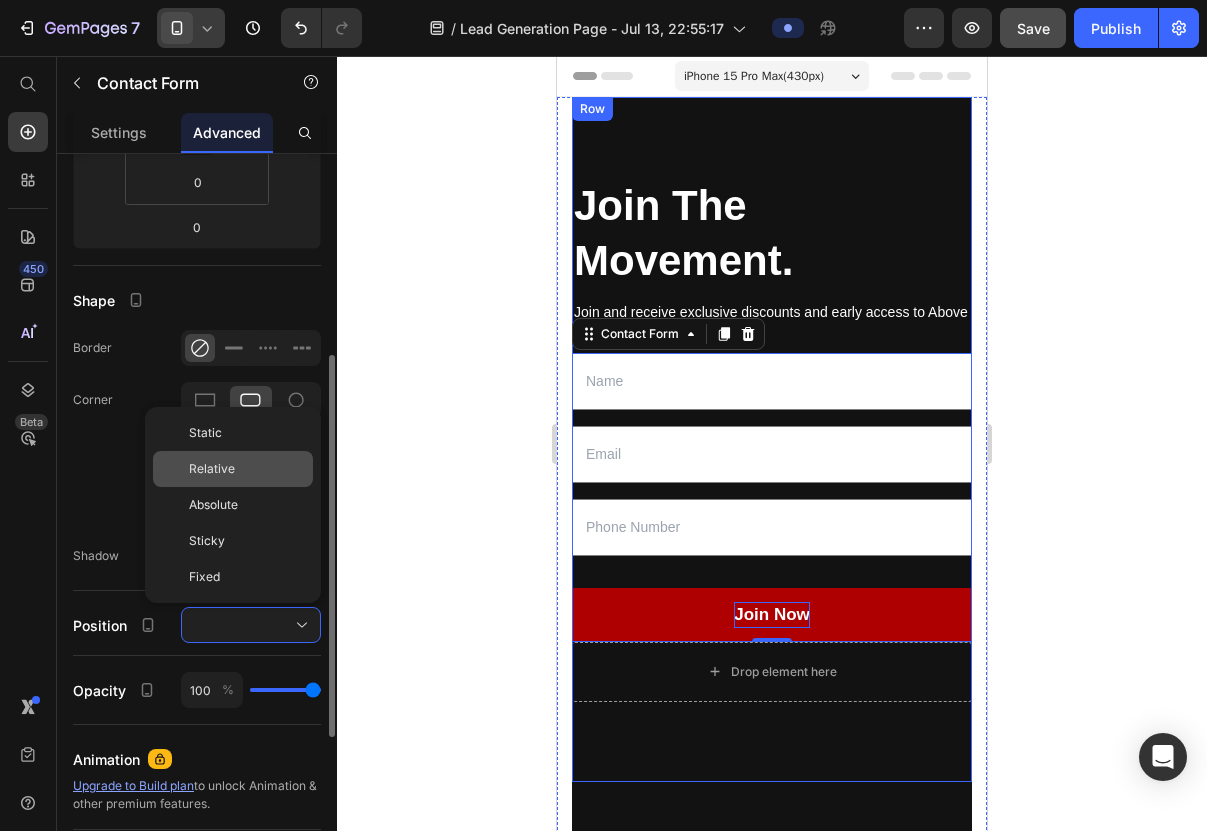 click on "Relative" at bounding box center [212, 469] 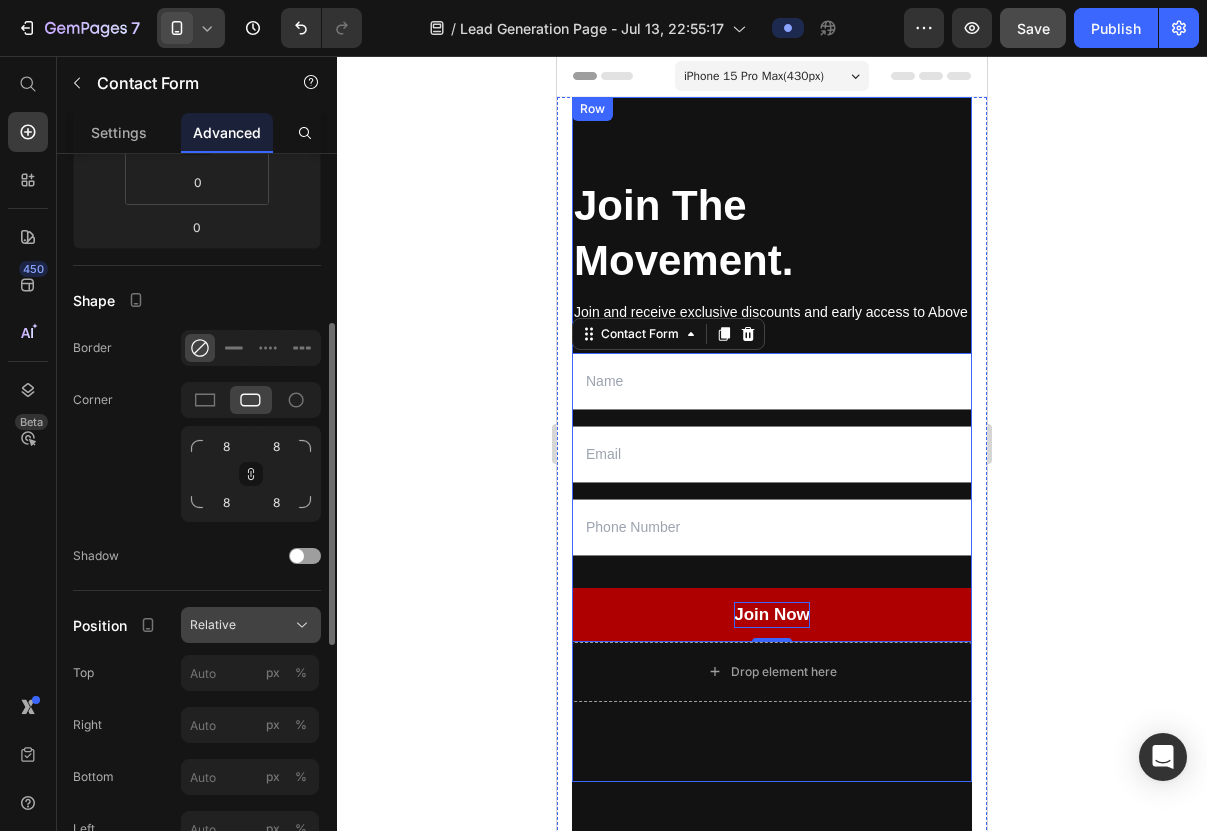 click on "Relative" at bounding box center [213, 625] 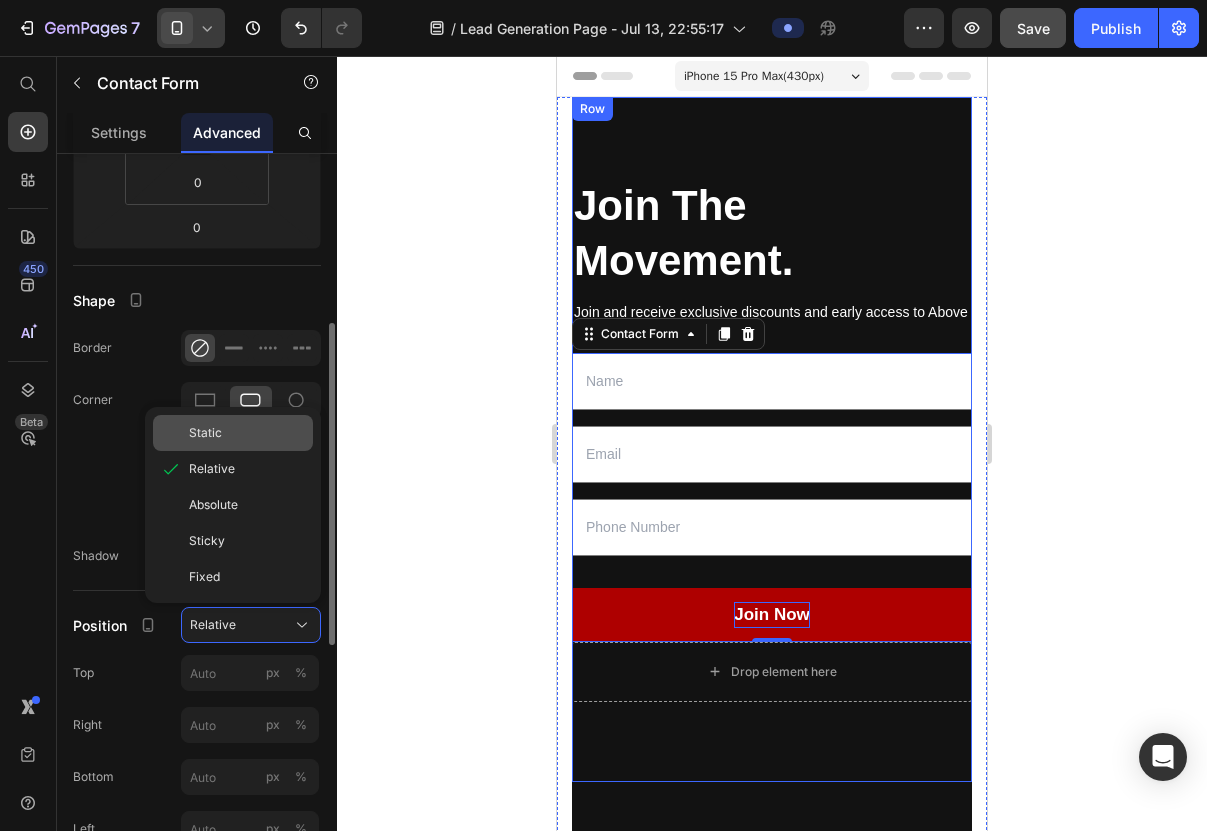 click on "Static" at bounding box center (205, 433) 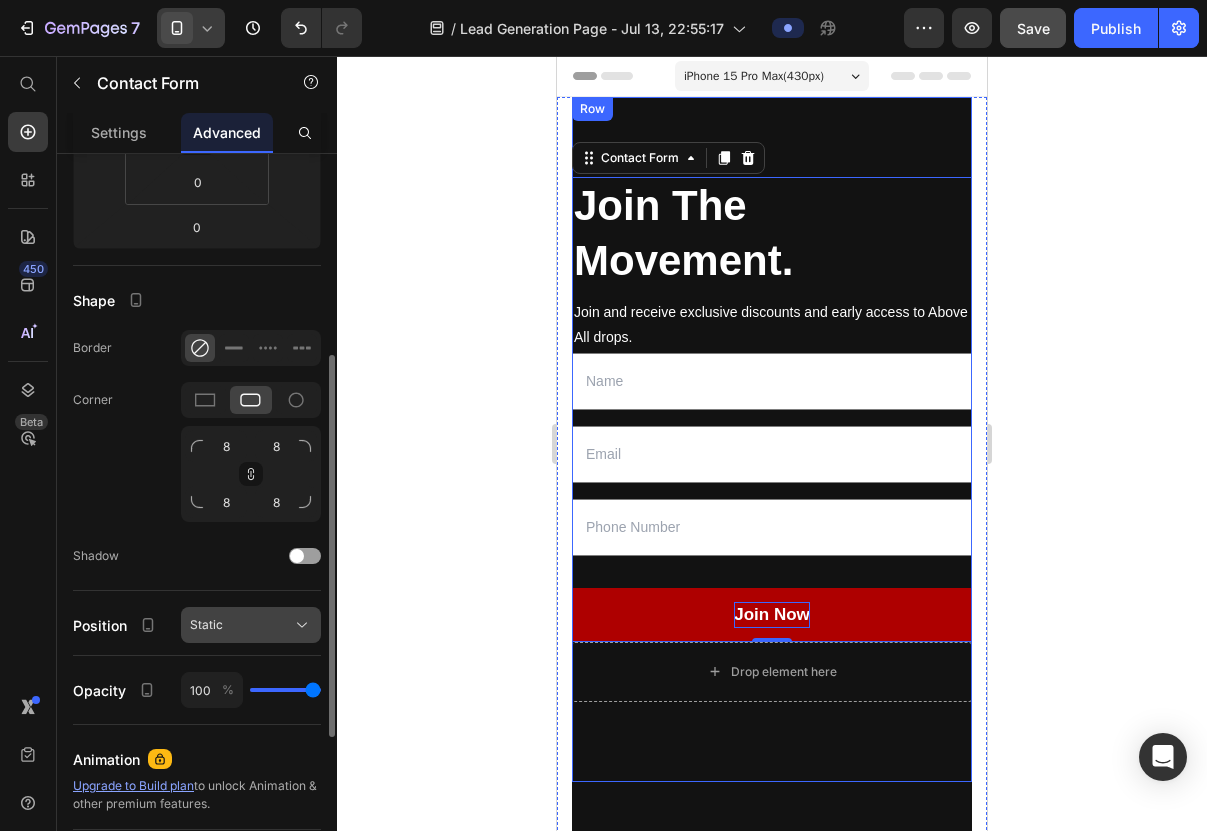 click on "Static" 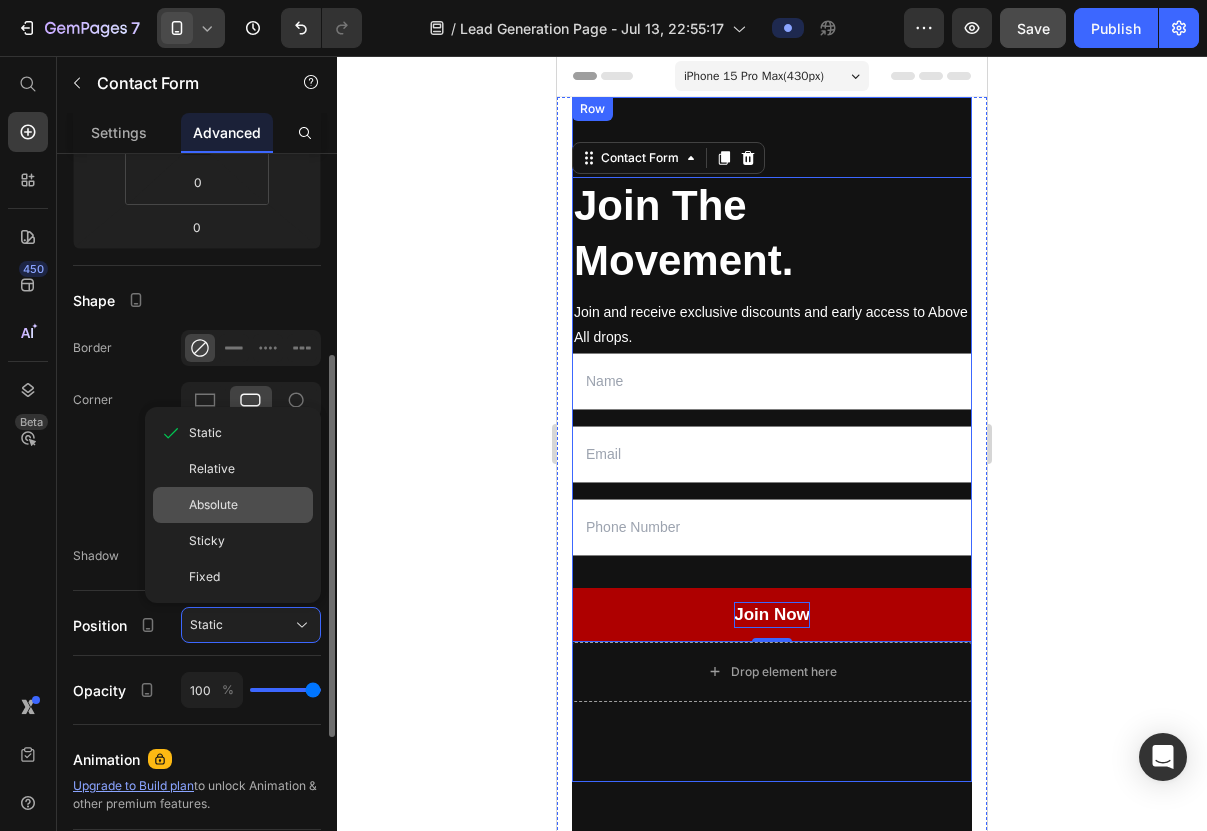click on "Absolute" at bounding box center [213, 505] 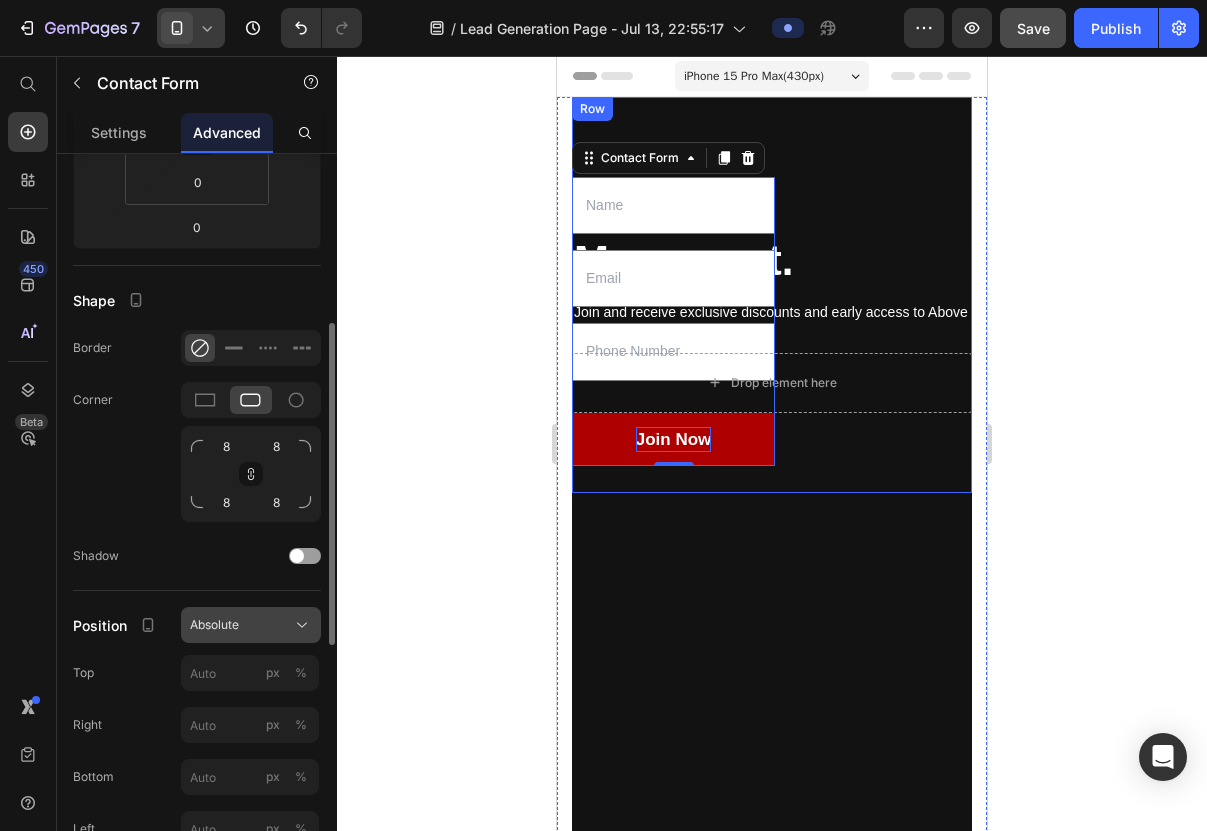 click on "Absolute" 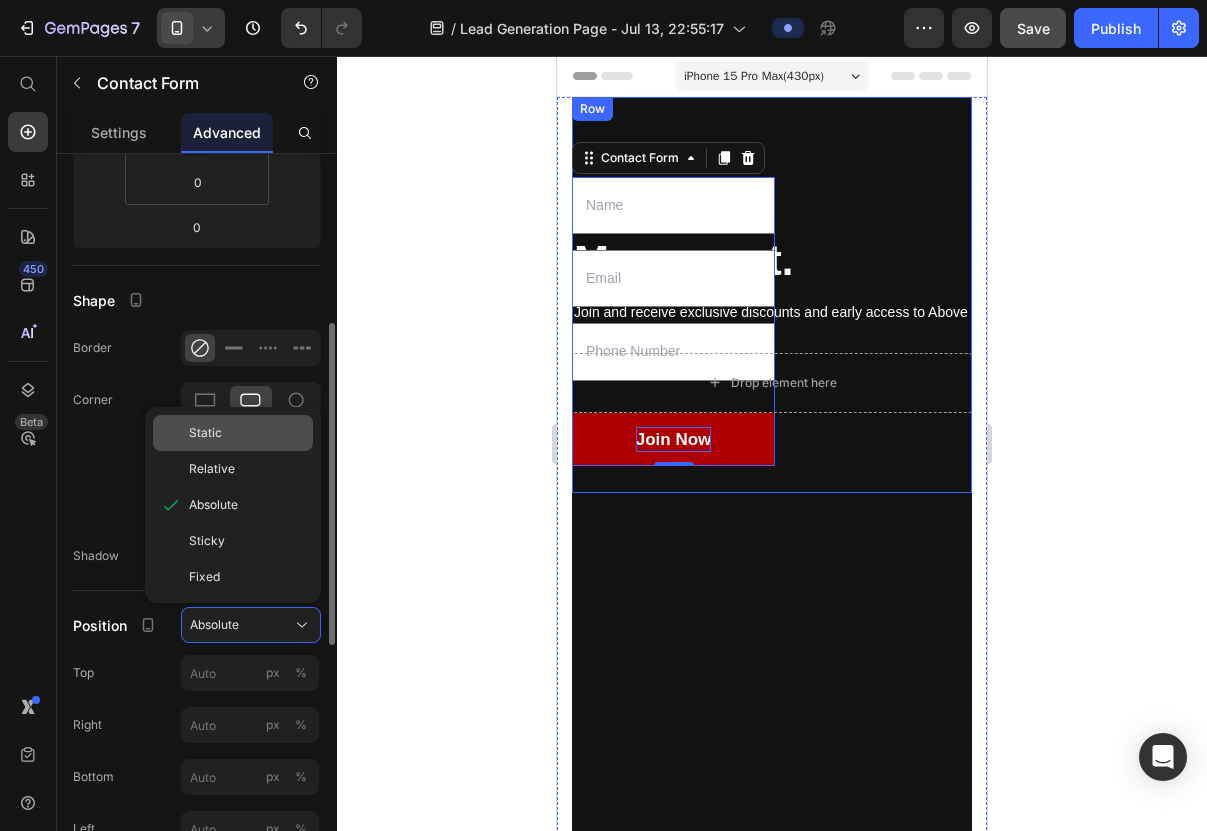 click on "Static" at bounding box center [205, 433] 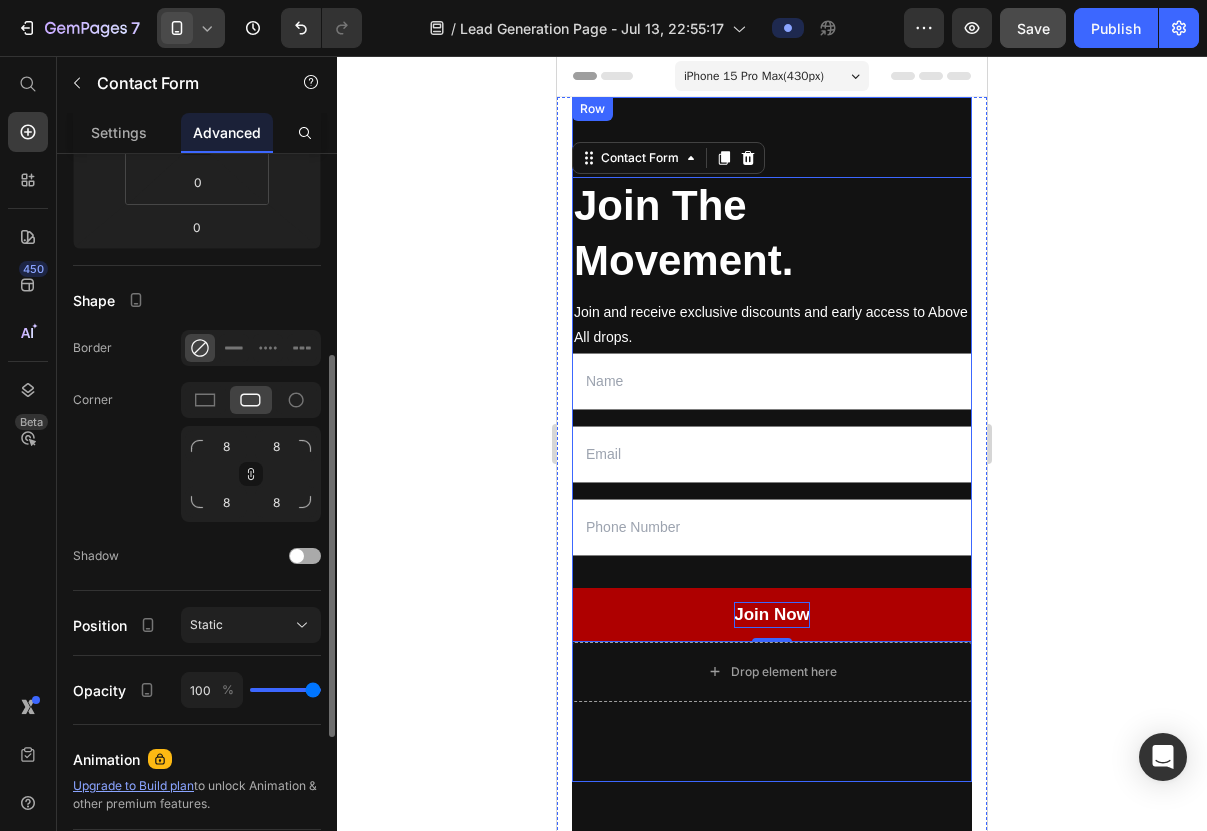 click on "Shadow" 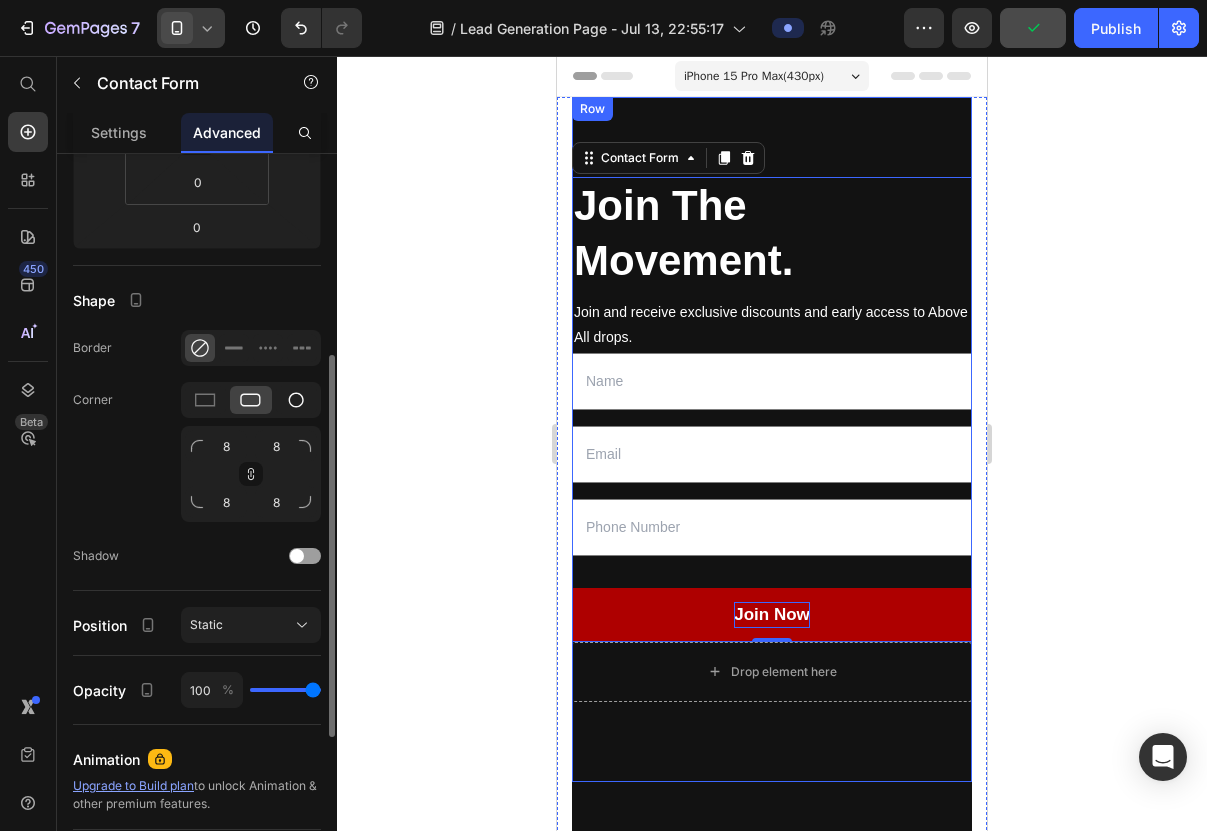 click 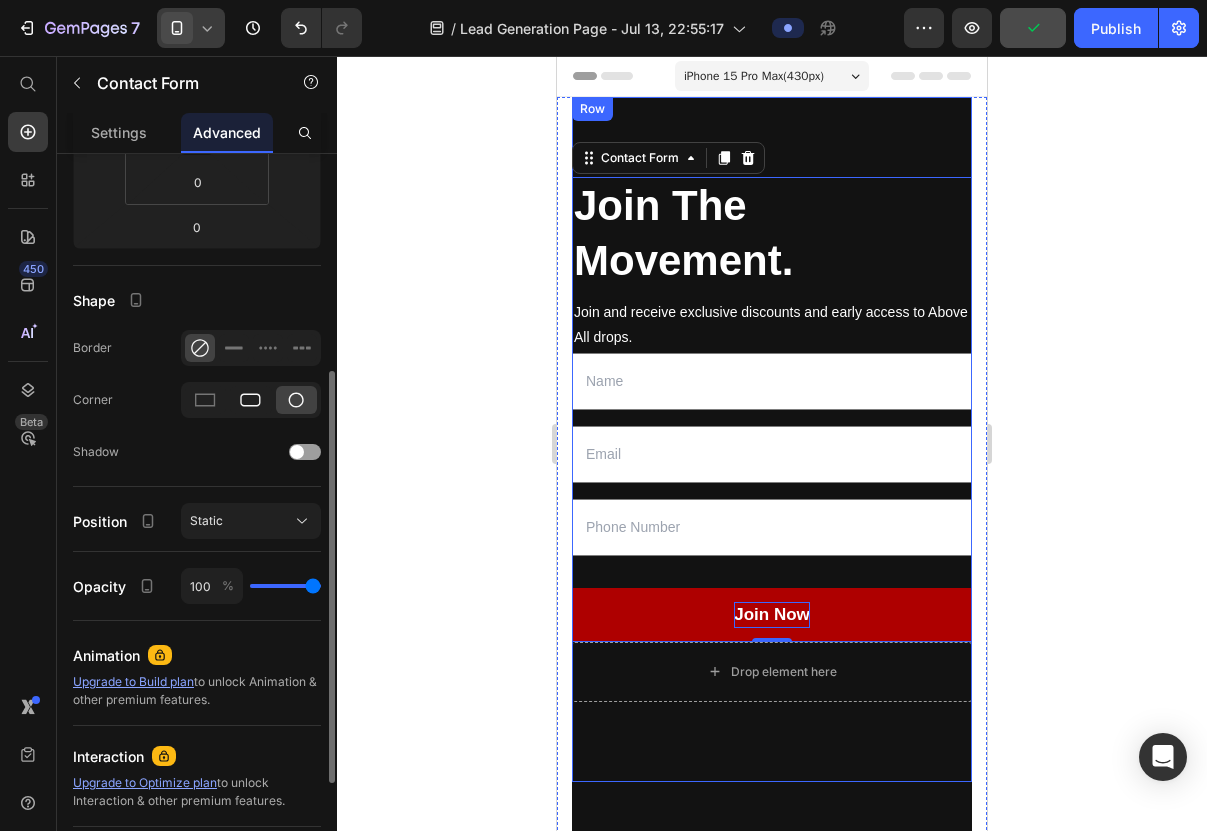 click 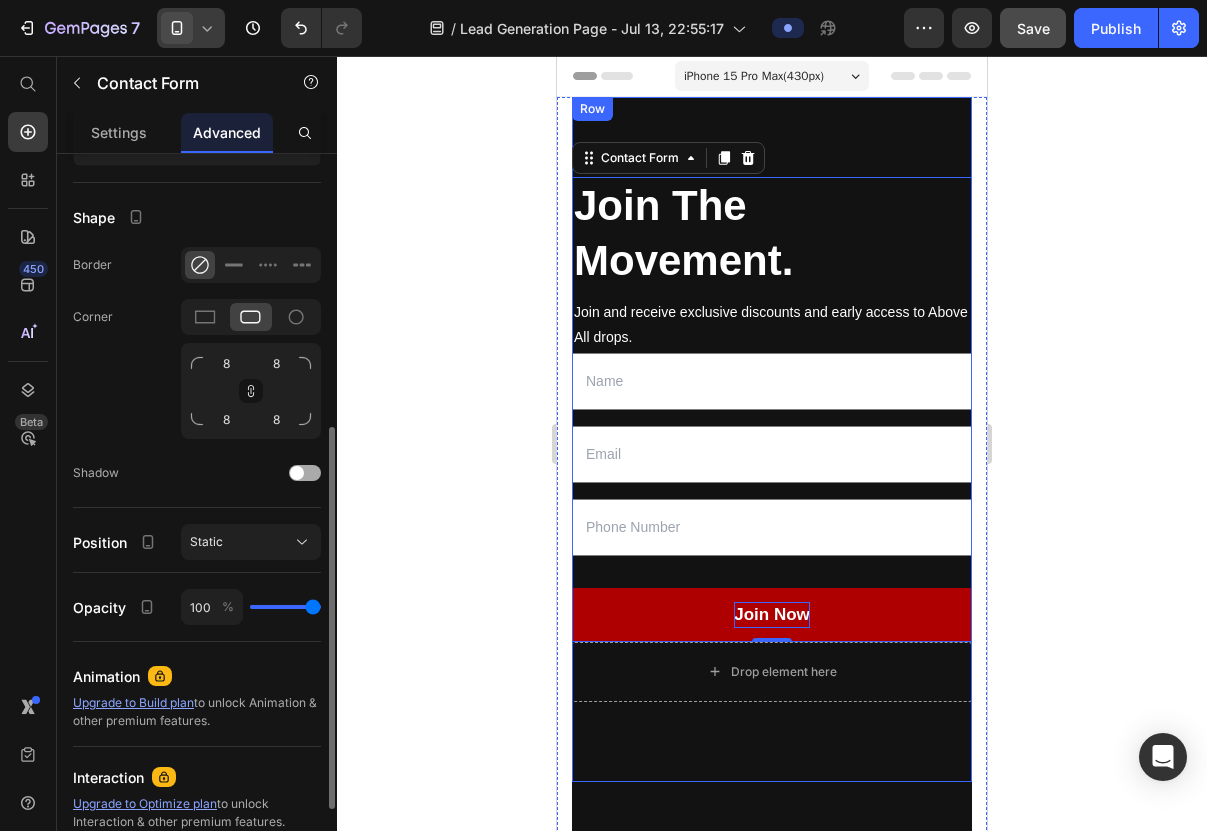 scroll, scrollTop: 488, scrollLeft: 0, axis: vertical 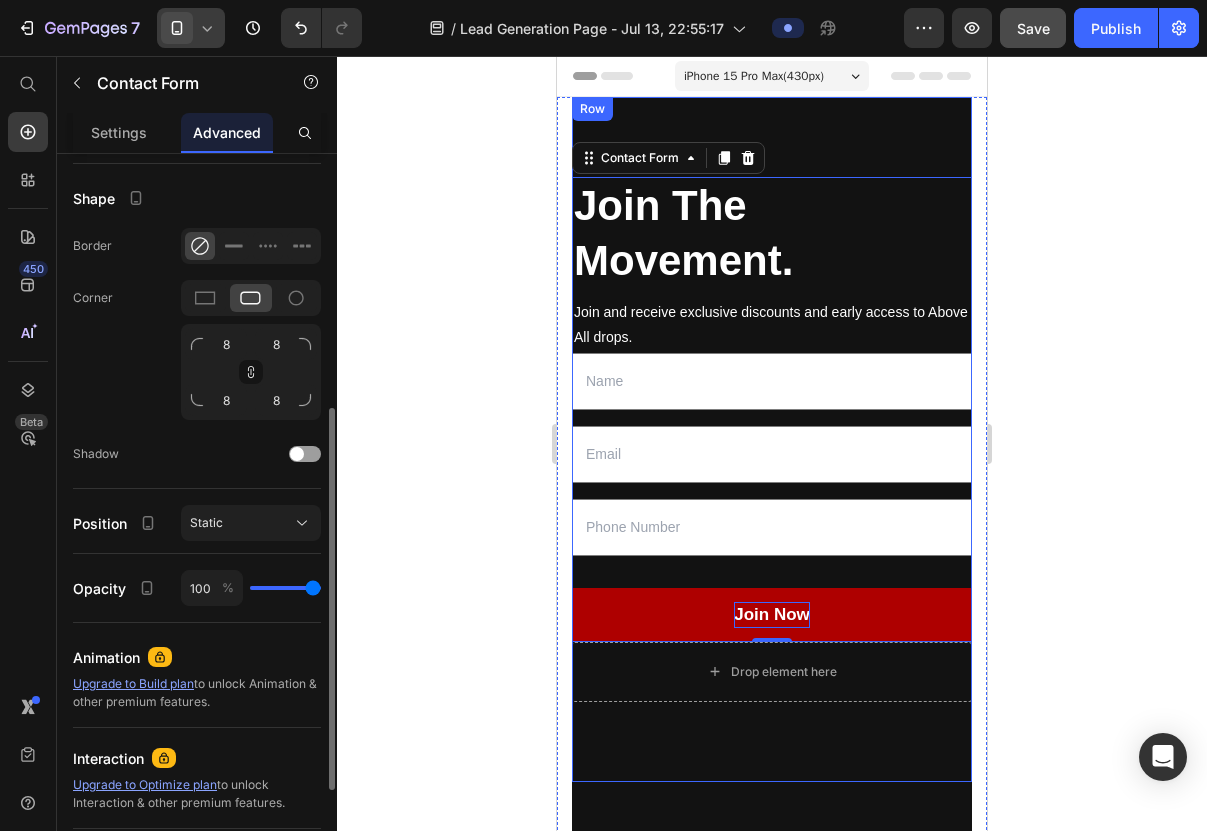 type on "95" 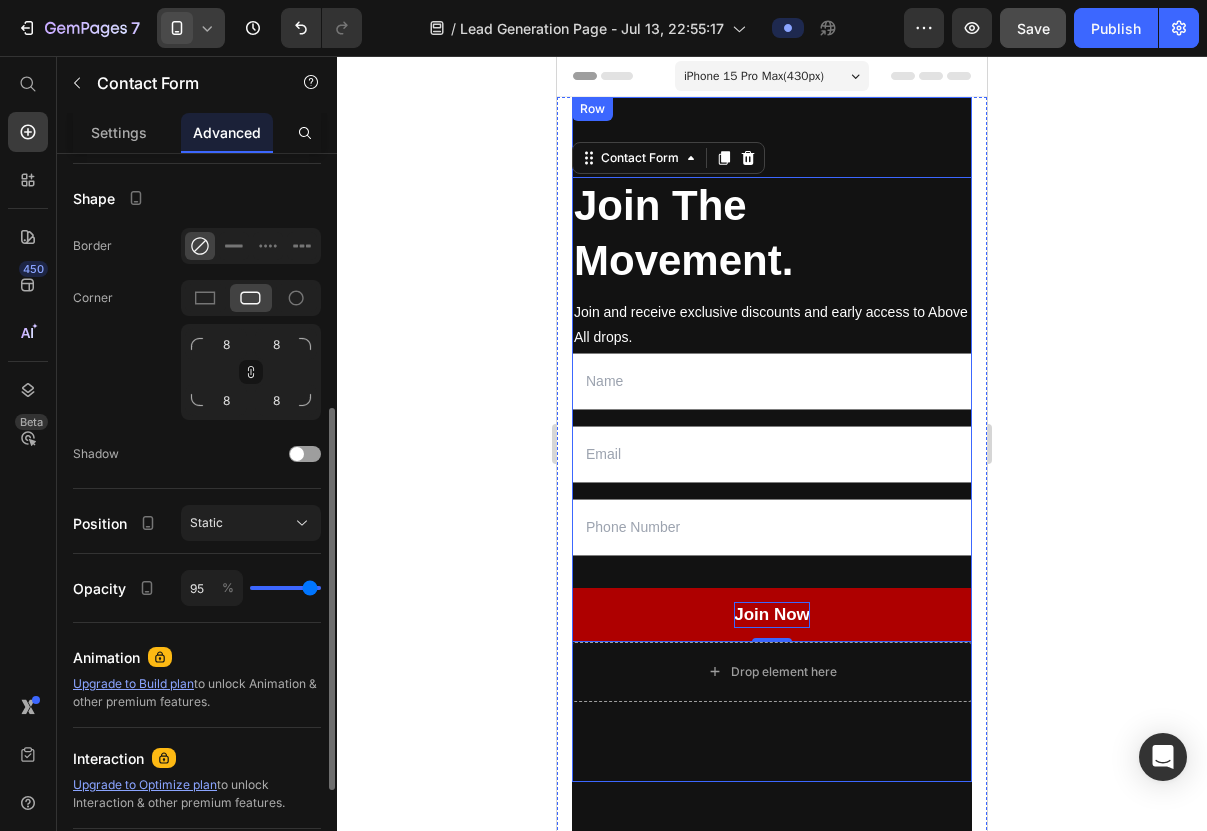 type on "94" 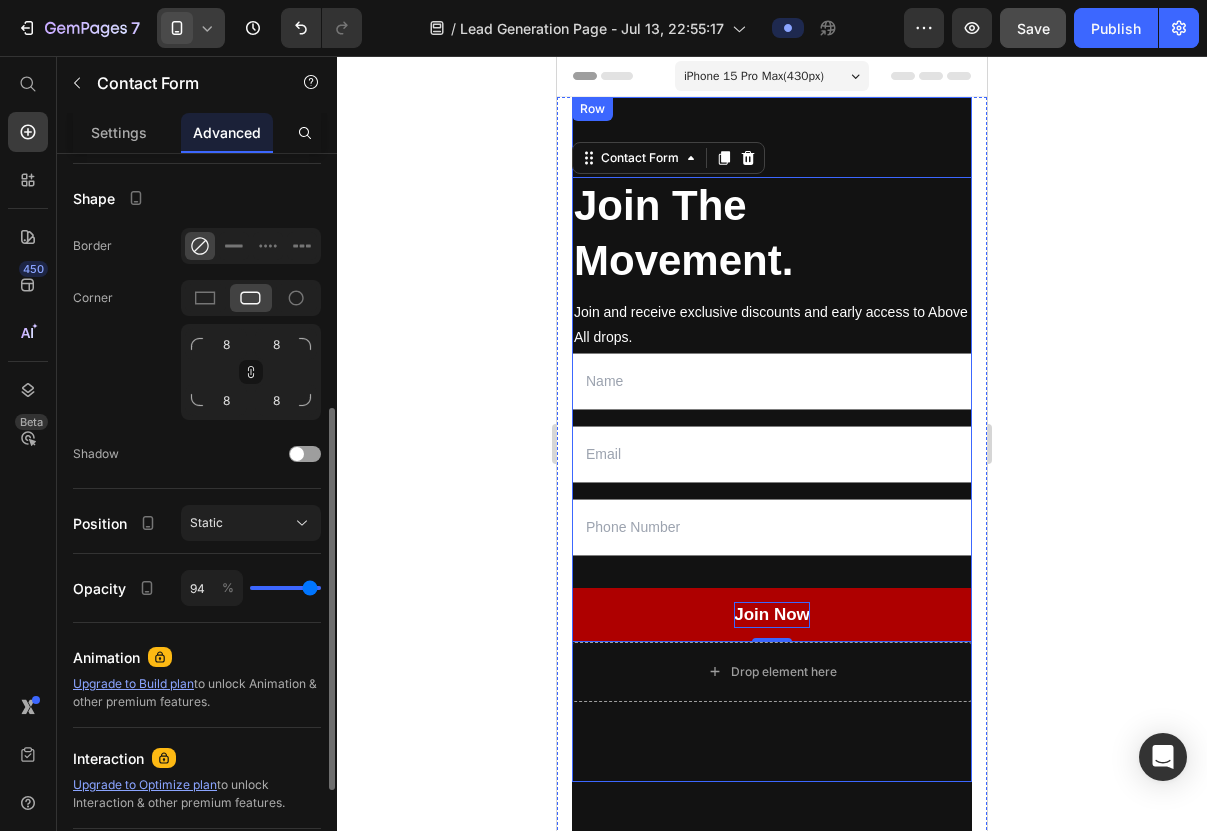 type on "92" 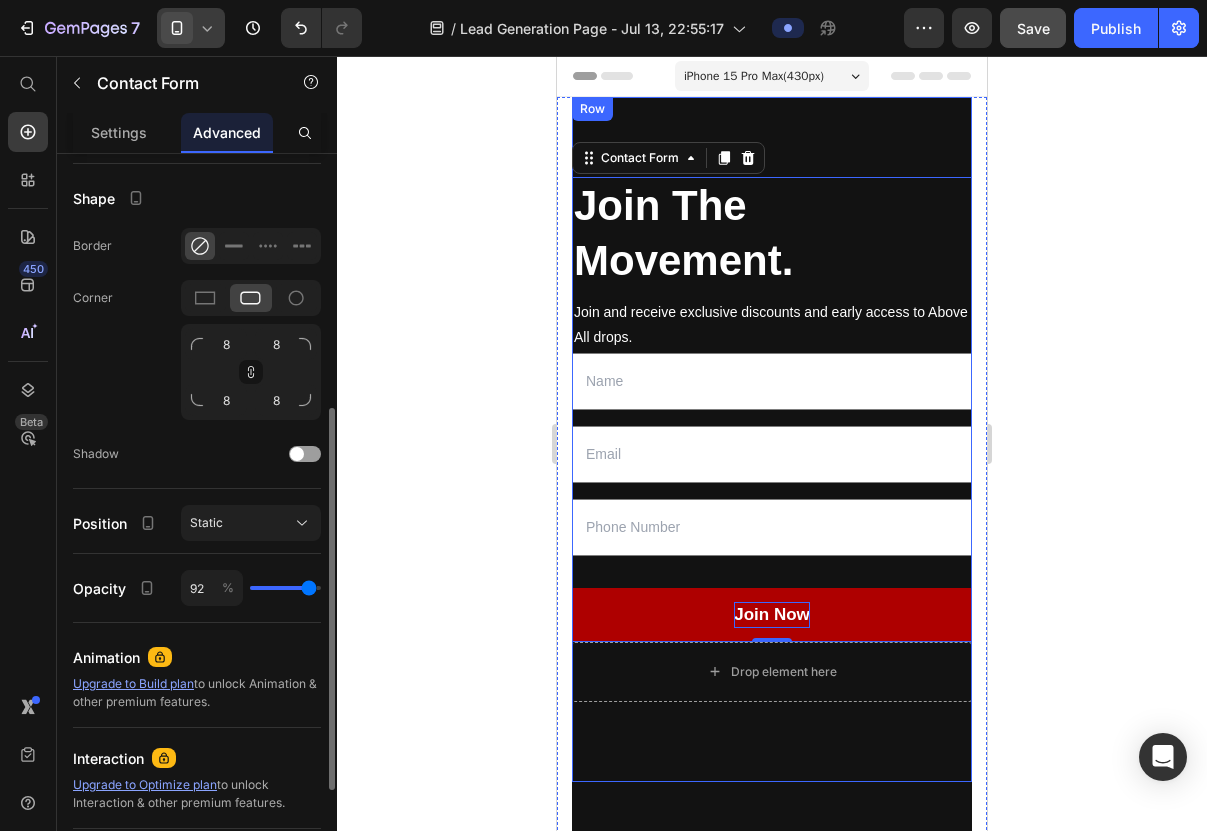 type on "84" 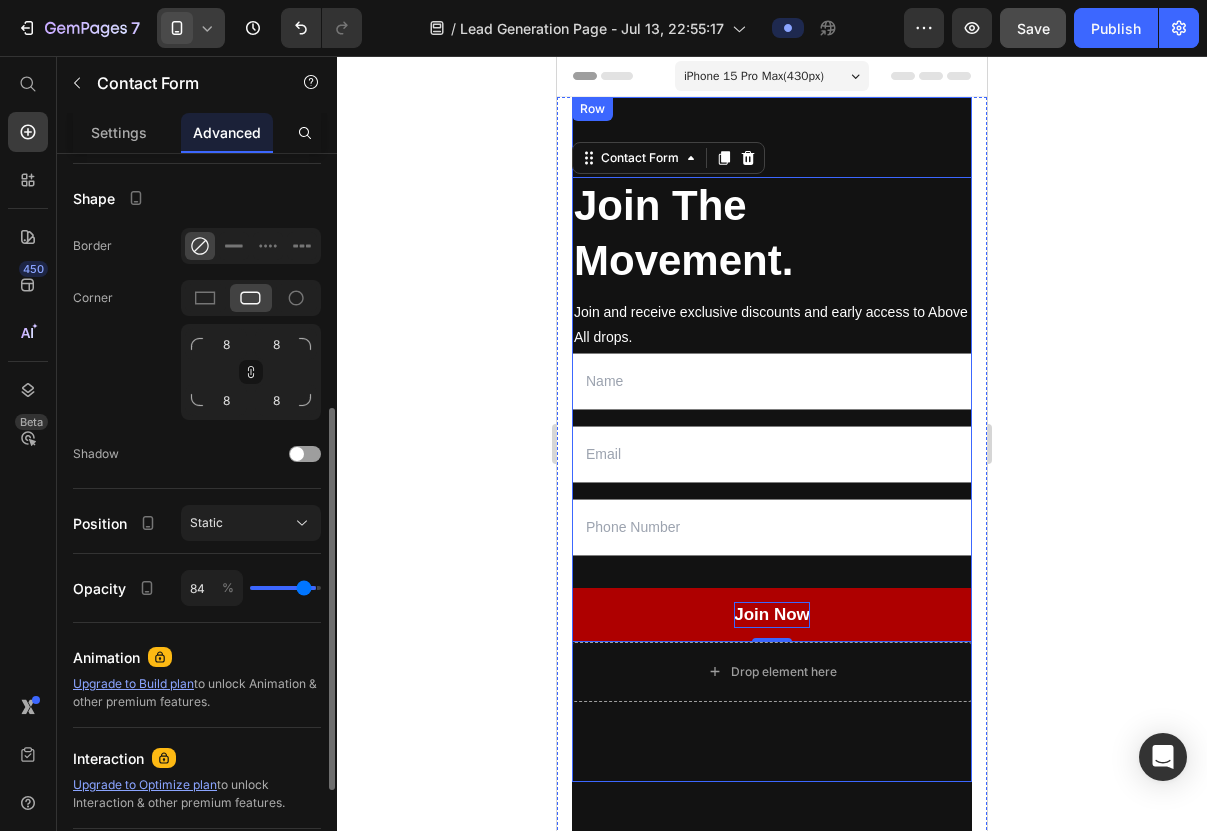 type on "71" 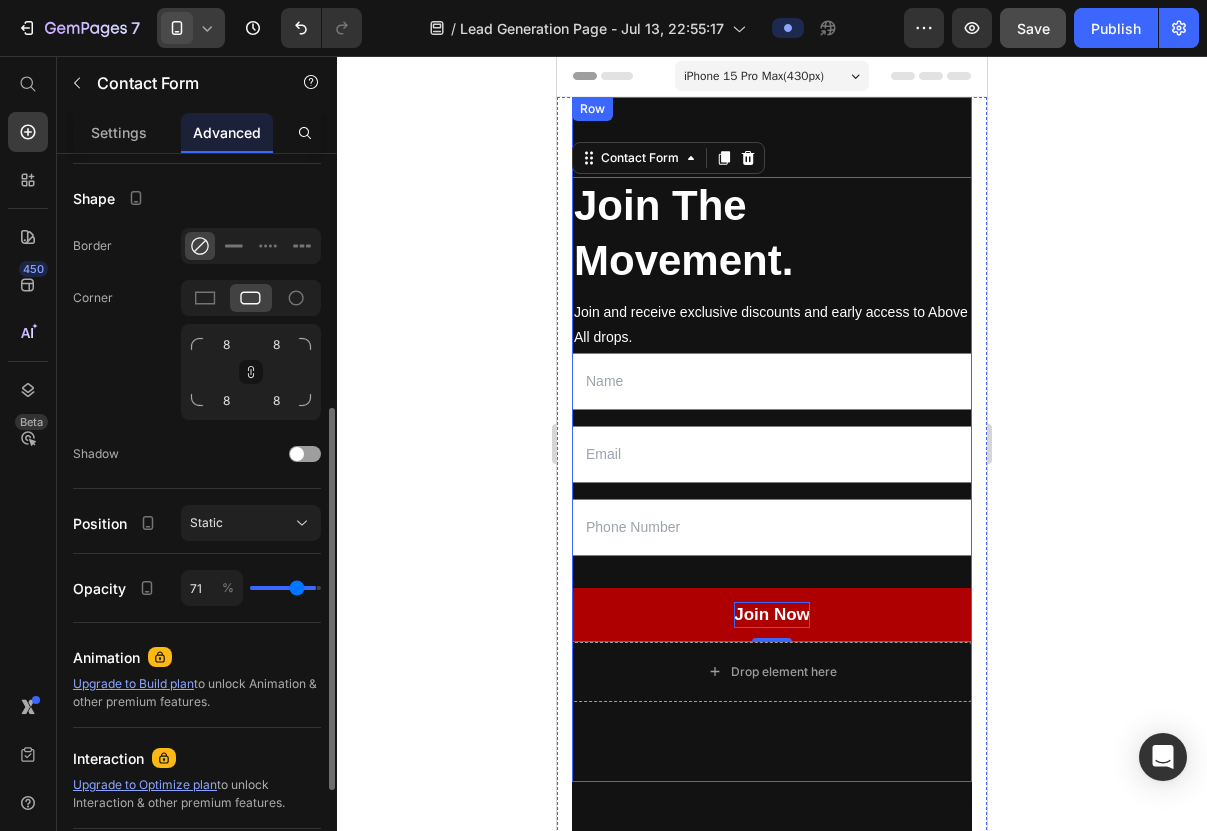 type on "55" 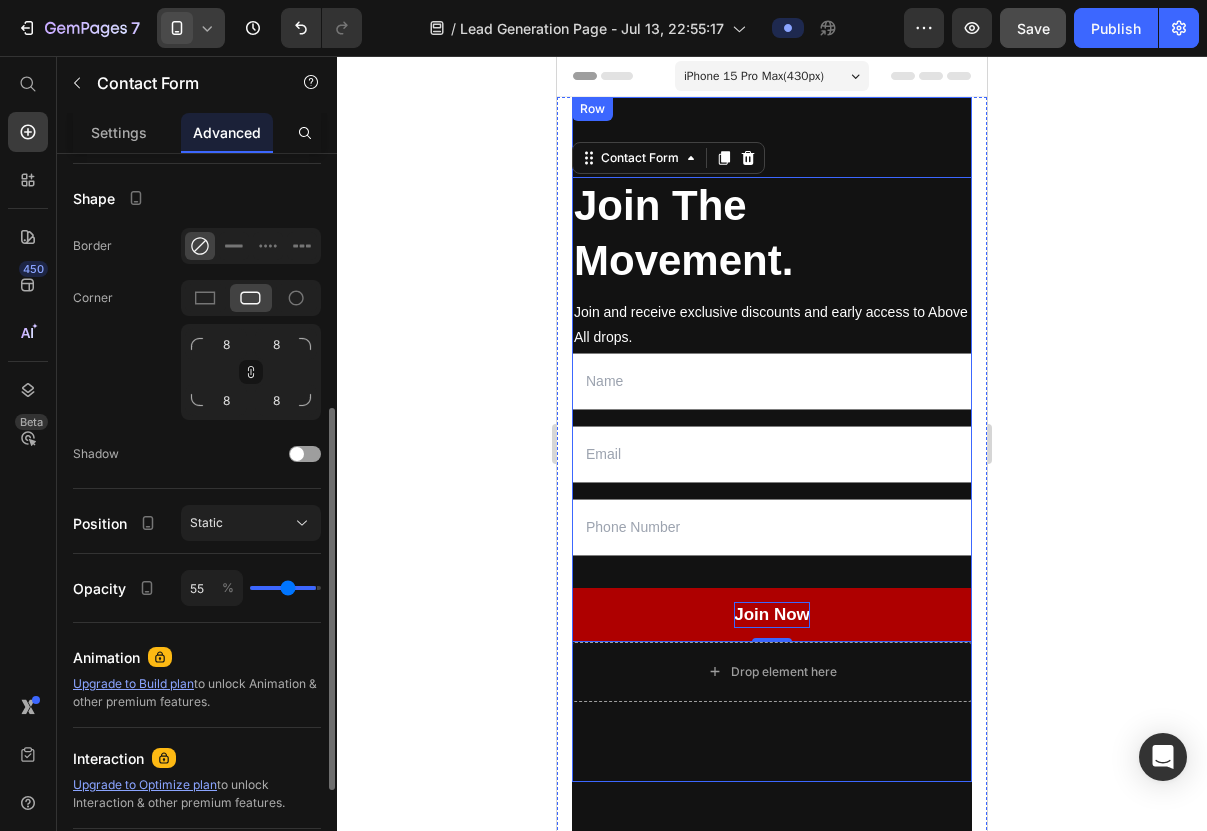type on "40" 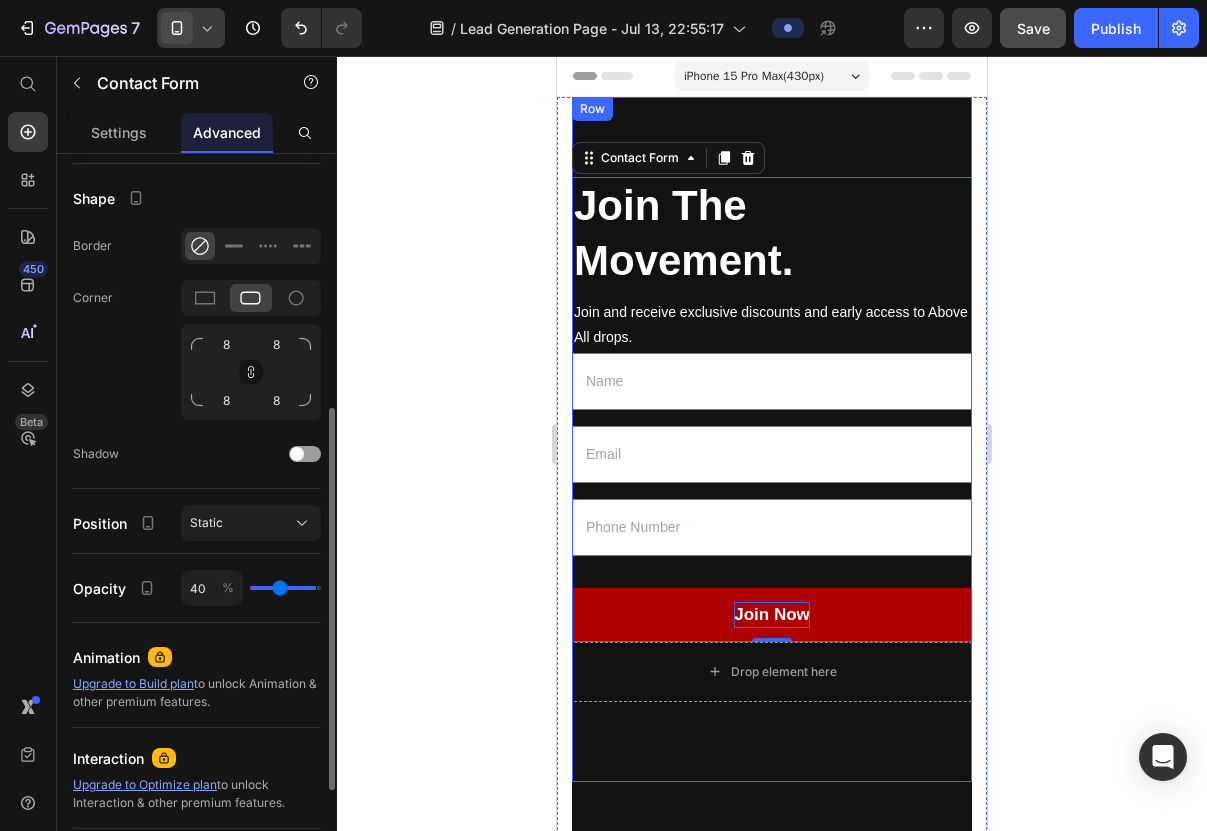 type on "29" 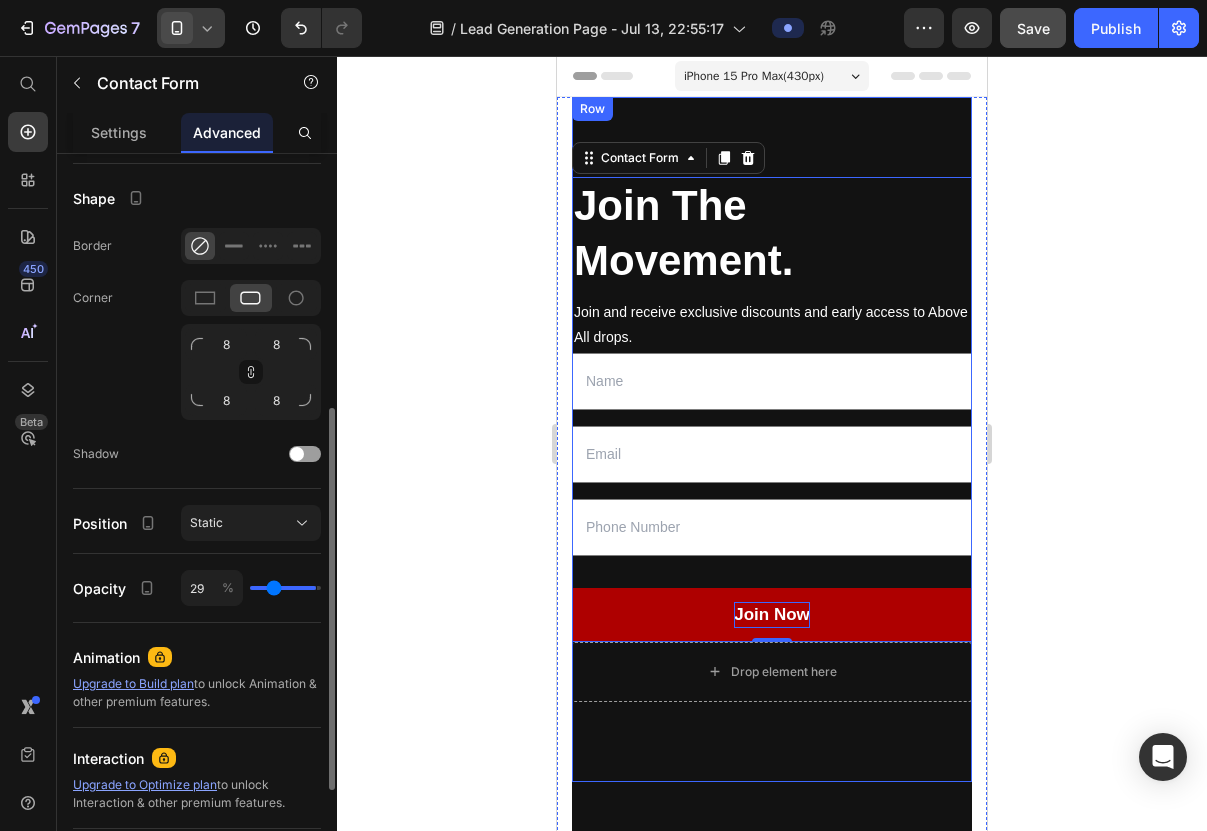 type on "21" 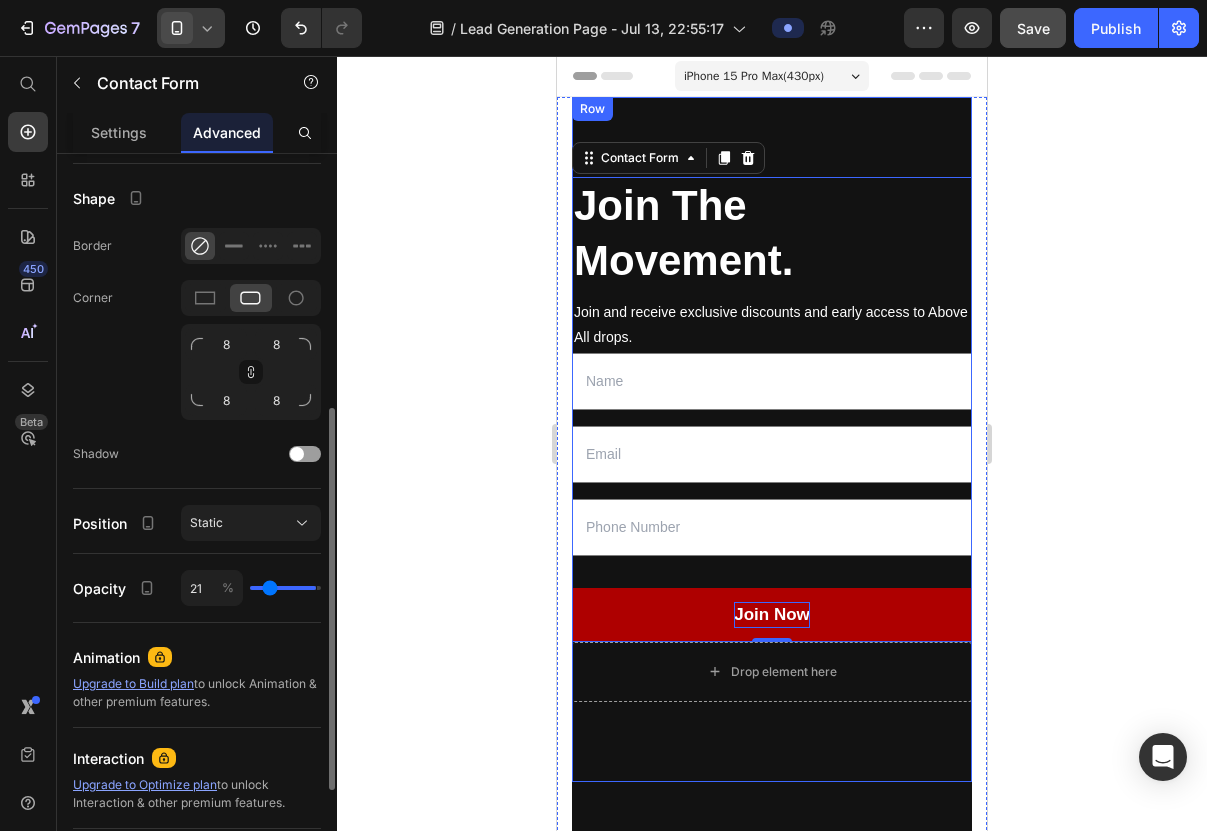 type on "14" 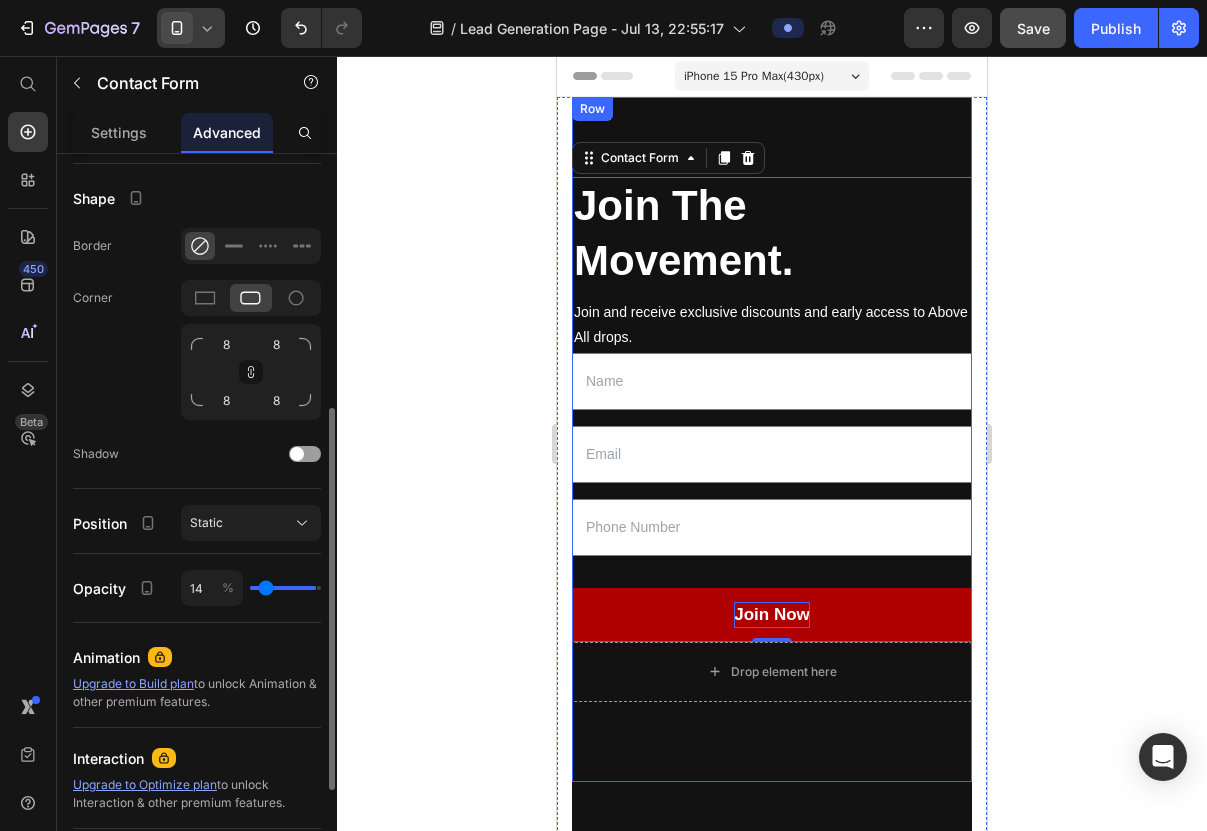 type on "8" 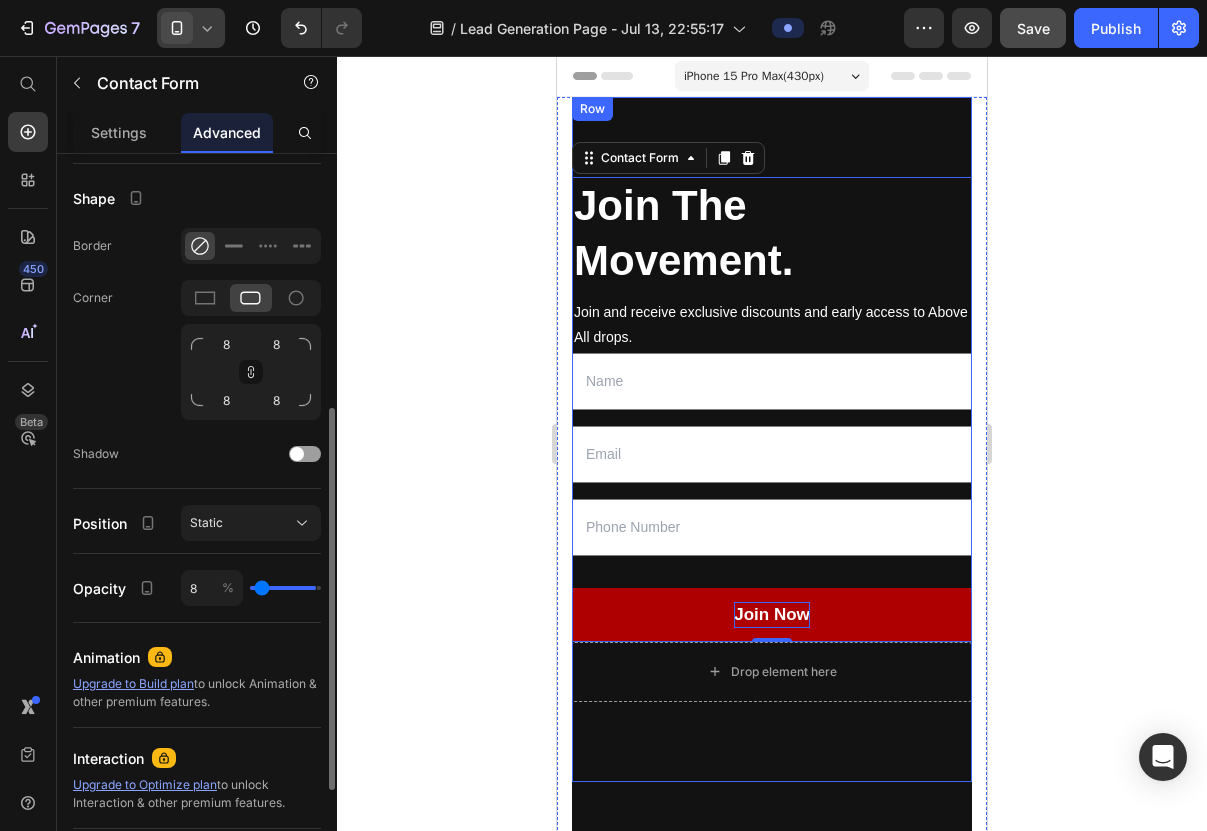 type on "3" 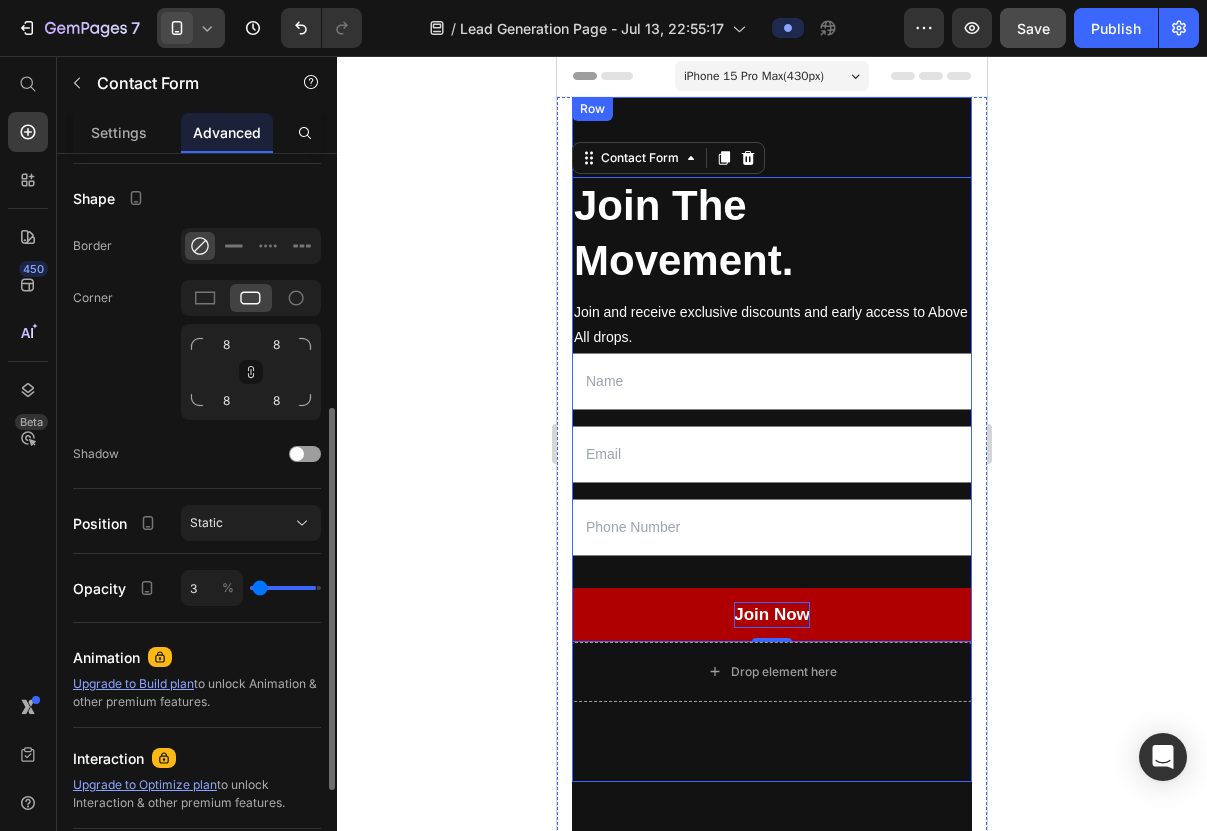 type on "0" 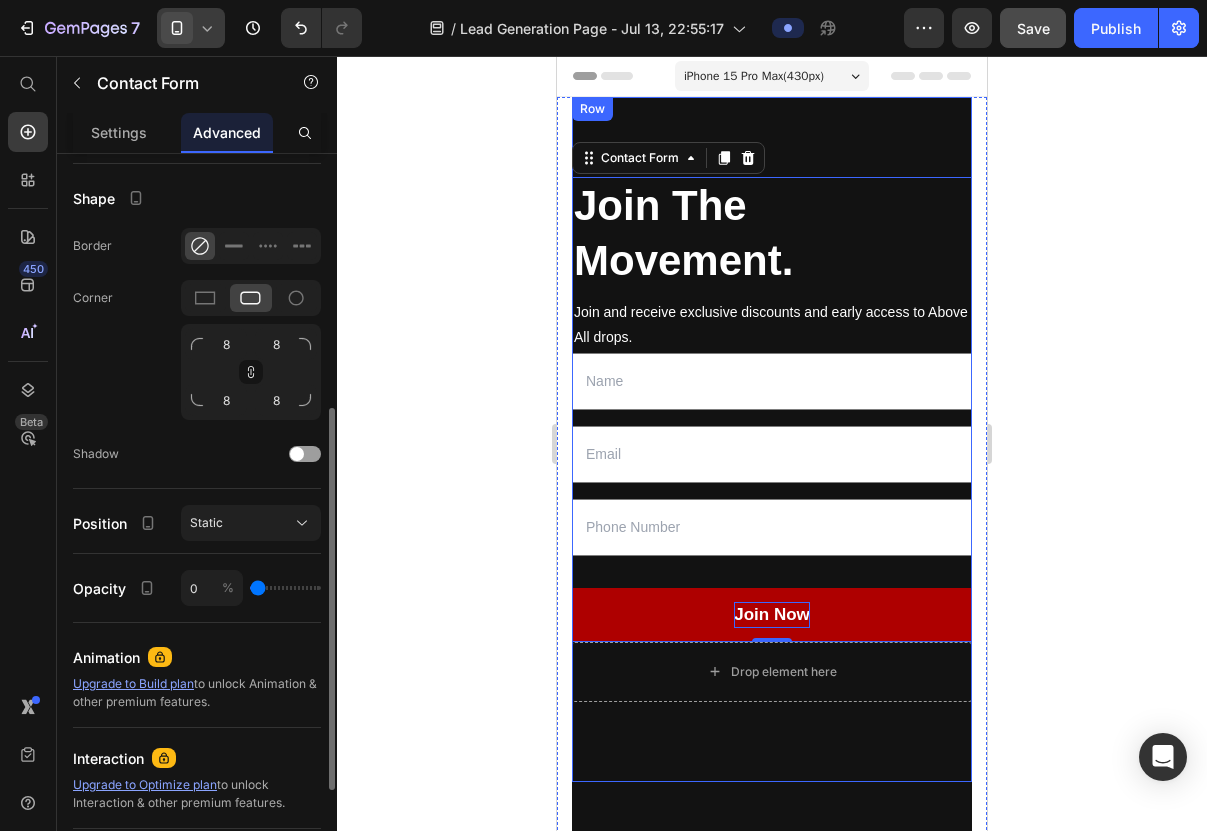 drag, startPoint x: 310, startPoint y: 591, endPoint x: 223, endPoint y: 593, distance: 87.02299 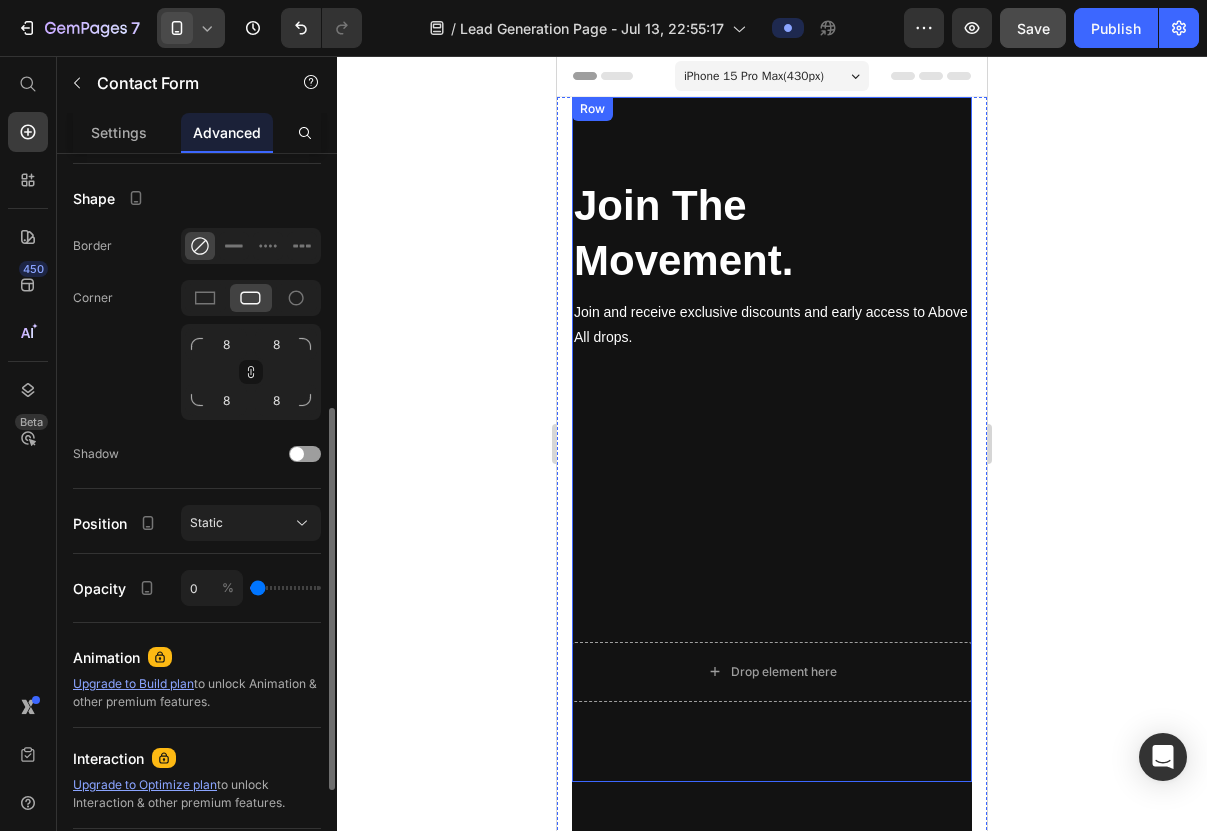 type on "3" 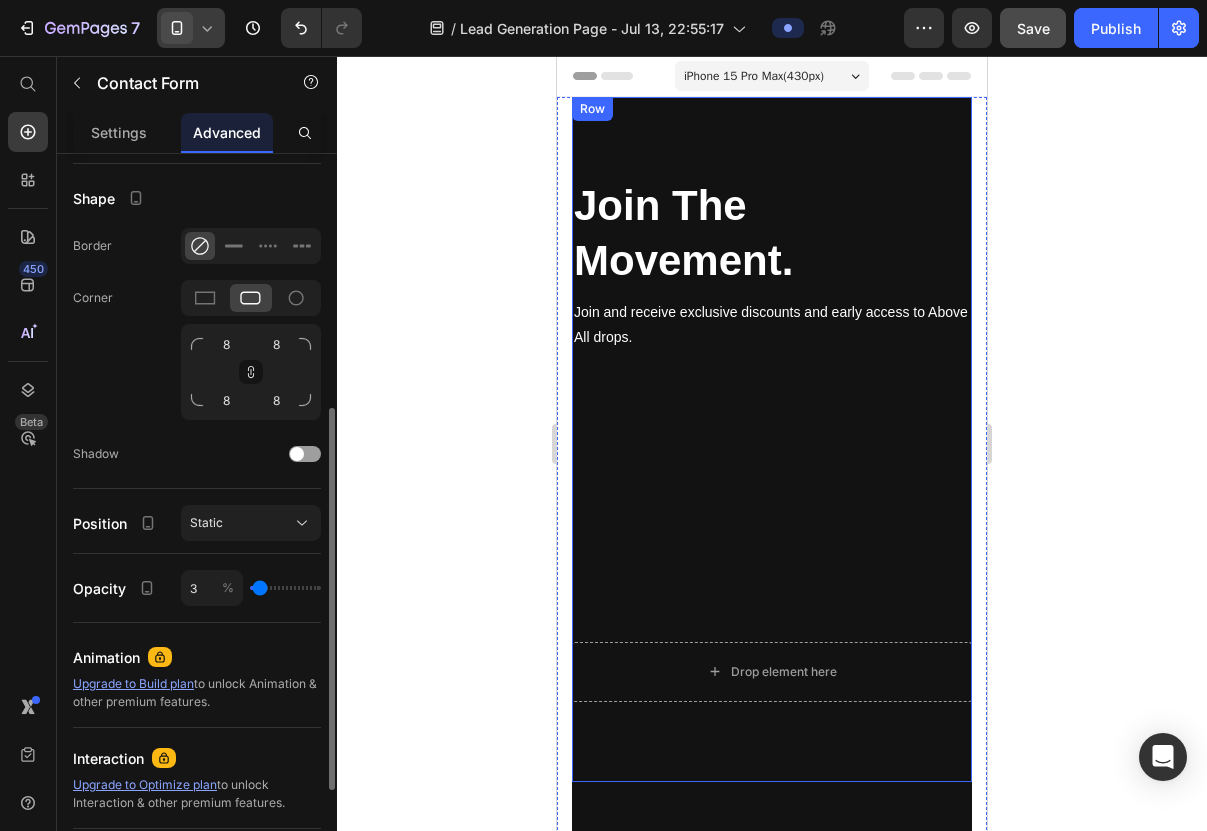 type on "6" 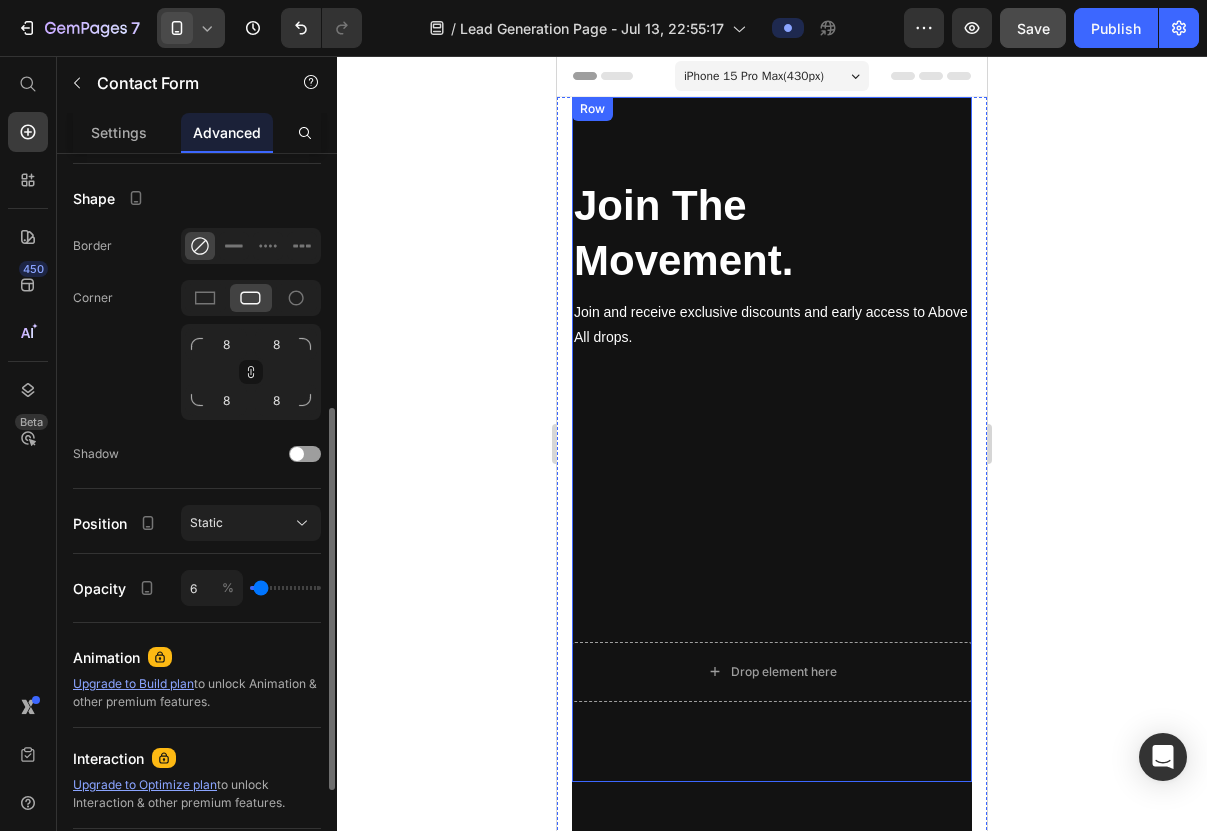 type on "10" 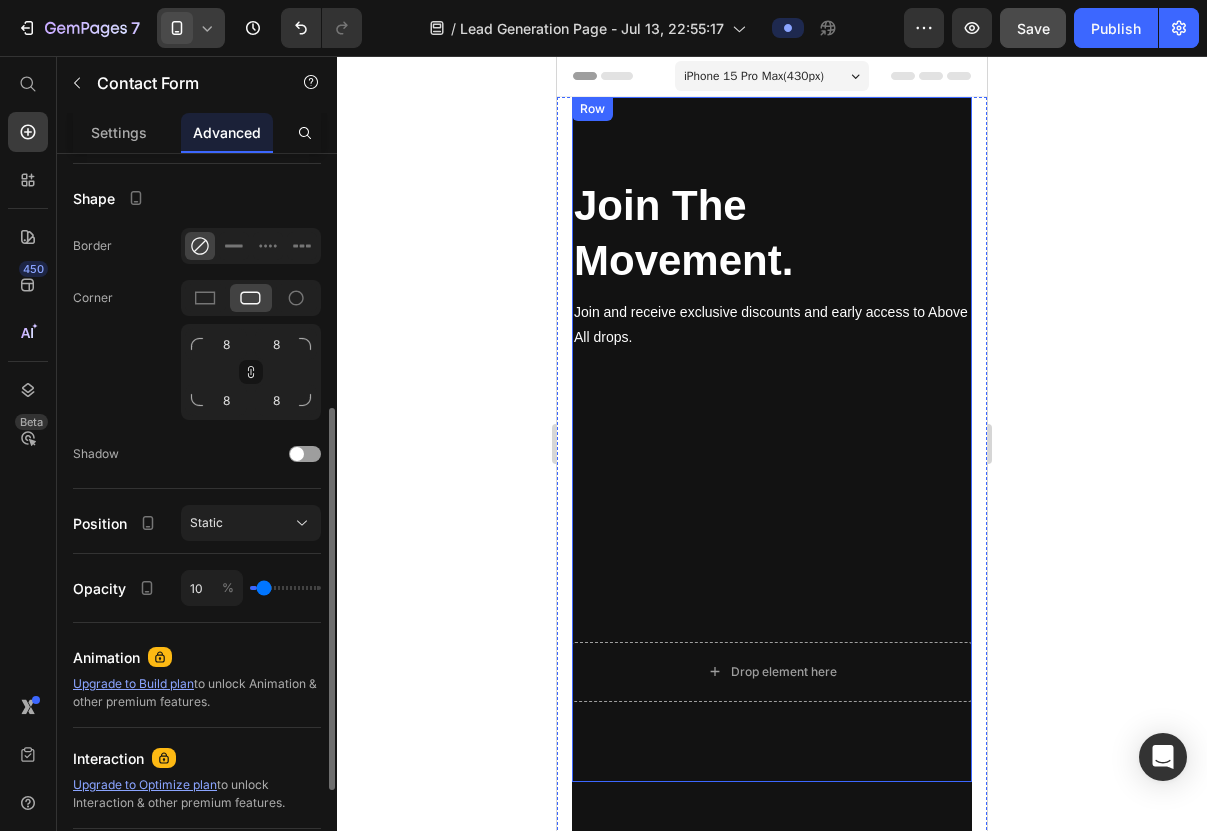 type on "16" 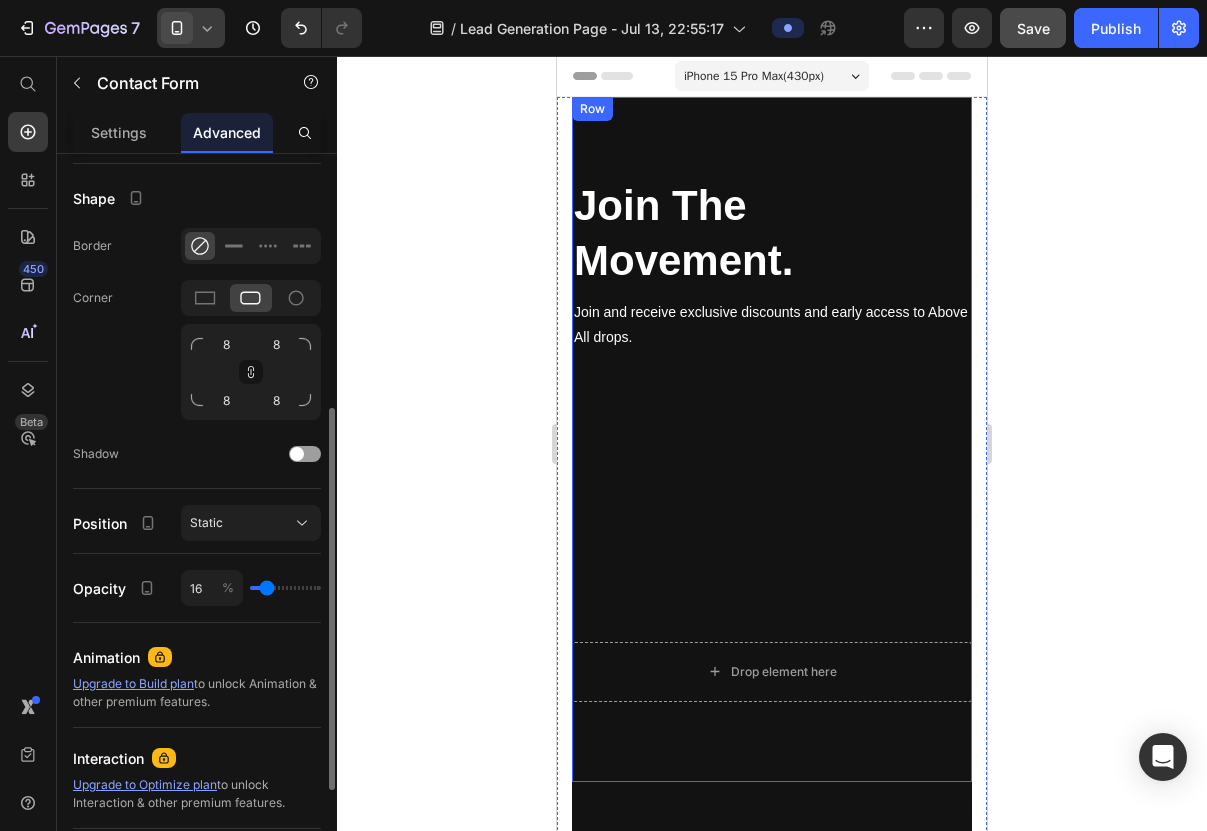 type on "23" 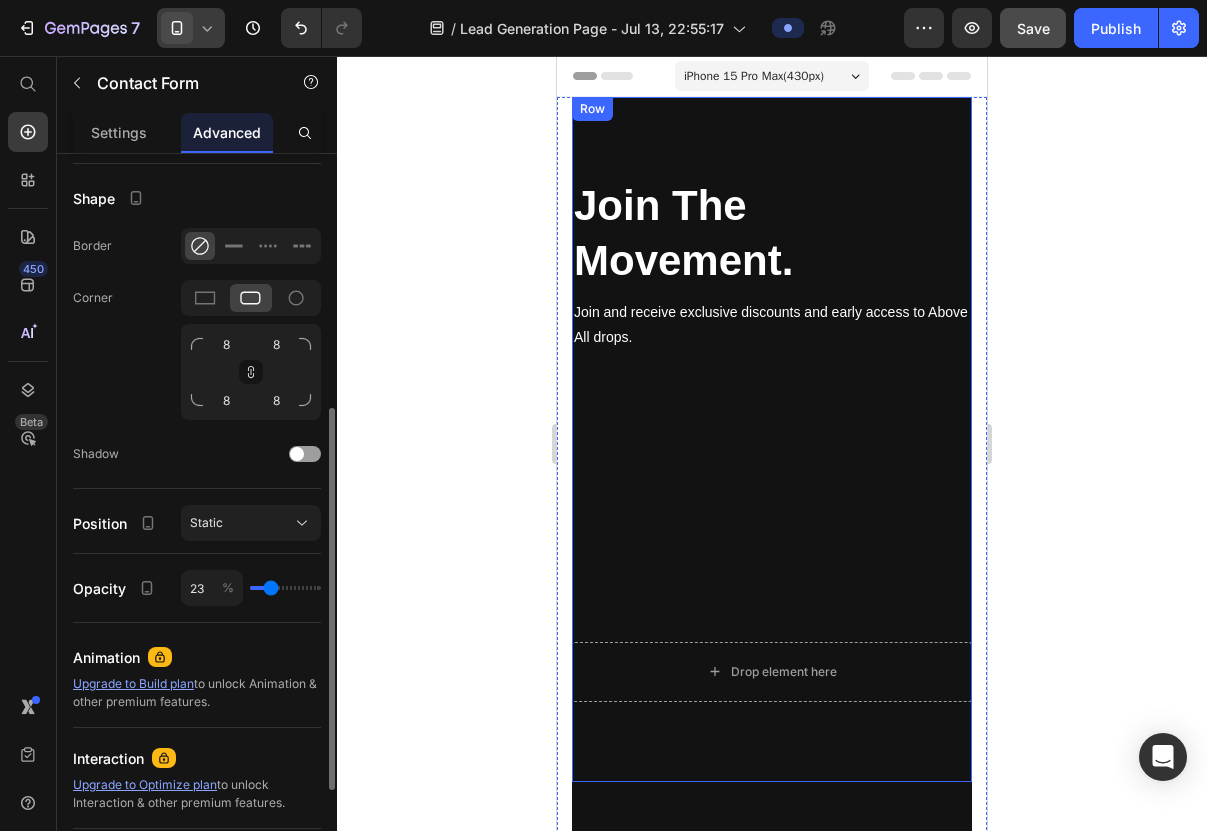 type on "31" 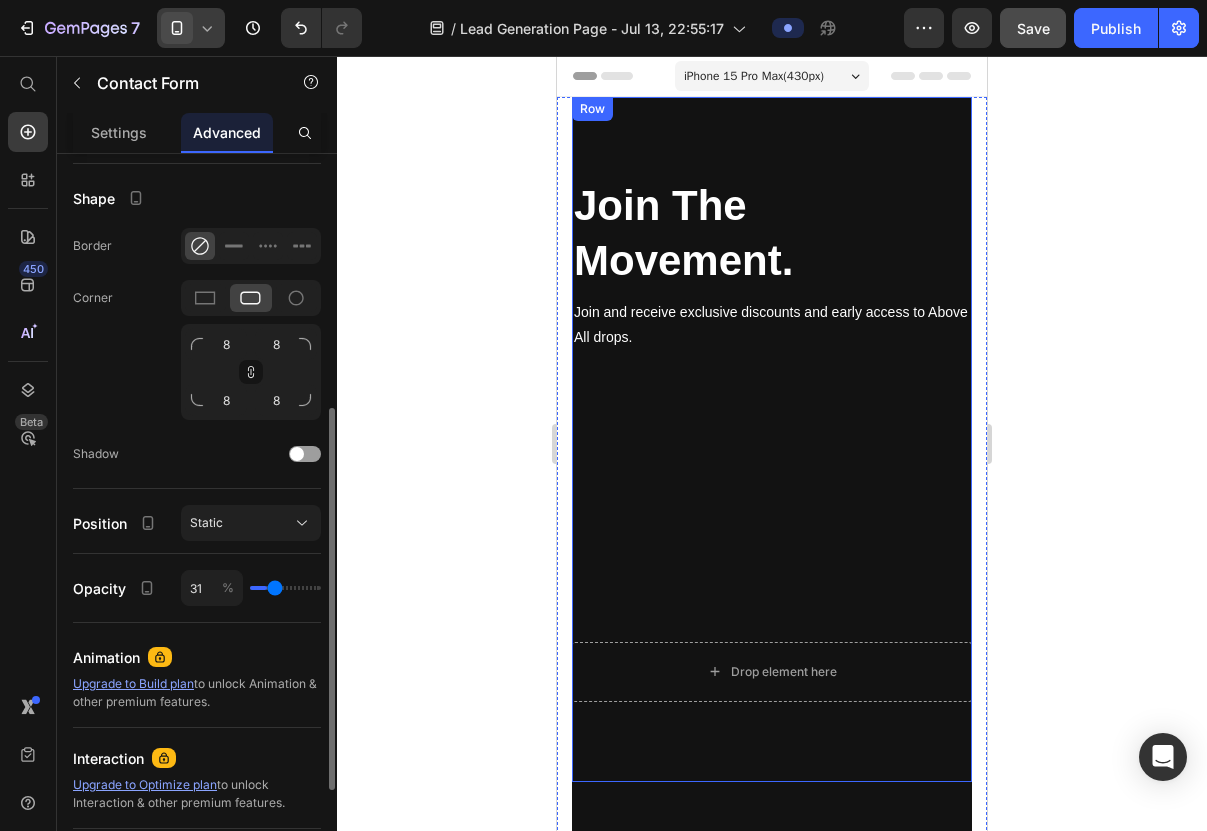 type on "36" 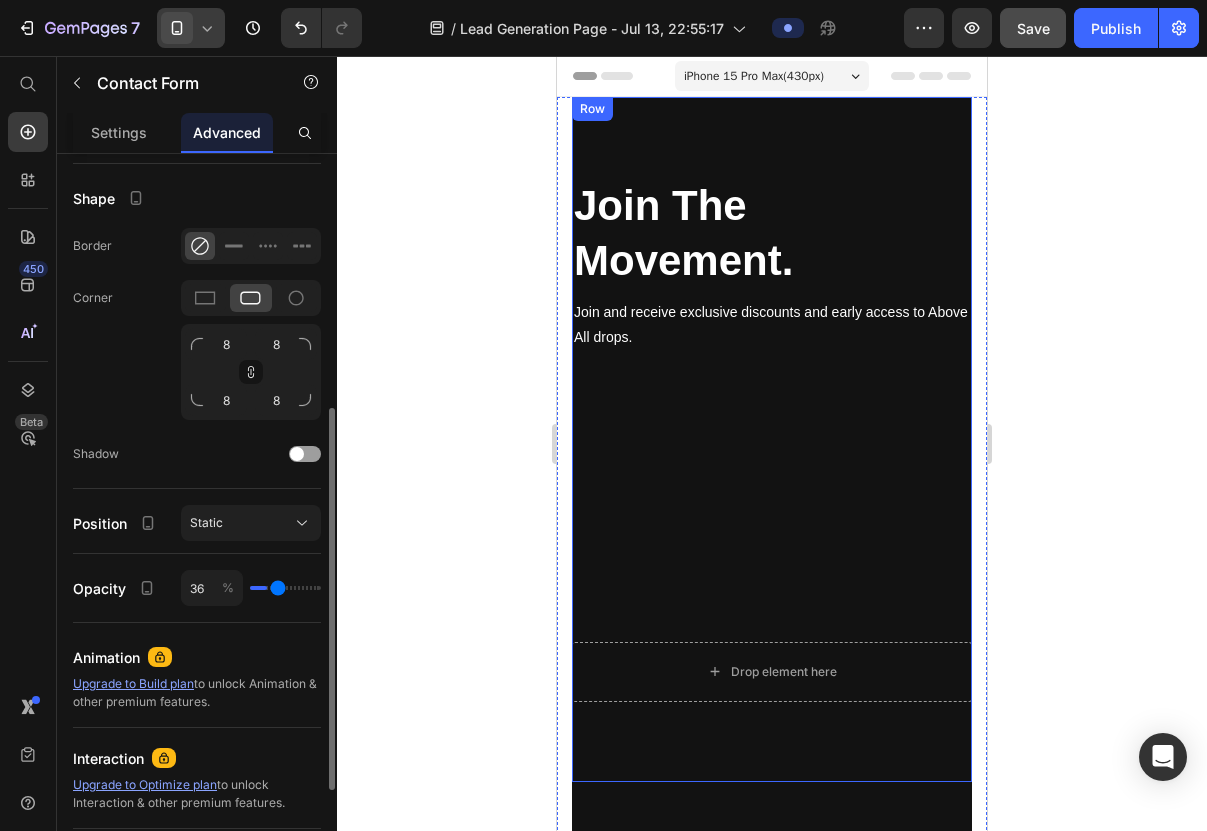 type on "42" 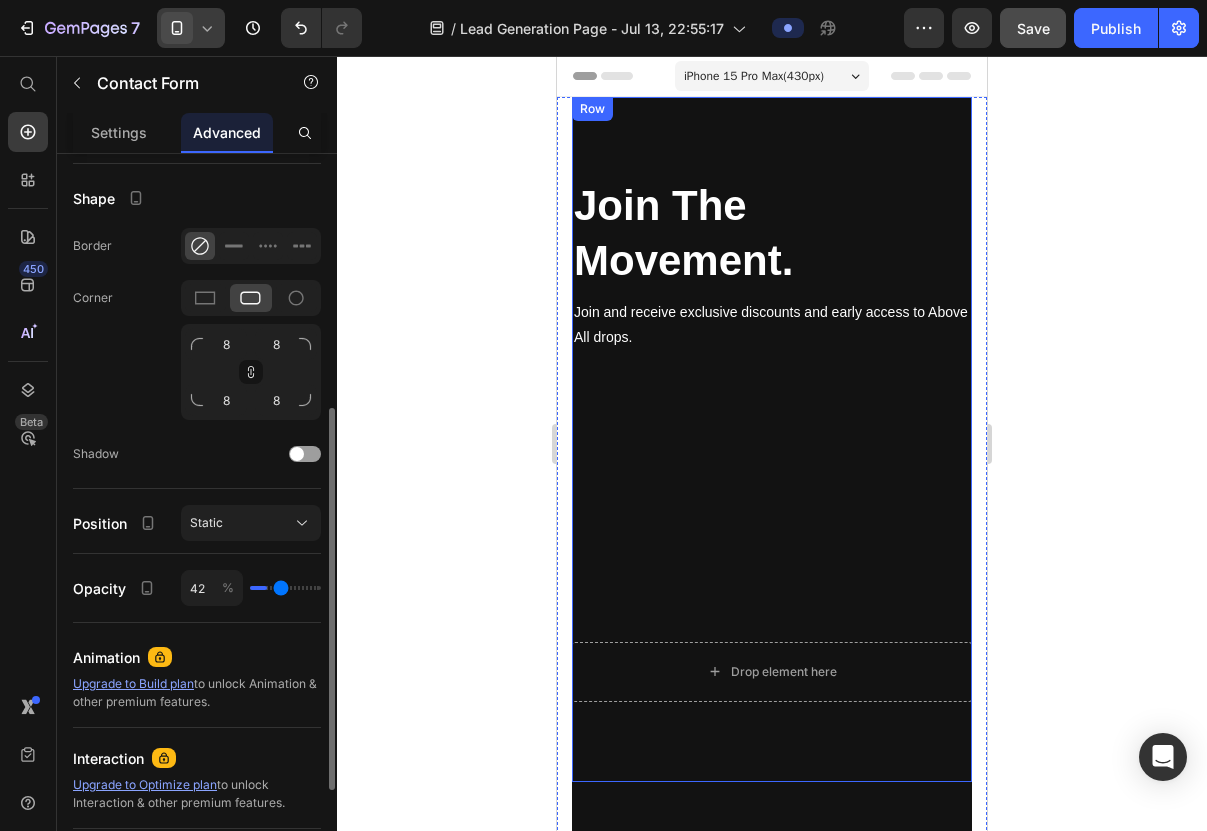 type on "47" 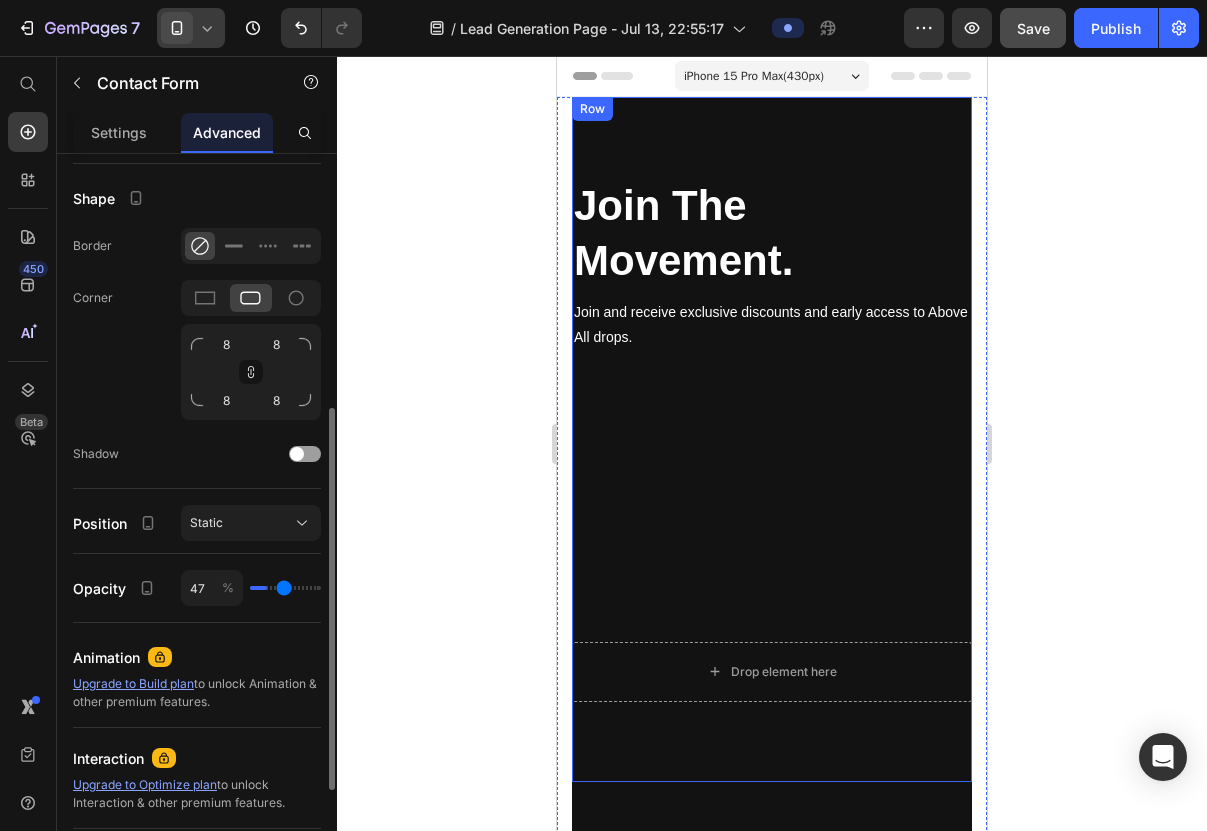 type on "51" 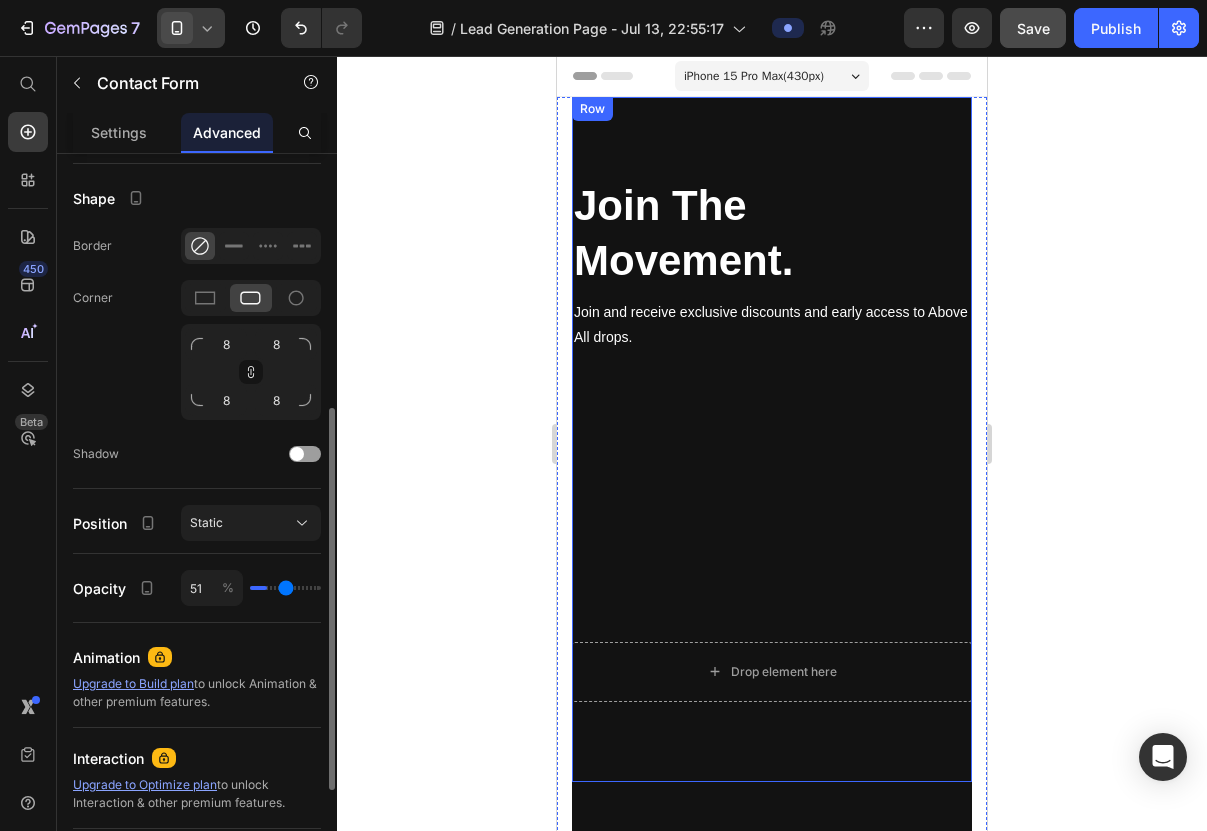 type on "49" 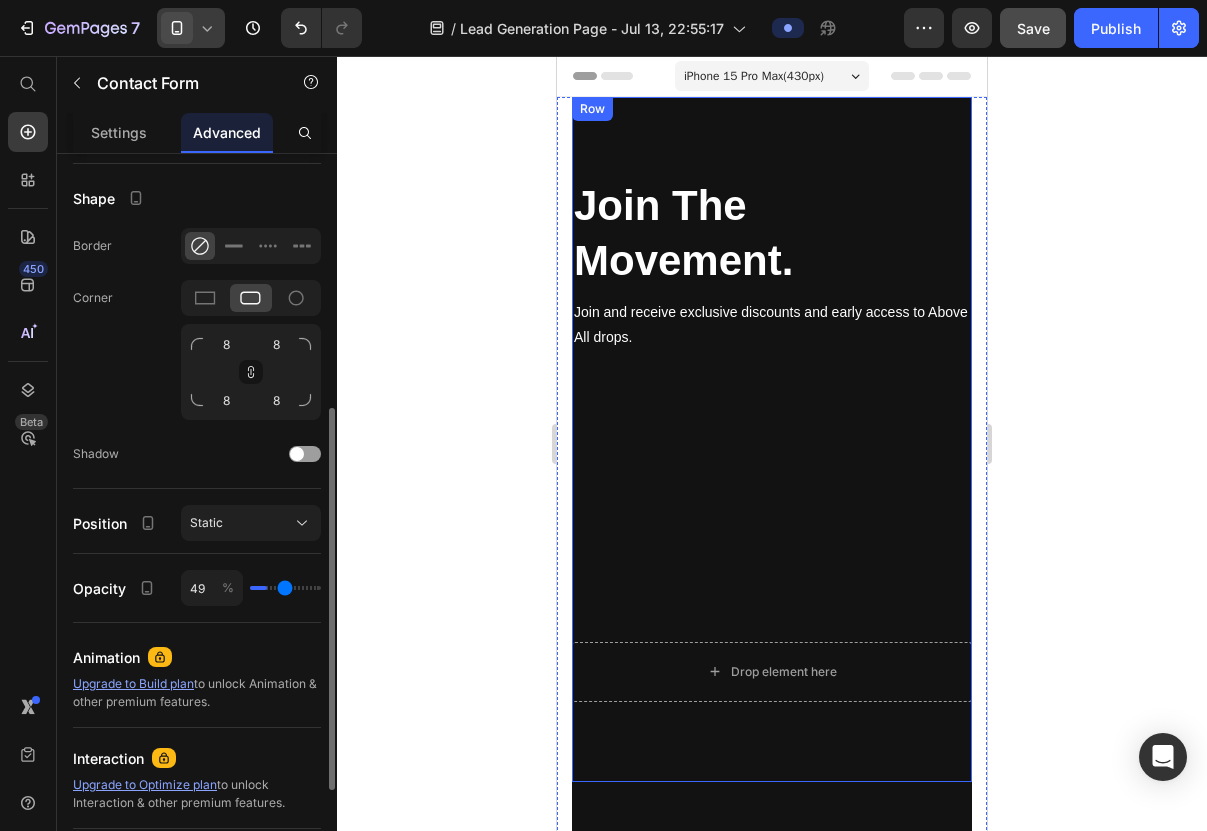 drag, startPoint x: 255, startPoint y: 590, endPoint x: 284, endPoint y: 589, distance: 29.017237 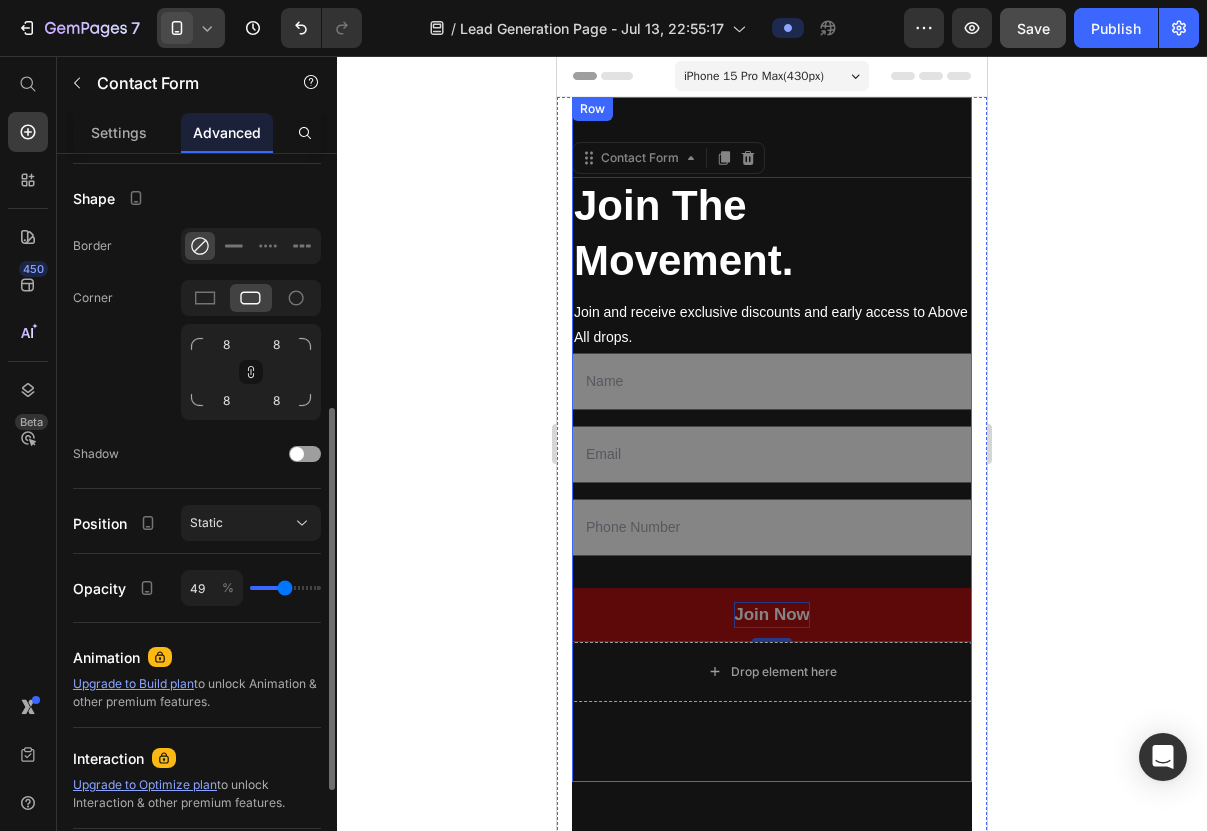 type on "47" 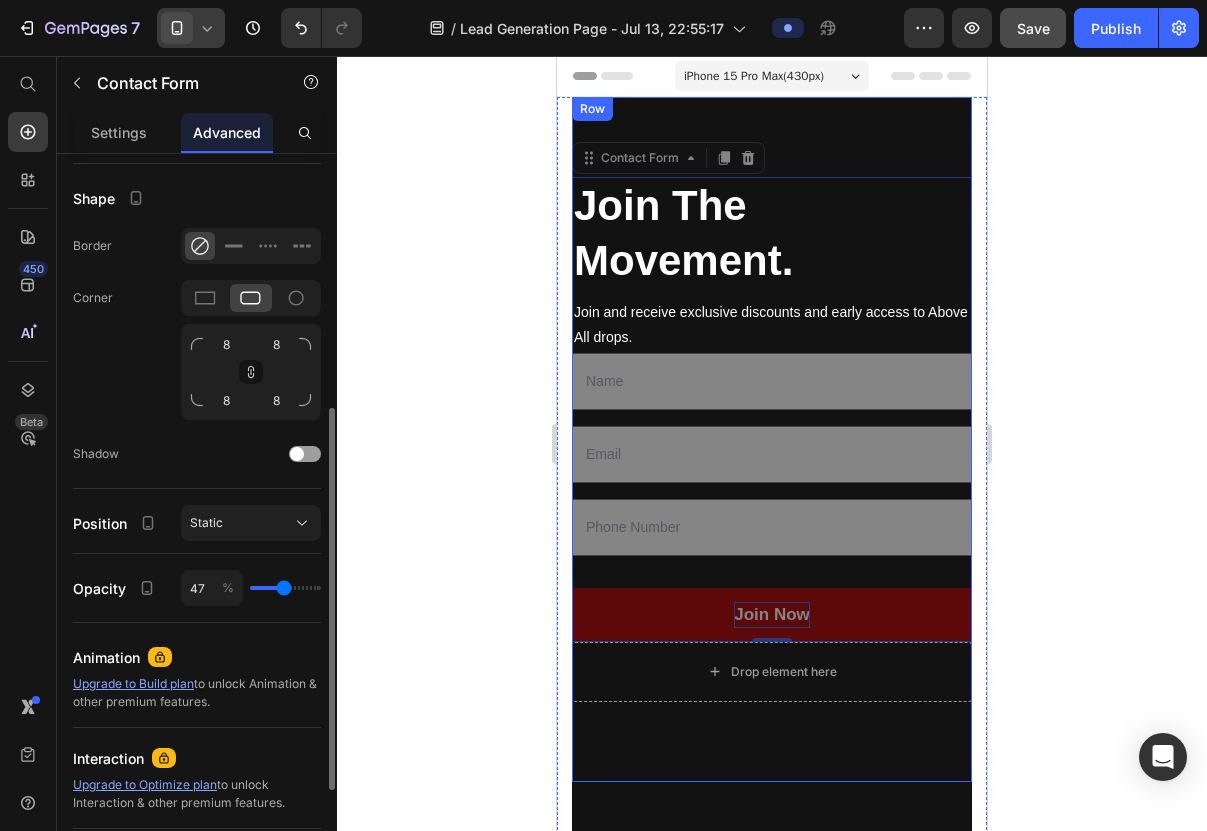 type on "51" 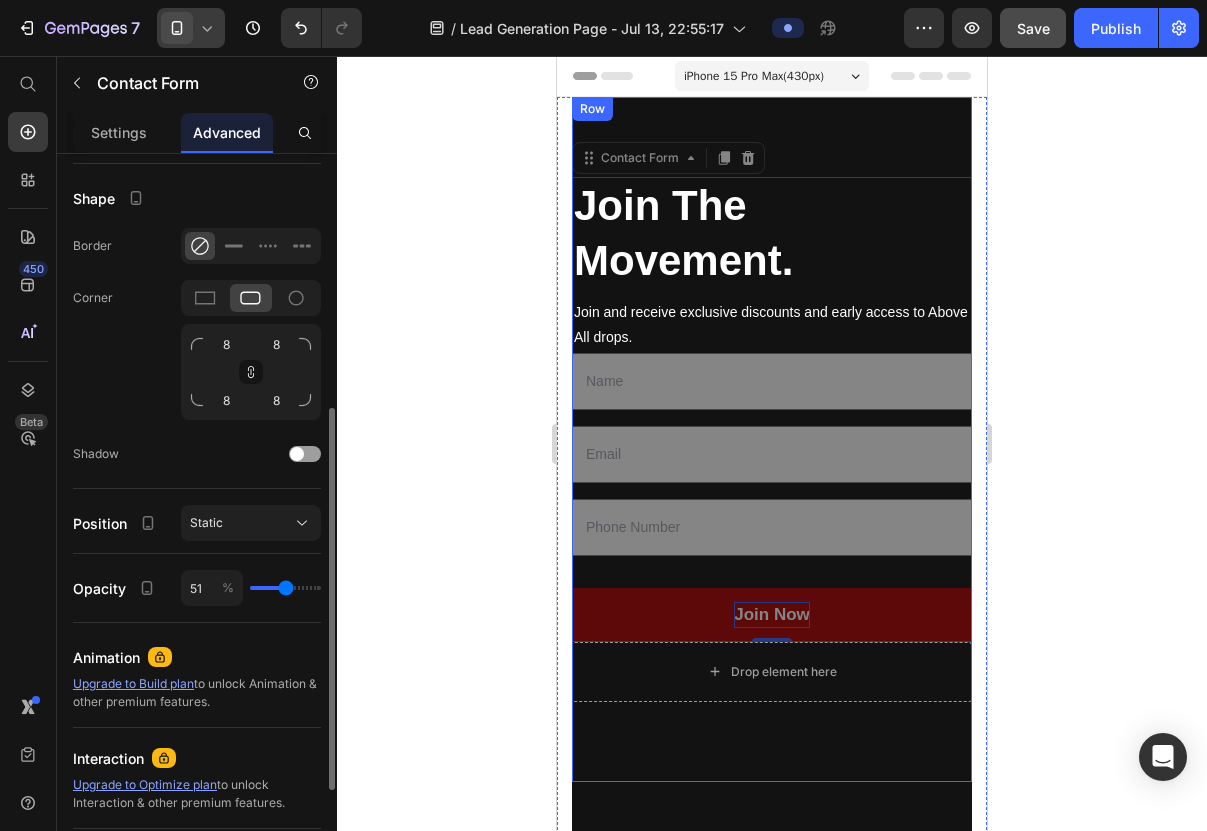 type on "58" 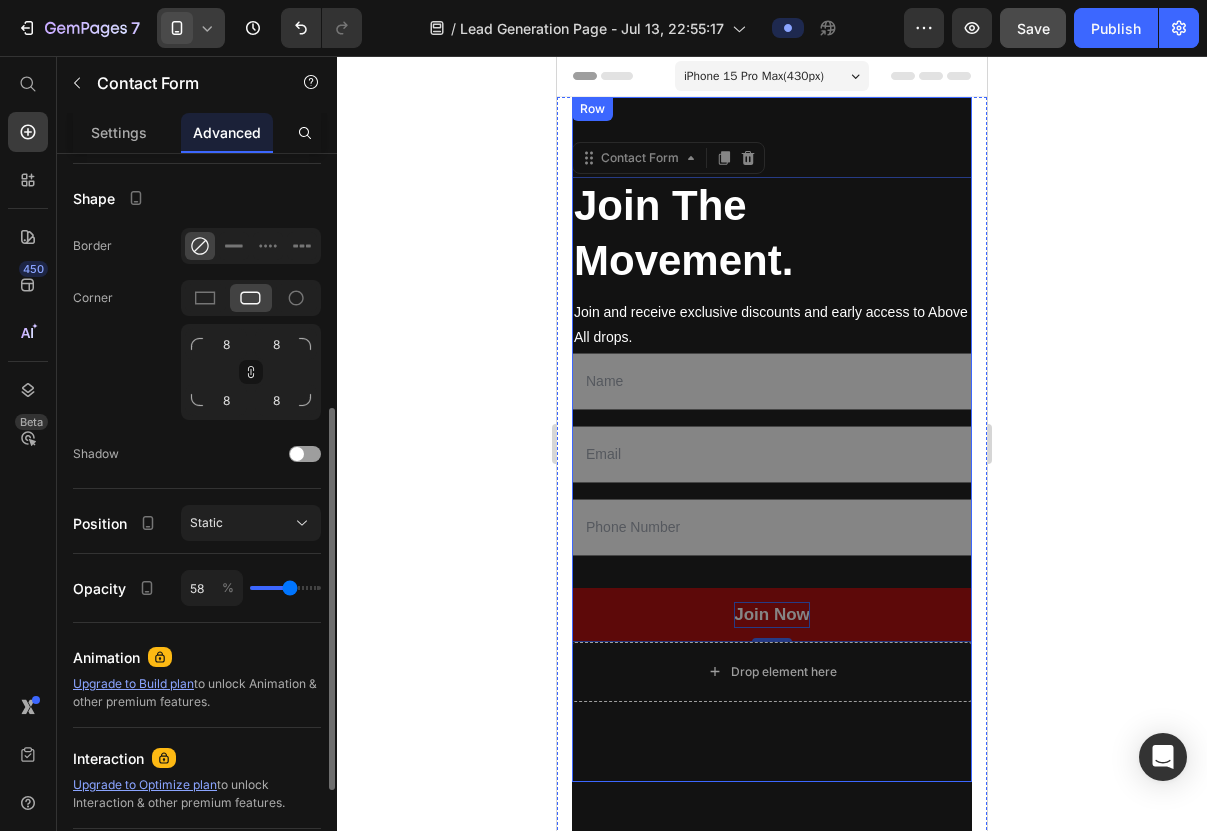 type on "66" 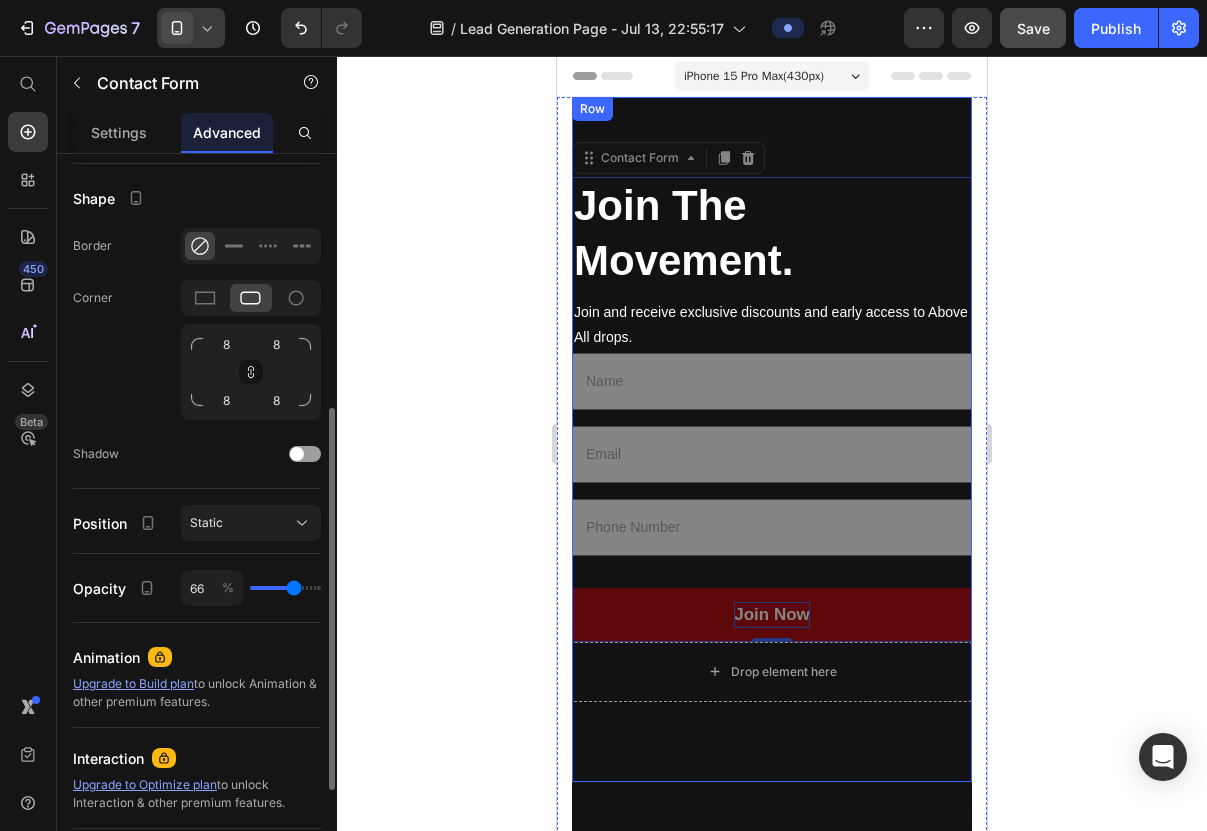 type on "73" 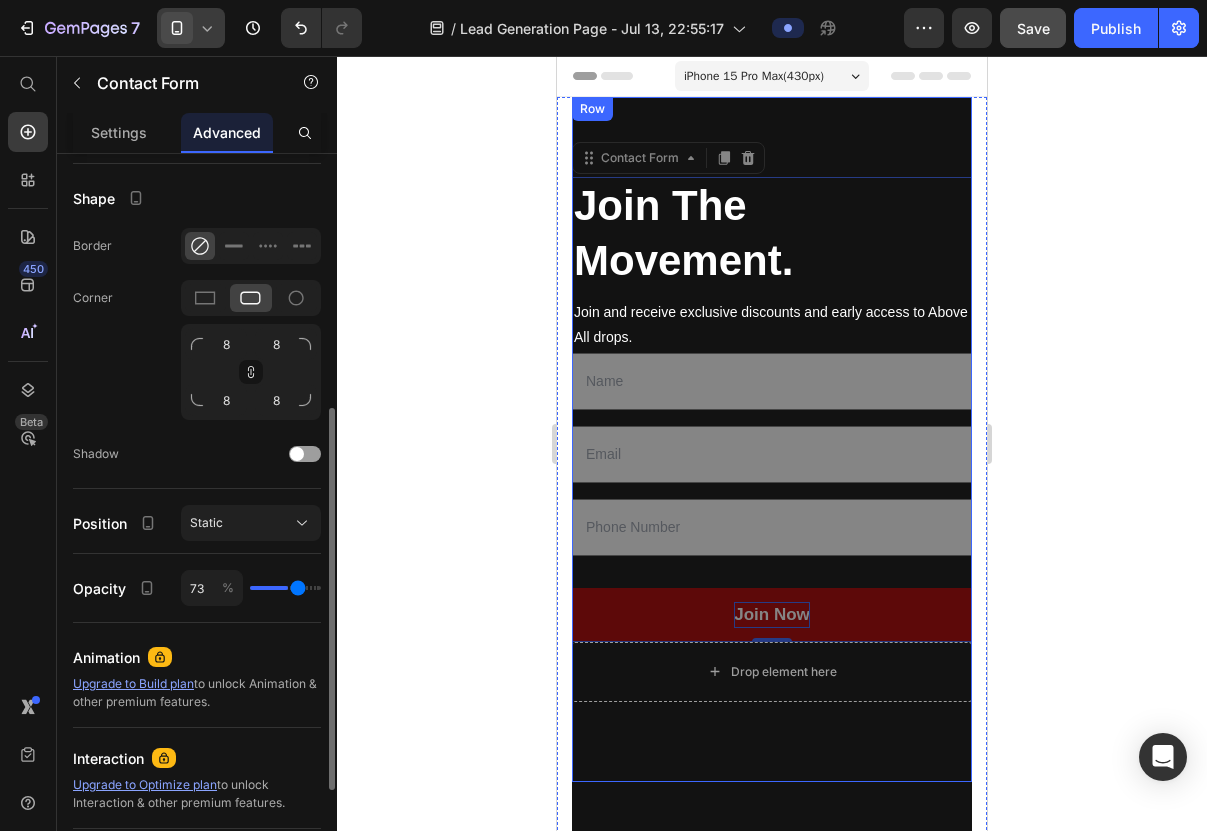 type on "84" 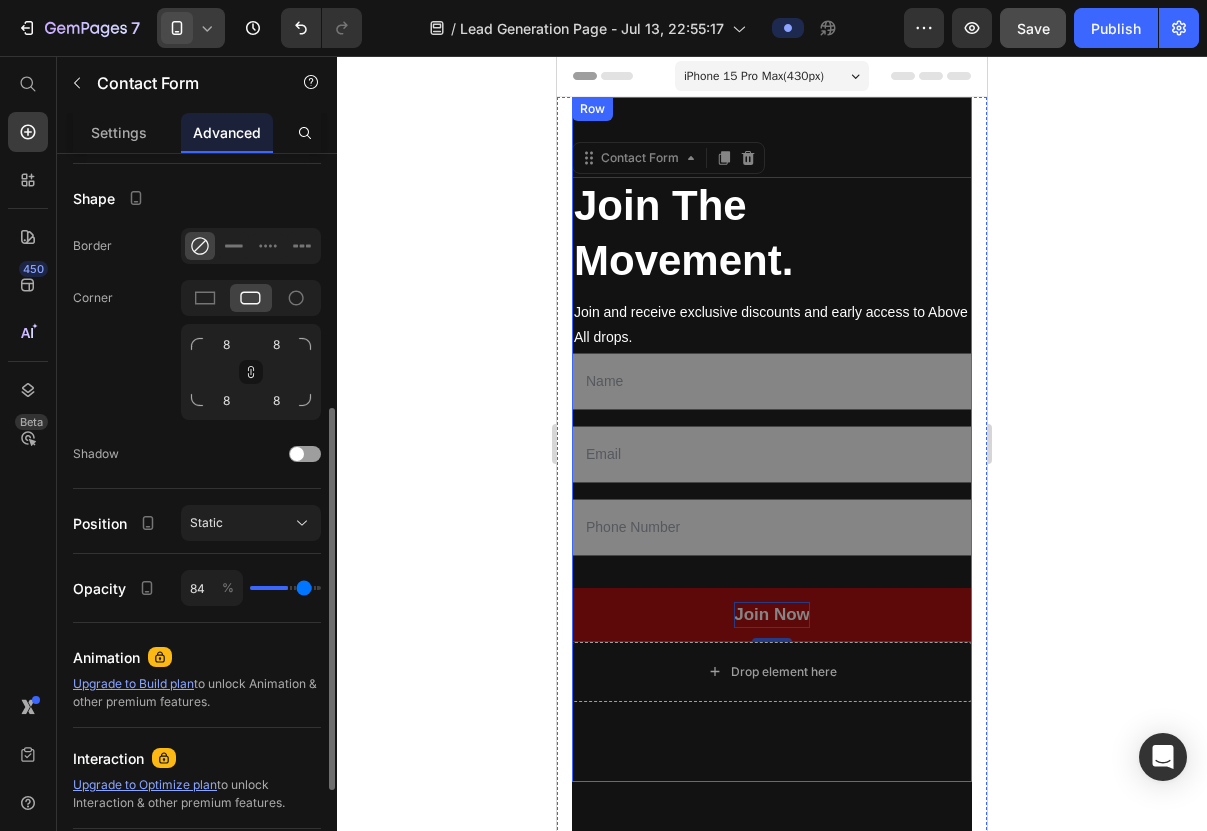 type on "95" 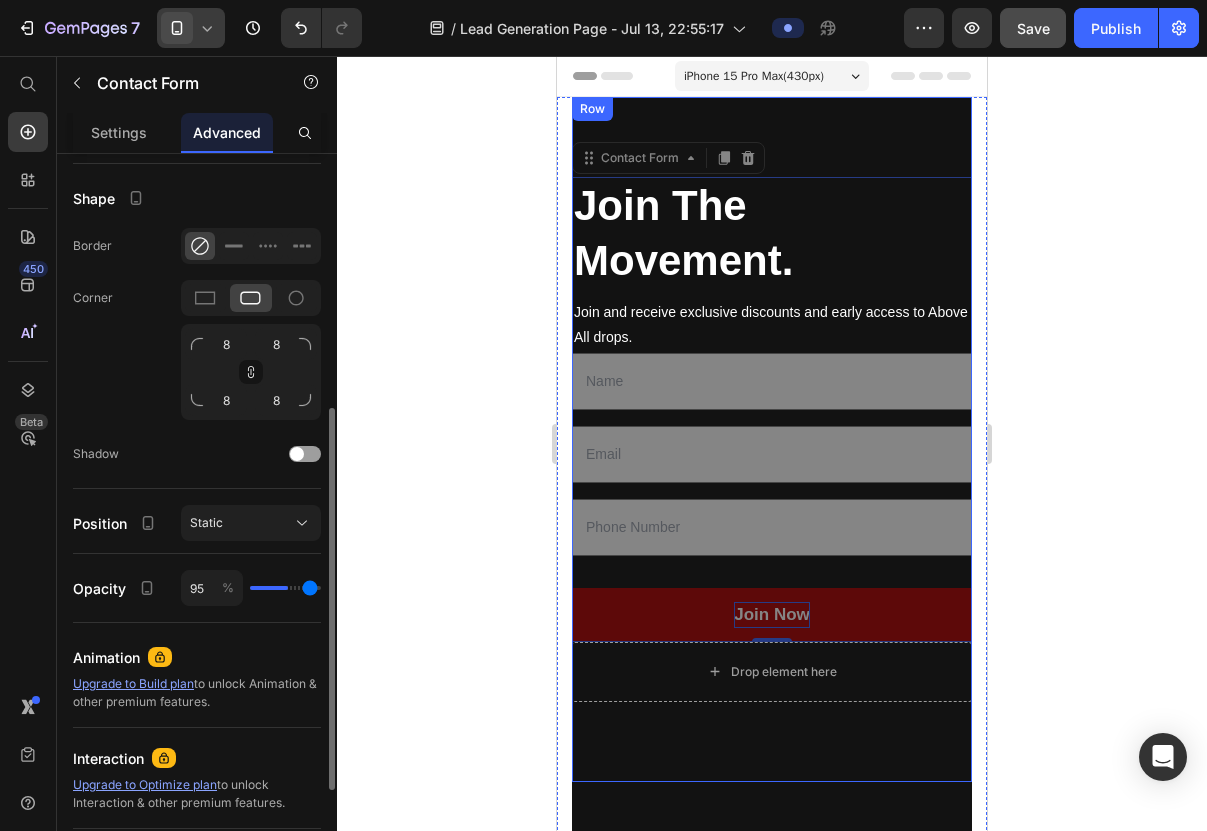 type on "100" 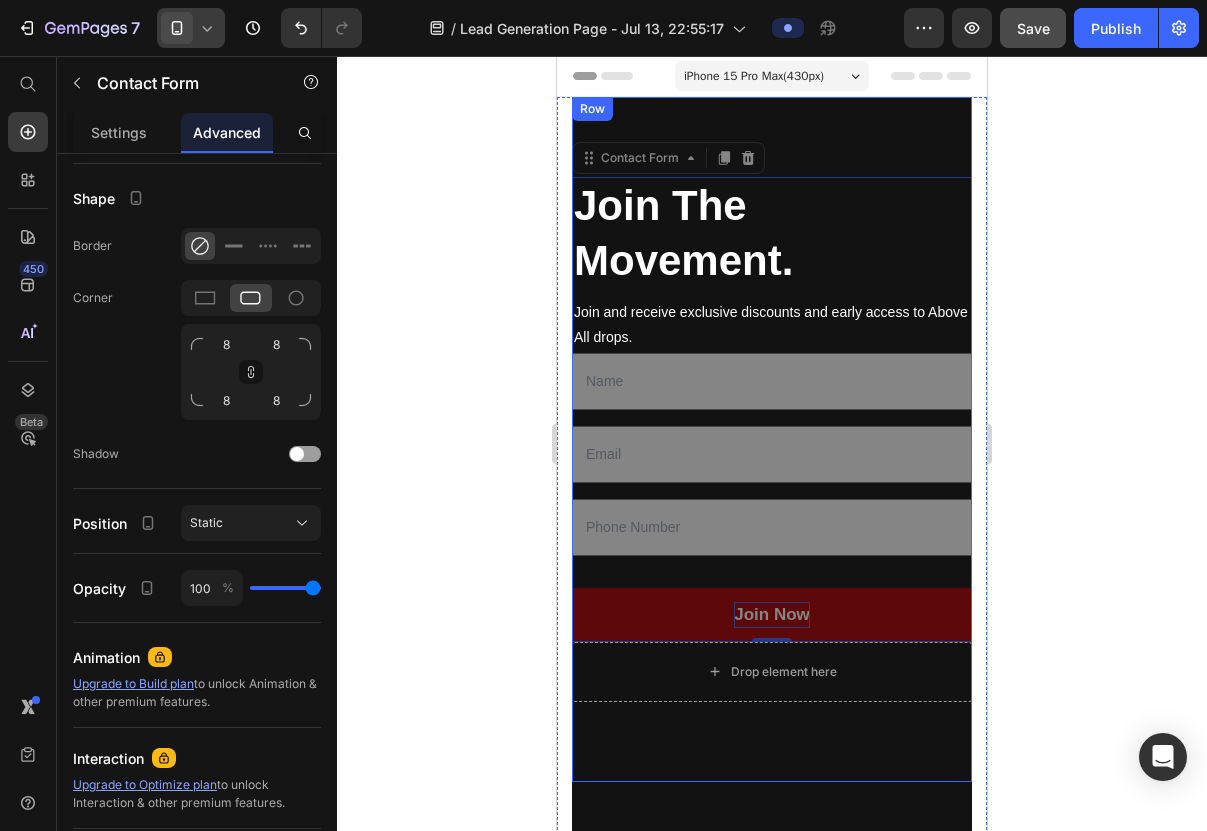 drag, startPoint x: 284, startPoint y: 588, endPoint x: 367, endPoint y: 594, distance: 83.21658 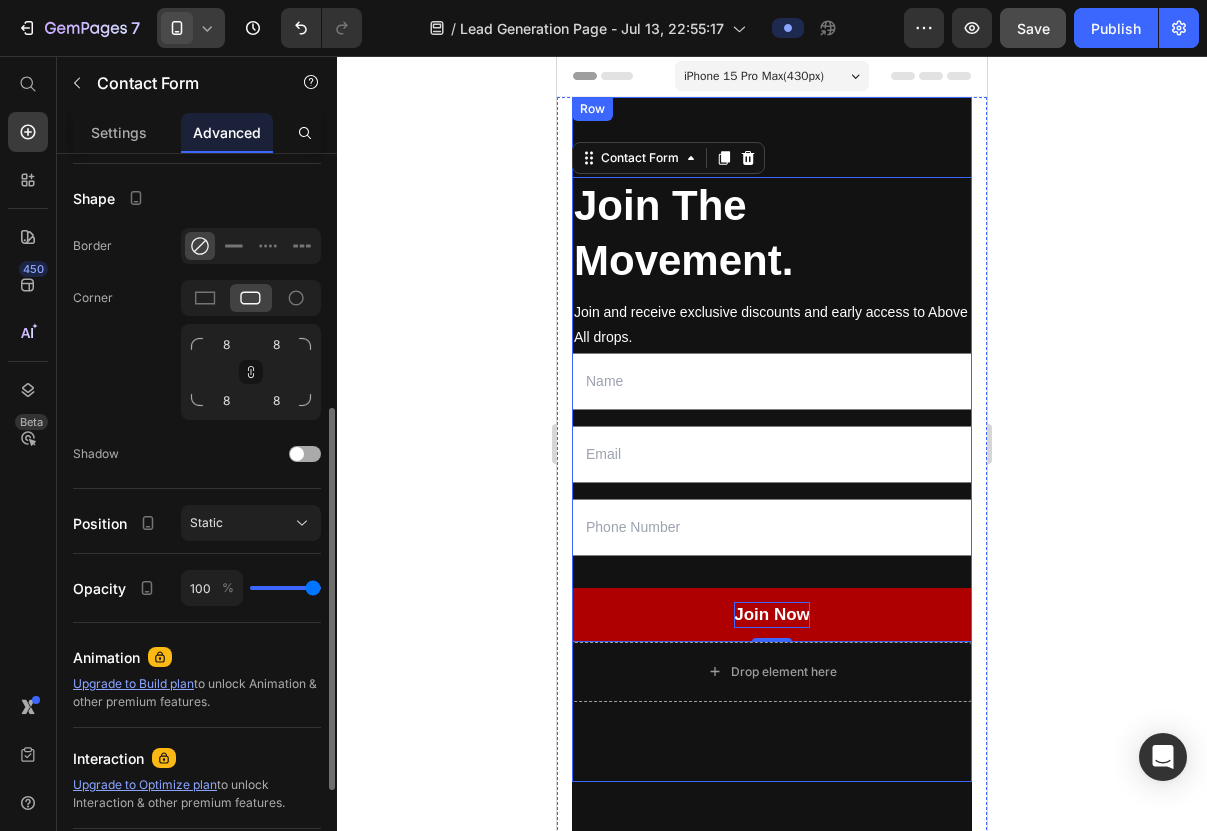 click on "Shadow" 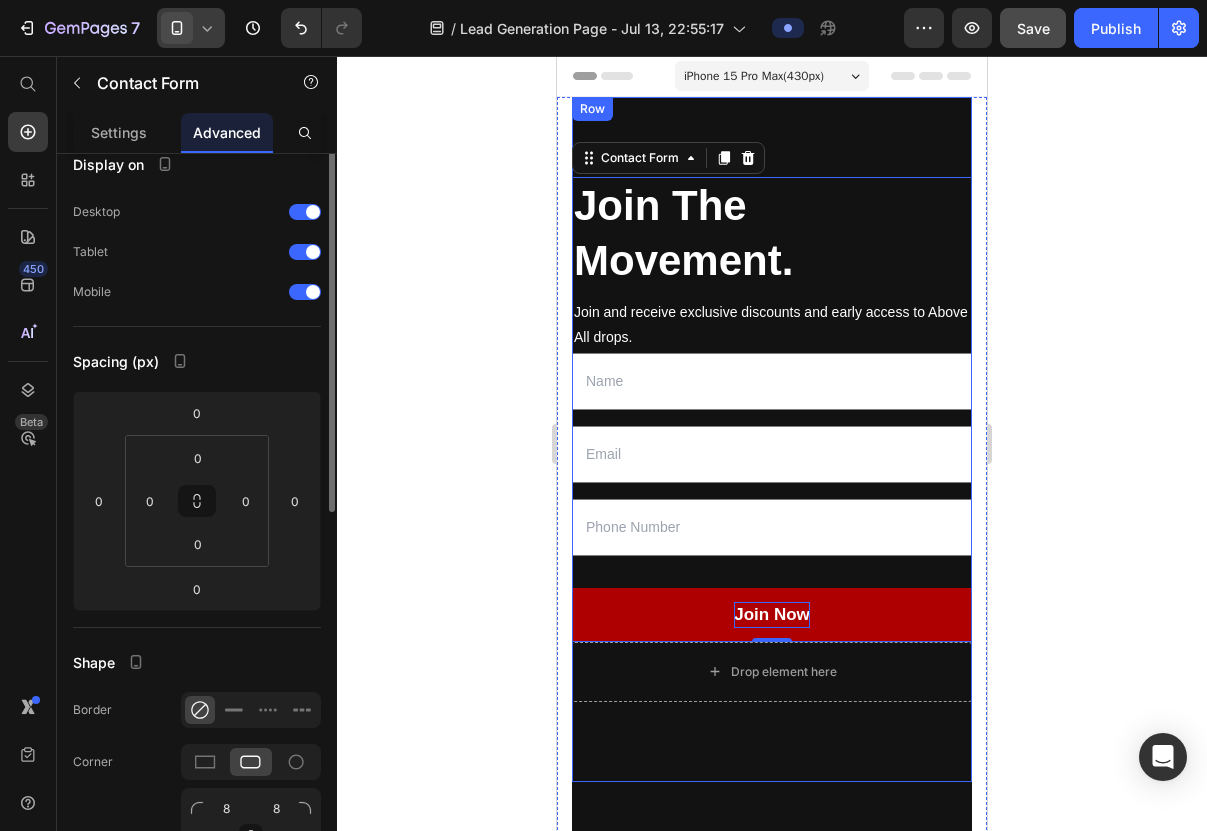 scroll, scrollTop: 0, scrollLeft: 0, axis: both 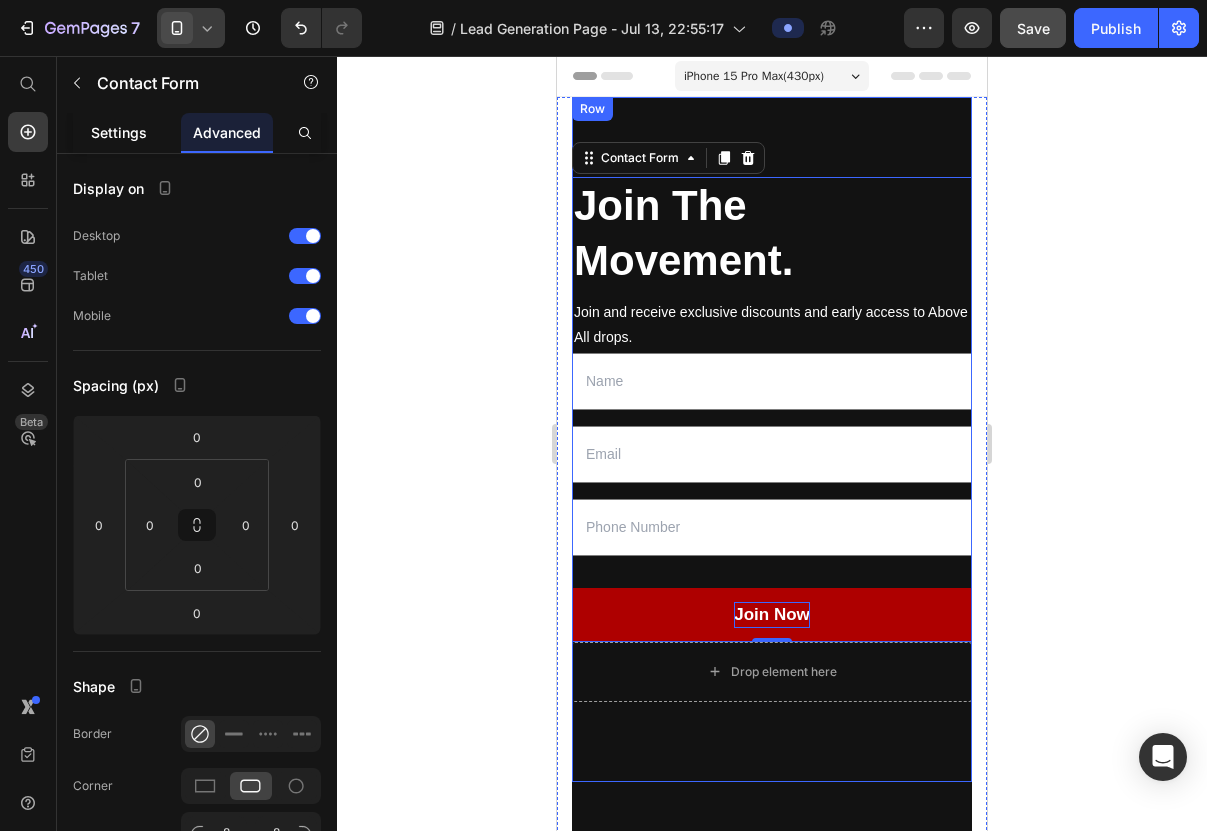 click on "Settings" at bounding box center [119, 132] 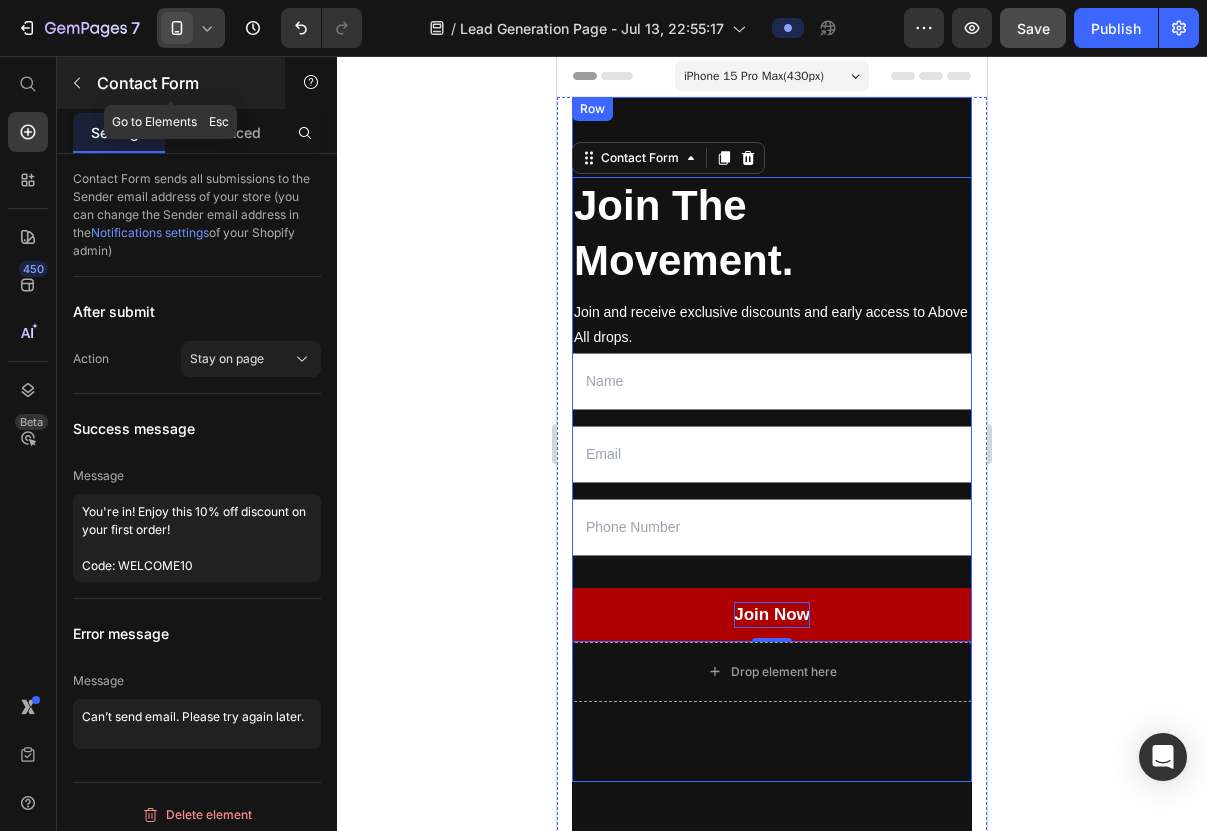 click 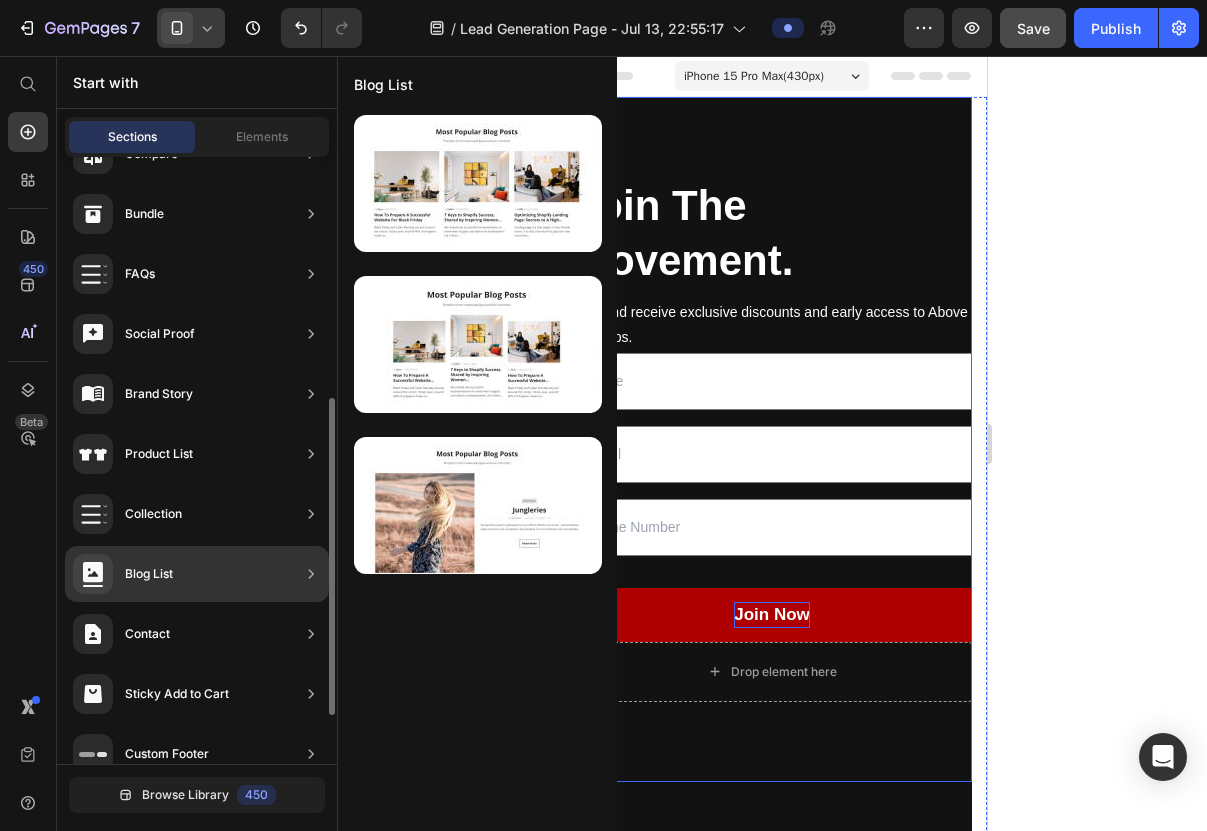 scroll, scrollTop: 553, scrollLeft: 0, axis: vertical 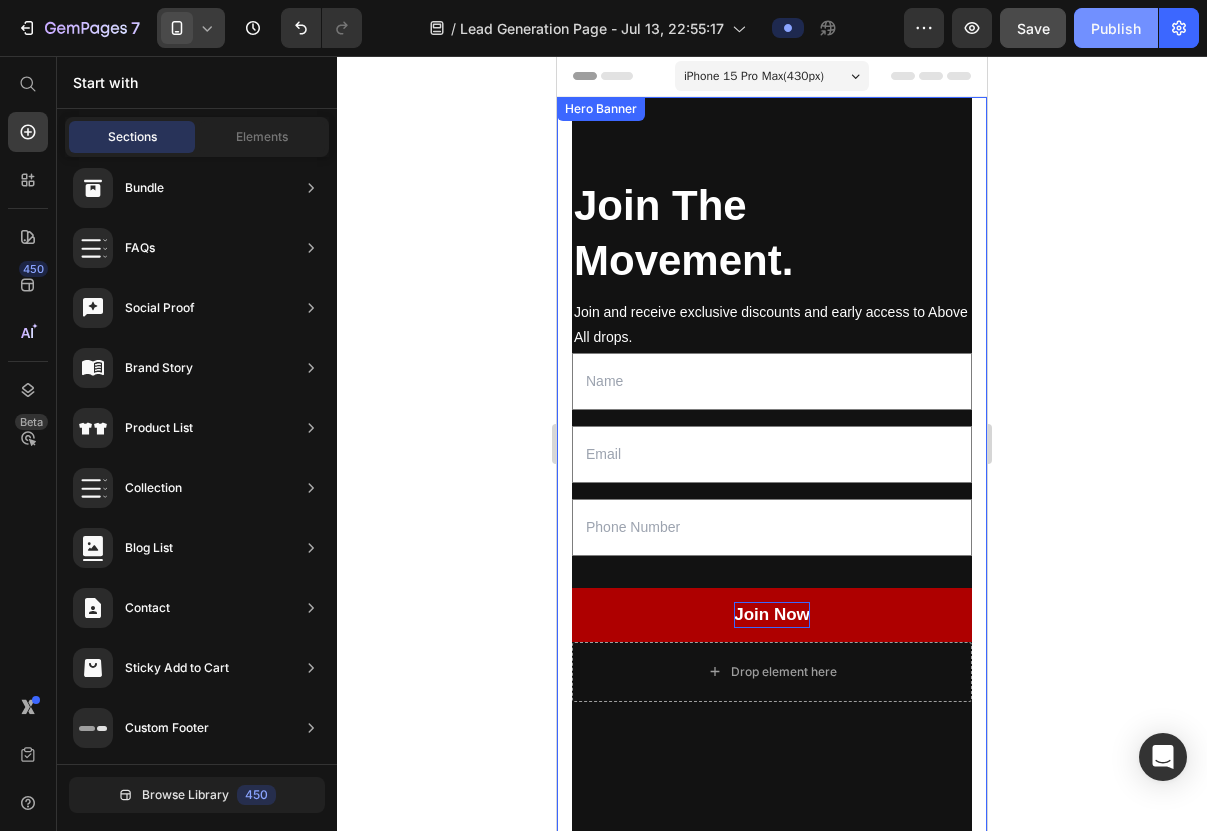click on "Publish" at bounding box center [1116, 28] 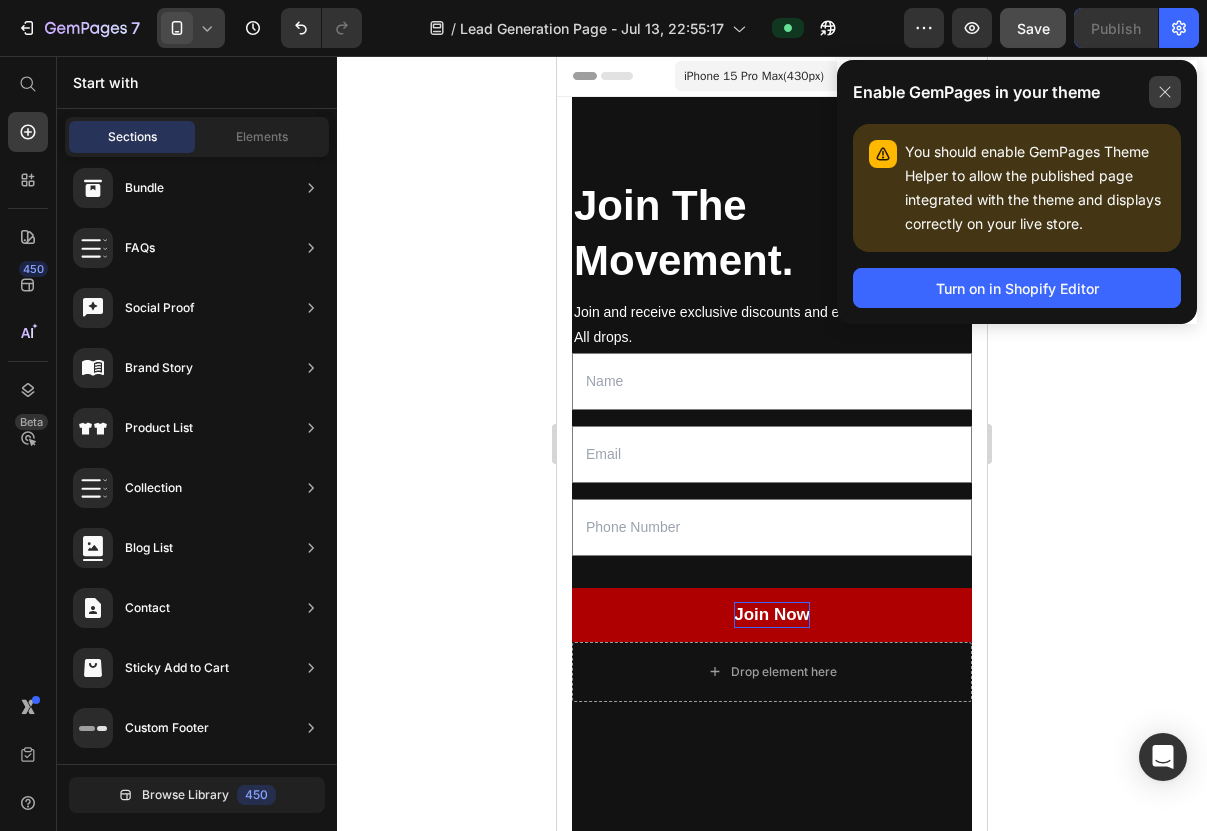 click 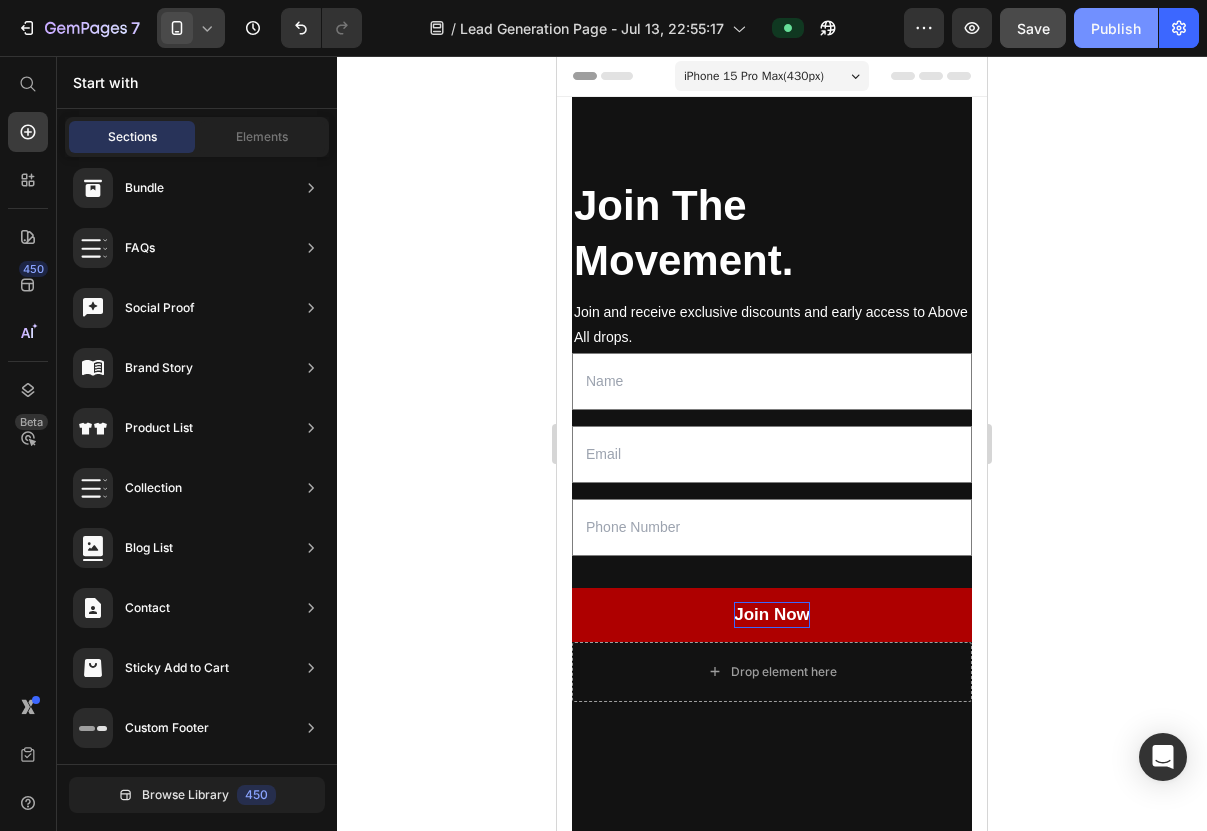 click on "Publish" at bounding box center (1116, 28) 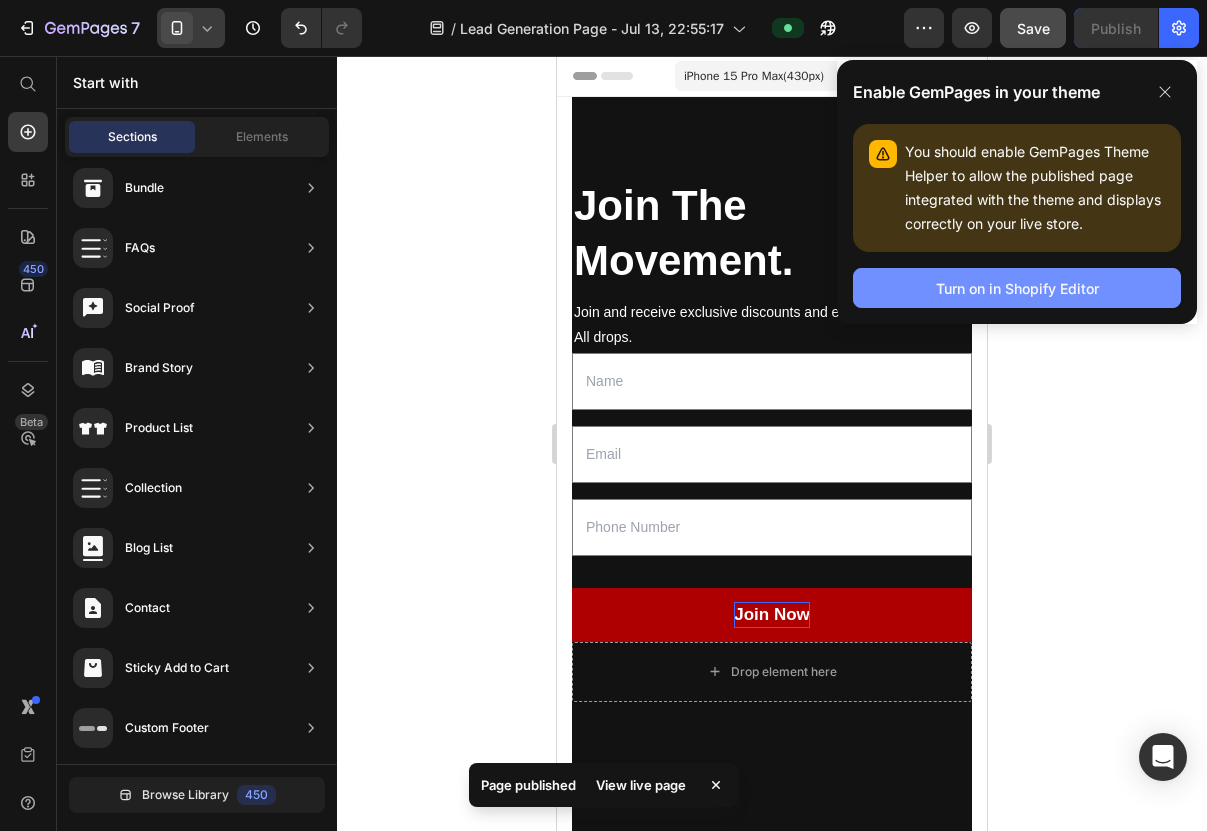 click on "Turn on in Shopify Editor" at bounding box center (1017, 288) 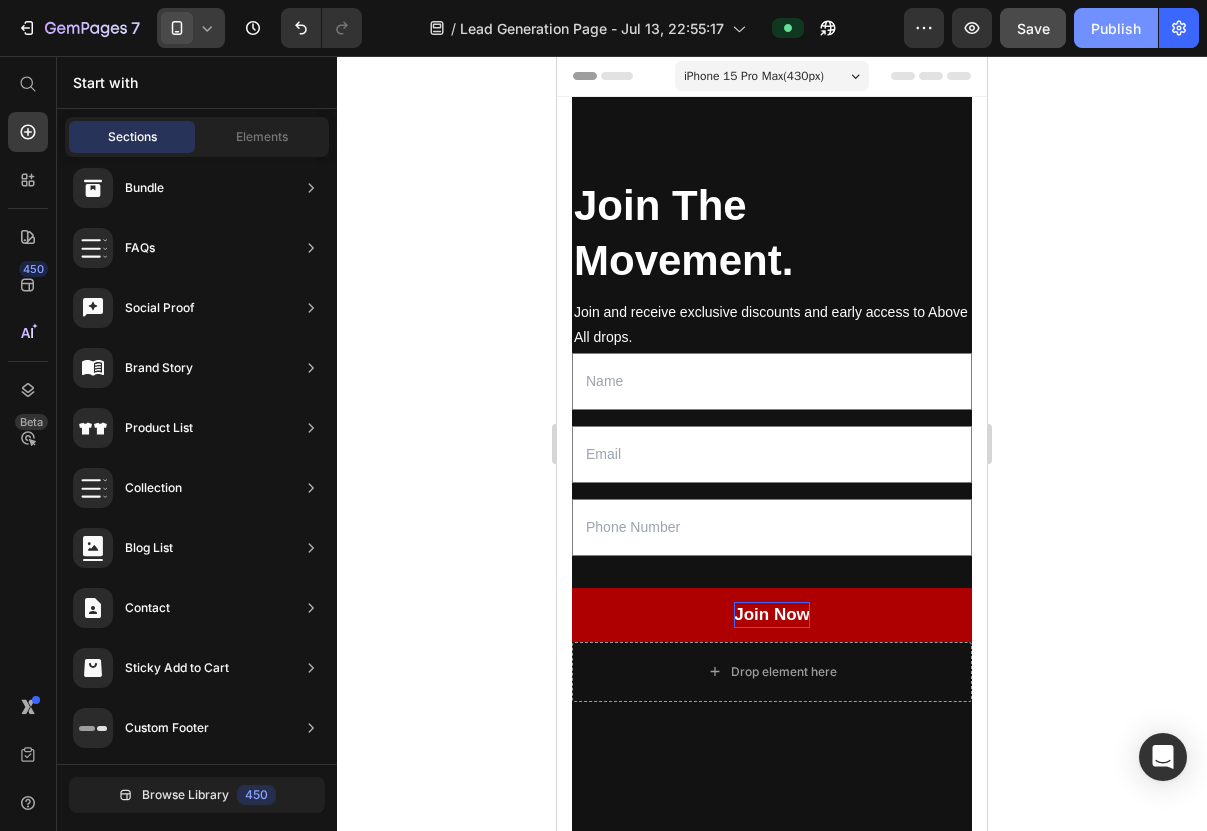 click on "Publish" at bounding box center [1116, 28] 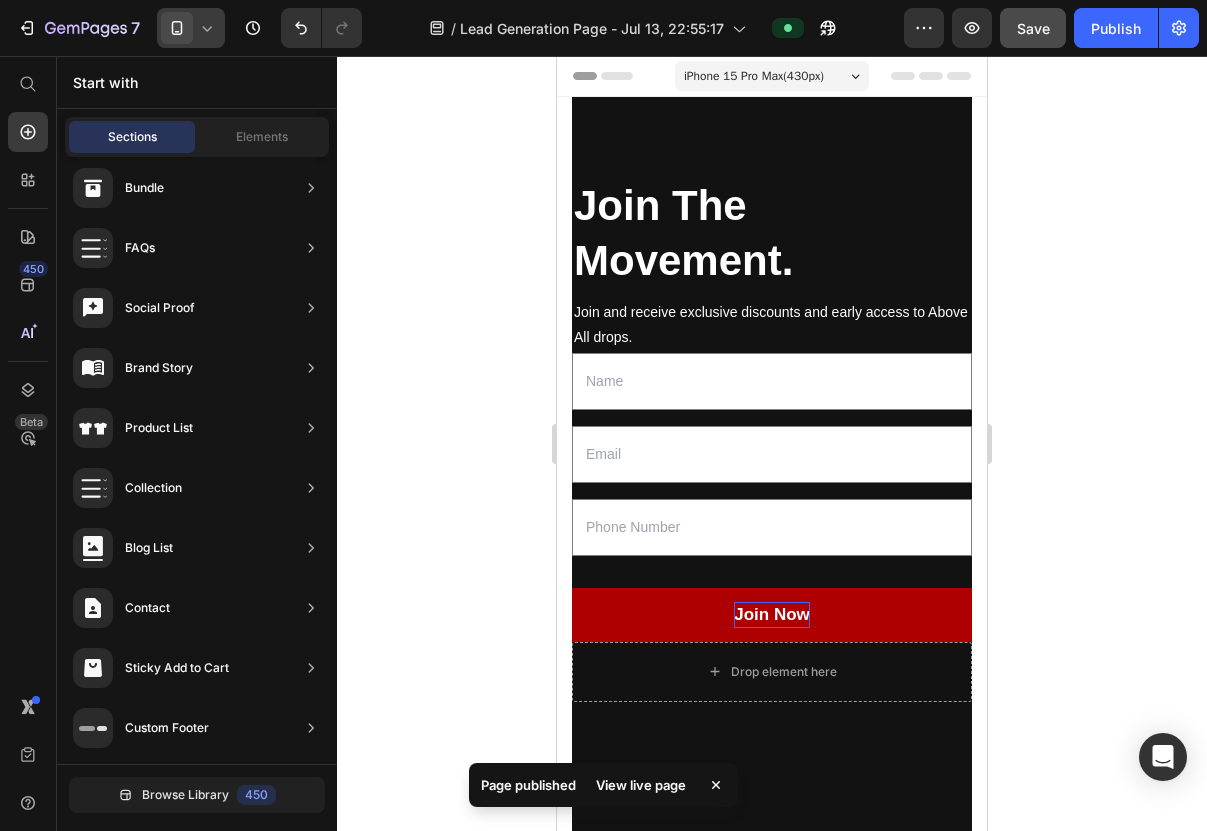 click on "View live page" at bounding box center [641, 785] 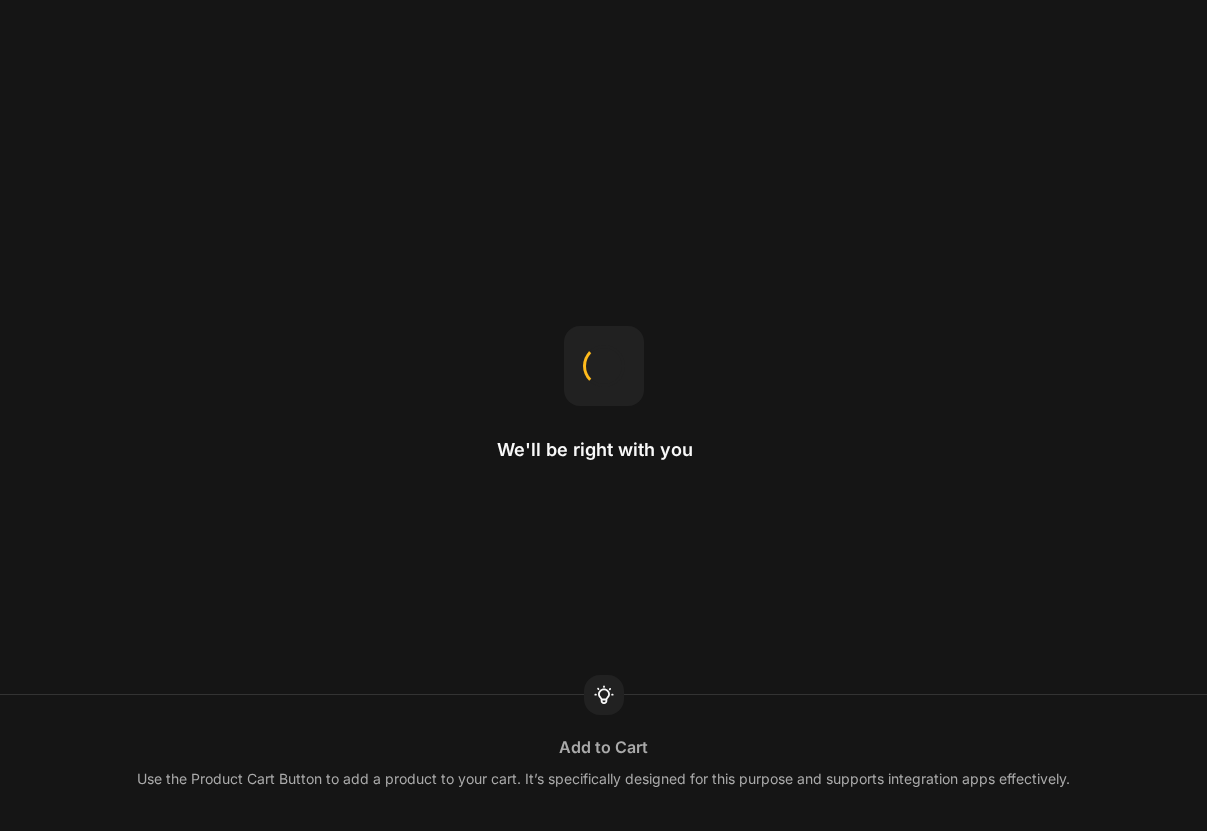 scroll, scrollTop: 0, scrollLeft: 0, axis: both 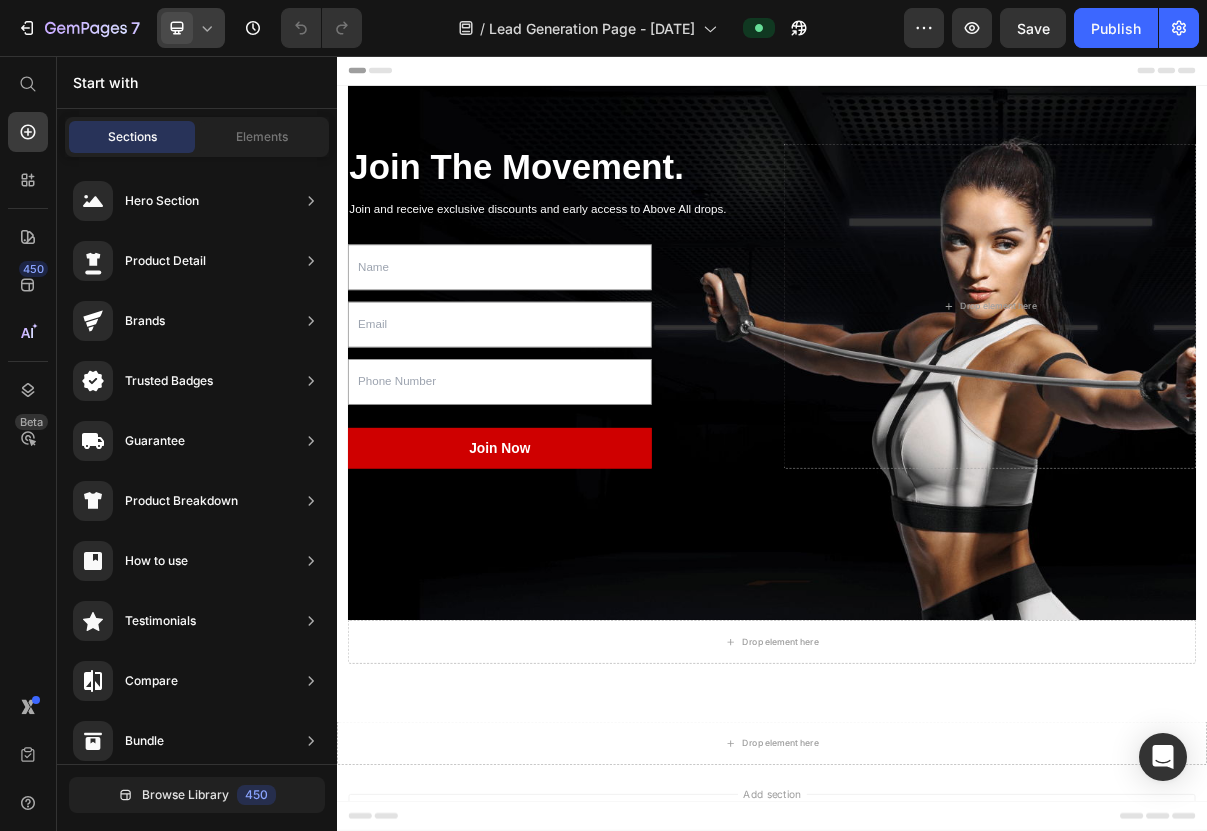 click 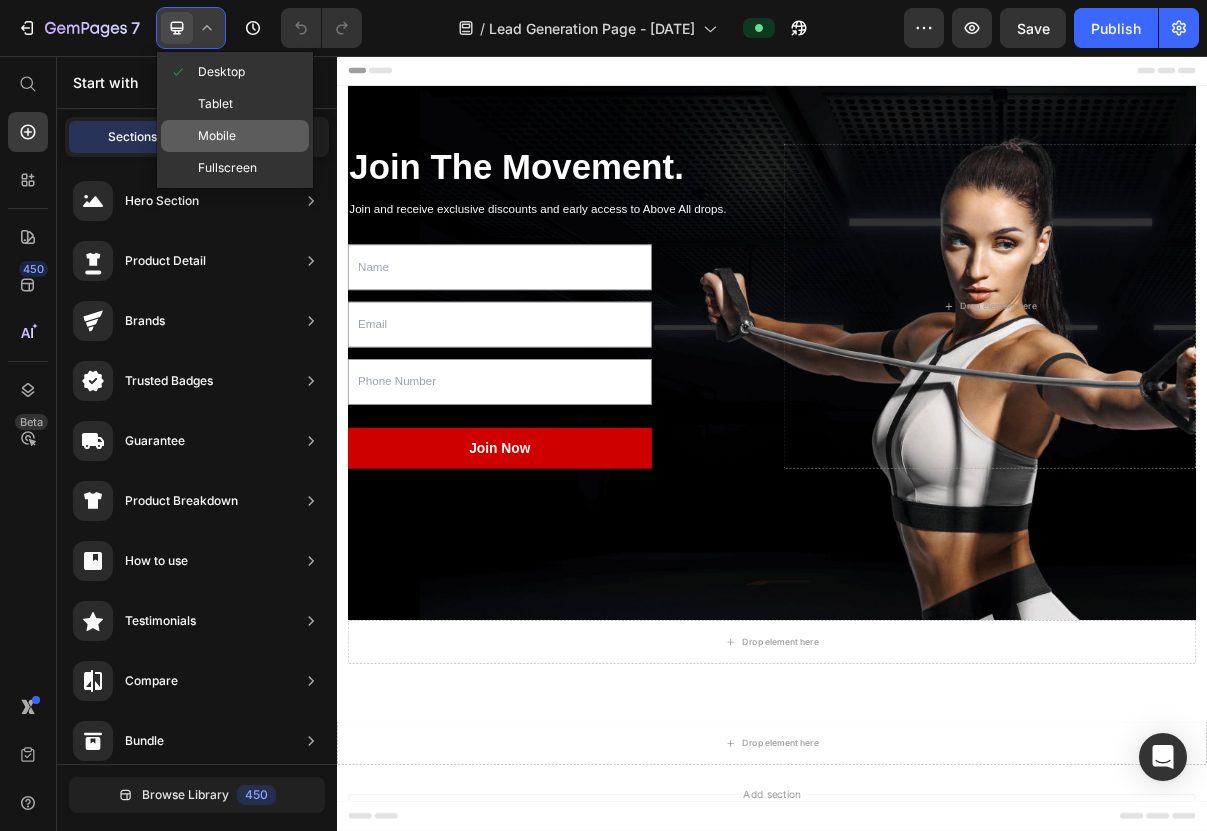 click on "Mobile" 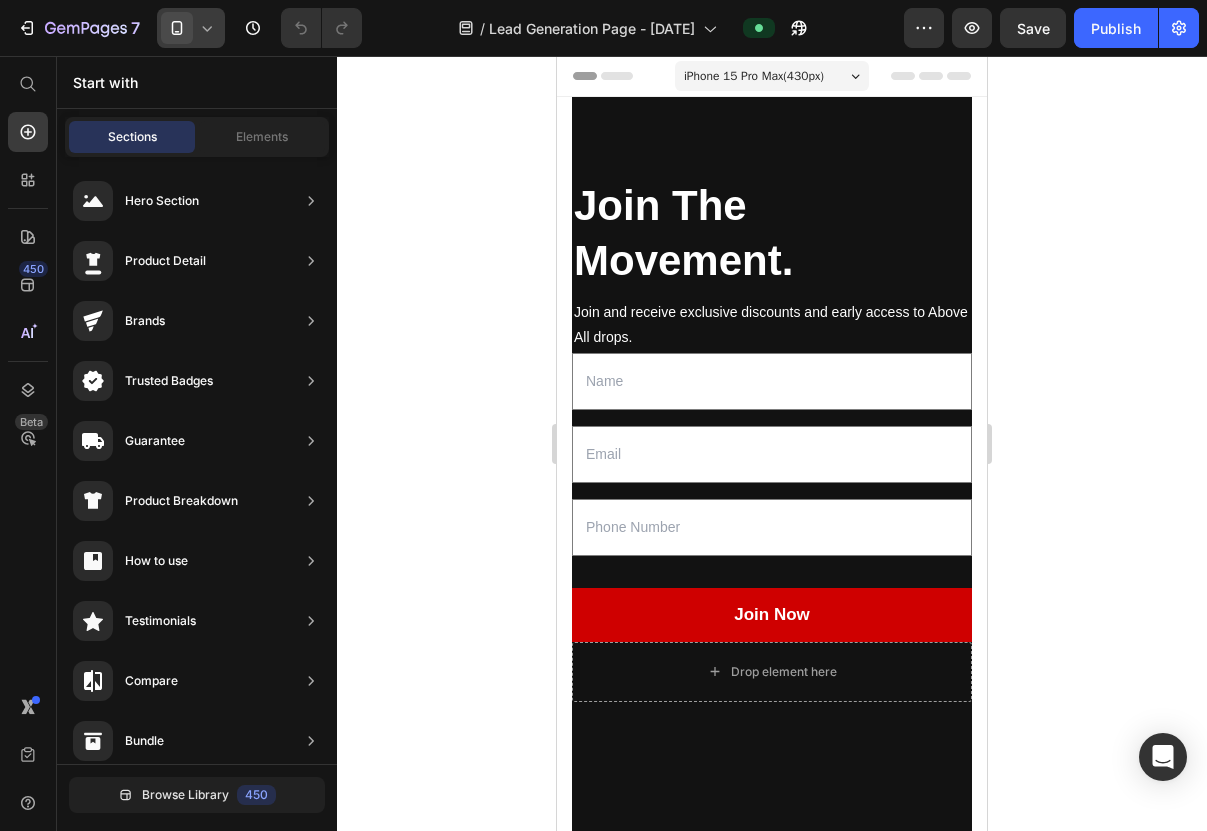scroll, scrollTop: 0, scrollLeft: 0, axis: both 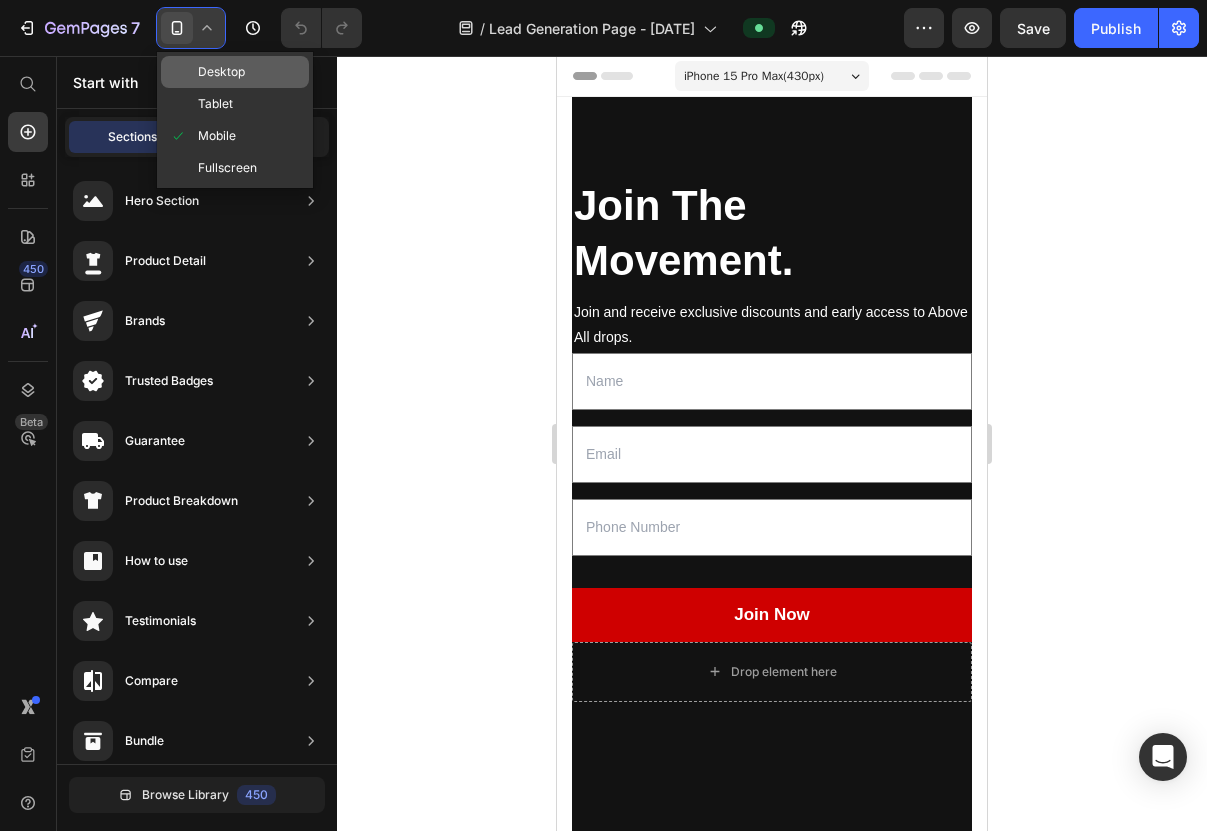 click on "Desktop" at bounding box center (221, 72) 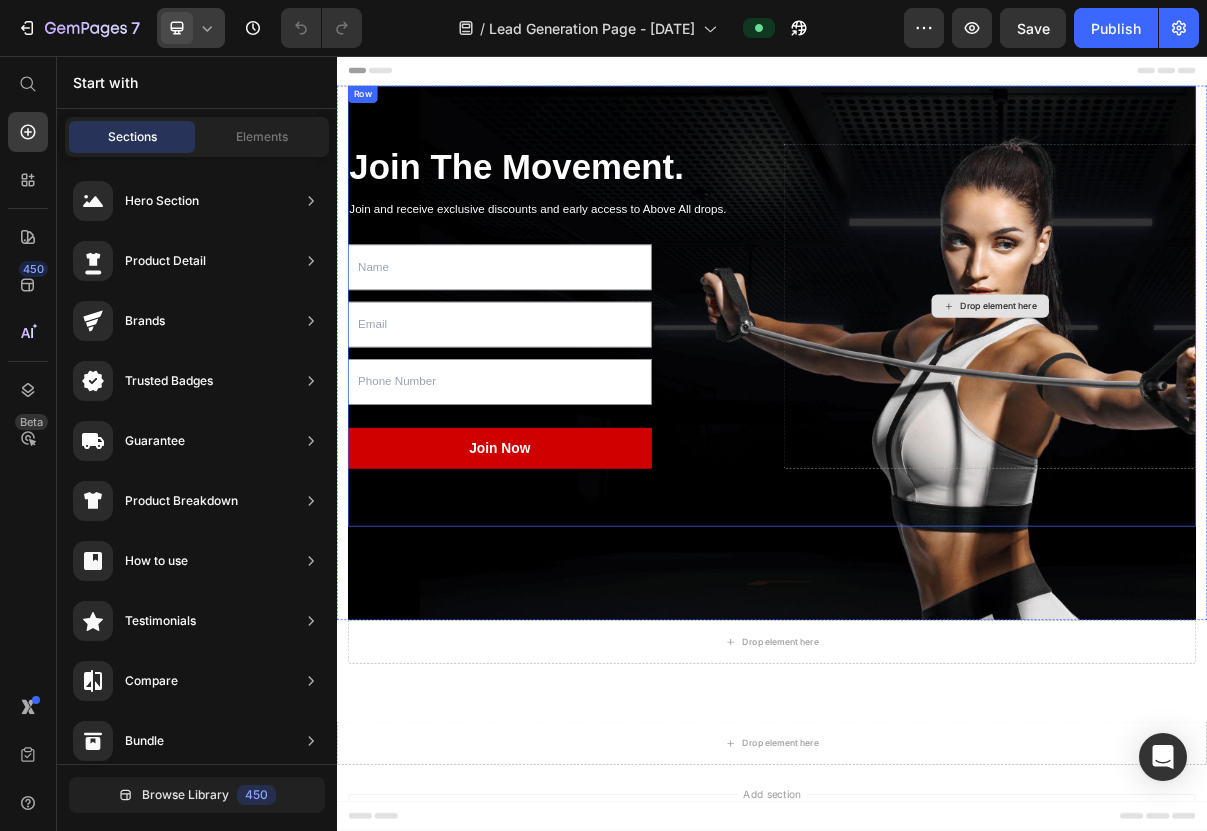 click on "Drop element here" at bounding box center [1237, 401] 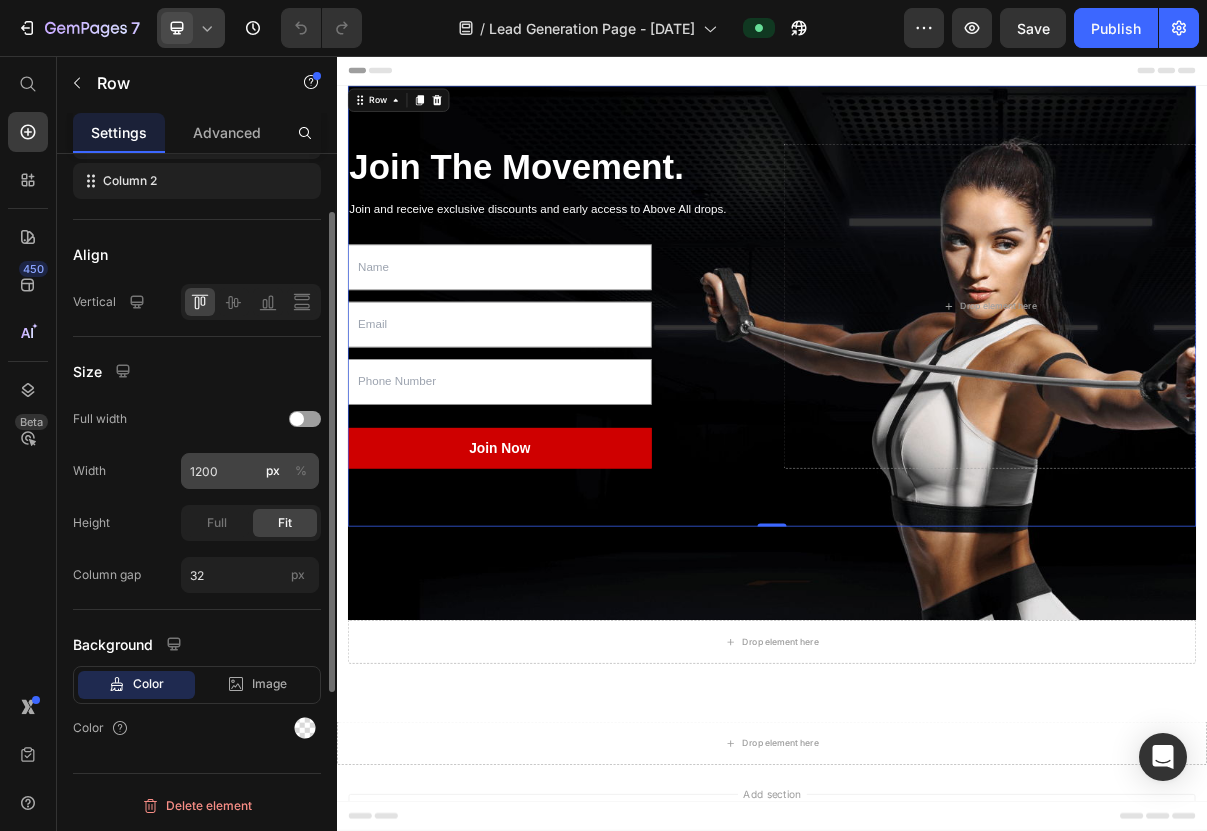 scroll, scrollTop: 0, scrollLeft: 0, axis: both 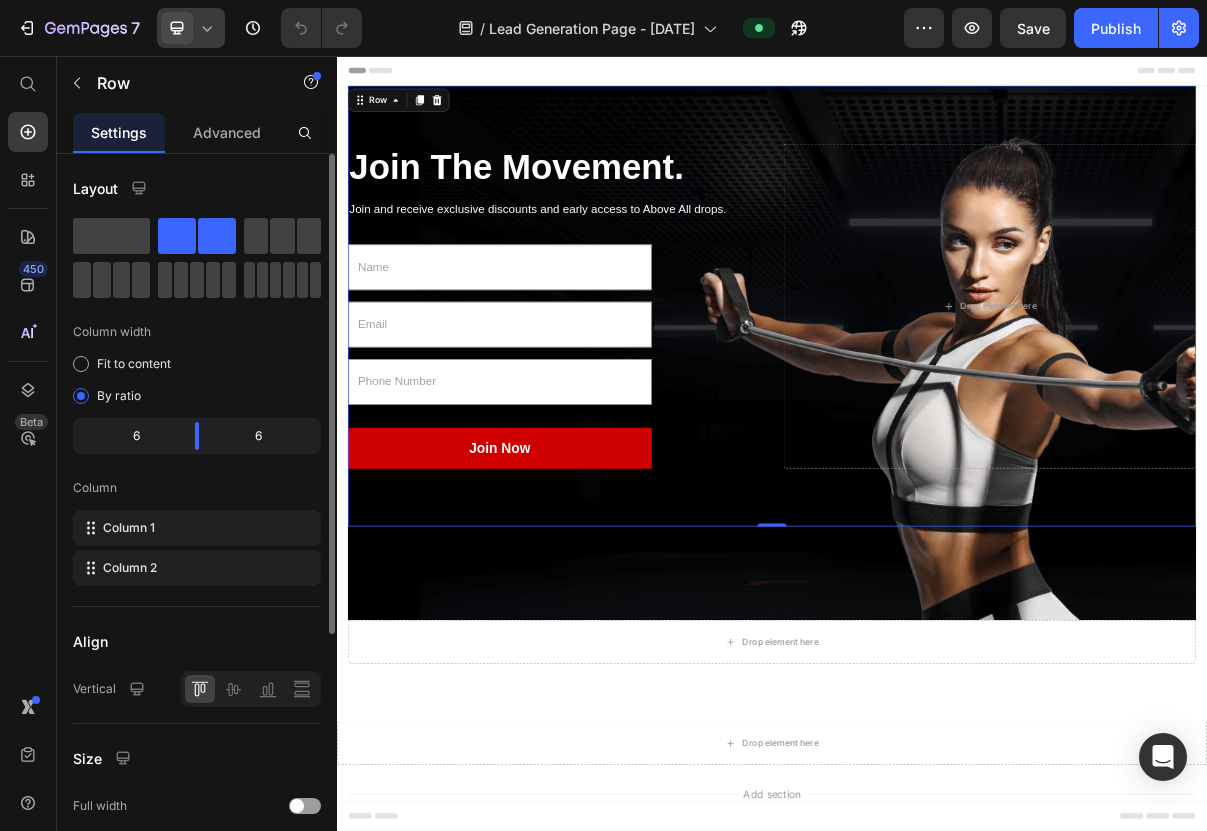 click on "Join The Movement. Heading Join and receive exclusive discounts and early access to Above All drops. Text block Text Field Email Field Text Field Join Now Submit Button Contact Form
Drop element here Row   0" at bounding box center (937, 401) 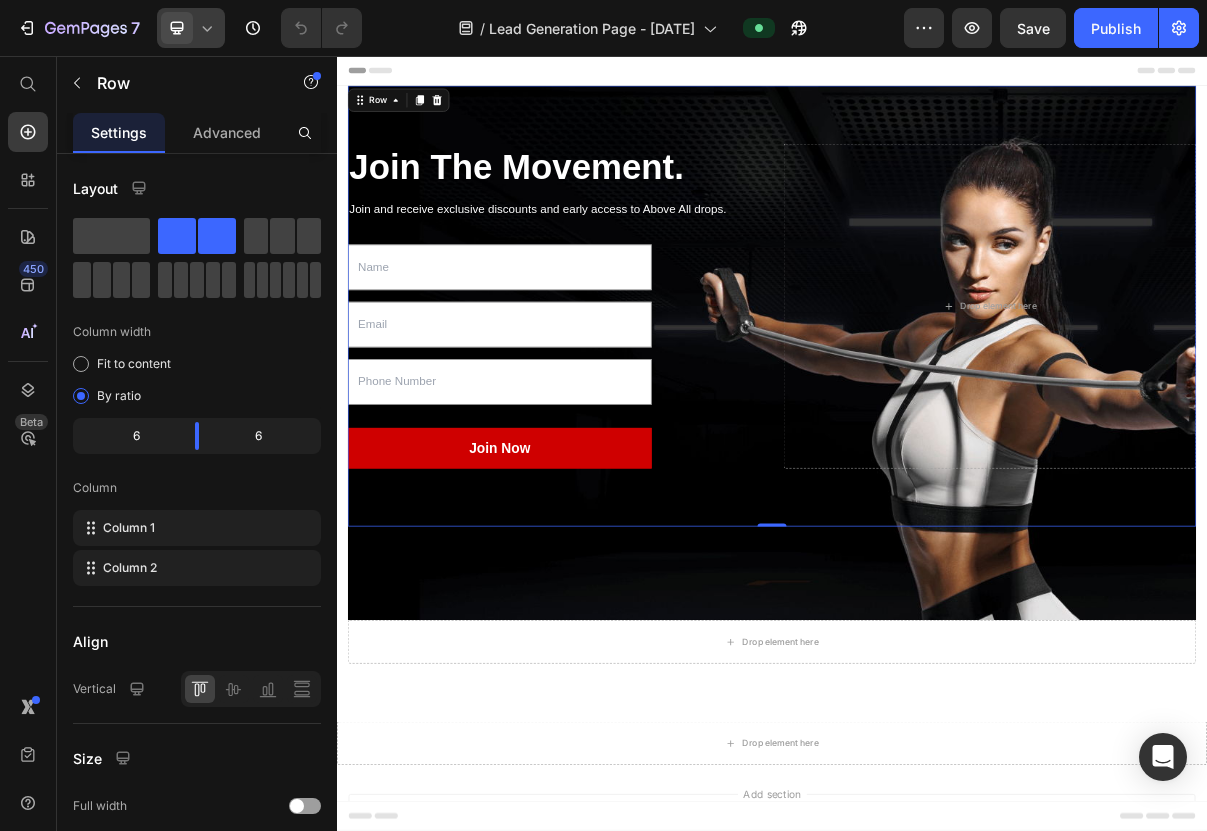 click on "Join The Movement. Heading Join and receive exclusive discounts and early access to Above All drops. Text block Text Field Email Field Text Field Join Now Submit Button Contact Form
Drop element here Row   0" at bounding box center (937, 401) 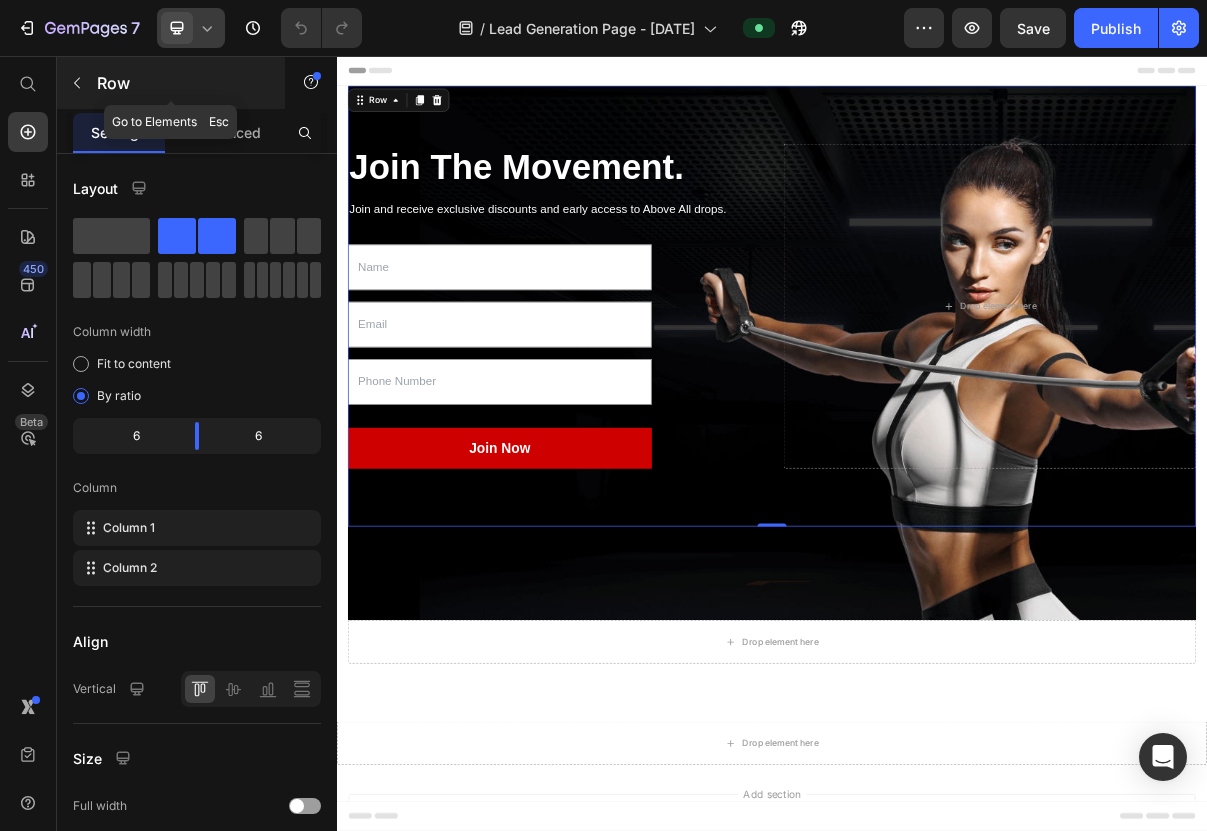 click 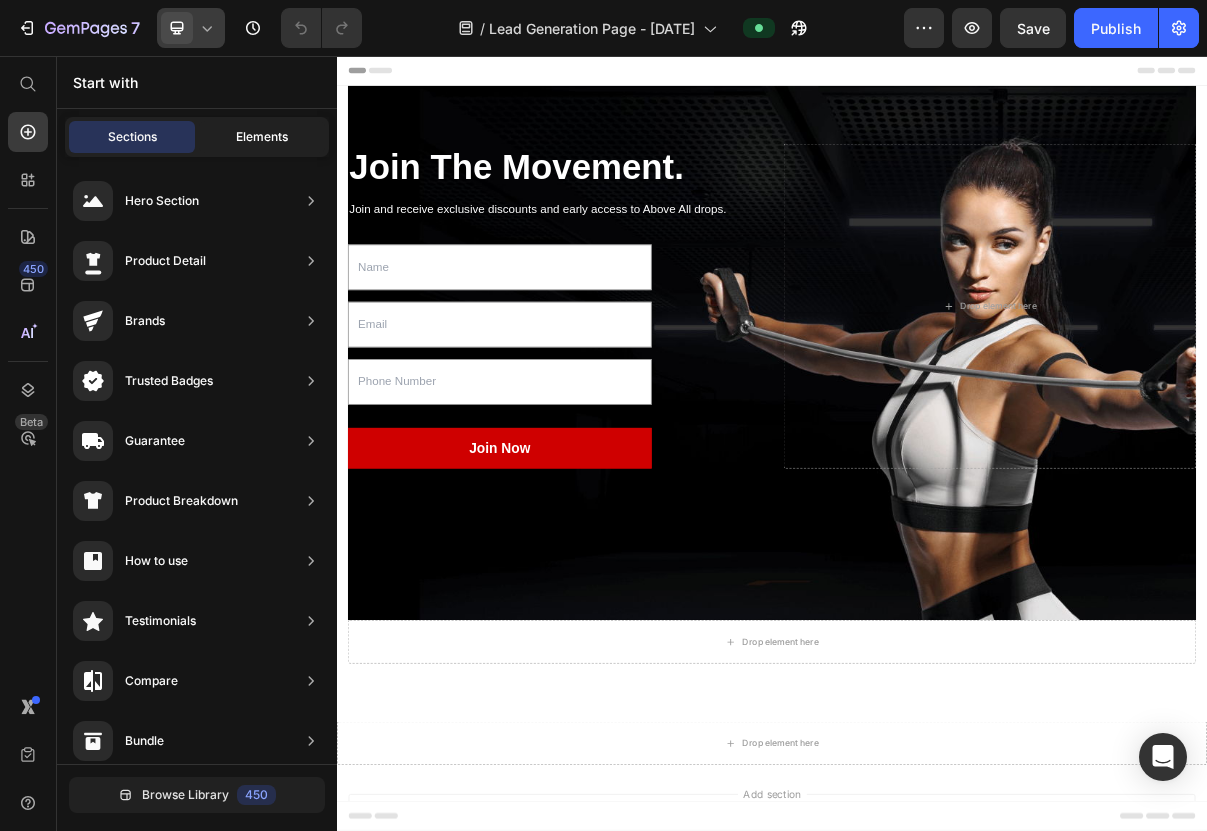 click on "Elements" at bounding box center (262, 137) 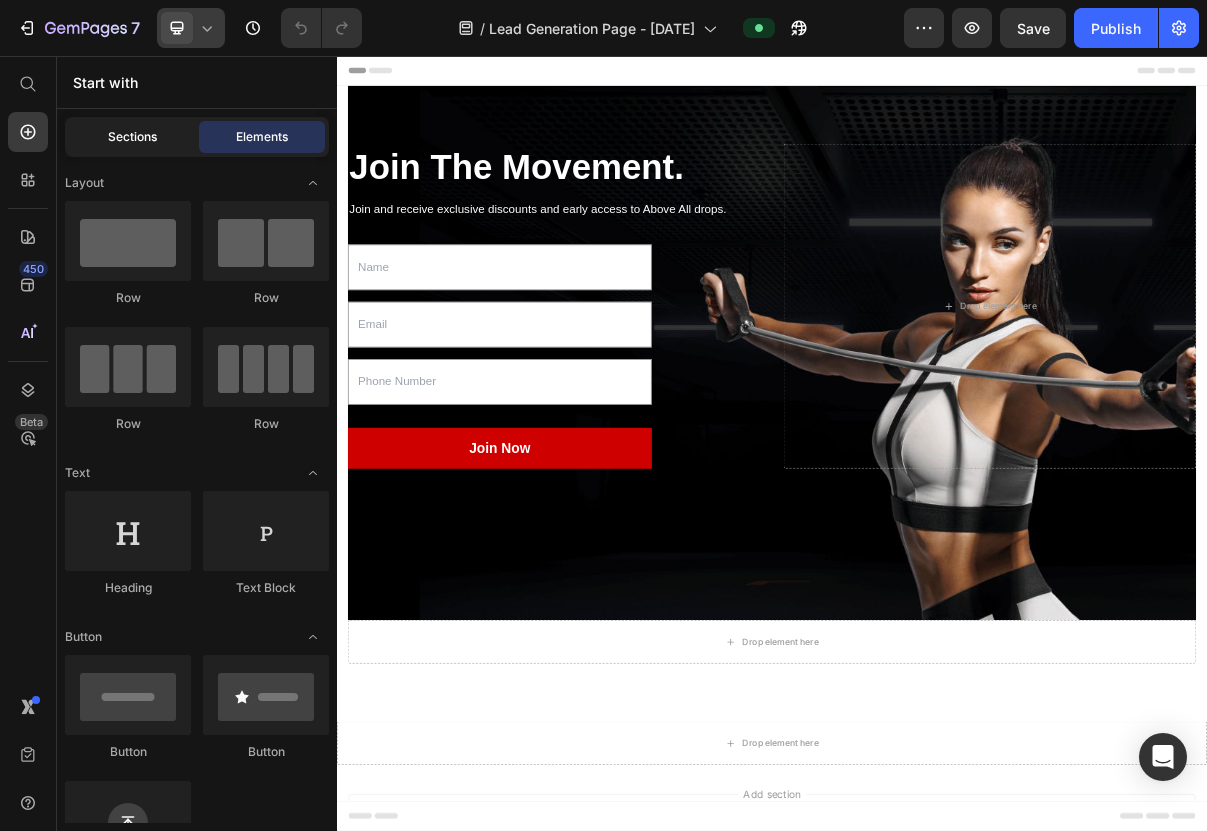 click on "Sections" at bounding box center (132, 137) 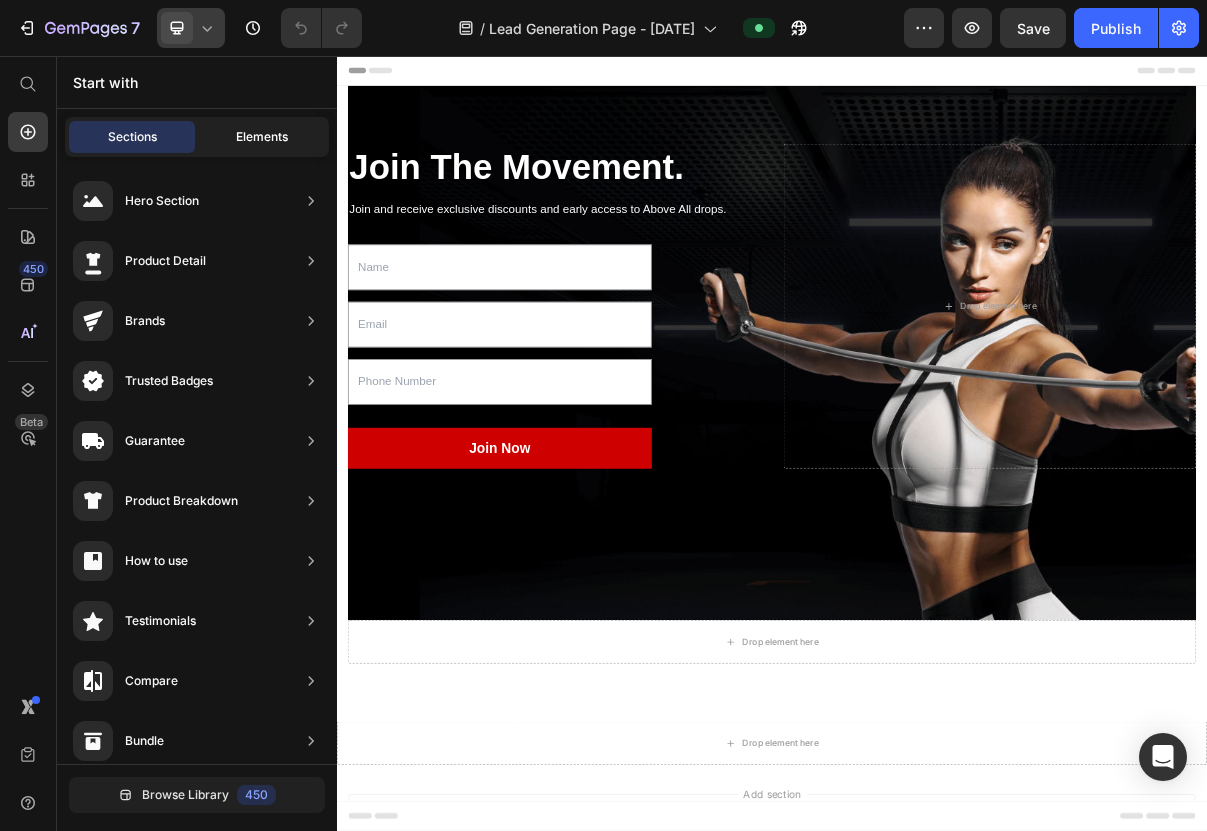 click on "Elements" at bounding box center [262, 137] 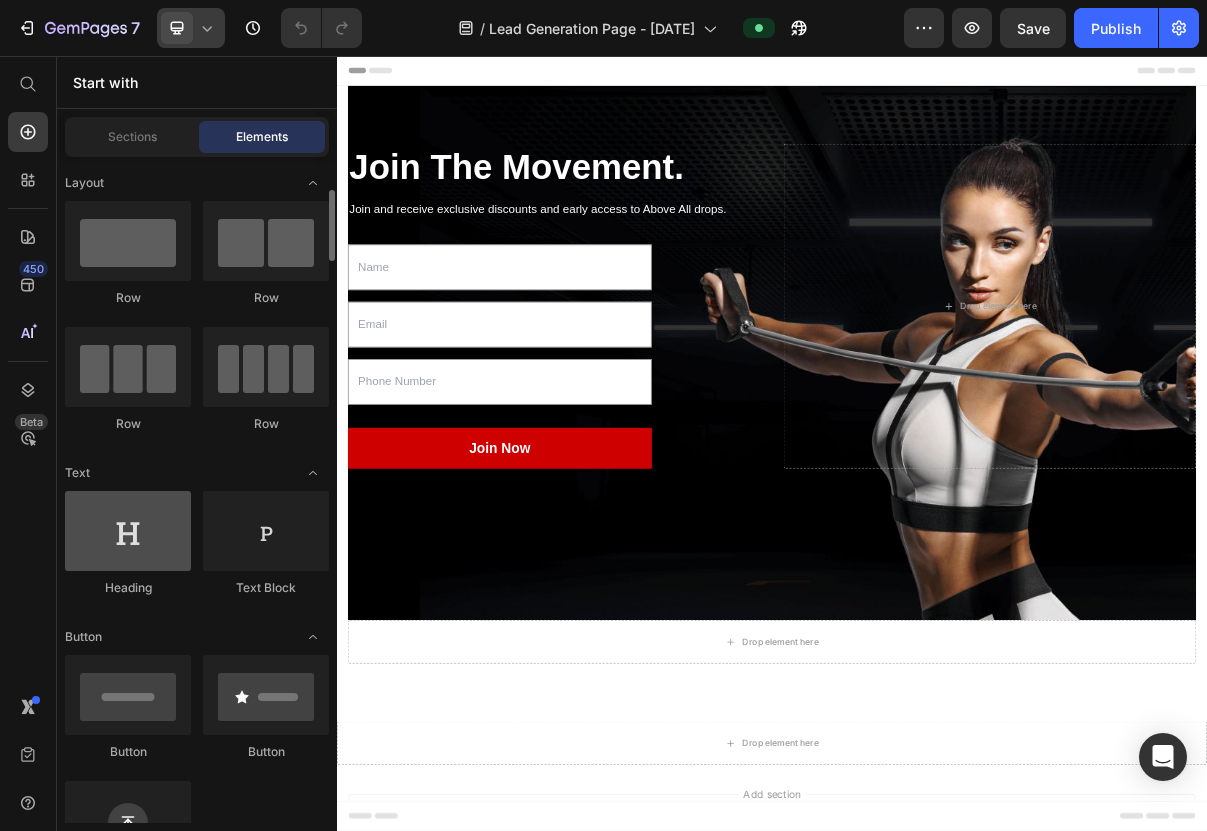 scroll, scrollTop: 48, scrollLeft: 0, axis: vertical 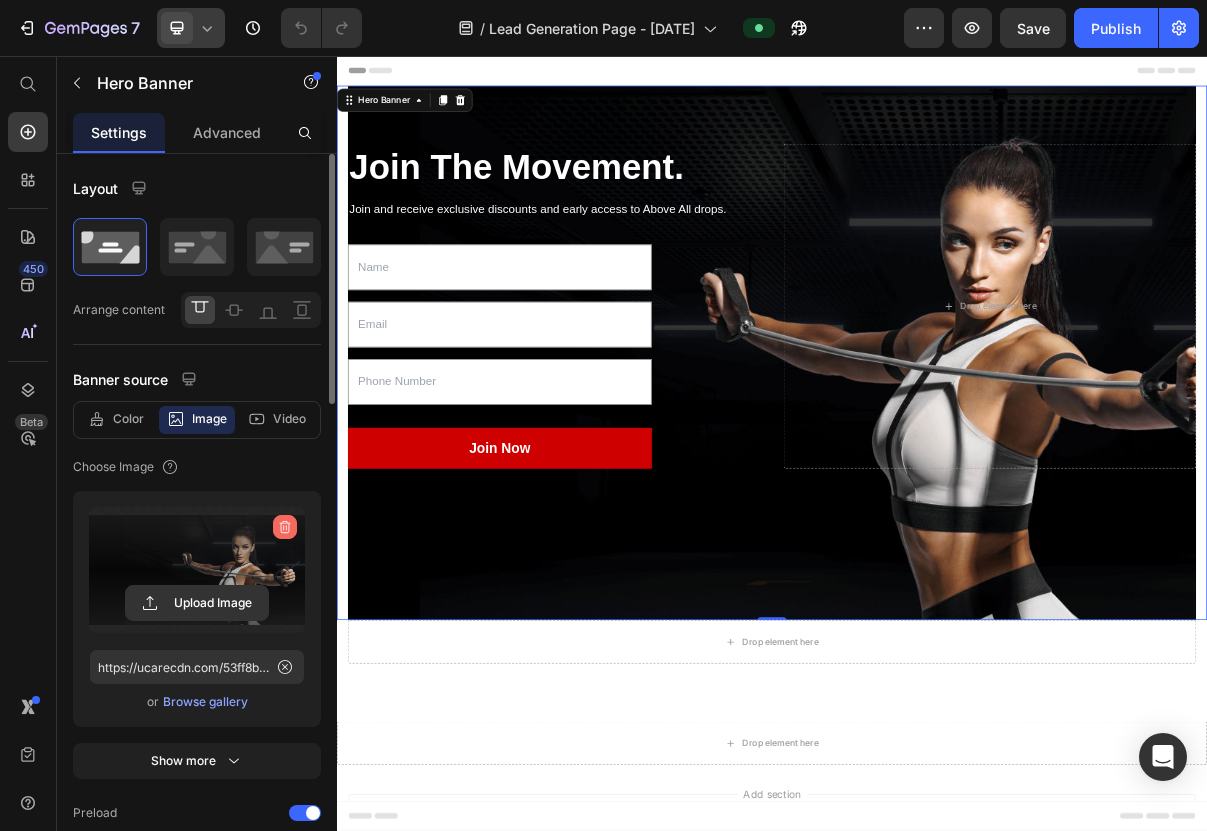 click 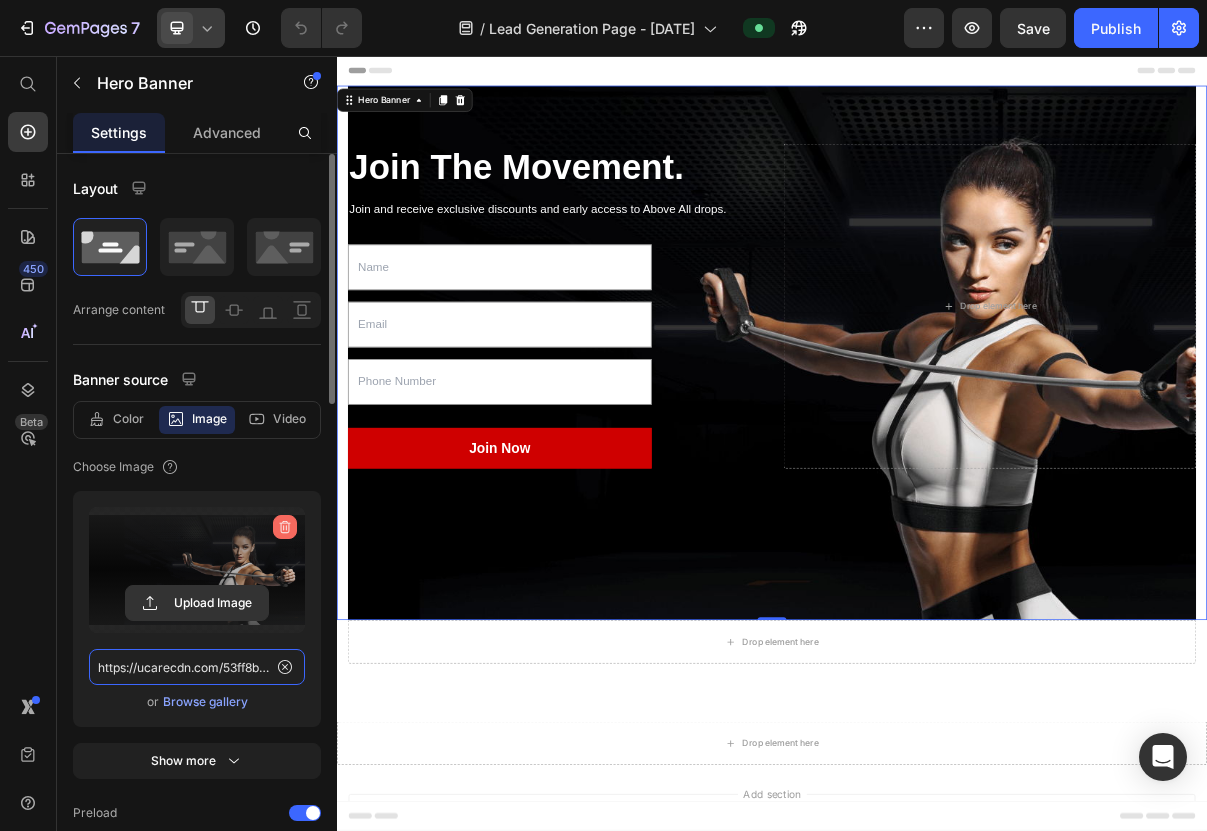 type 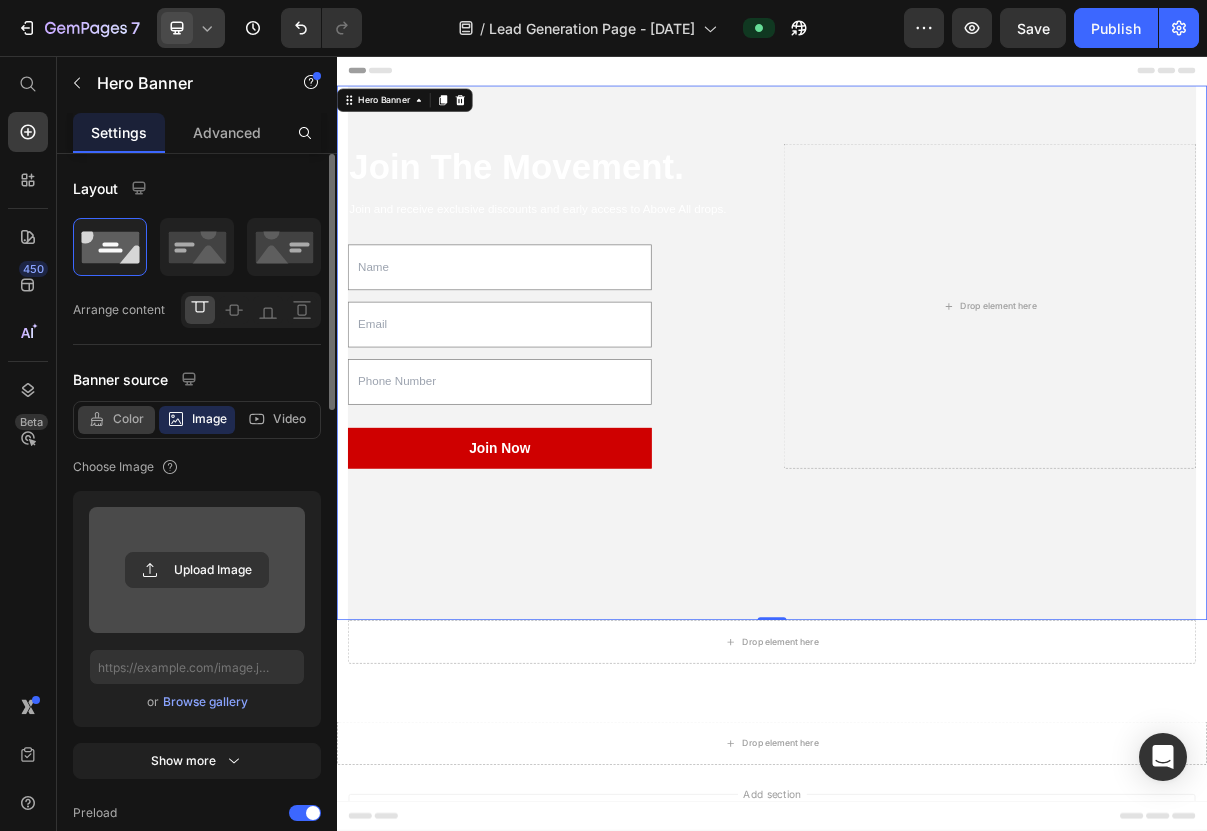 click on "Color" at bounding box center [128, 419] 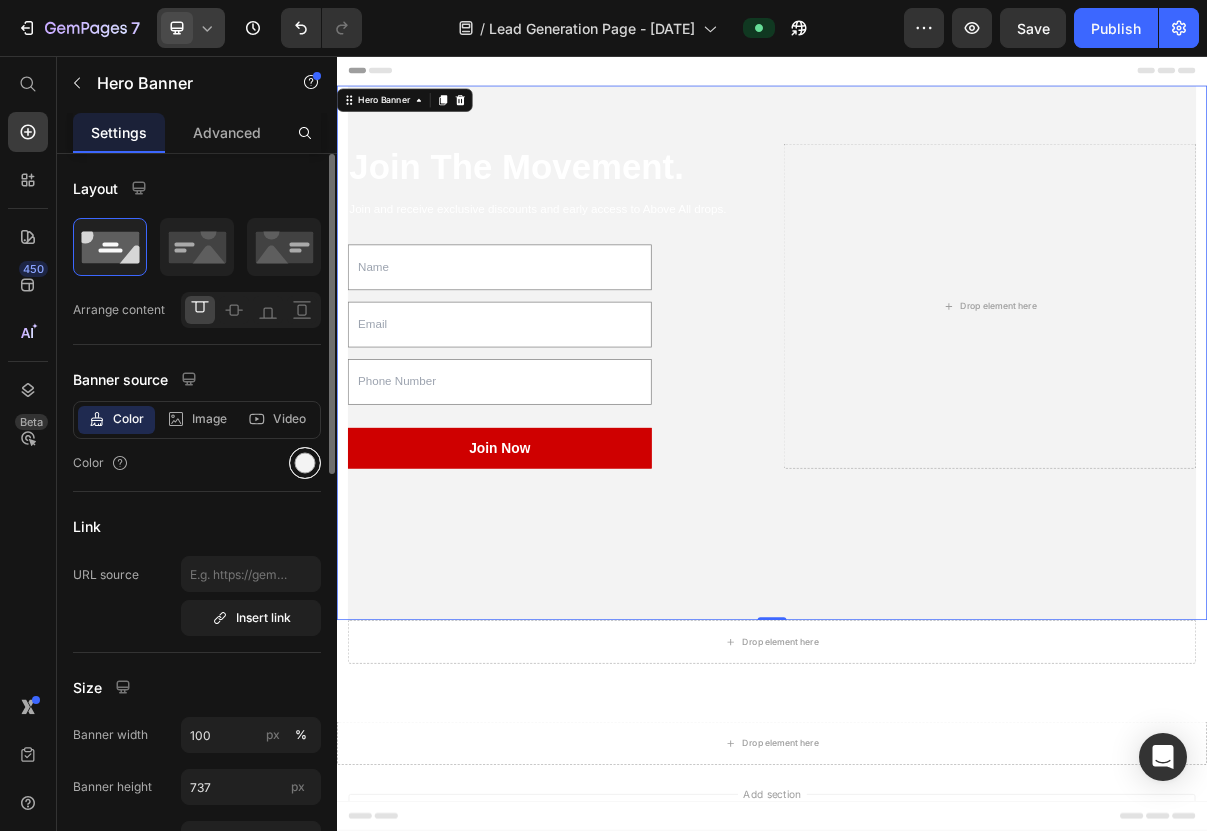click at bounding box center (305, 463) 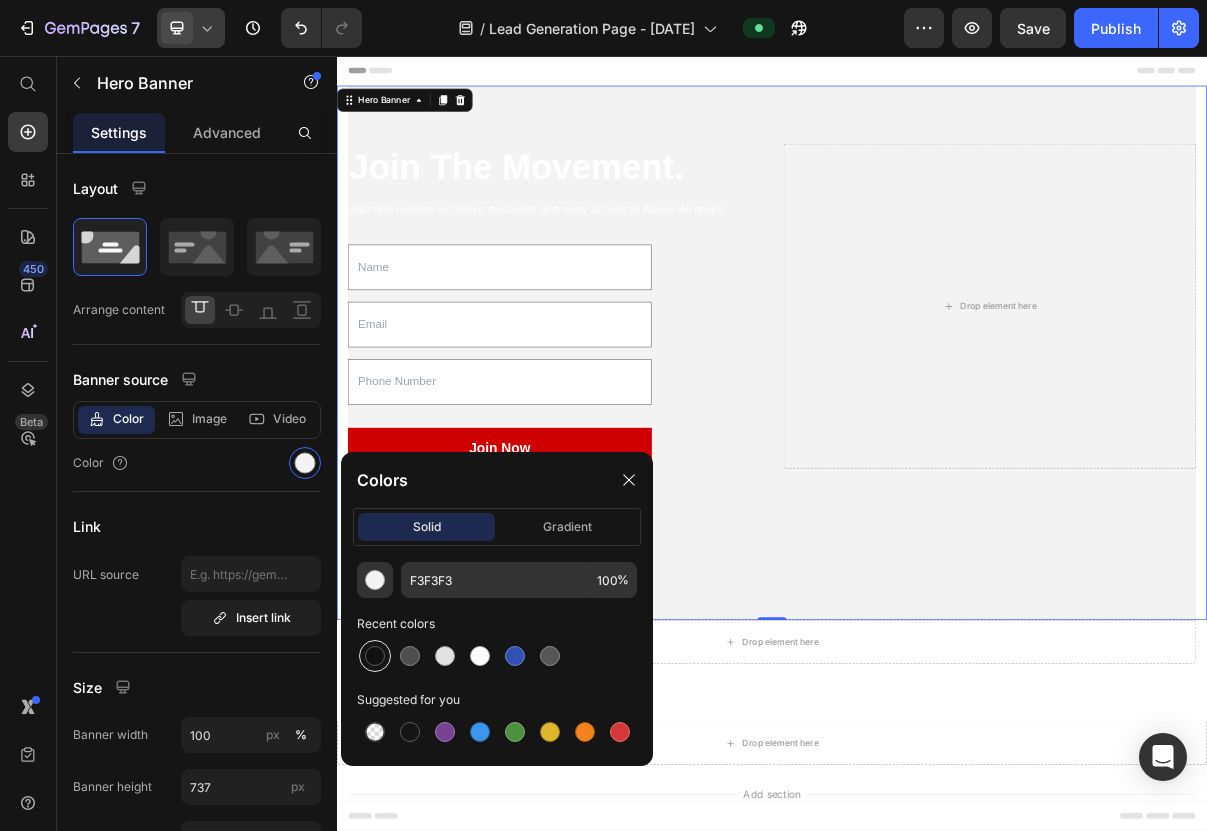 click at bounding box center (375, 656) 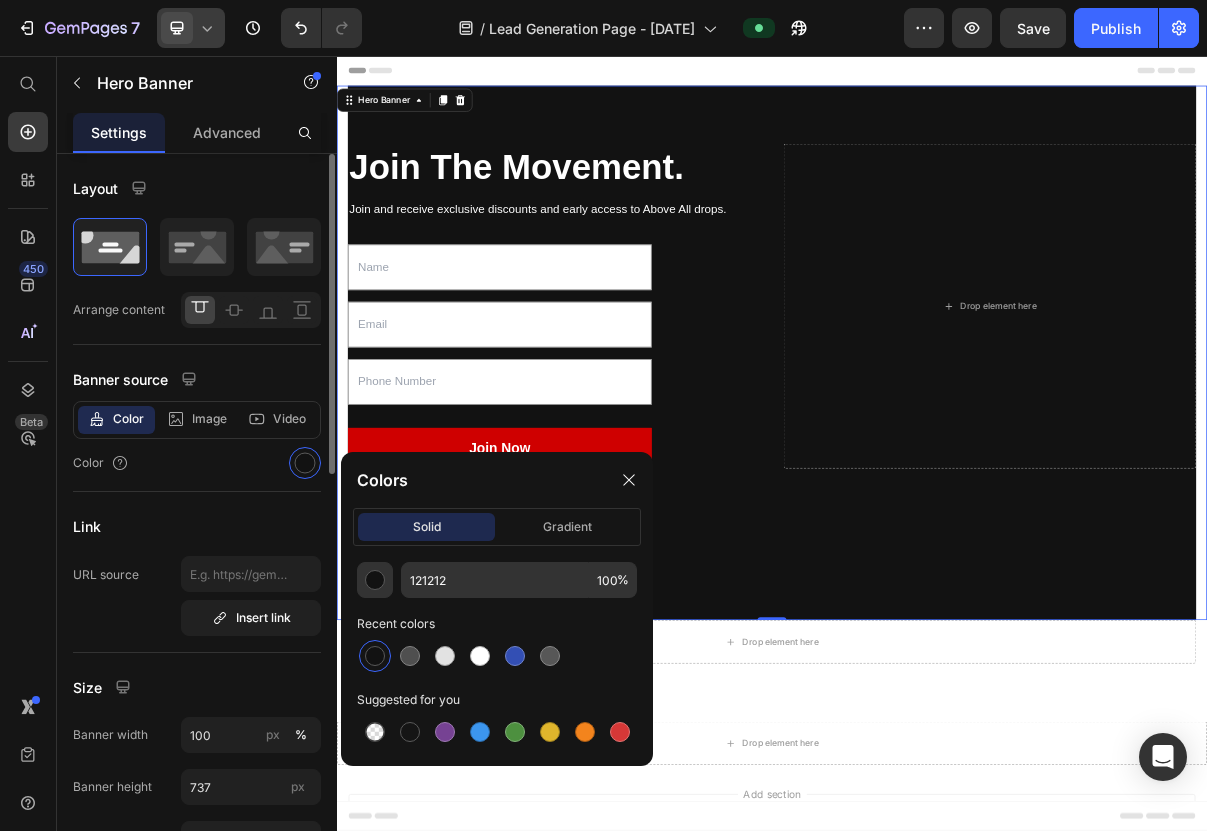 click on "Layout" at bounding box center (197, 188) 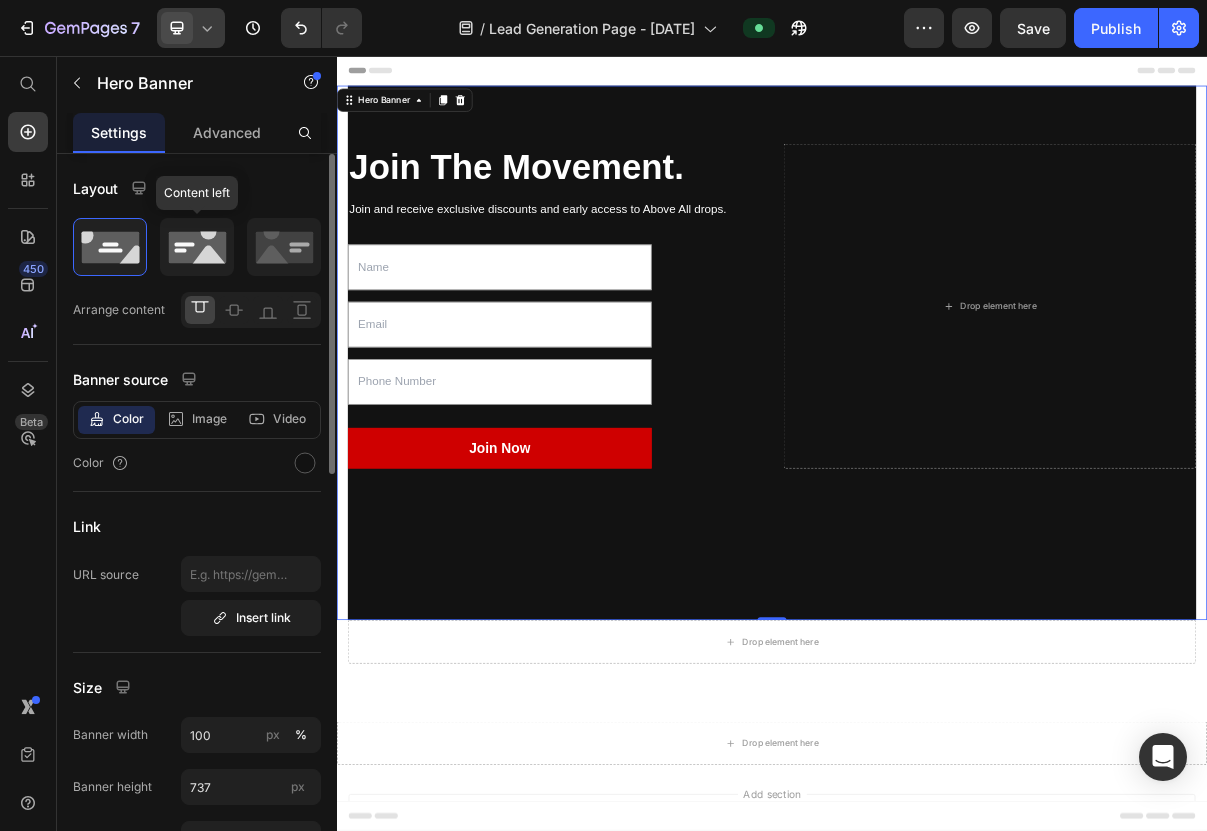 click 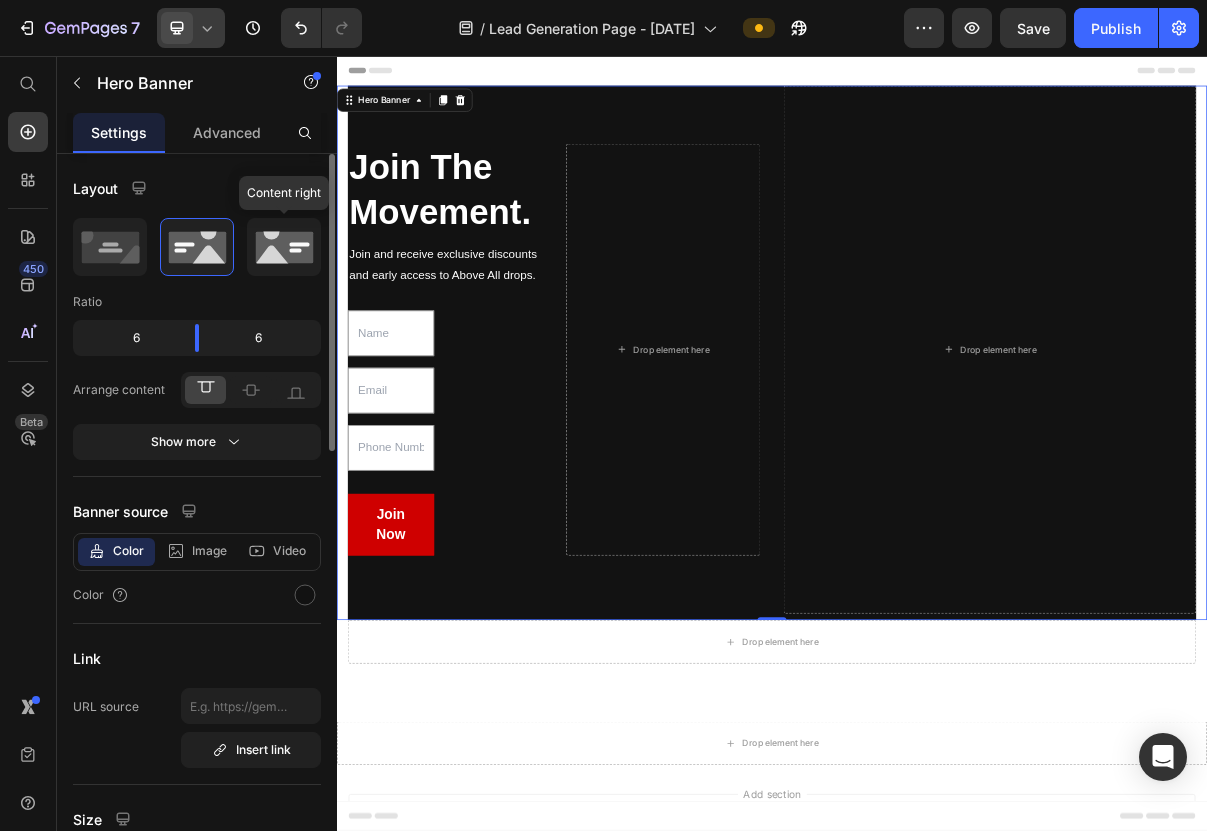 click 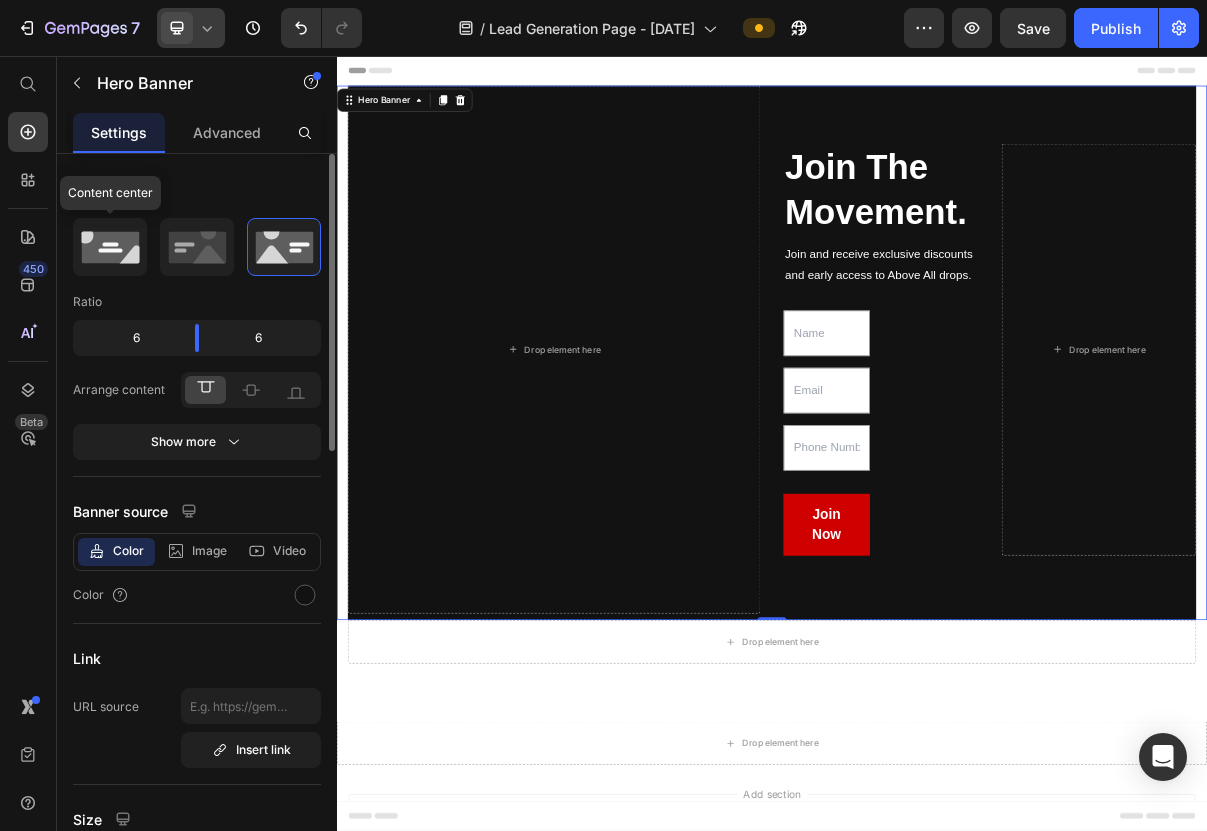 click 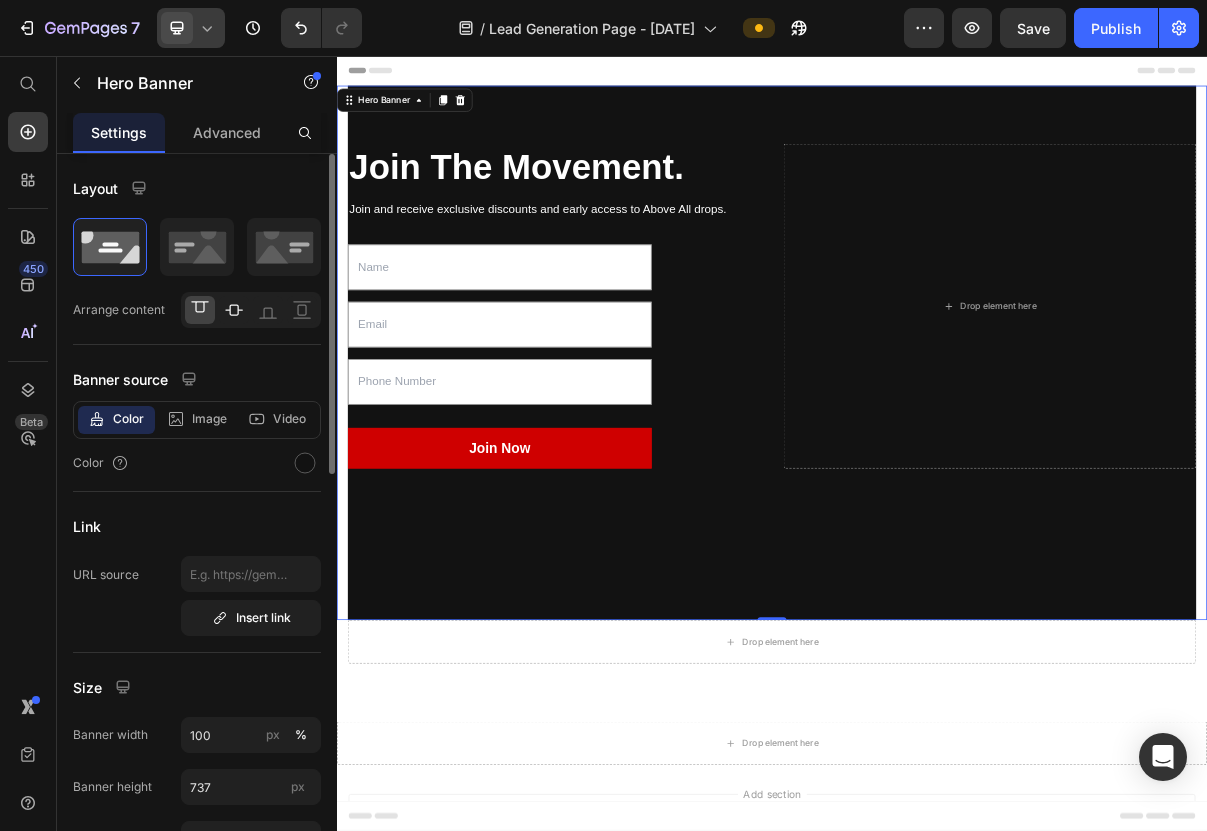 click 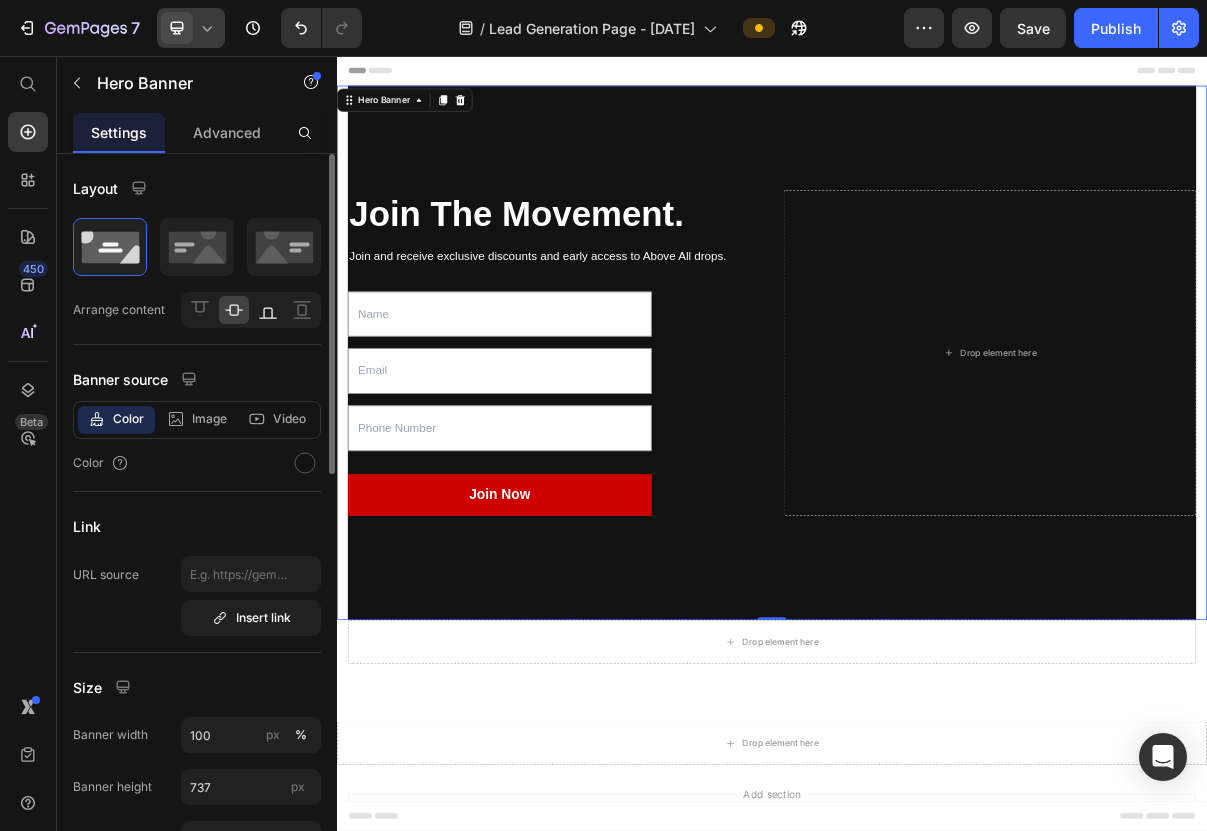 click 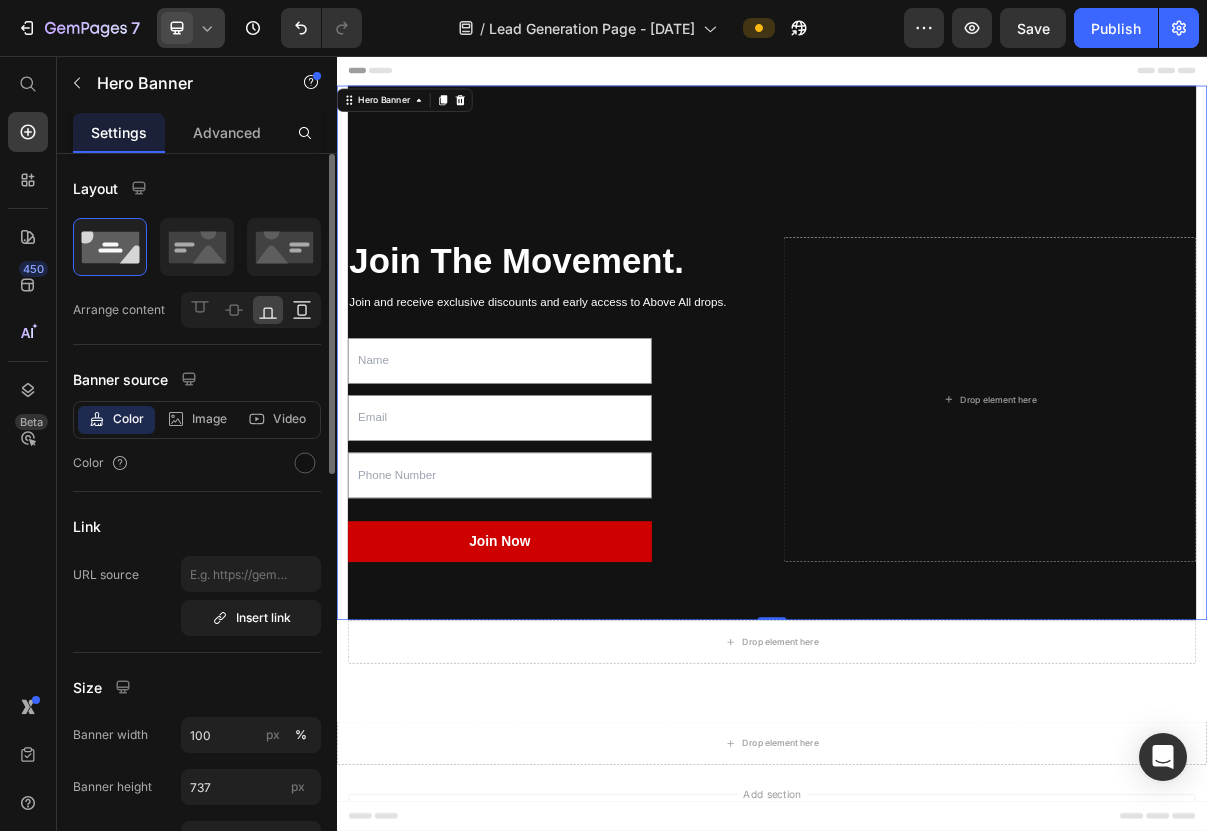 click 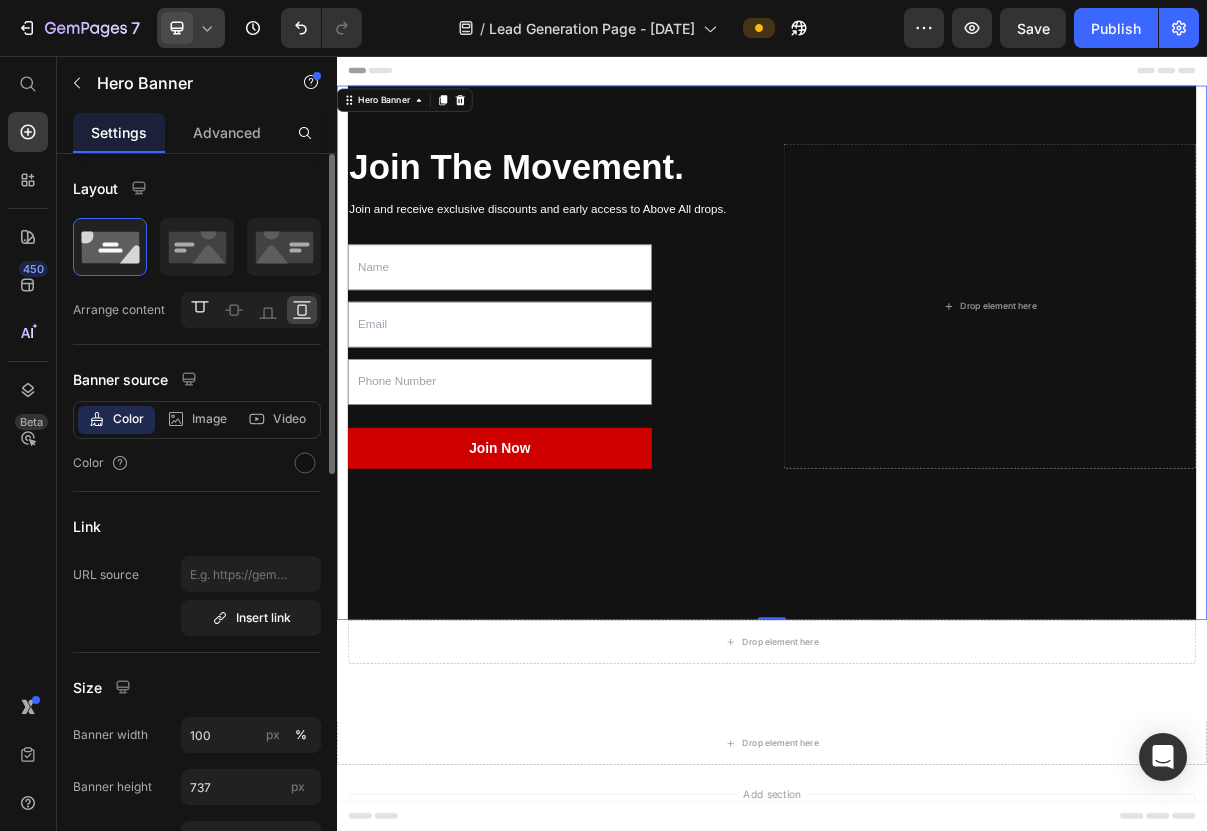 click 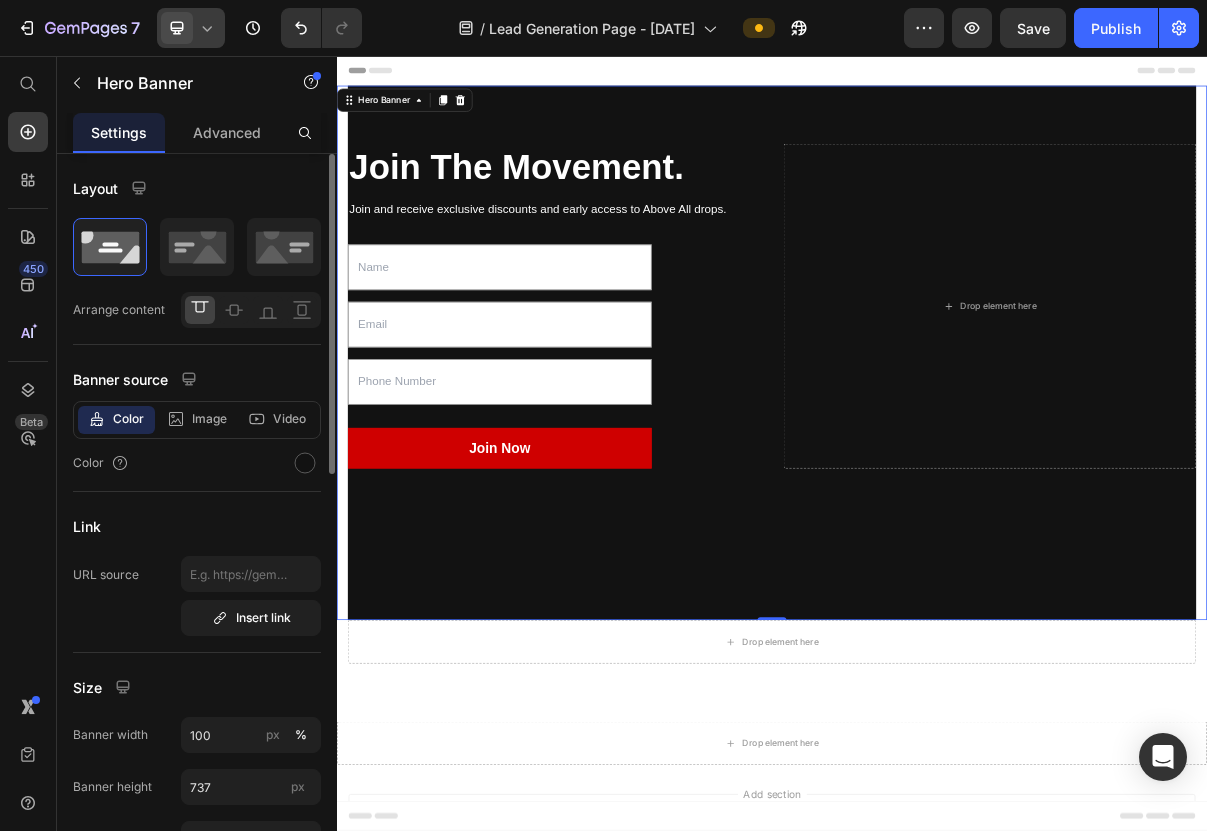 click 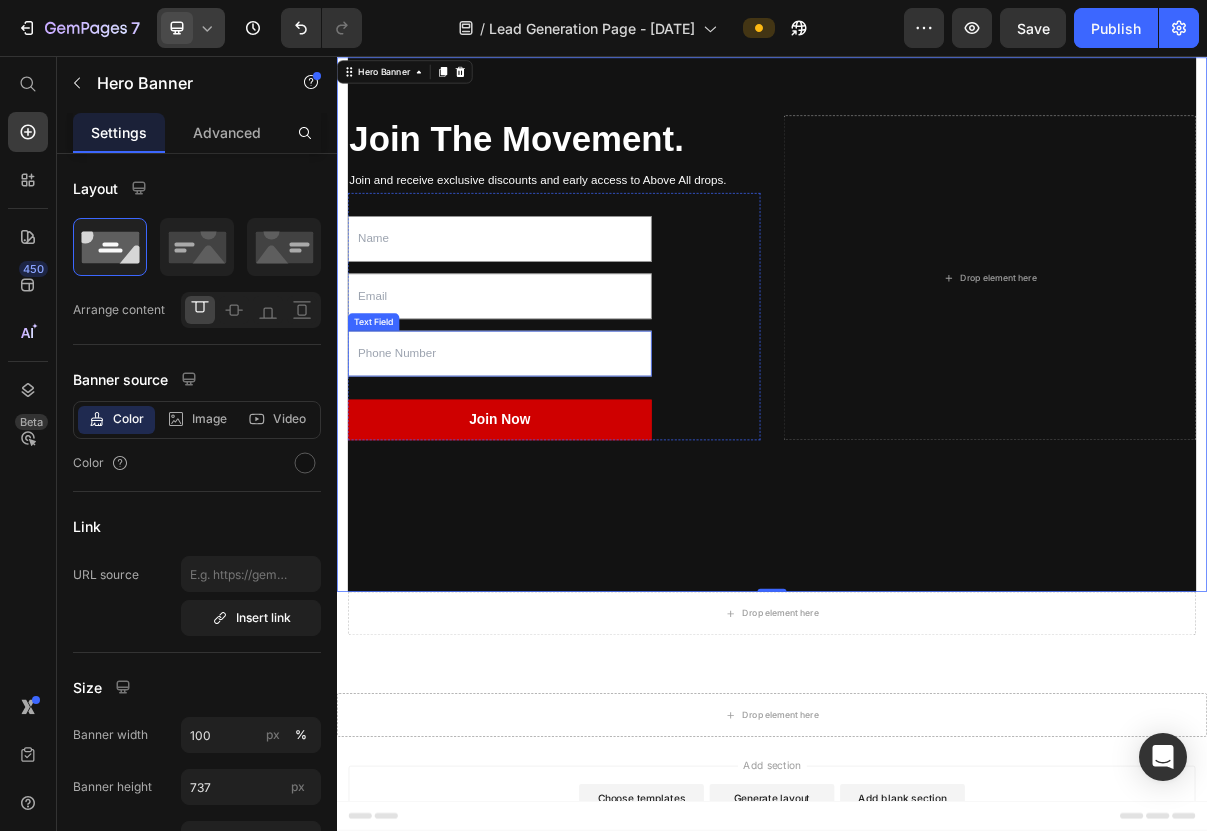 scroll, scrollTop: 38, scrollLeft: 0, axis: vertical 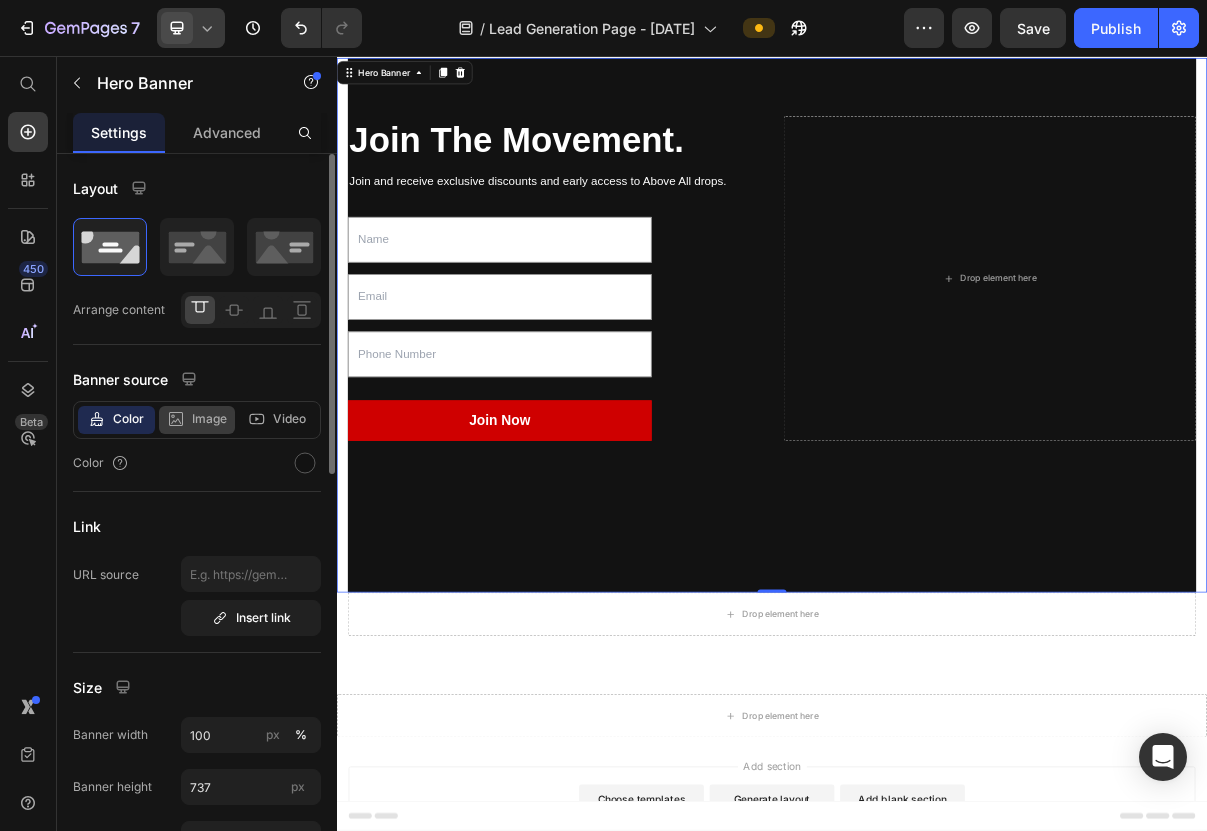 click on "Image" at bounding box center [209, 419] 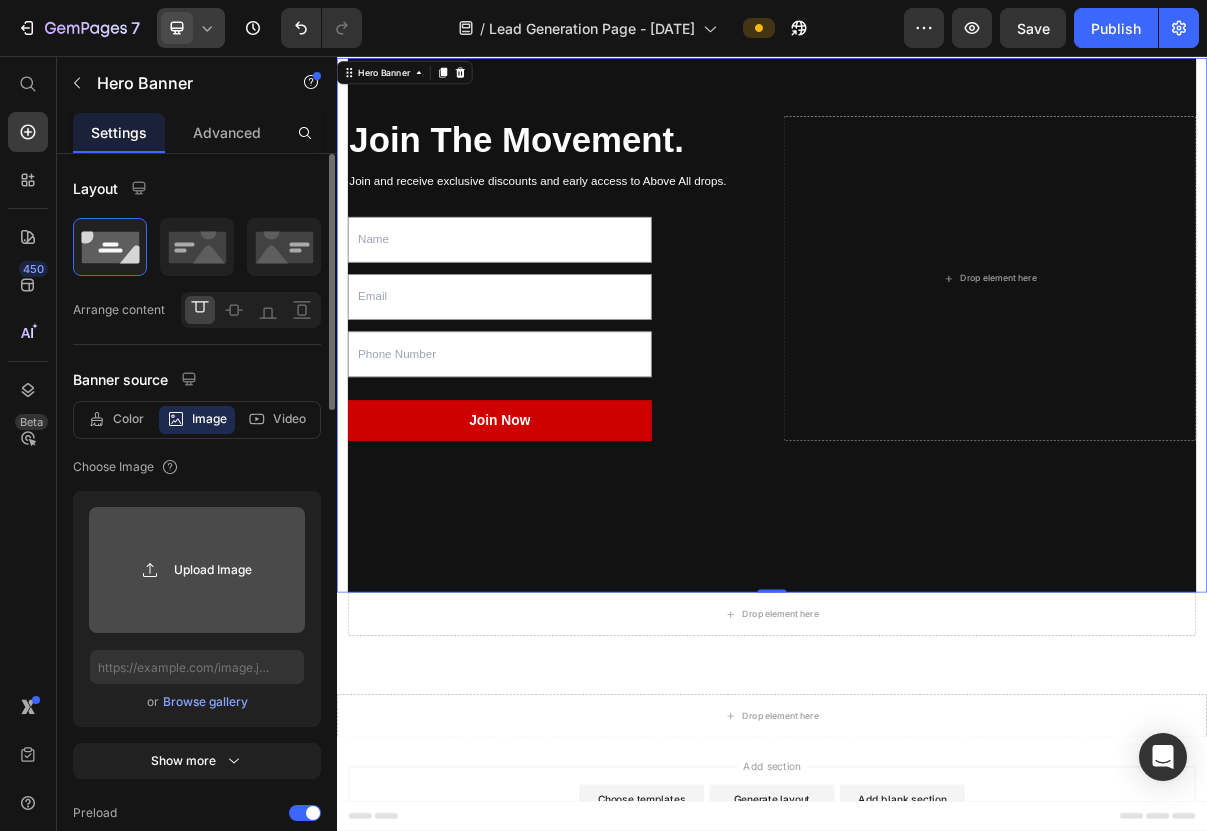 click 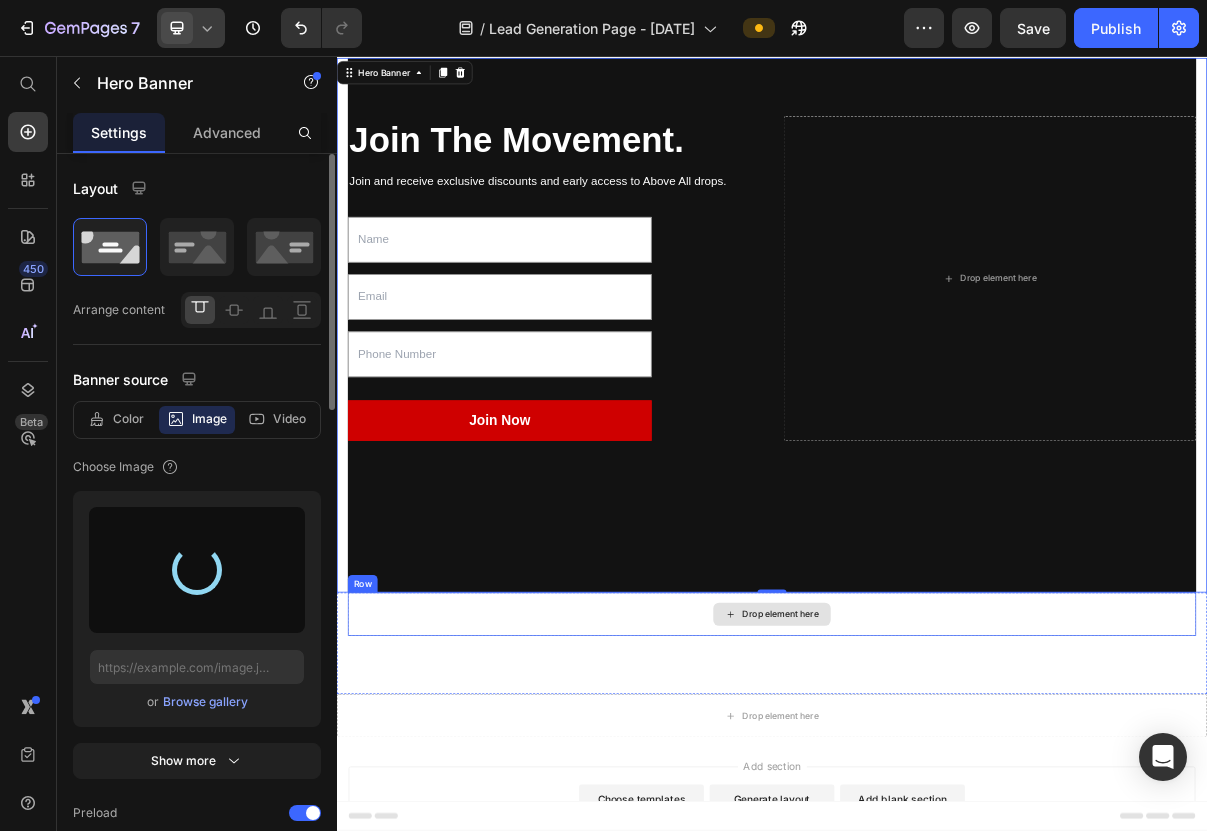 type on "https://cdn.shopify.com/s/files/1/0888/8090/6604/files/gempages_575362619293041226-3b5678dc-3f5c-4811-8ff1-643f9f6a127a.jpg" 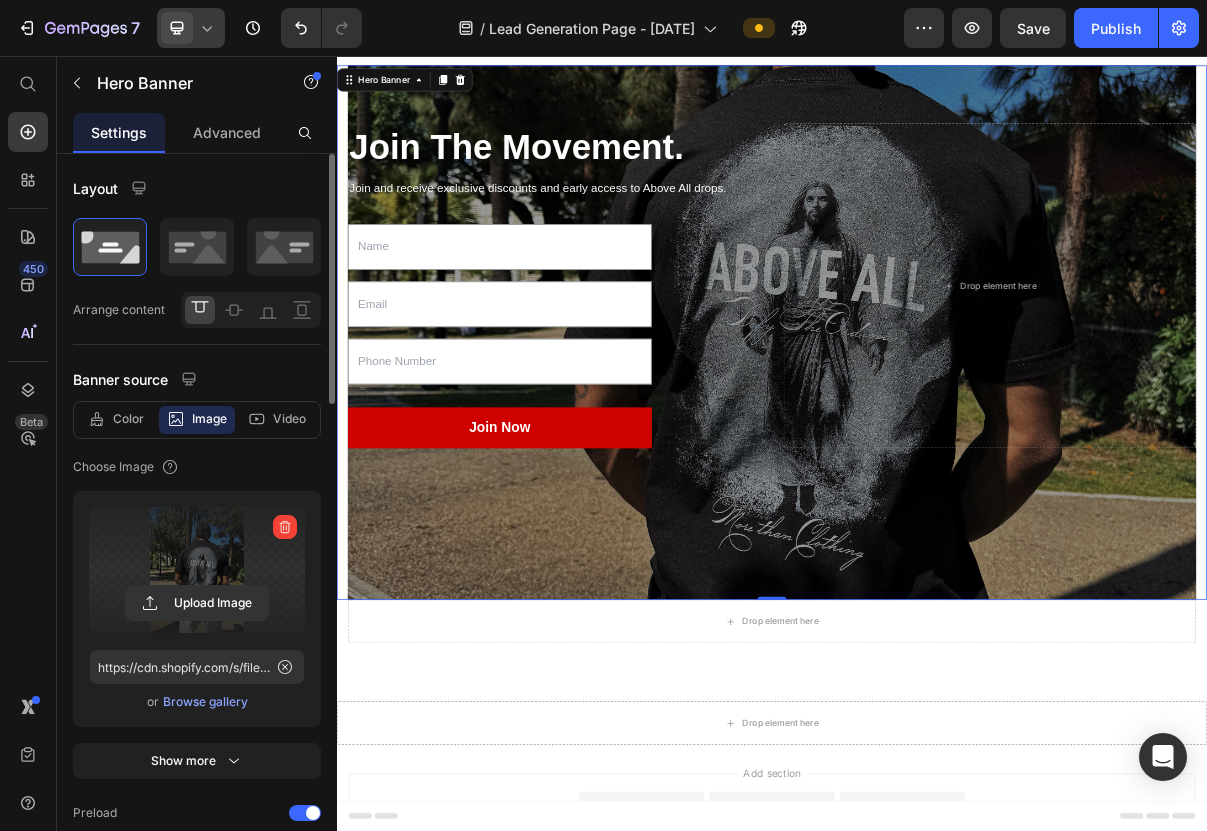 scroll, scrollTop: 29, scrollLeft: 0, axis: vertical 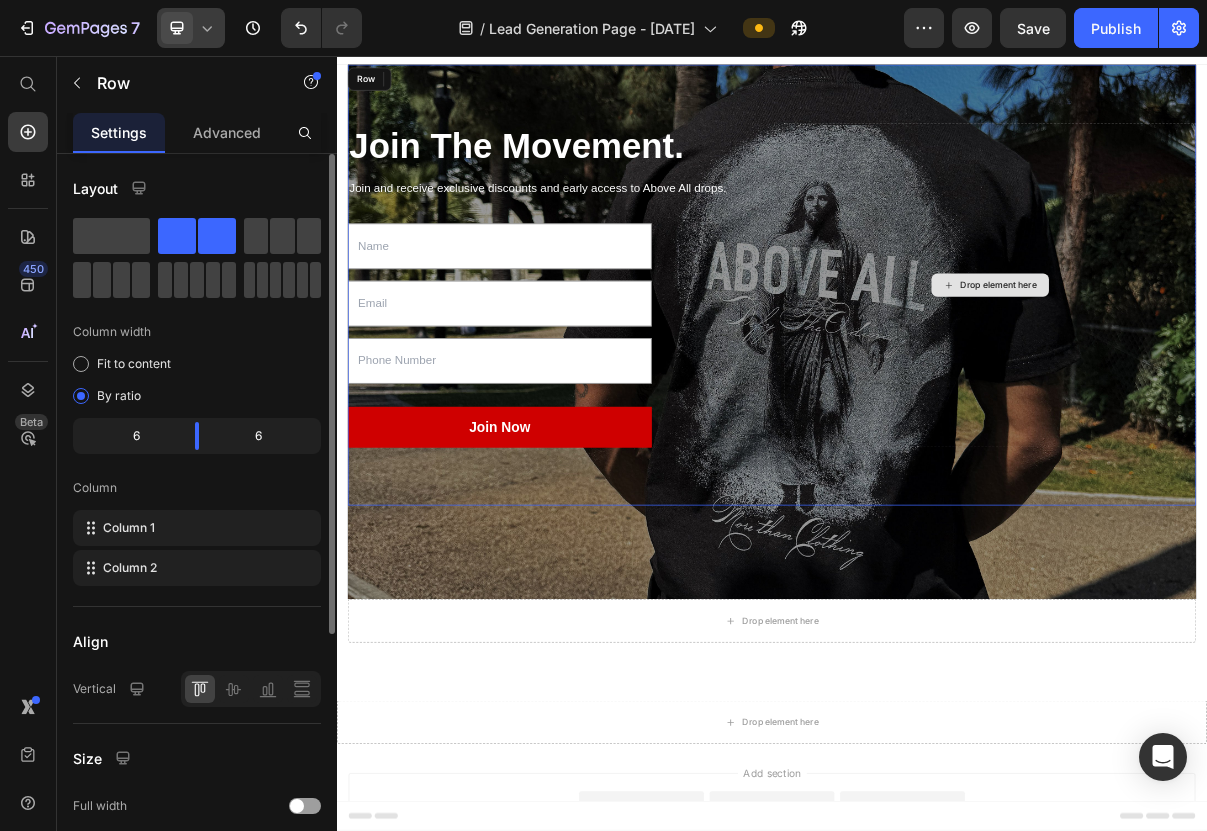 click on "Drop element here" at bounding box center (1237, 372) 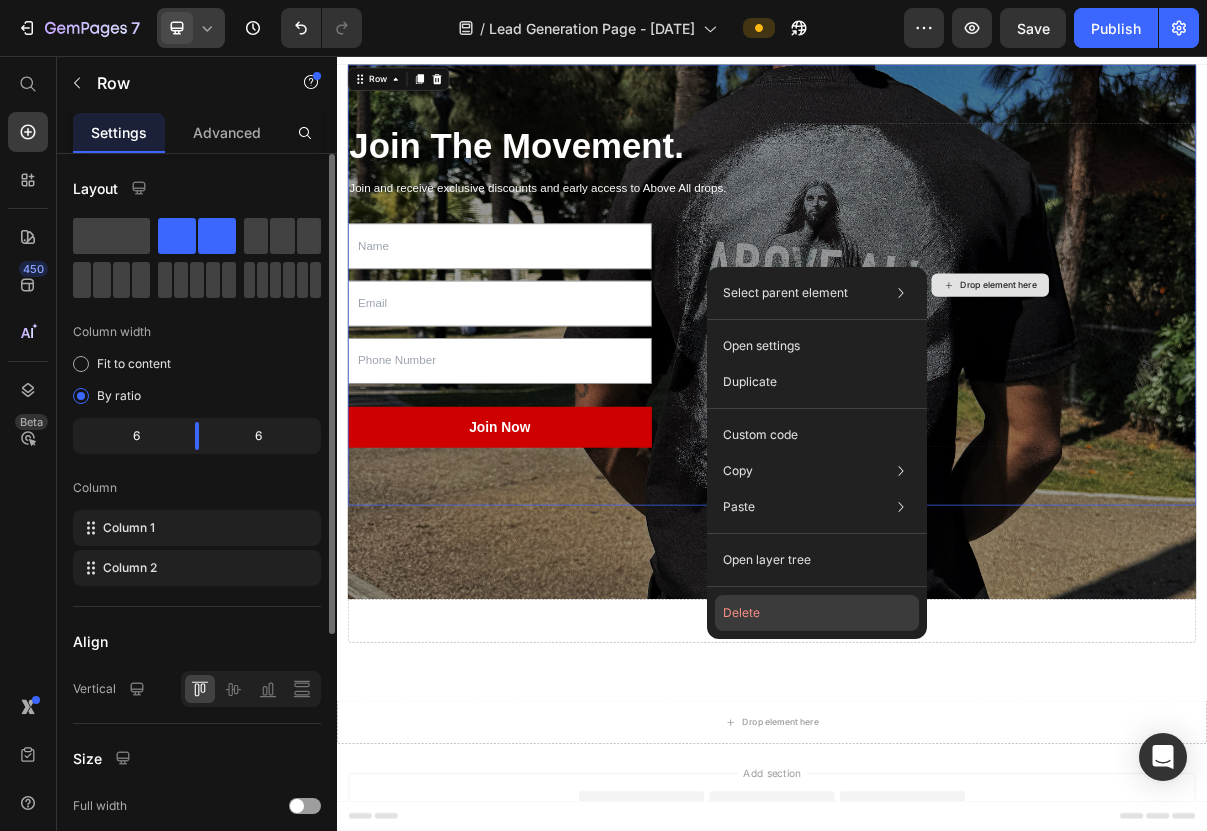 click on "Delete" 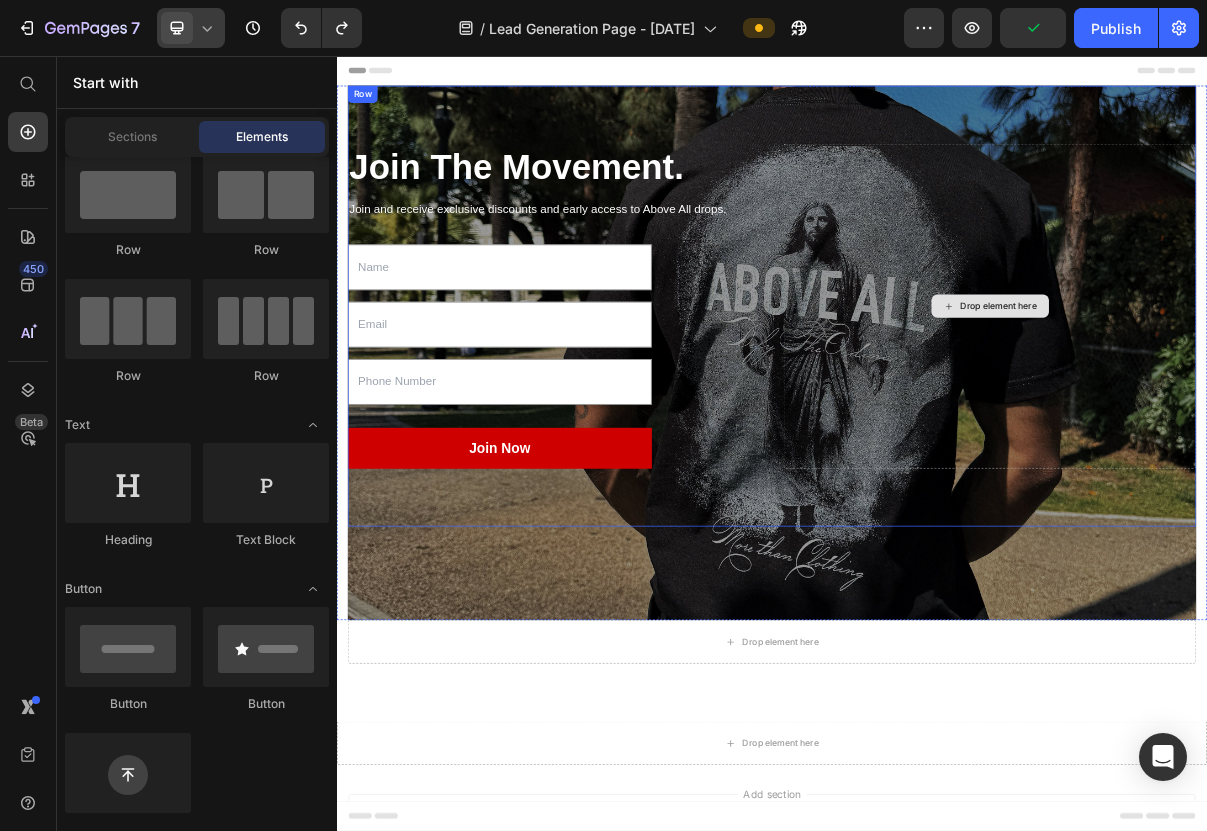 scroll, scrollTop: 0, scrollLeft: 0, axis: both 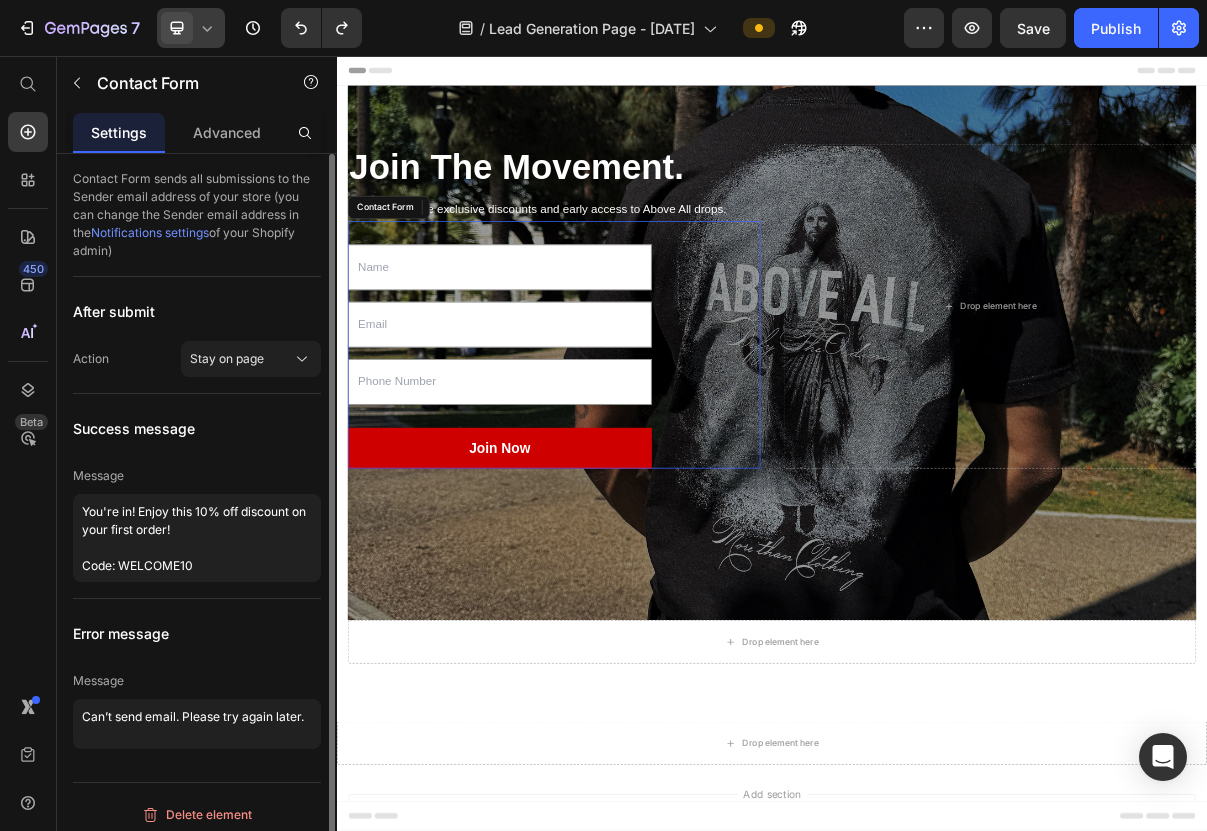 click on "Text Field Email Field Text Field Join Now Submit Button Contact Form" at bounding box center [636, 454] 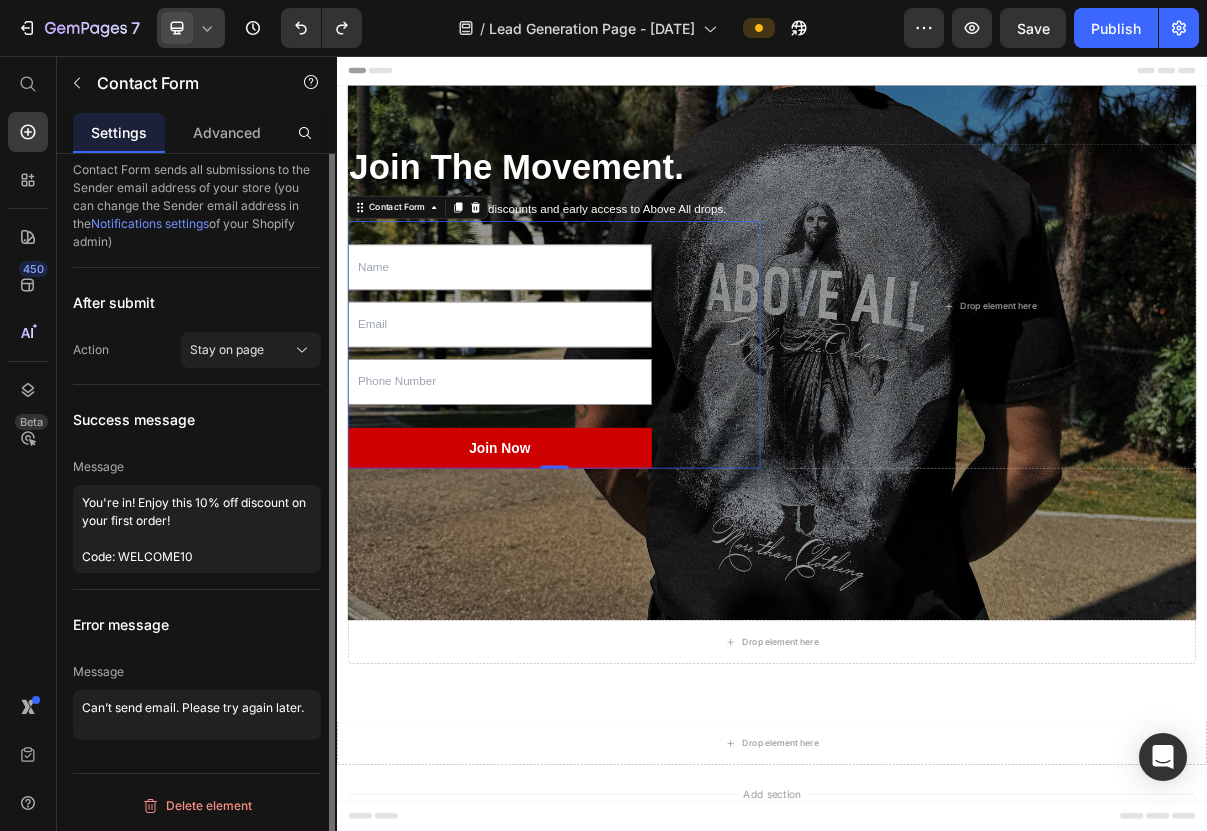 scroll, scrollTop: 0, scrollLeft: 0, axis: both 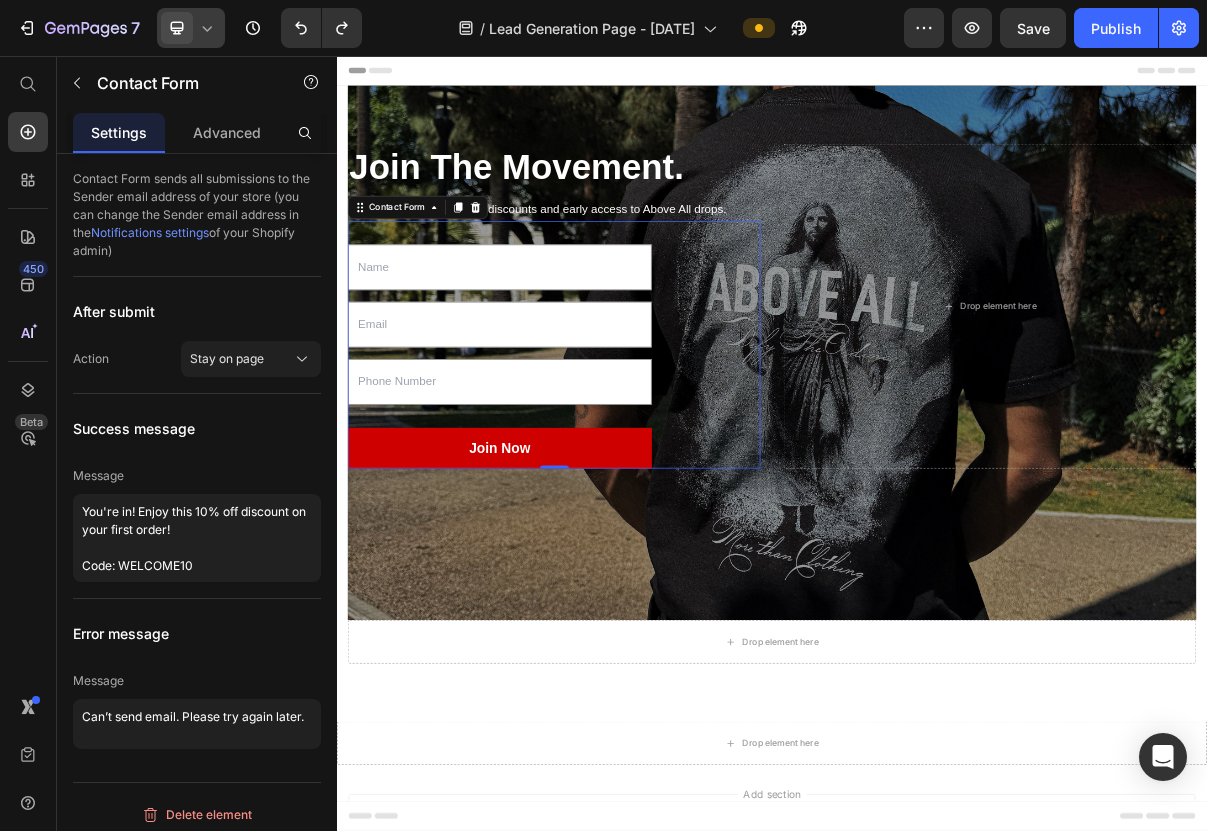 click on "Text Field Email Field Text Field Join Now Submit Button Contact Form   0" at bounding box center (636, 454) 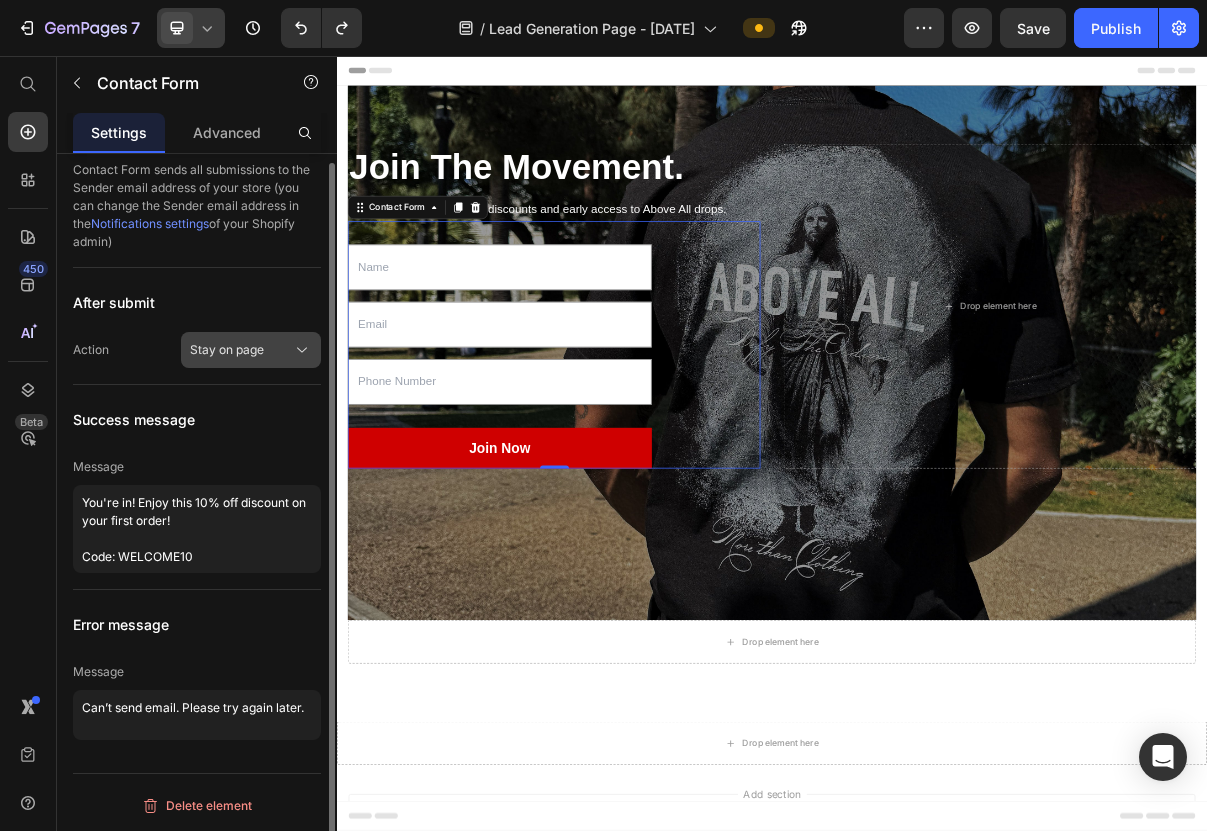 scroll, scrollTop: 0, scrollLeft: 0, axis: both 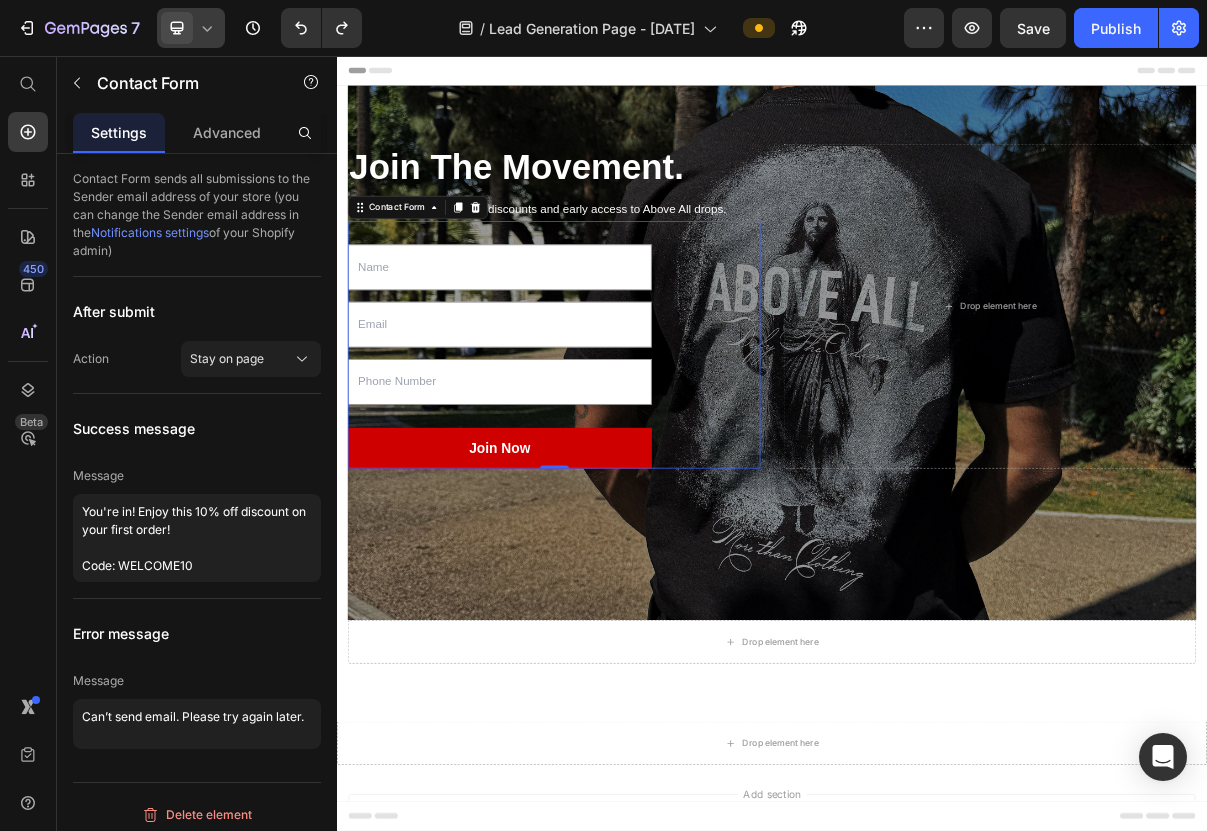 click on "Text Field Email Field Text Field Join Now Submit Button Contact Form   0" at bounding box center (636, 454) 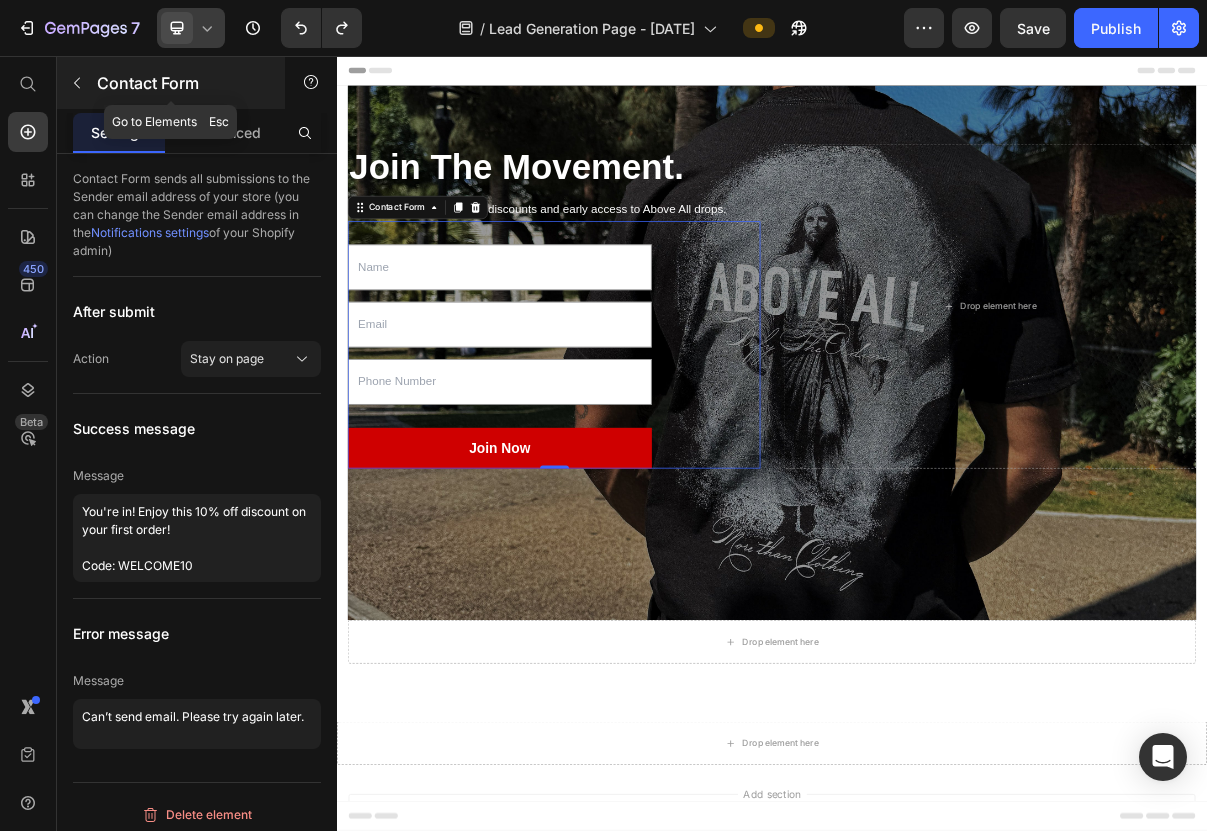 click 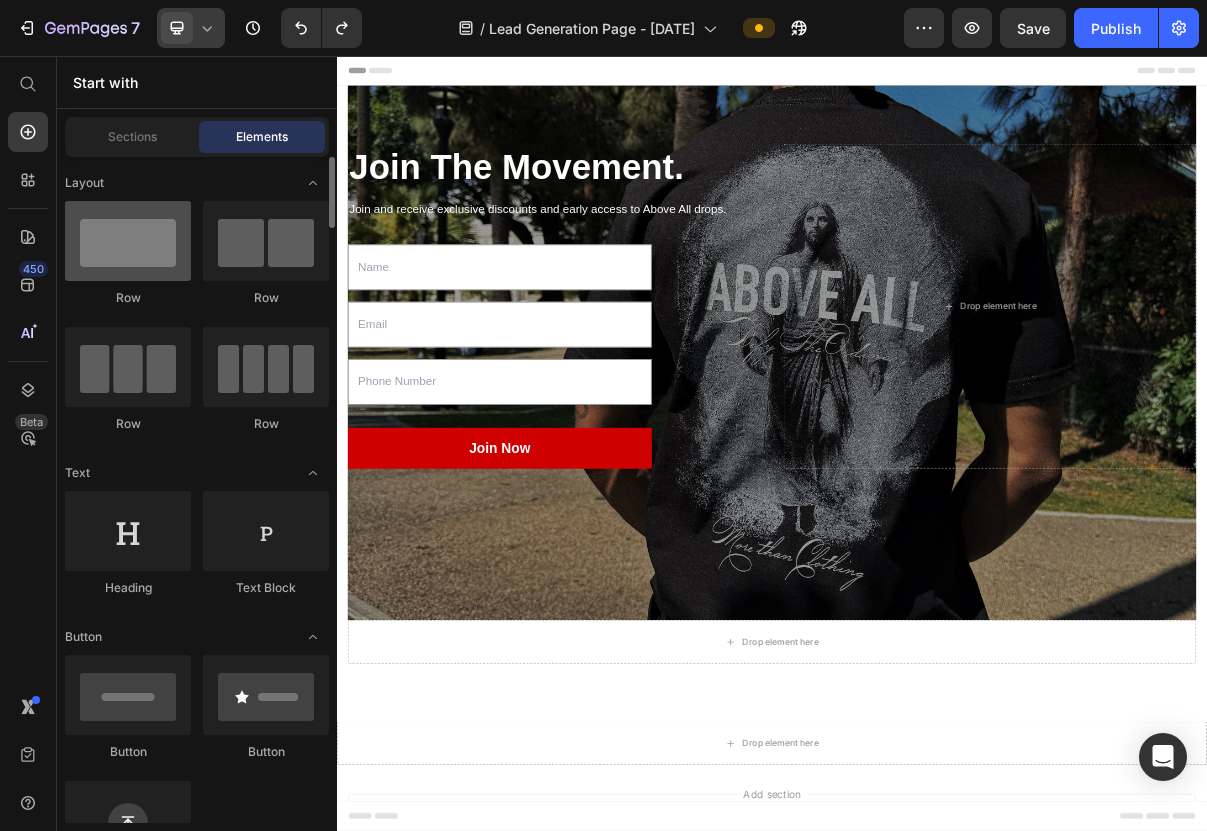 scroll, scrollTop: 0, scrollLeft: 0, axis: both 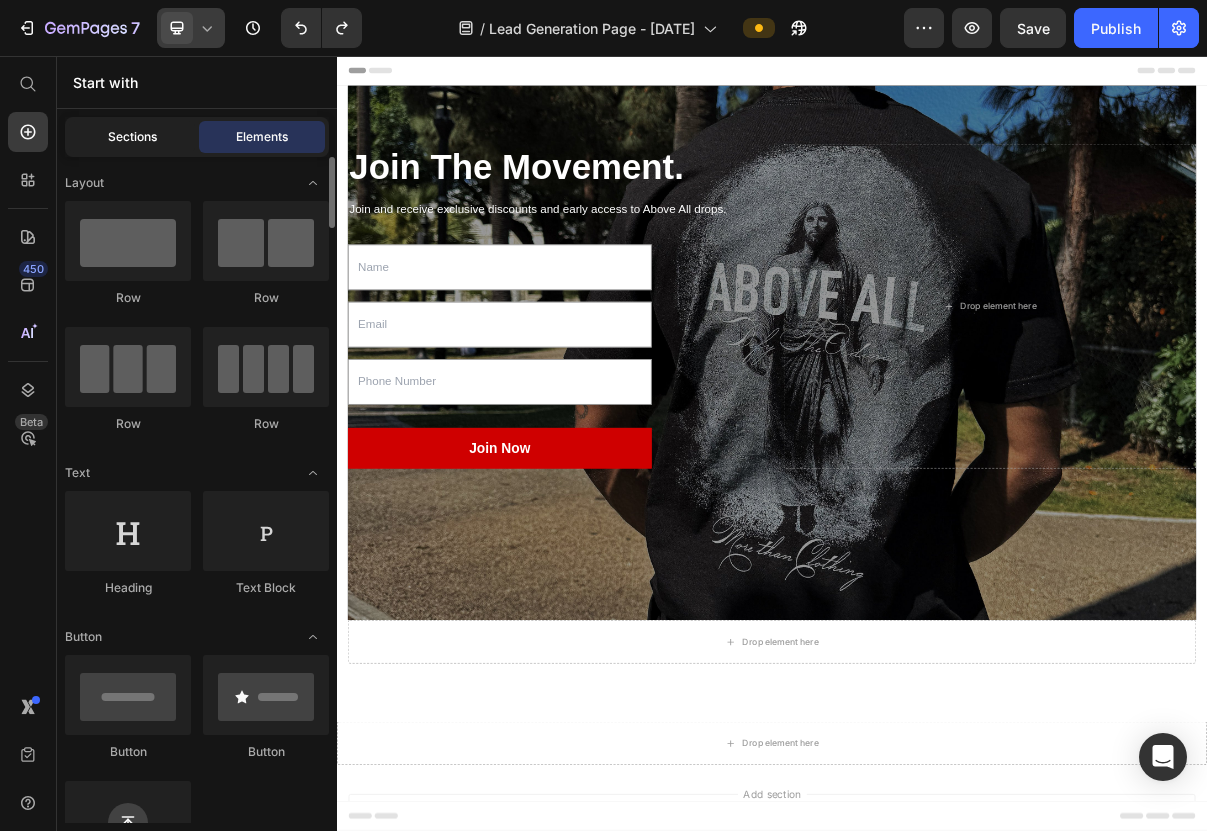 click on "Sections" 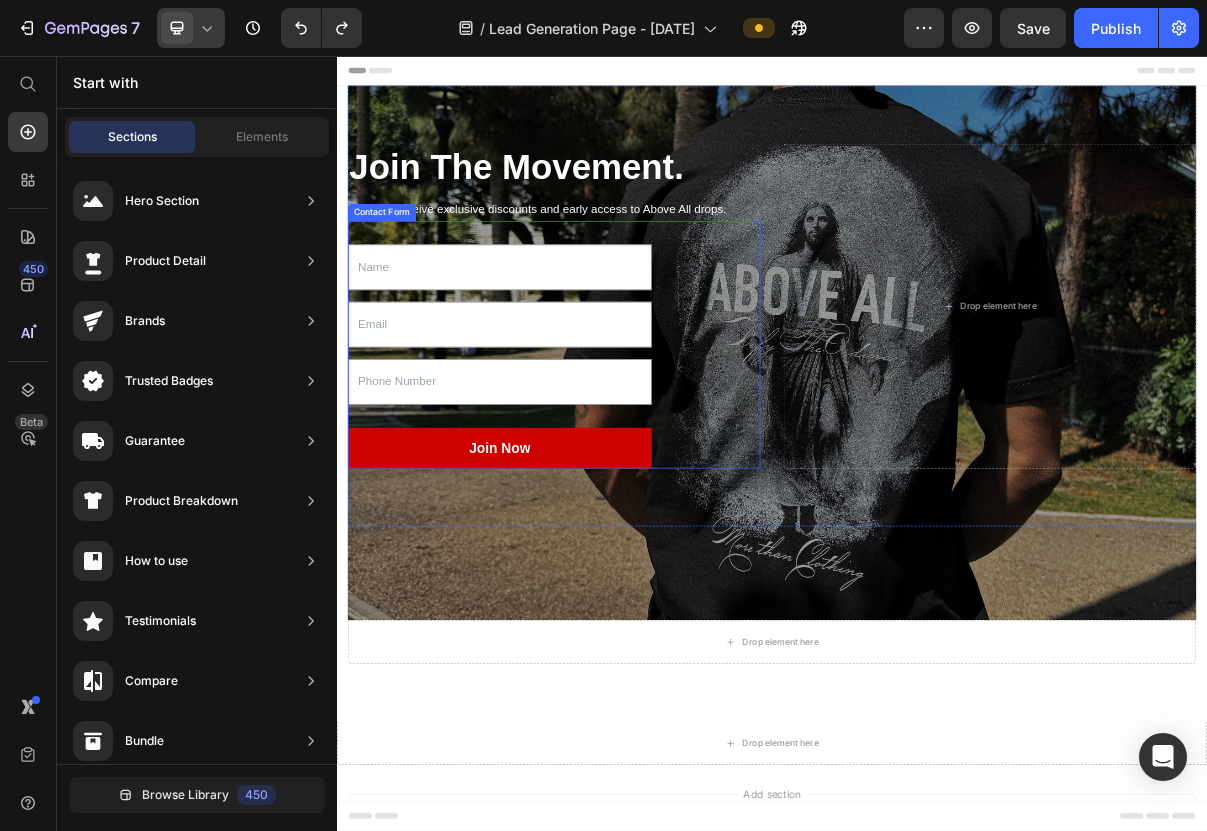 click on "Text Field Email Field Text Field Join Now Submit Button Contact Form" at bounding box center [636, 454] 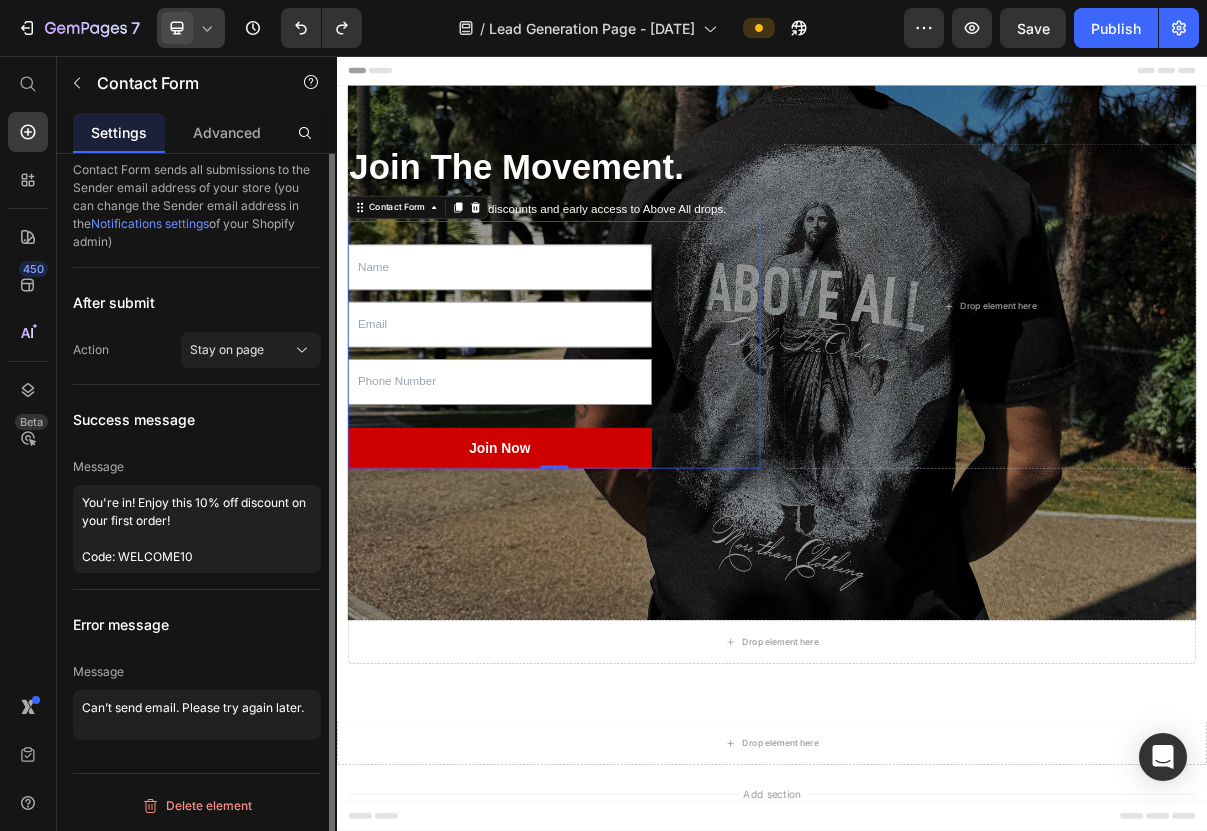 scroll, scrollTop: 0, scrollLeft: 0, axis: both 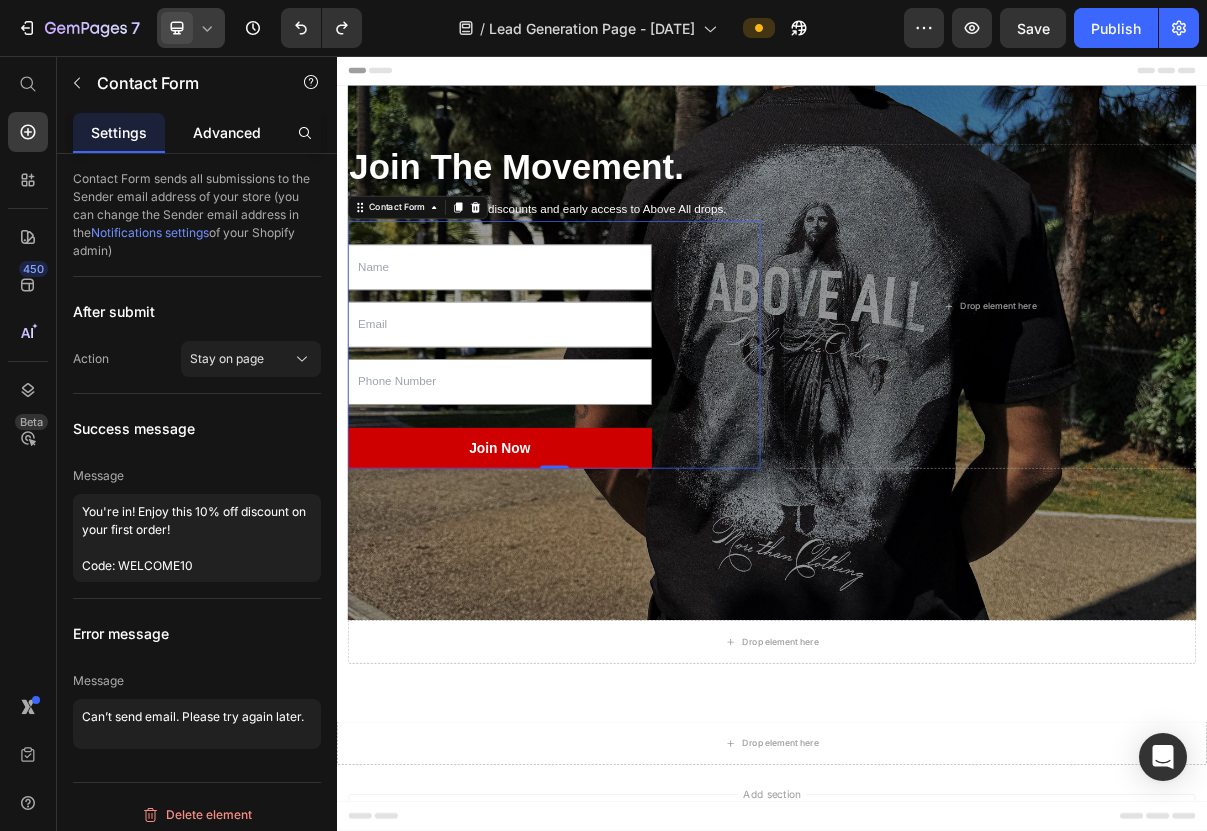 click on "Advanced" at bounding box center [227, 132] 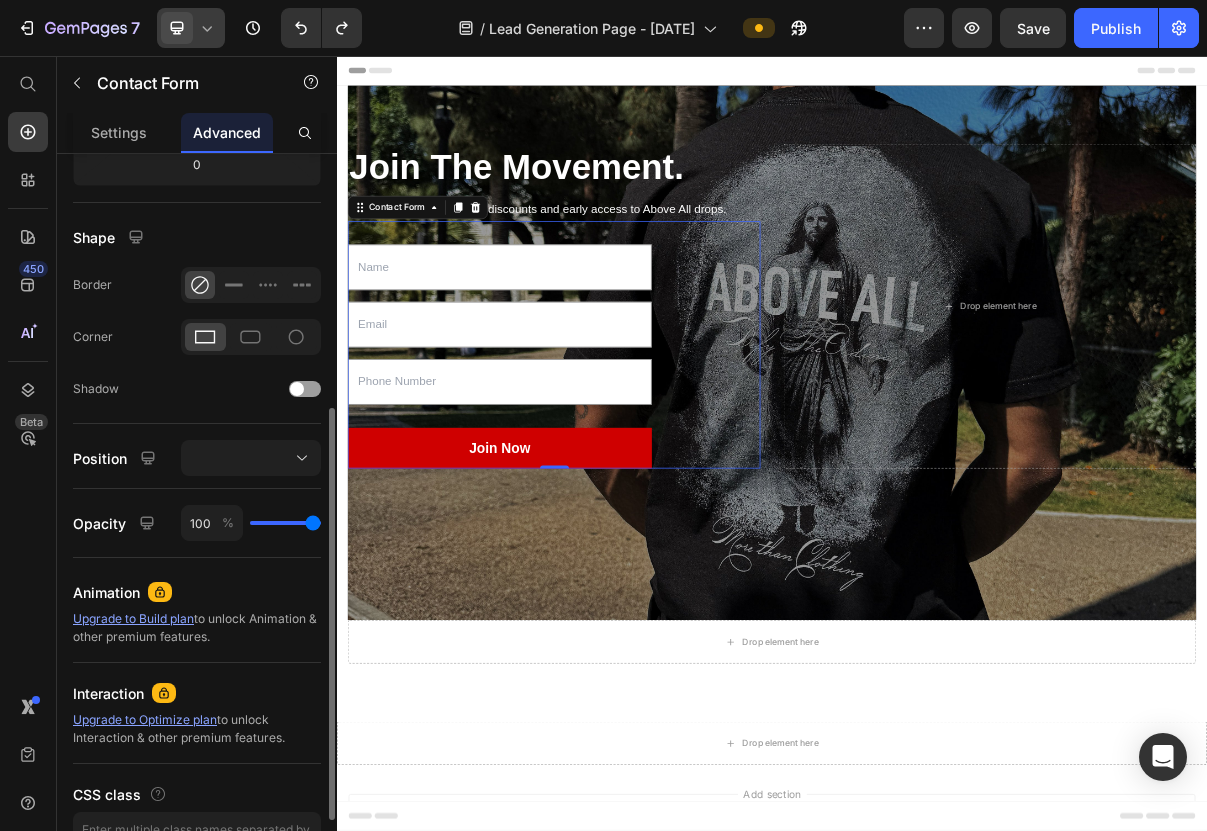 scroll, scrollTop: 457, scrollLeft: 0, axis: vertical 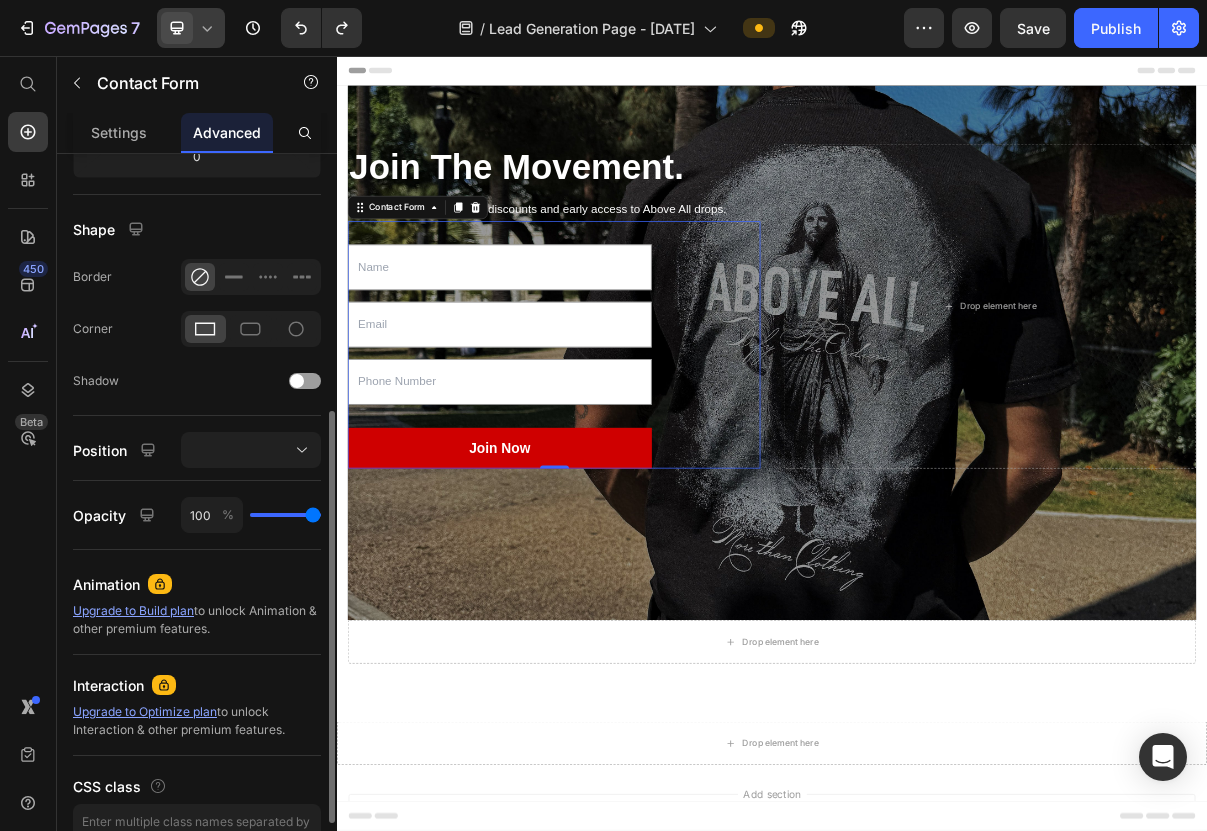 type on "97" 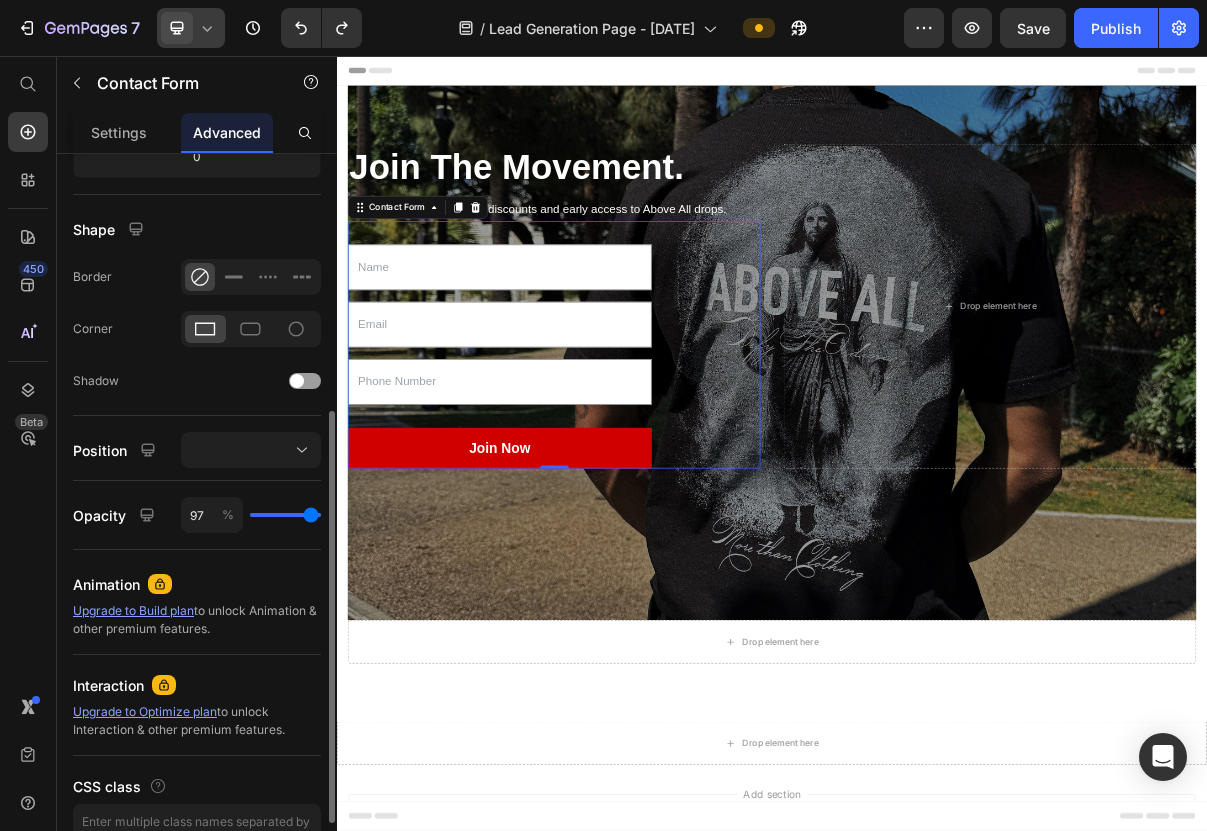 type on "94" 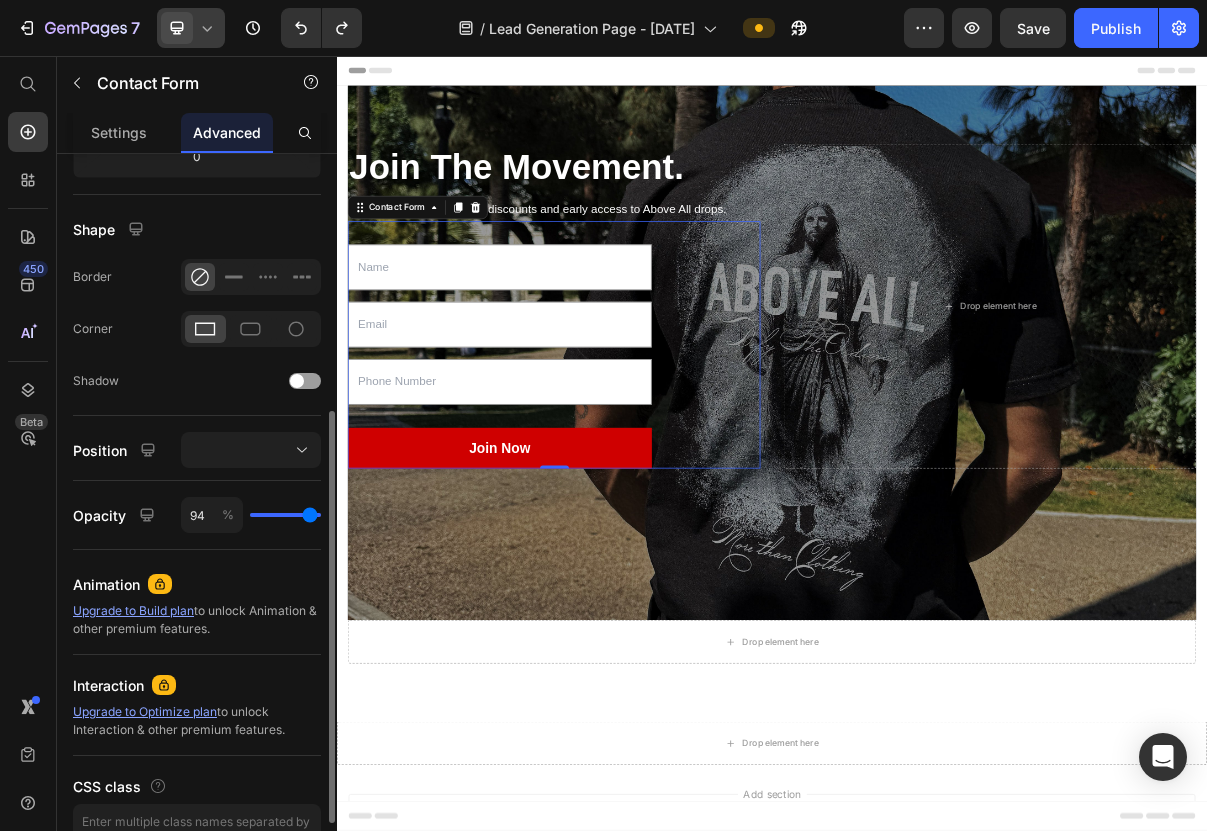 type on "88" 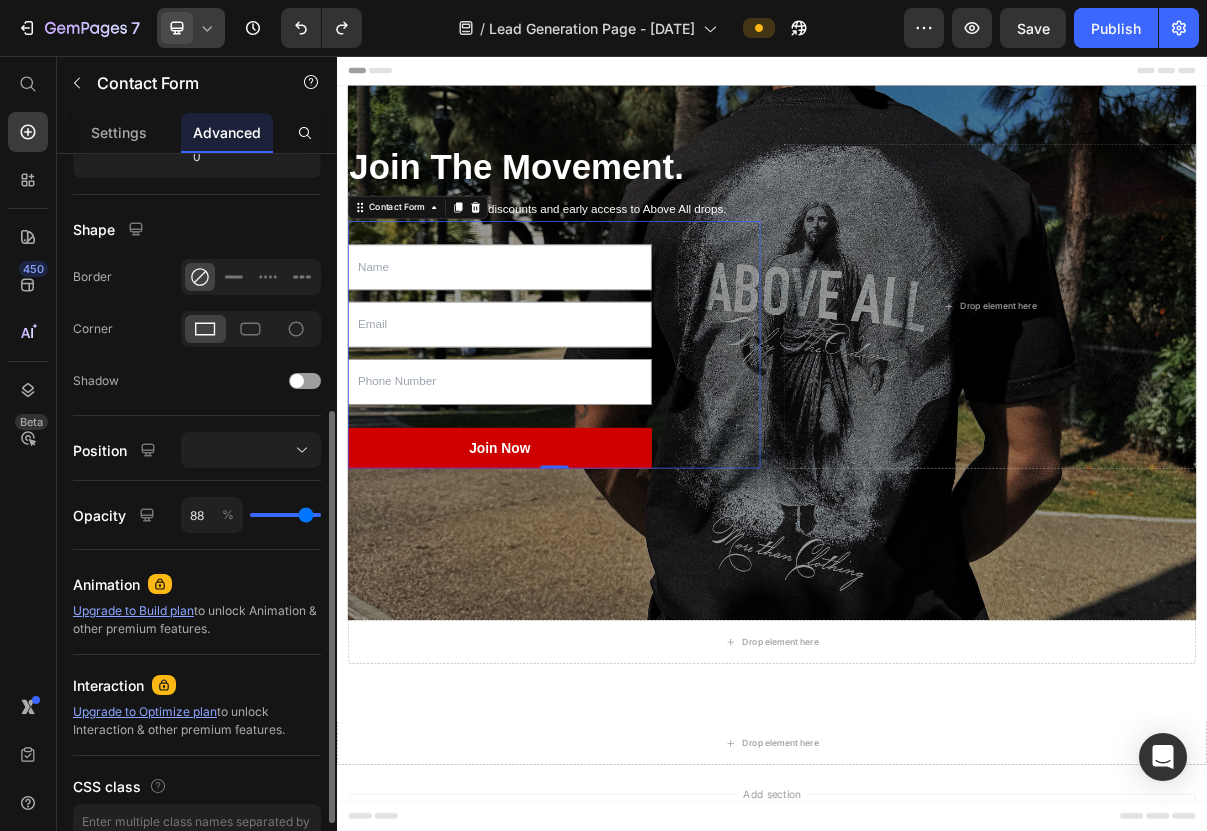 type on "82" 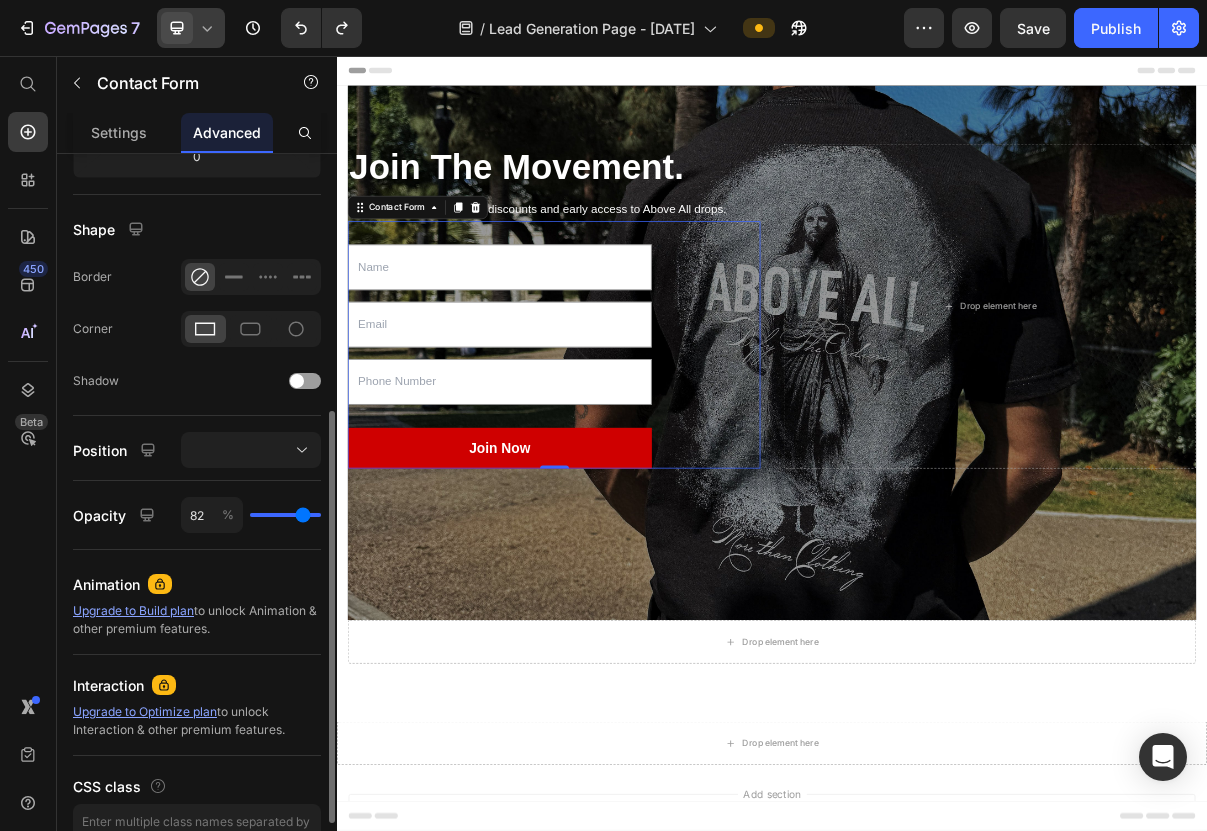type on "77" 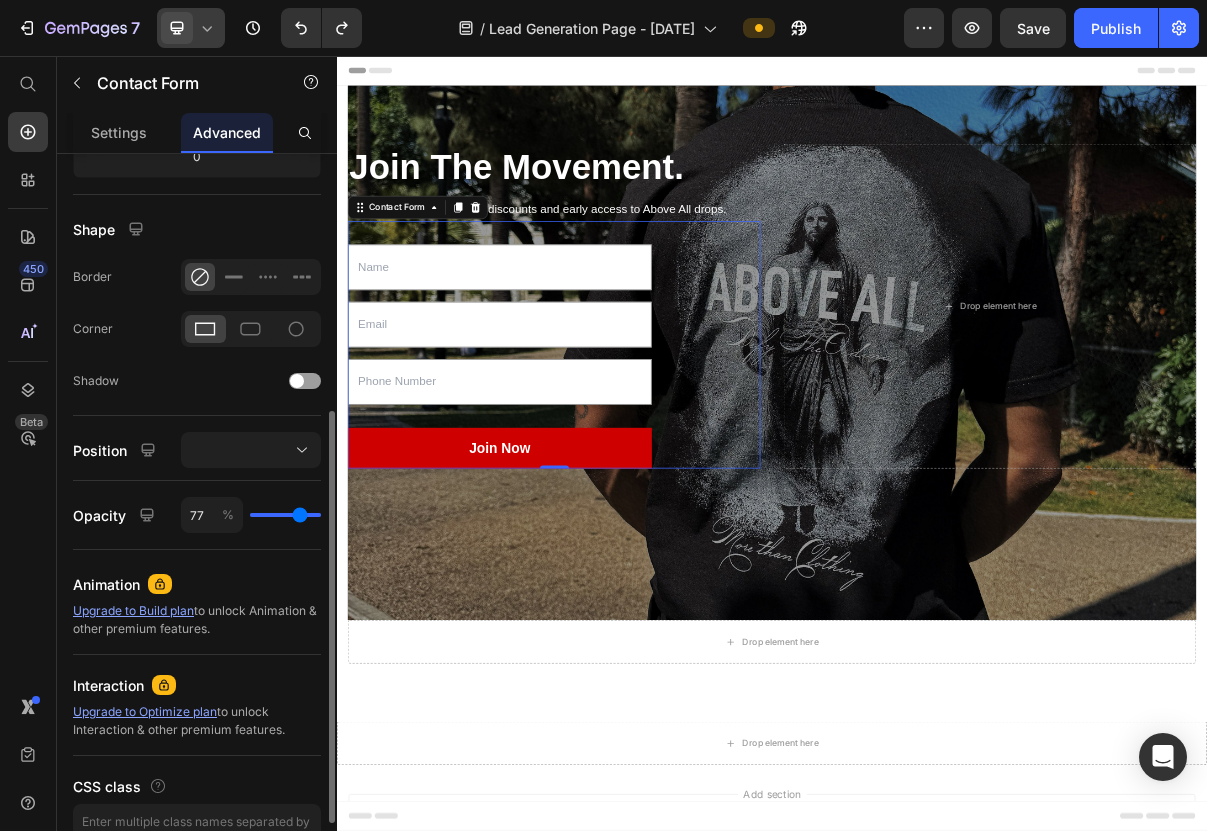 type on "71" 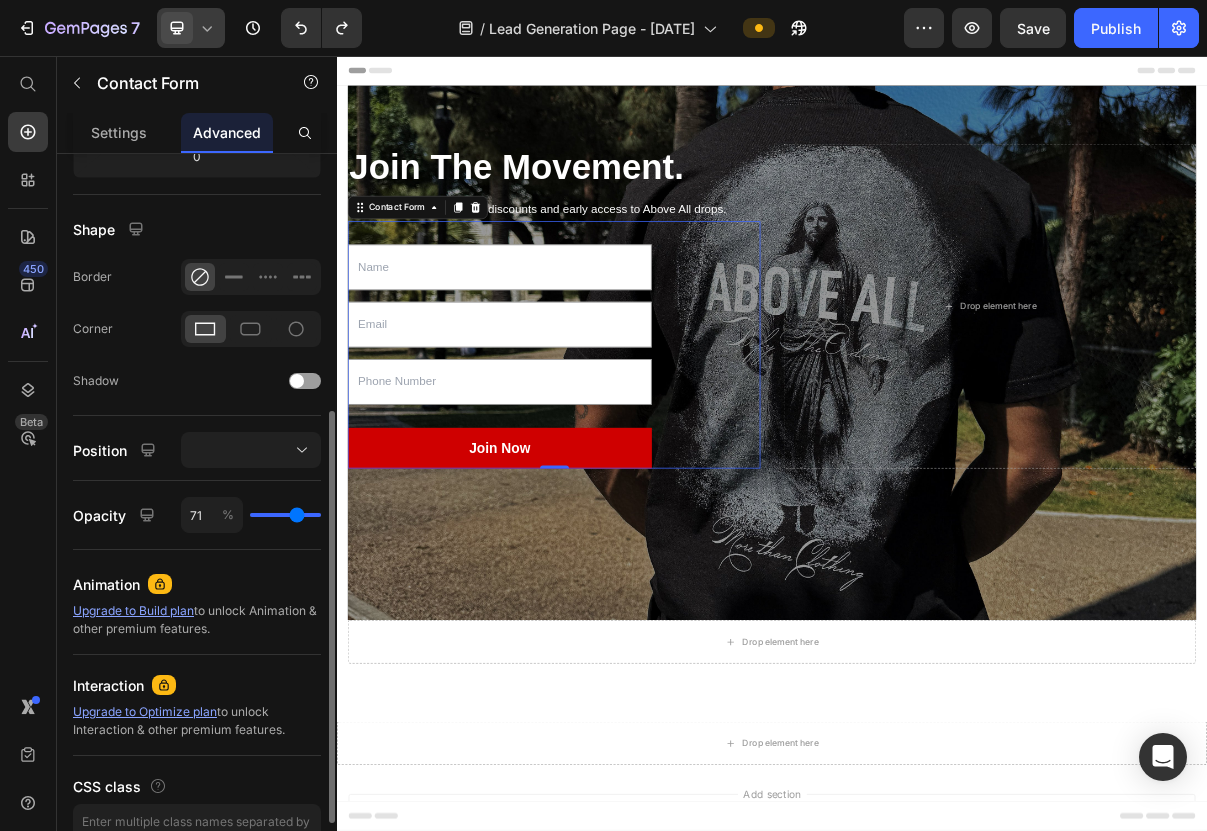 type on "66" 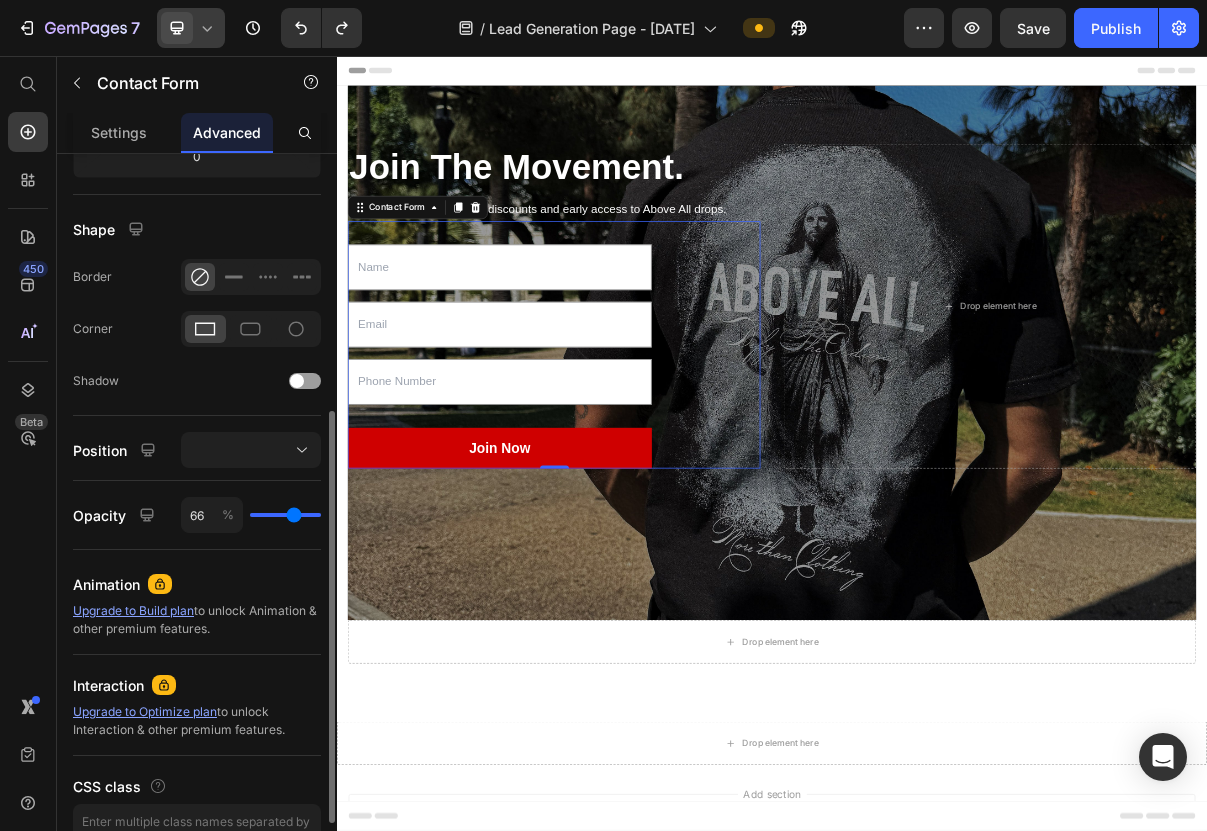 type on "60" 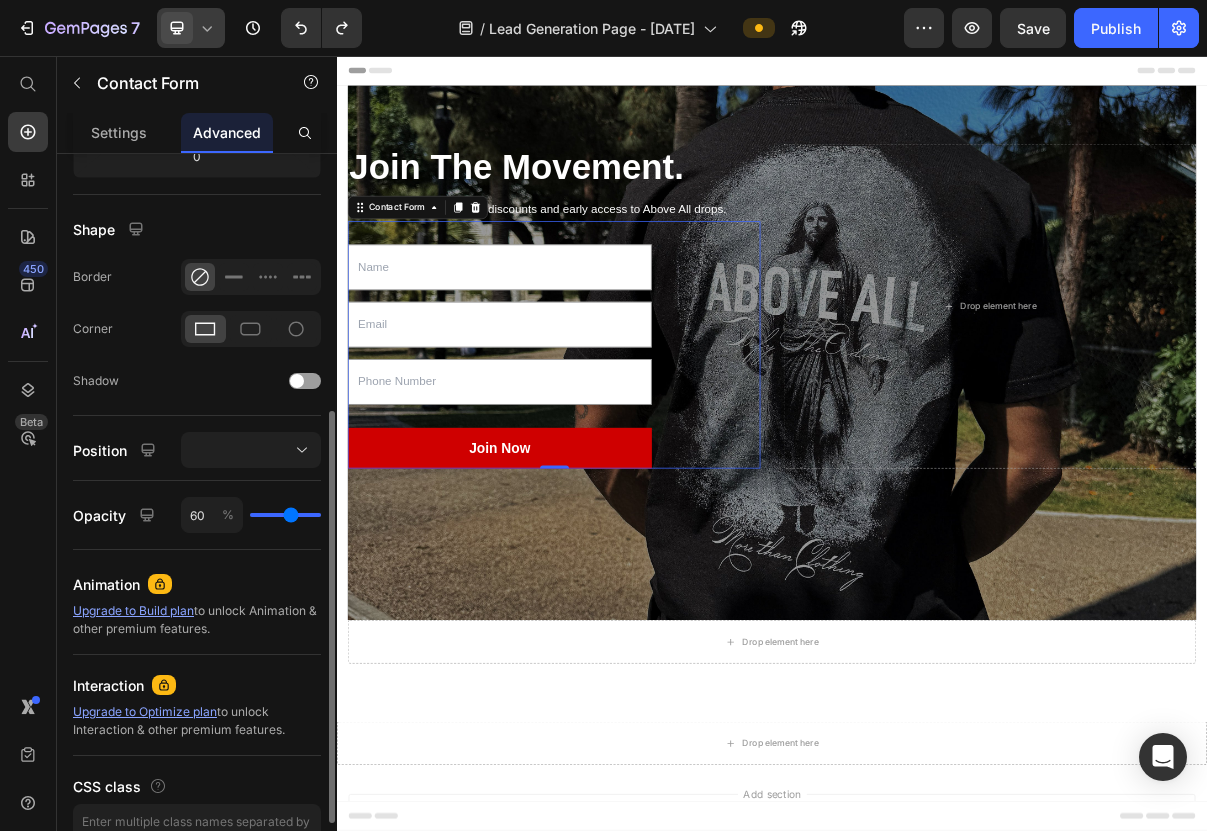 type on "55" 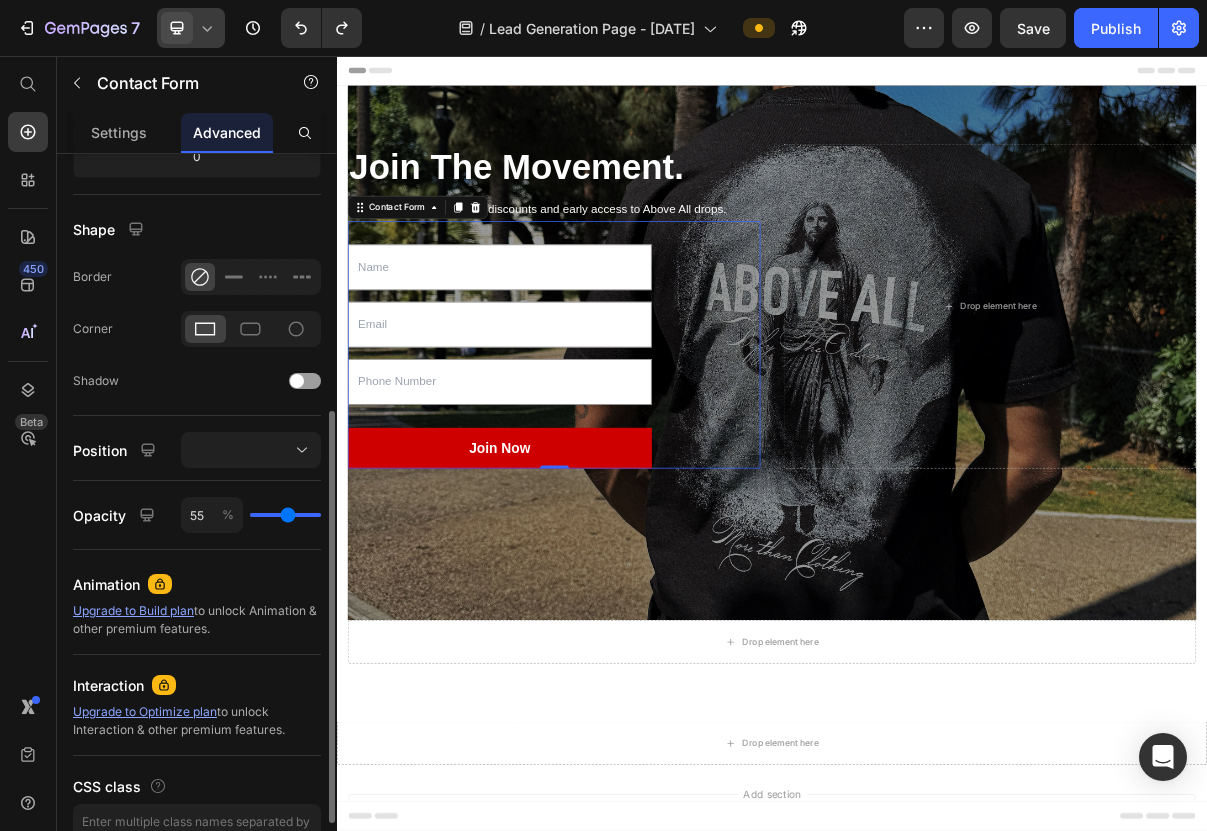 type on "49" 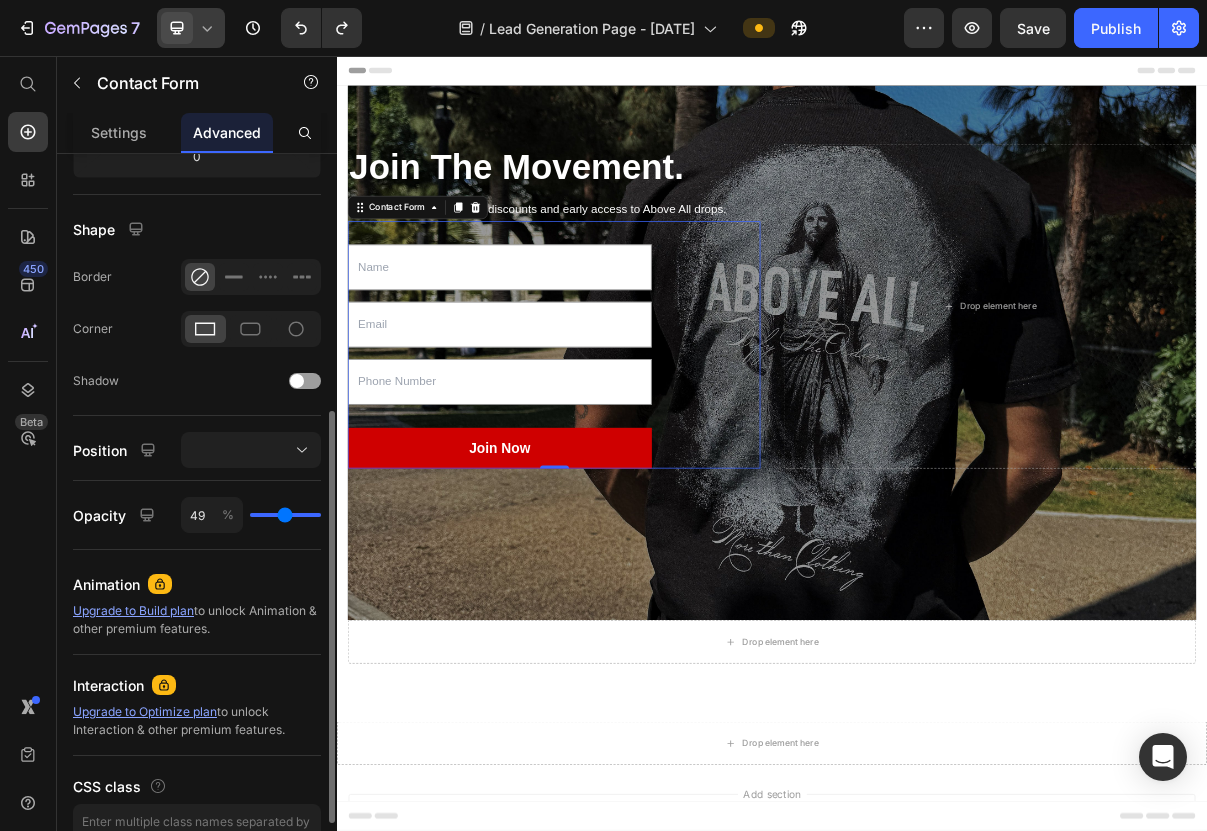 type on "42" 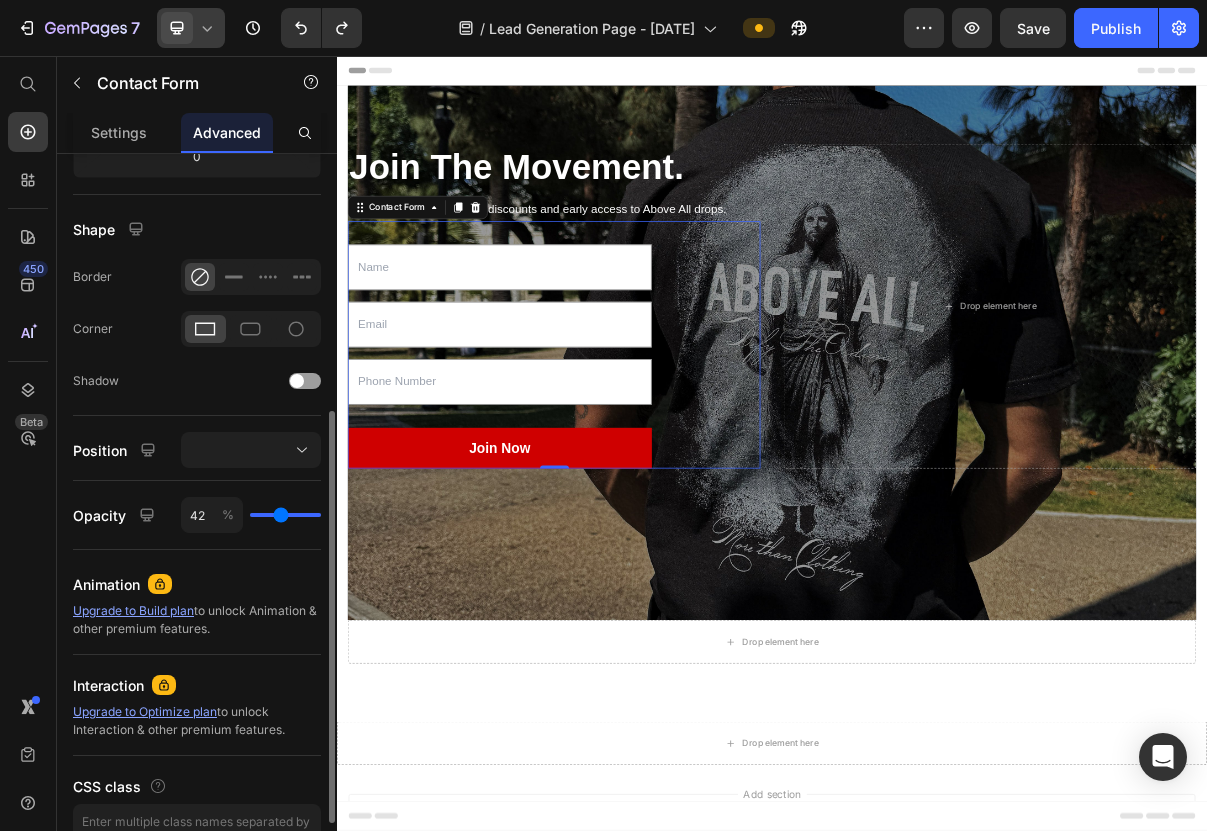 type on "36" 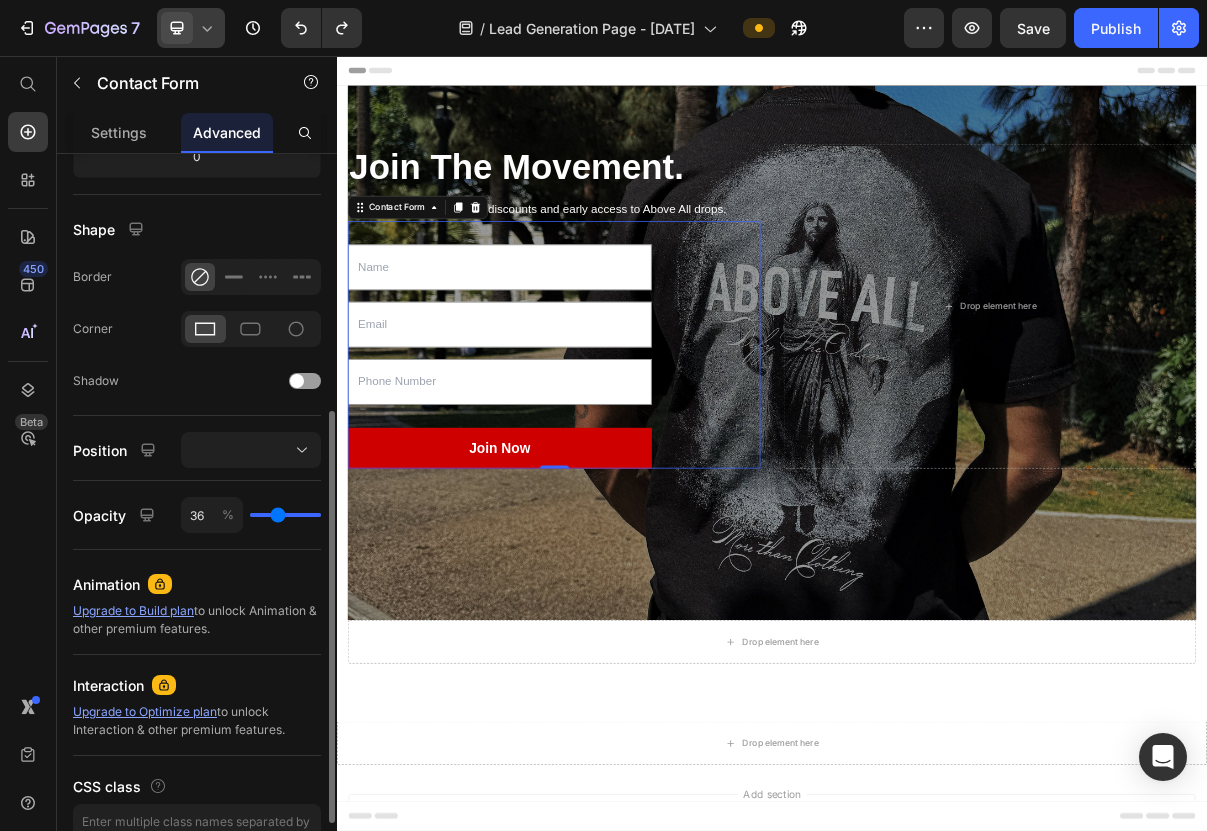 type on "29" 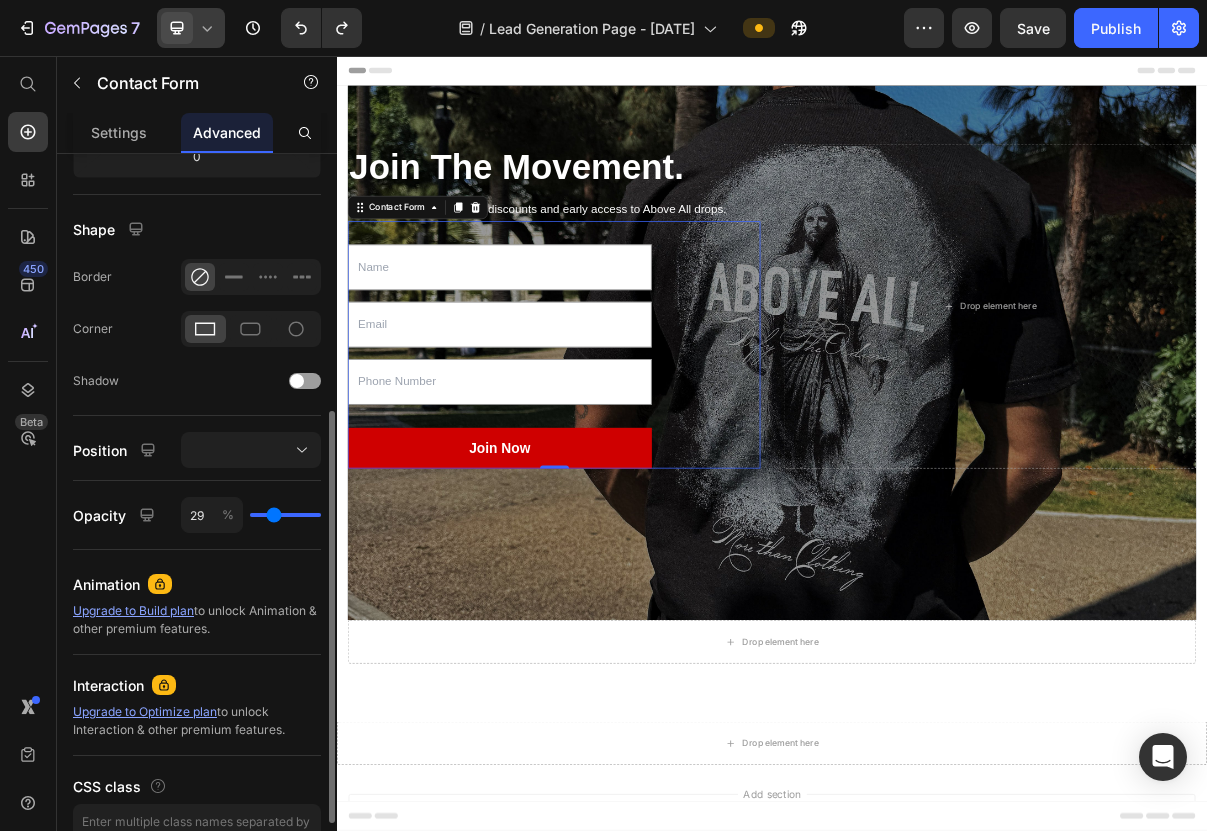 type on "21" 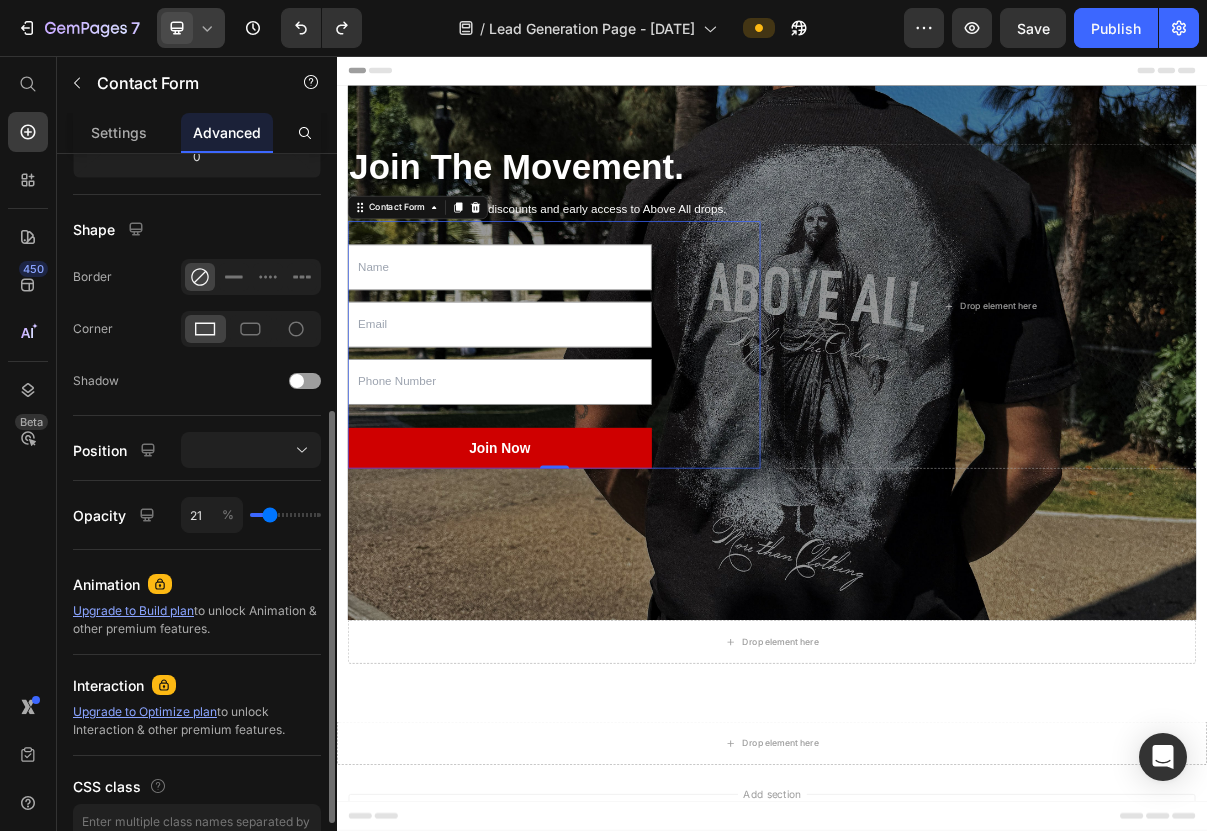 type on "16" 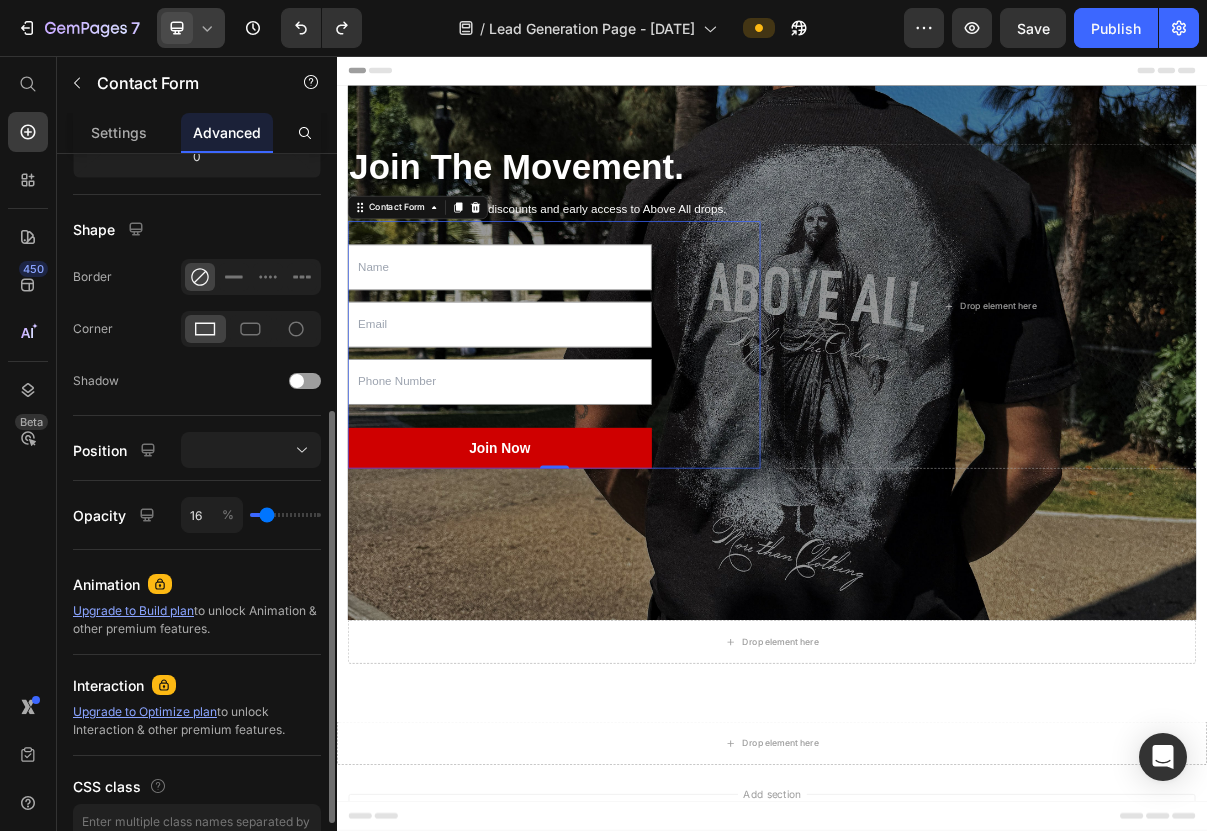 type on "10" 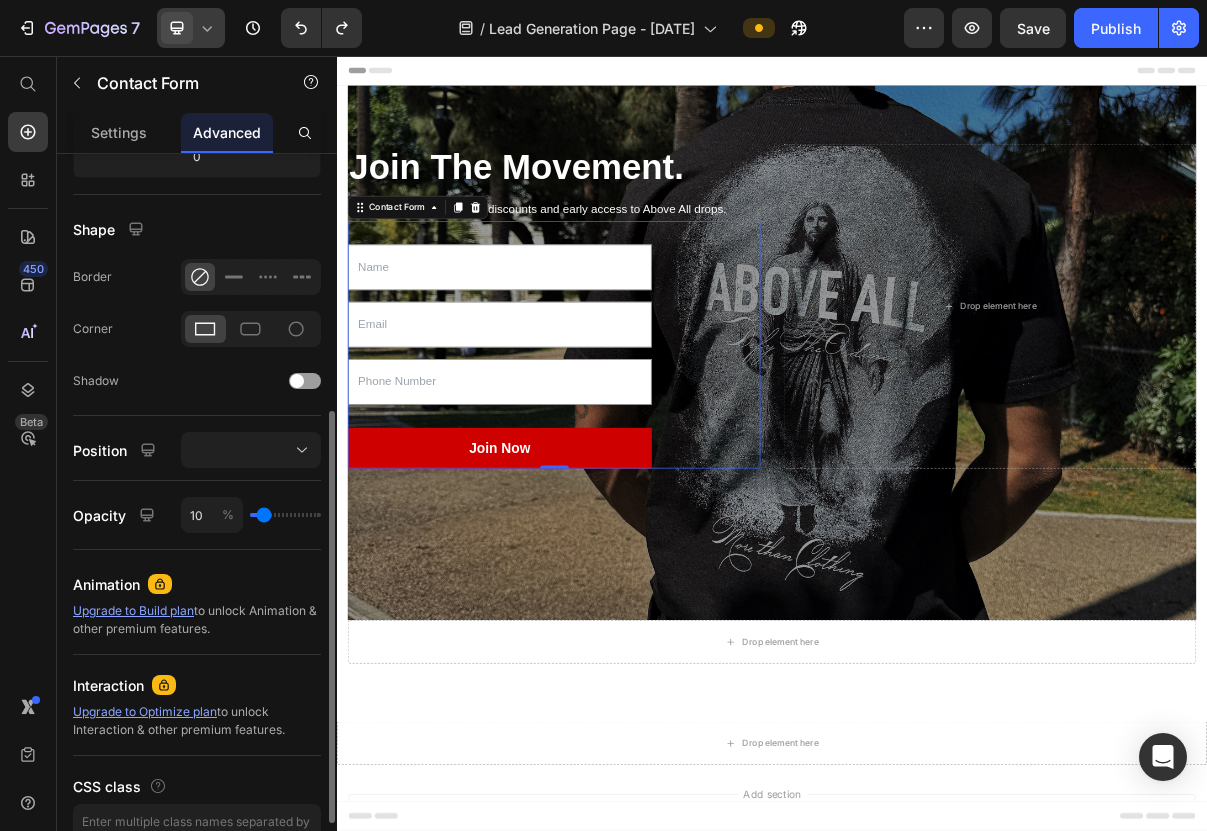 type on "8" 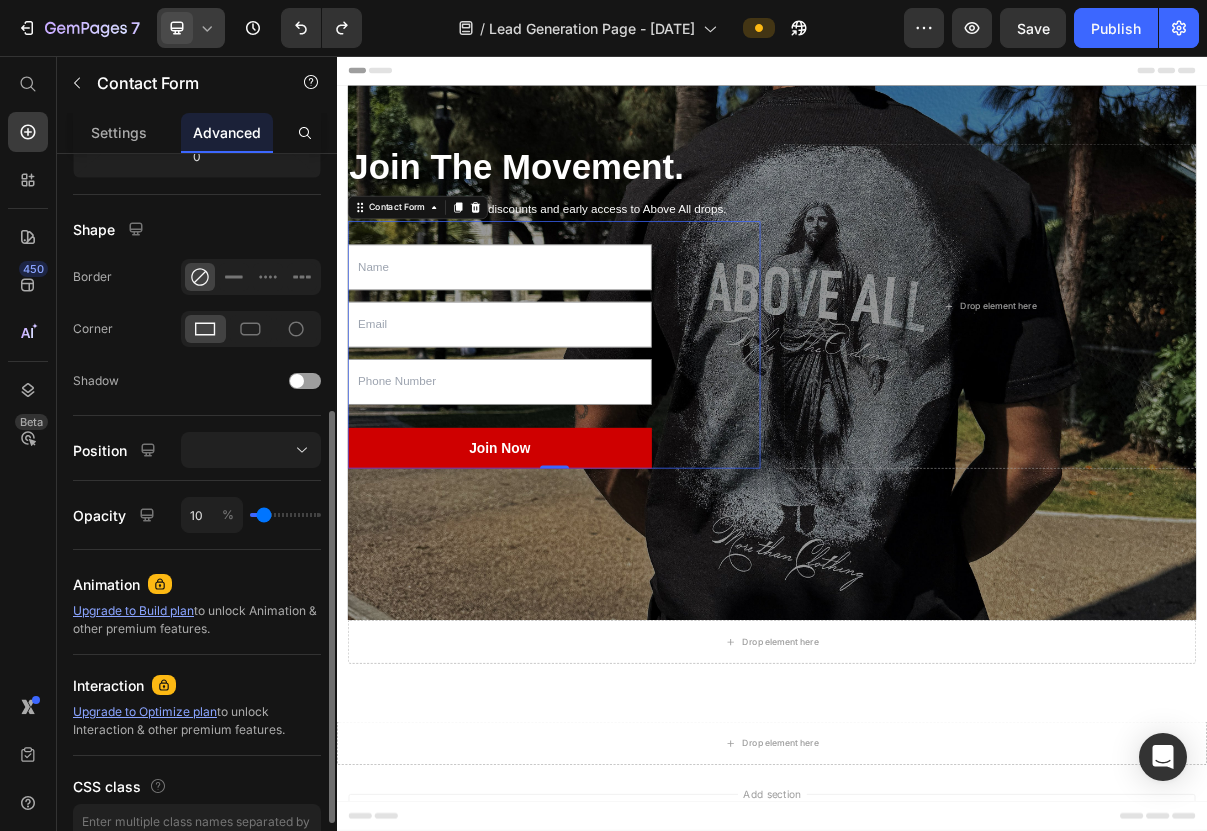type on "8" 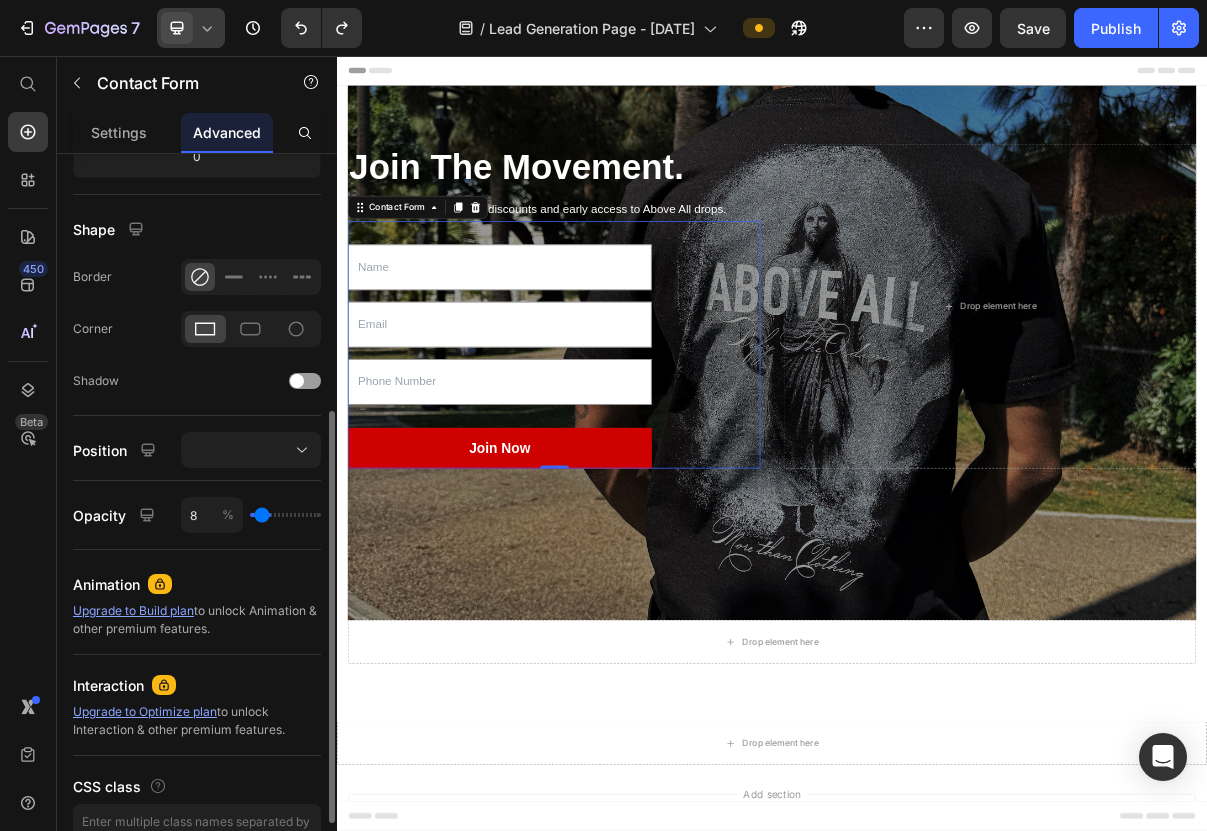 type on "6" 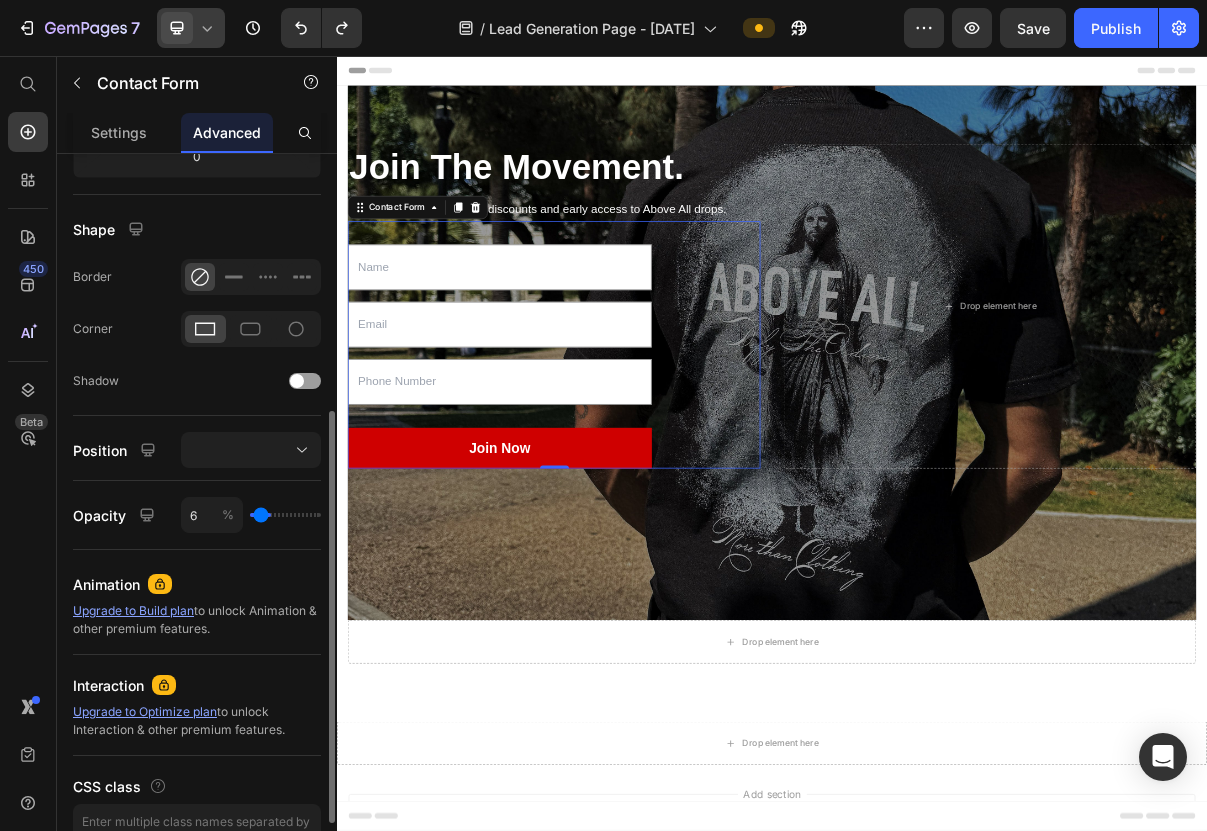 type on "5" 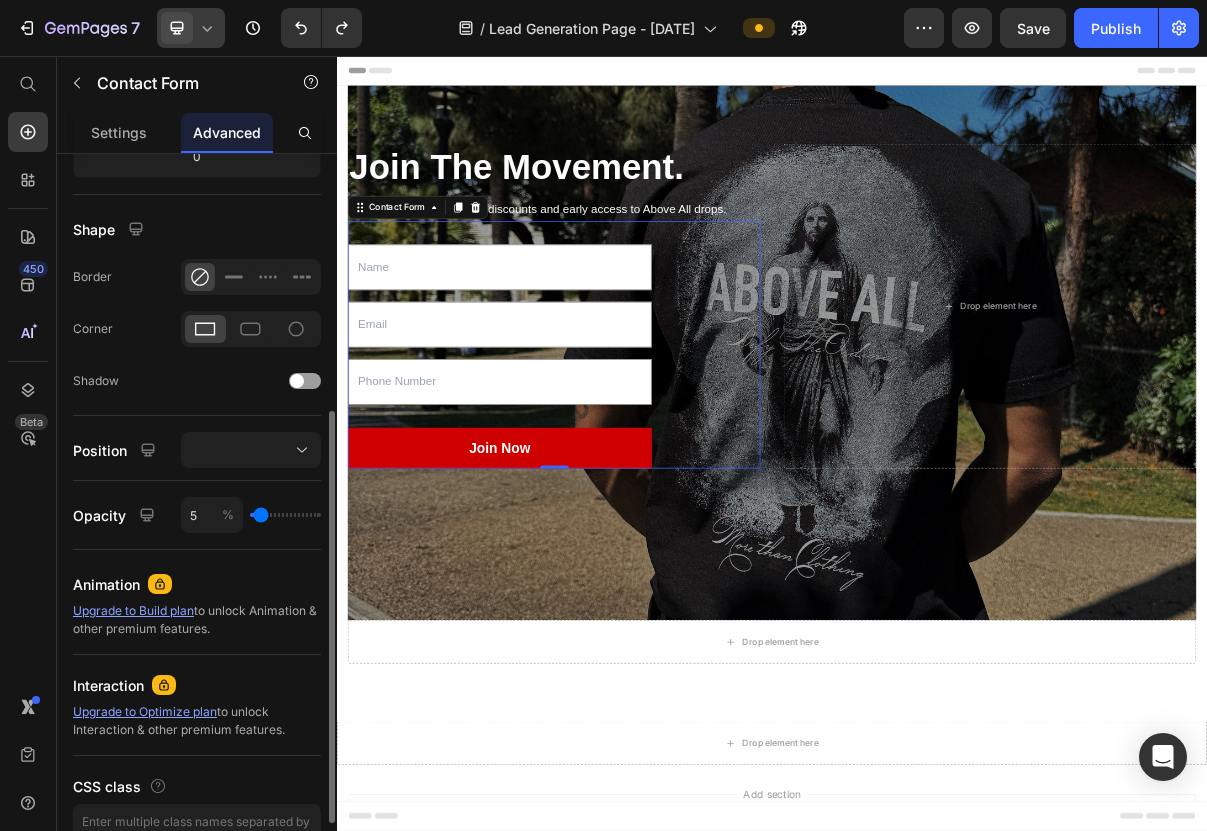 type on "8" 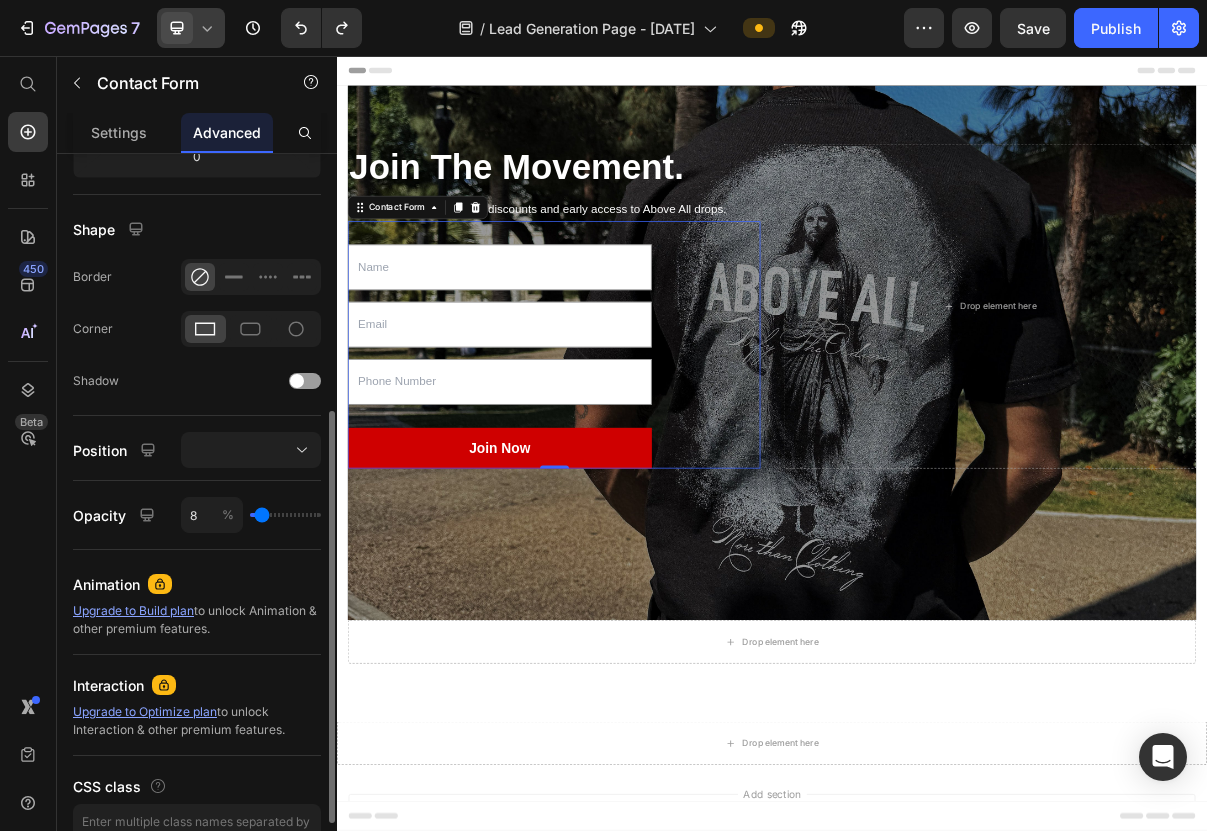 type on "12" 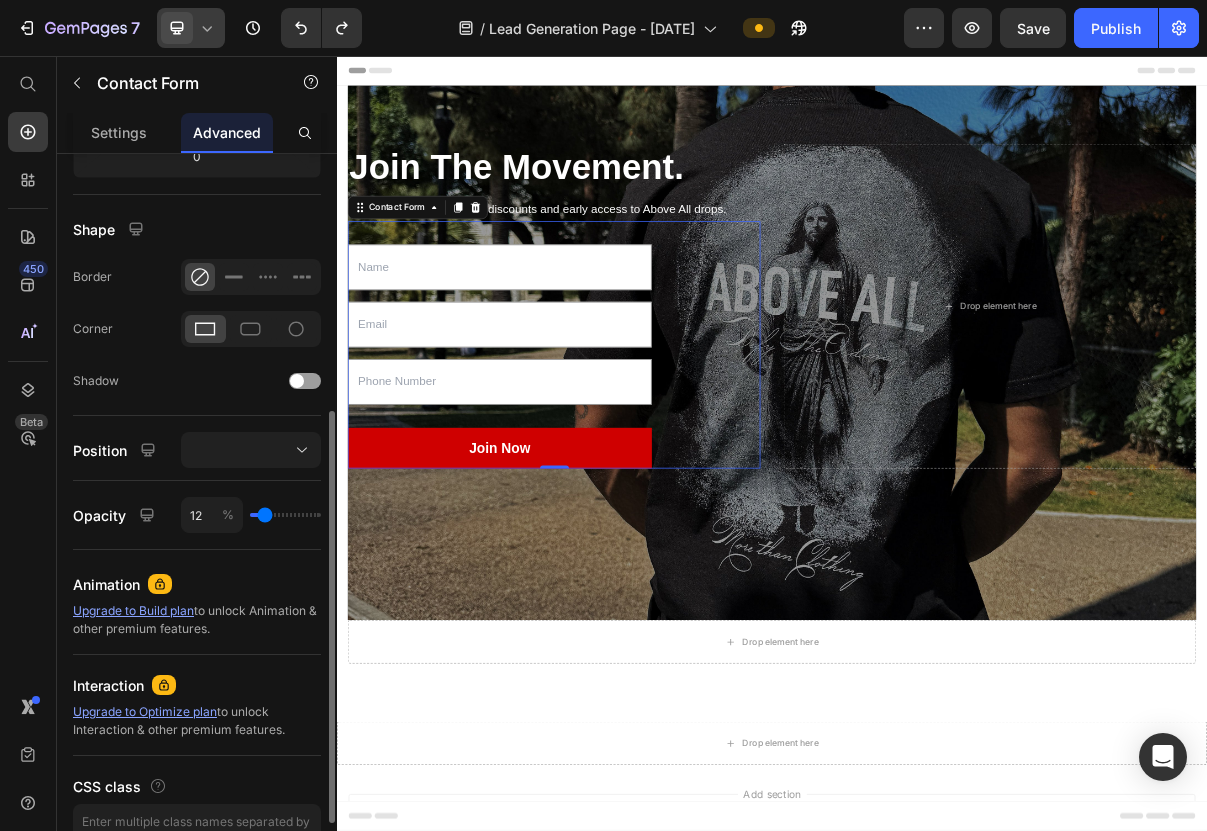 type on "18" 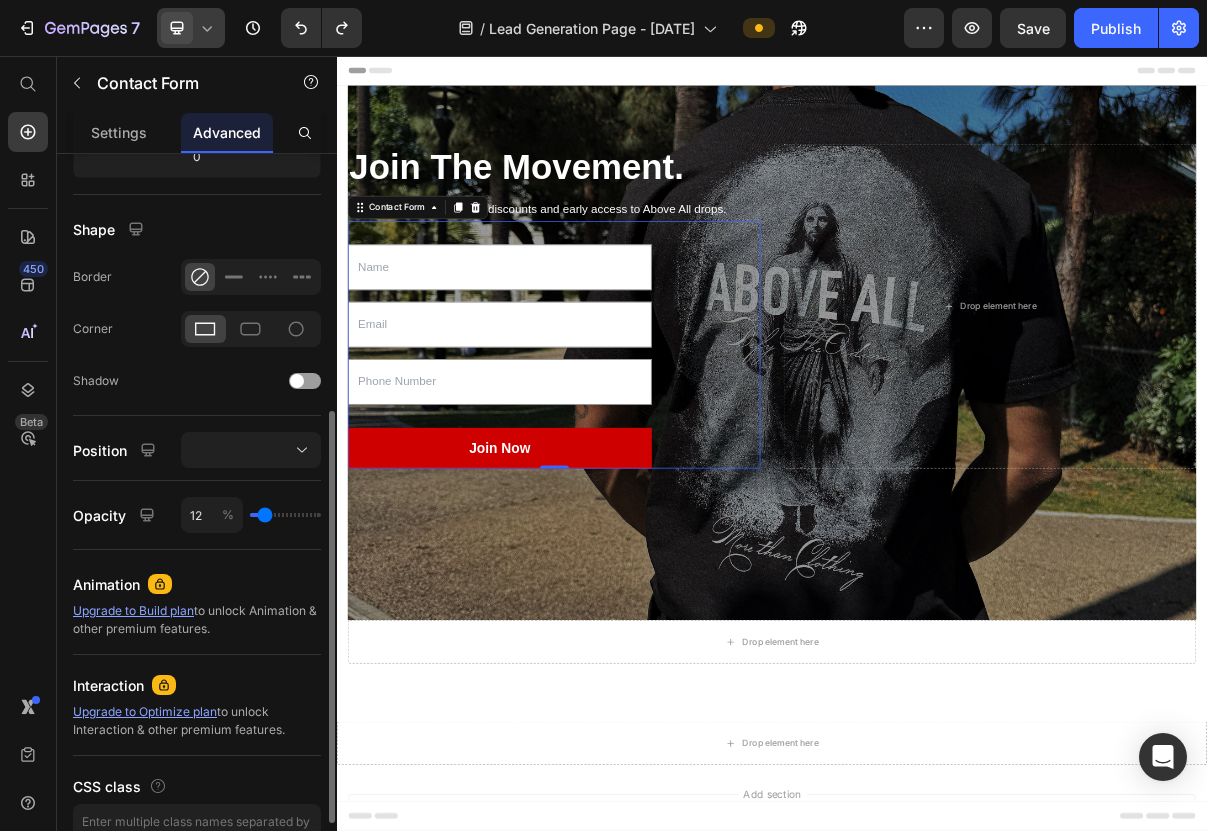 type on "18" 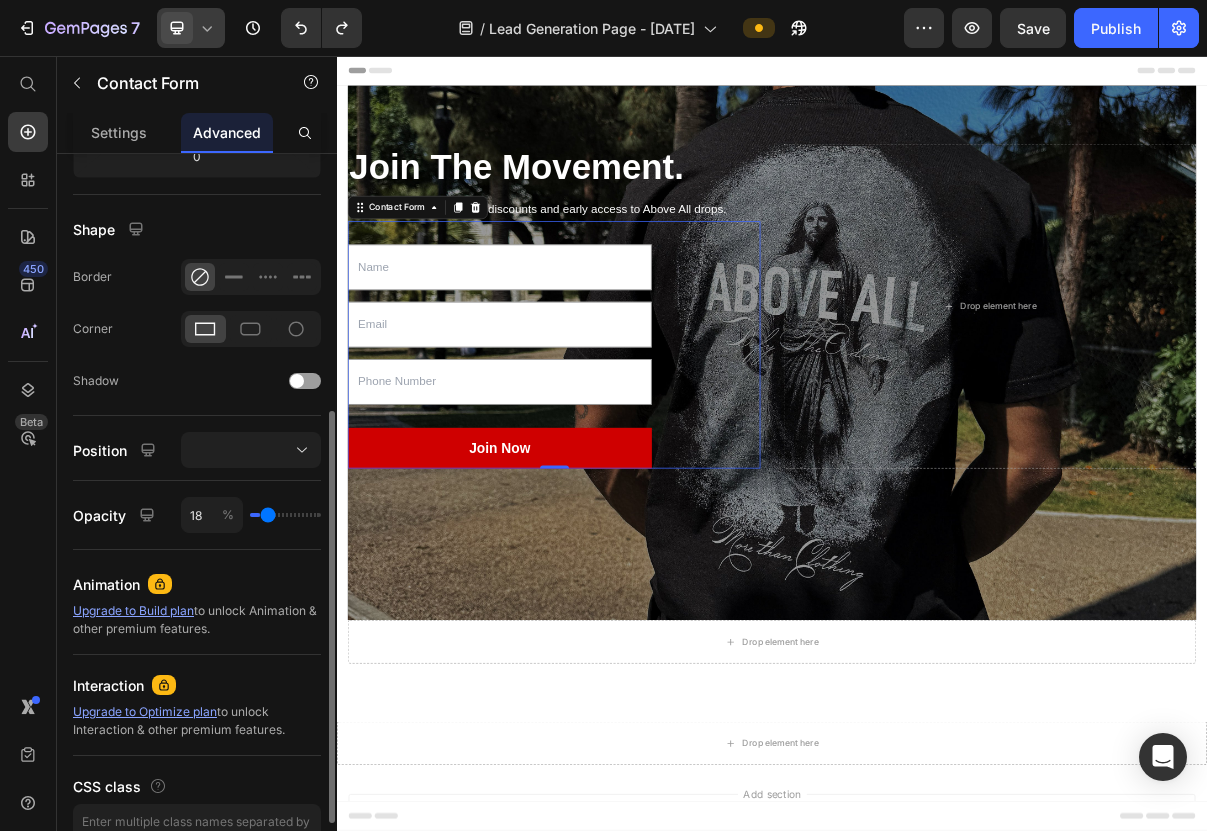 type on "23" 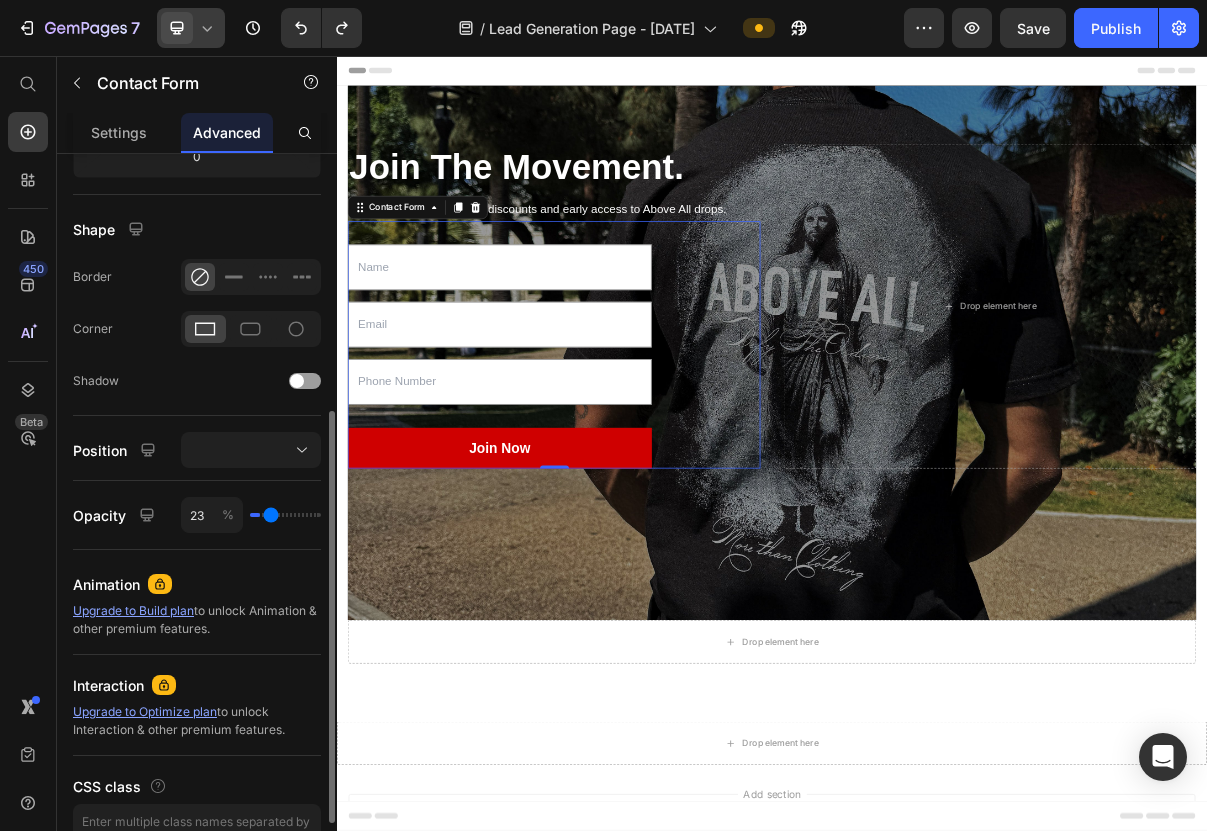 type on "29" 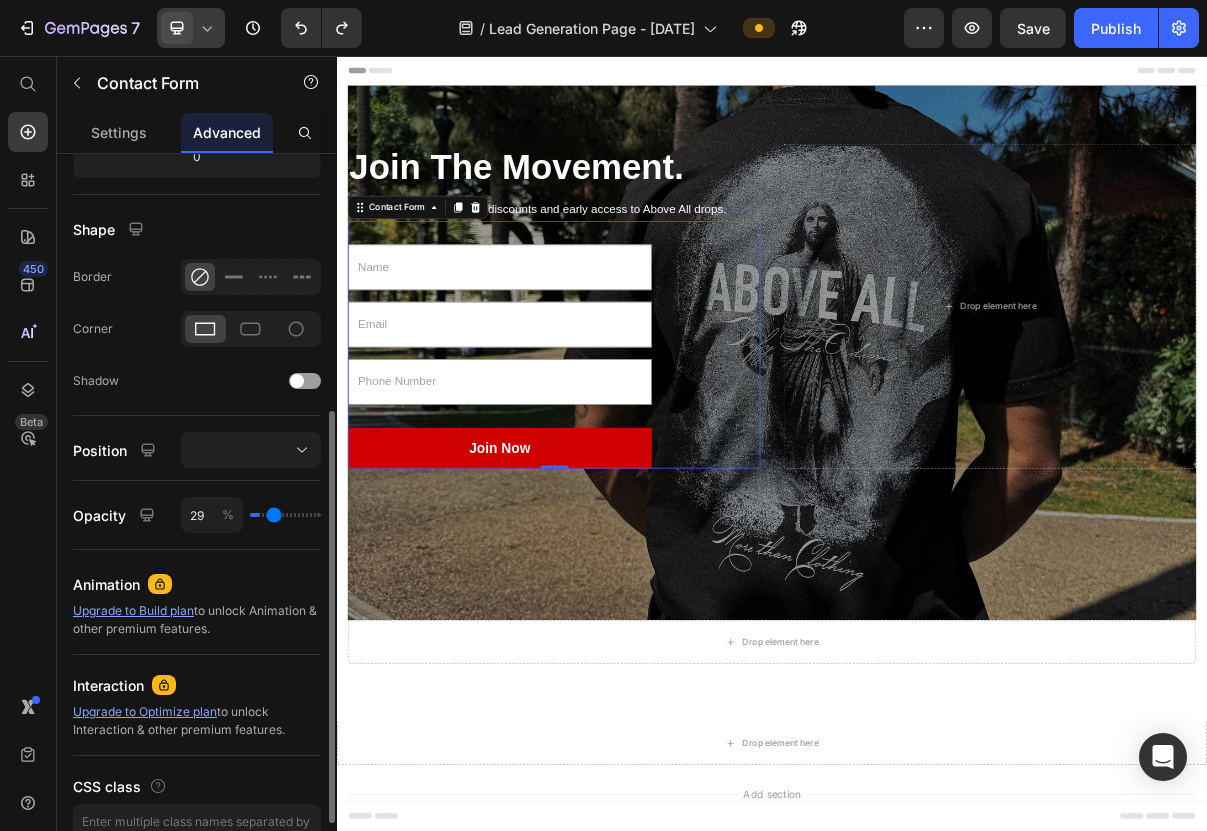 type on "32" 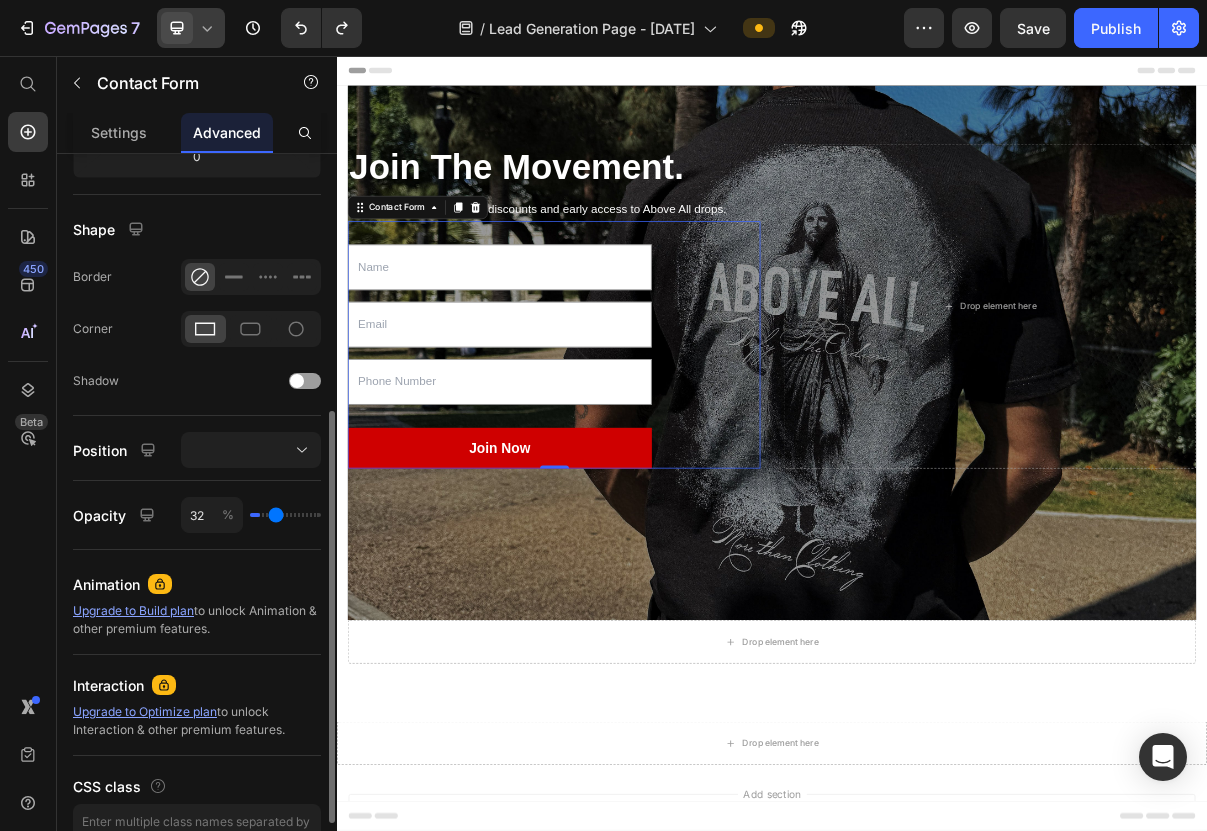 type on "36" 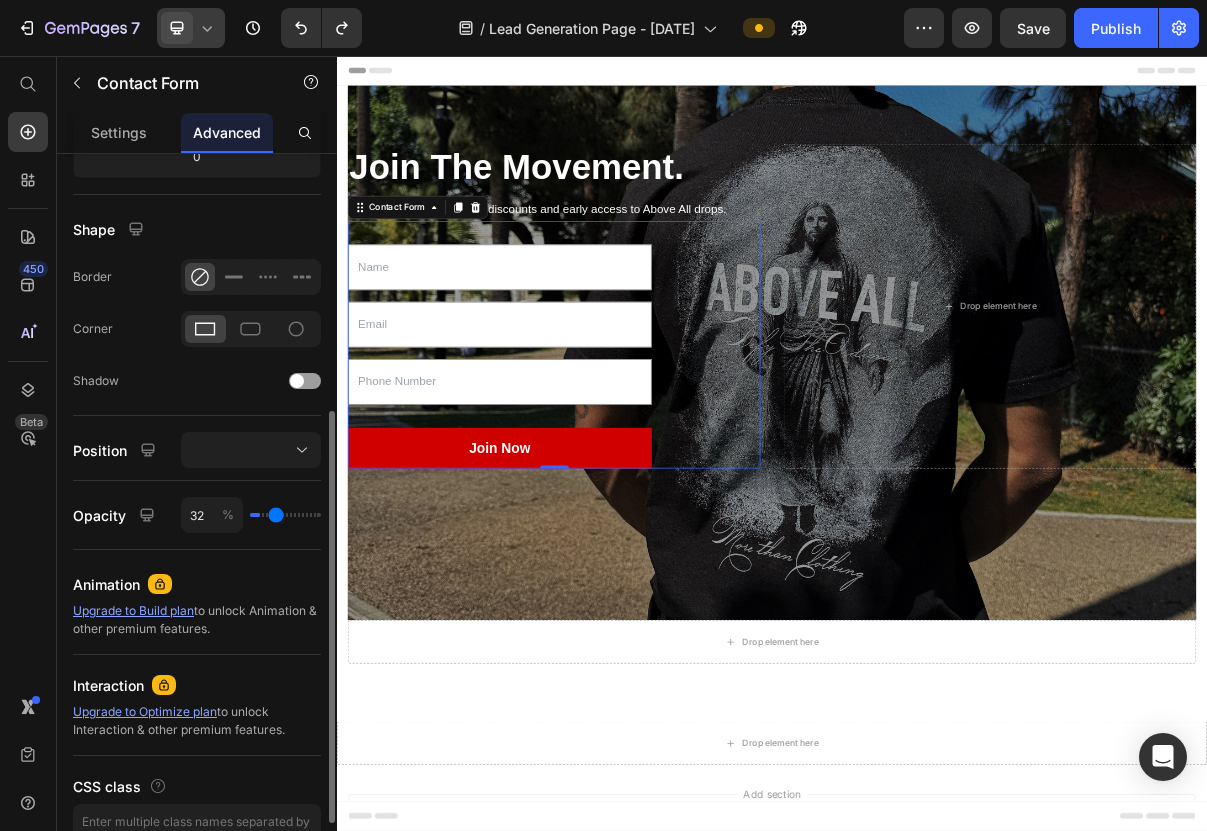 type on "36" 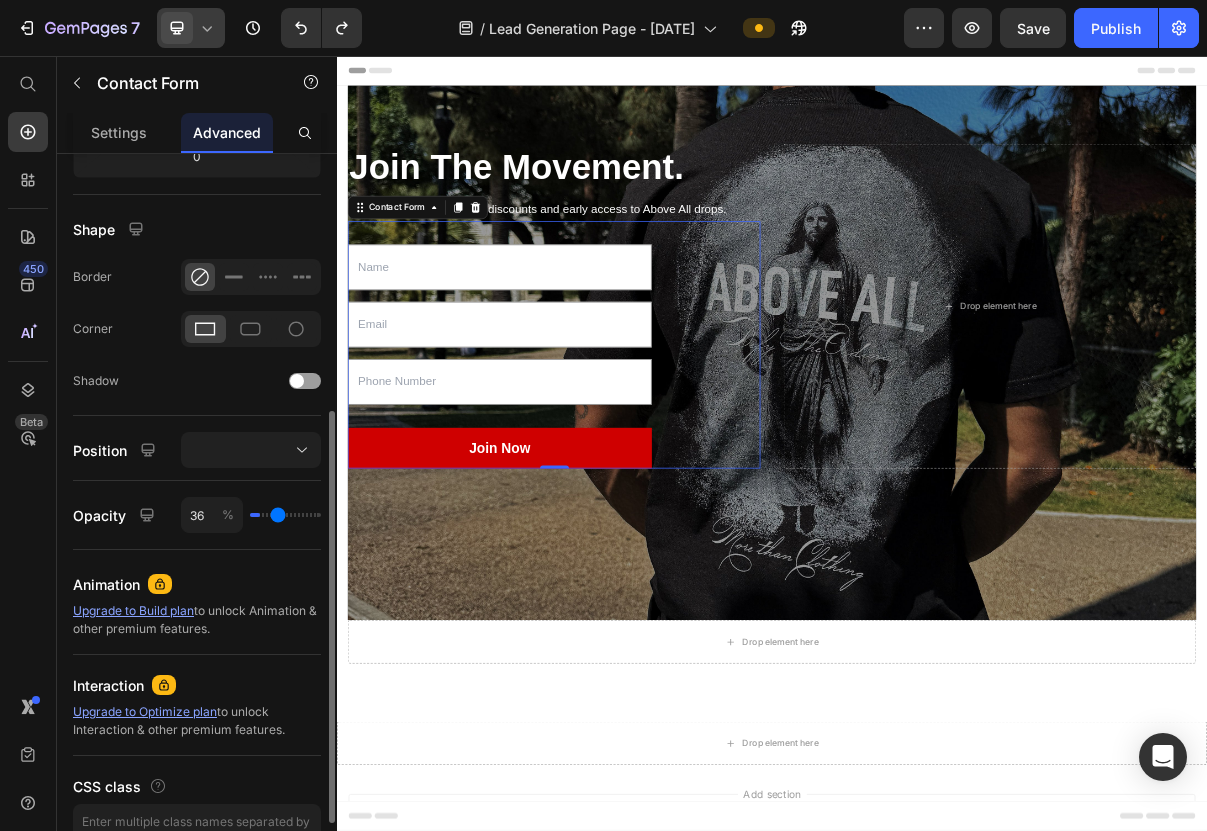 type on "38" 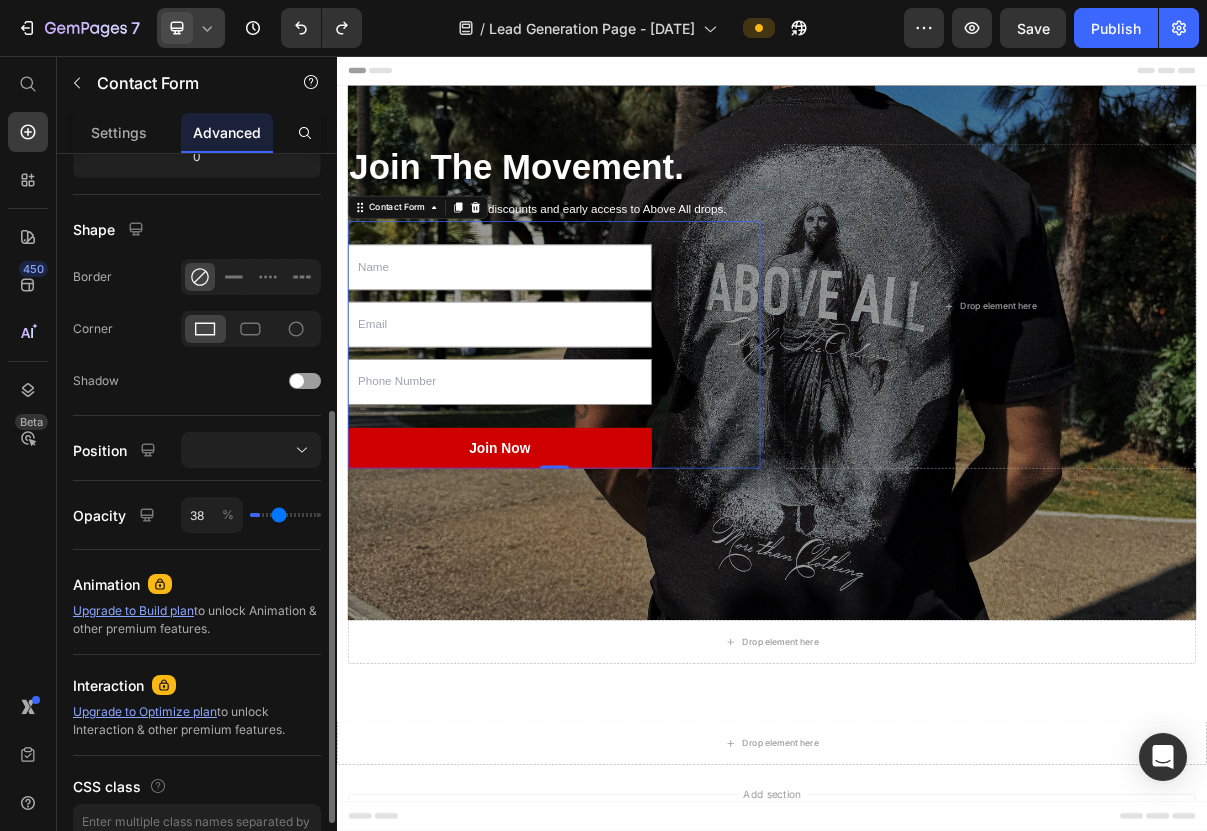 type on "40" 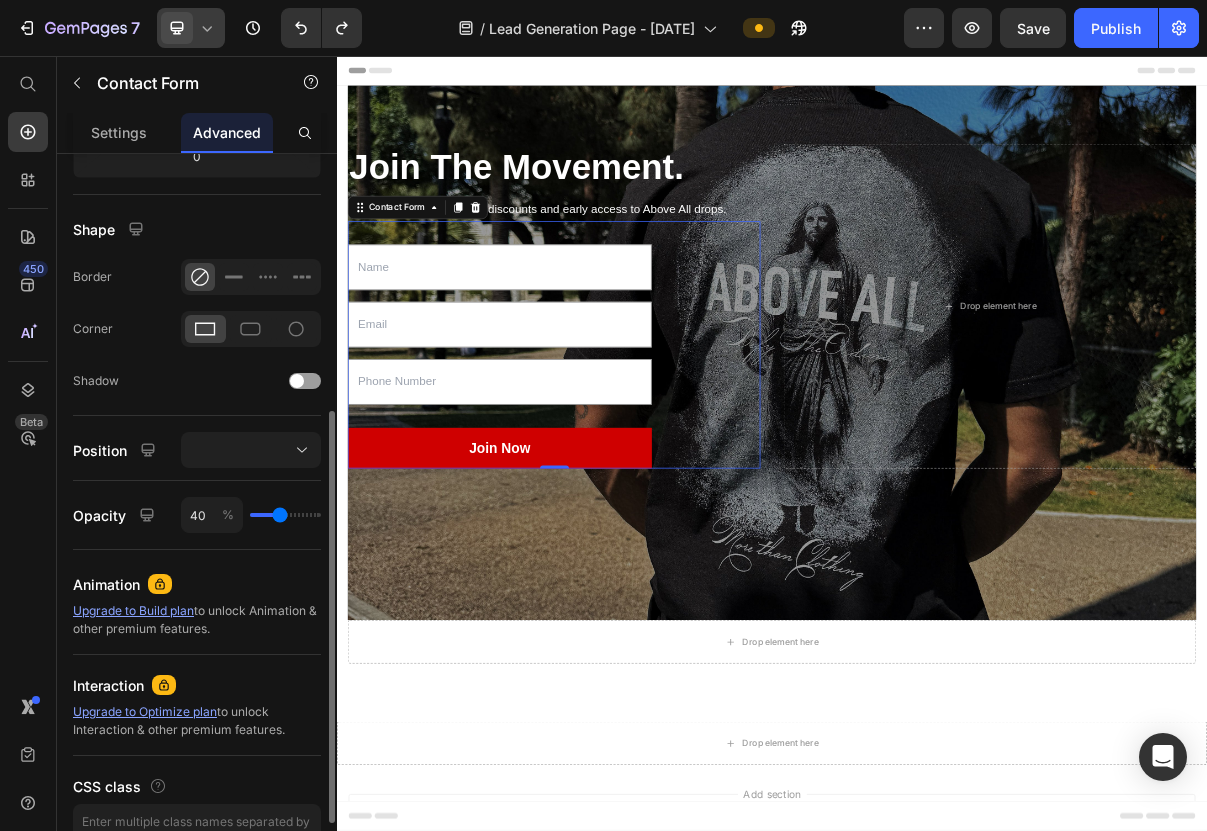 type on "42" 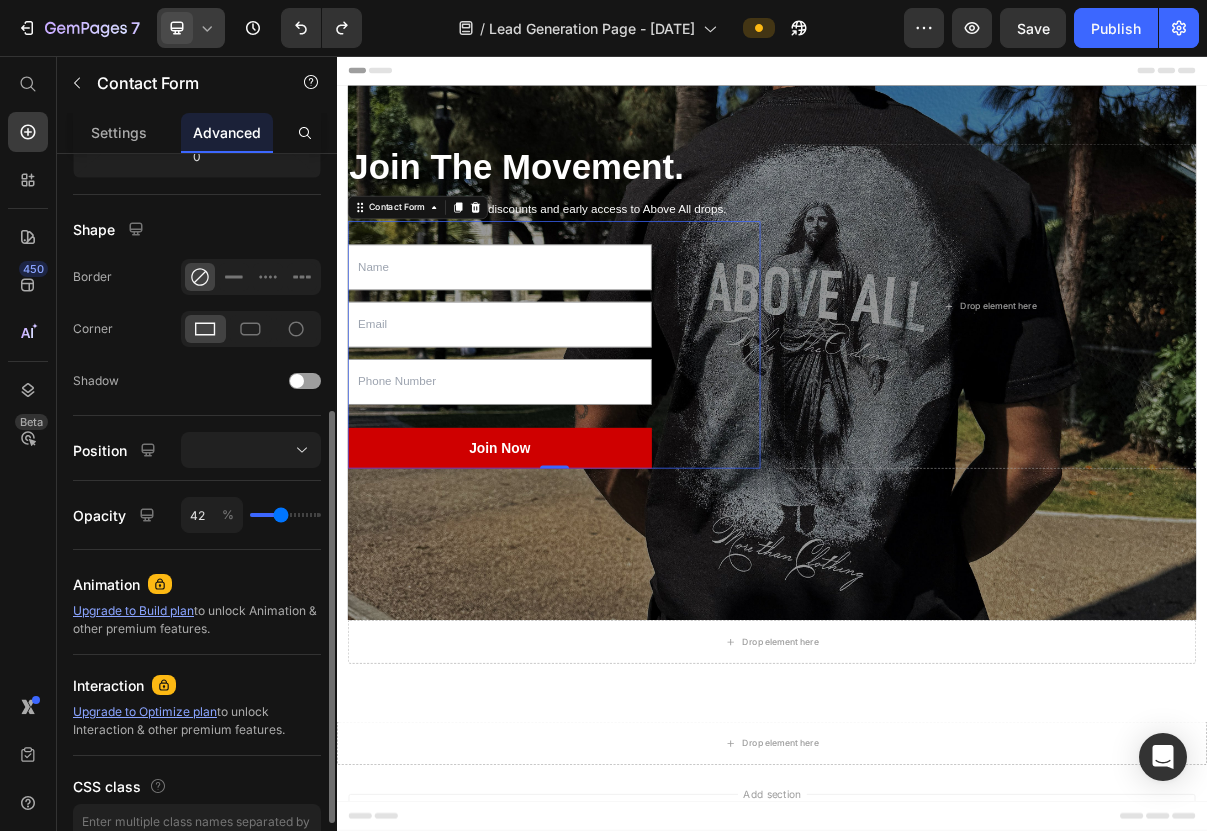 type on "47" 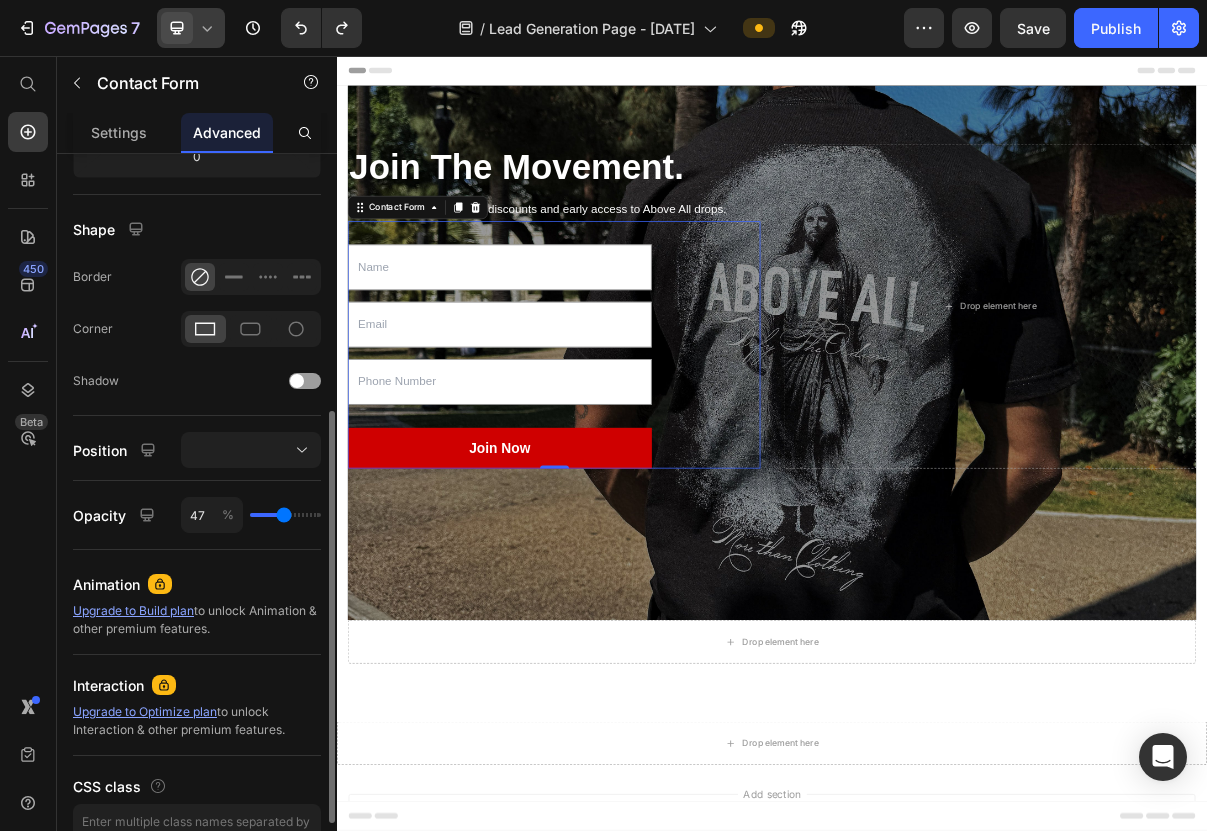 type on "53" 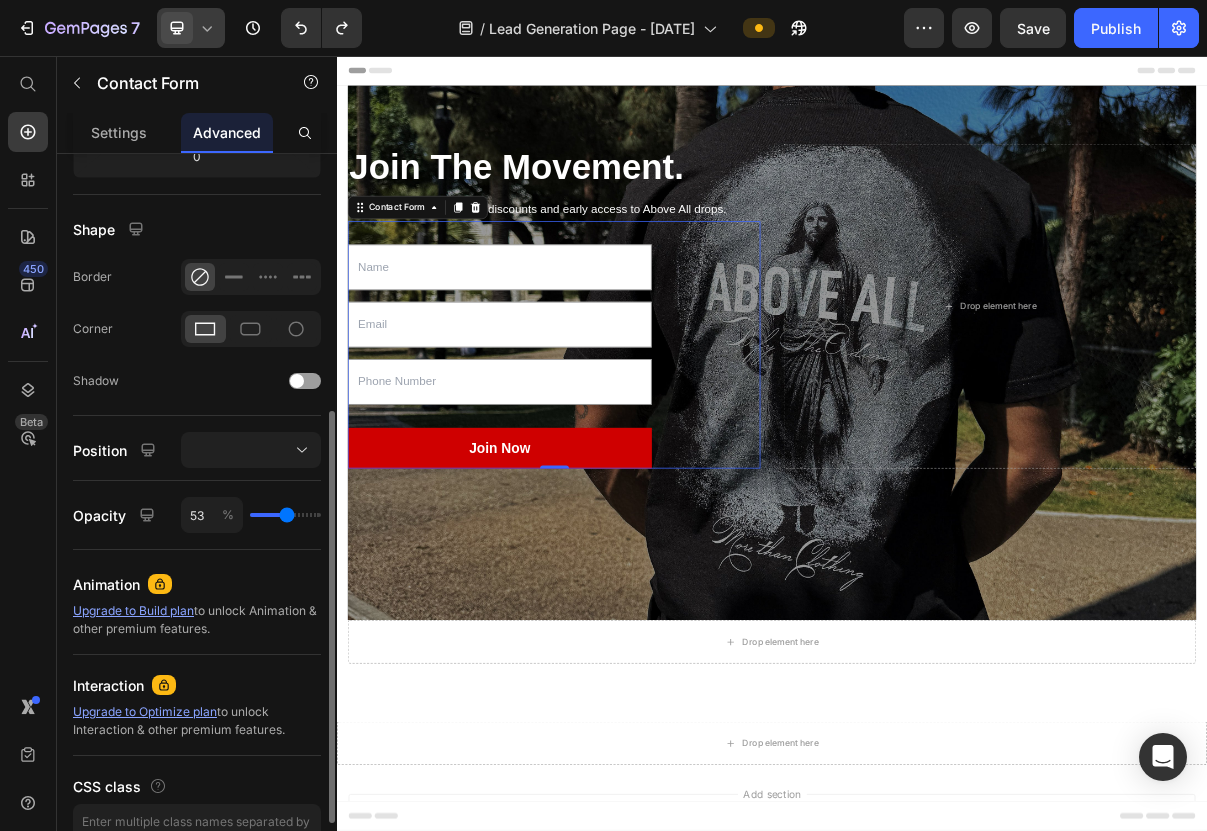 type on "62" 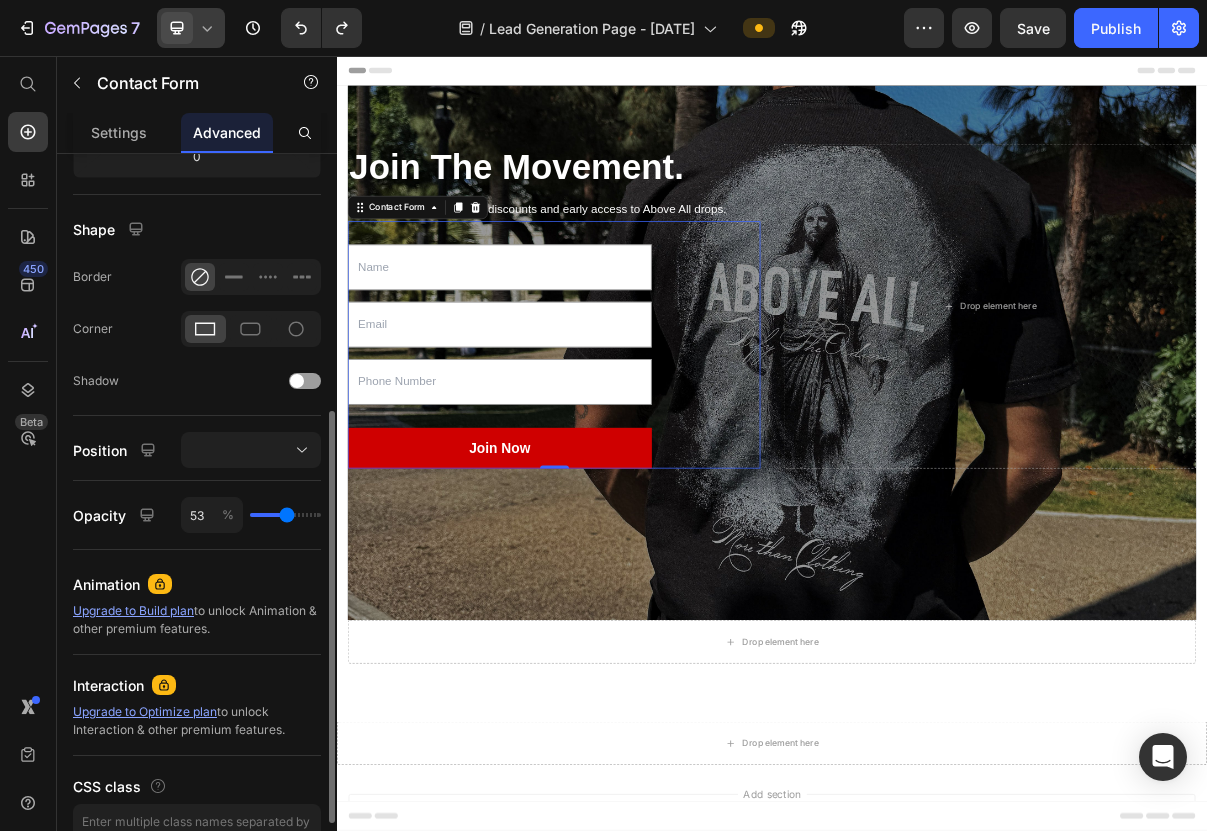 type on "62" 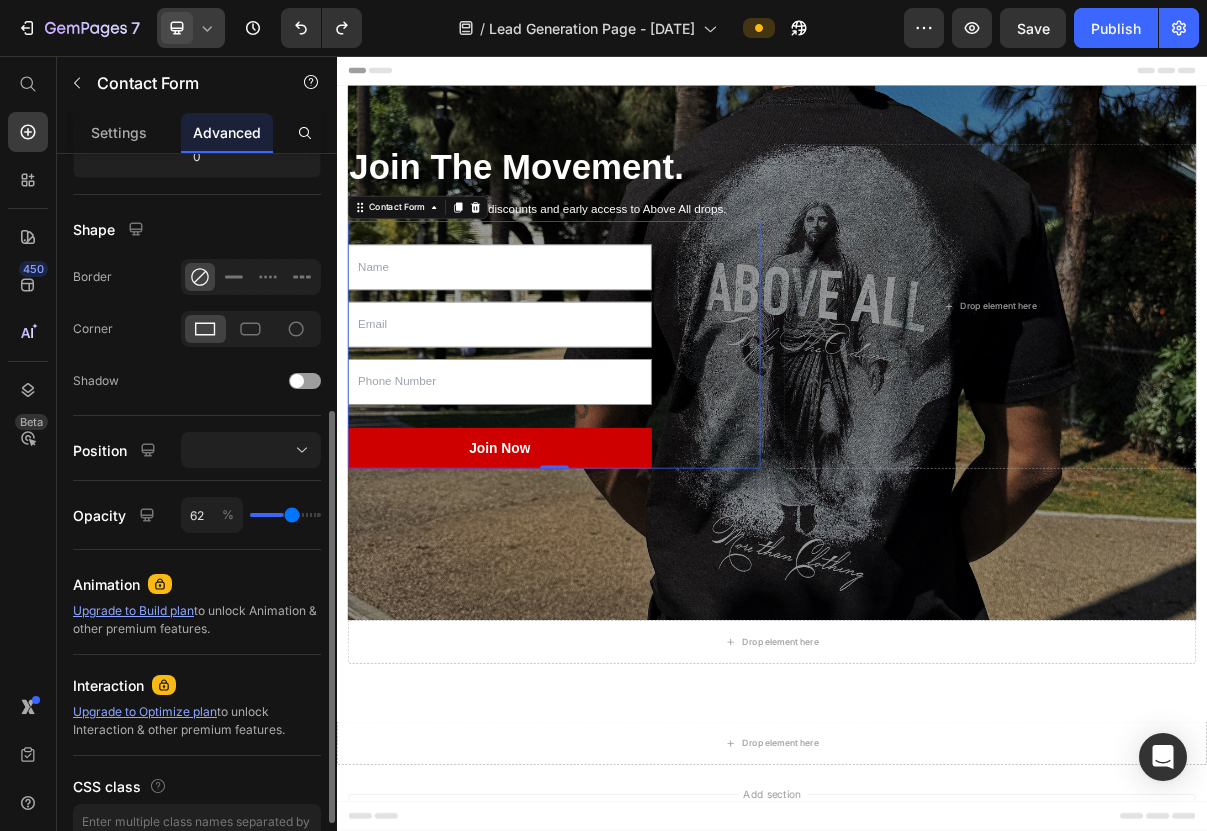 type on "73" 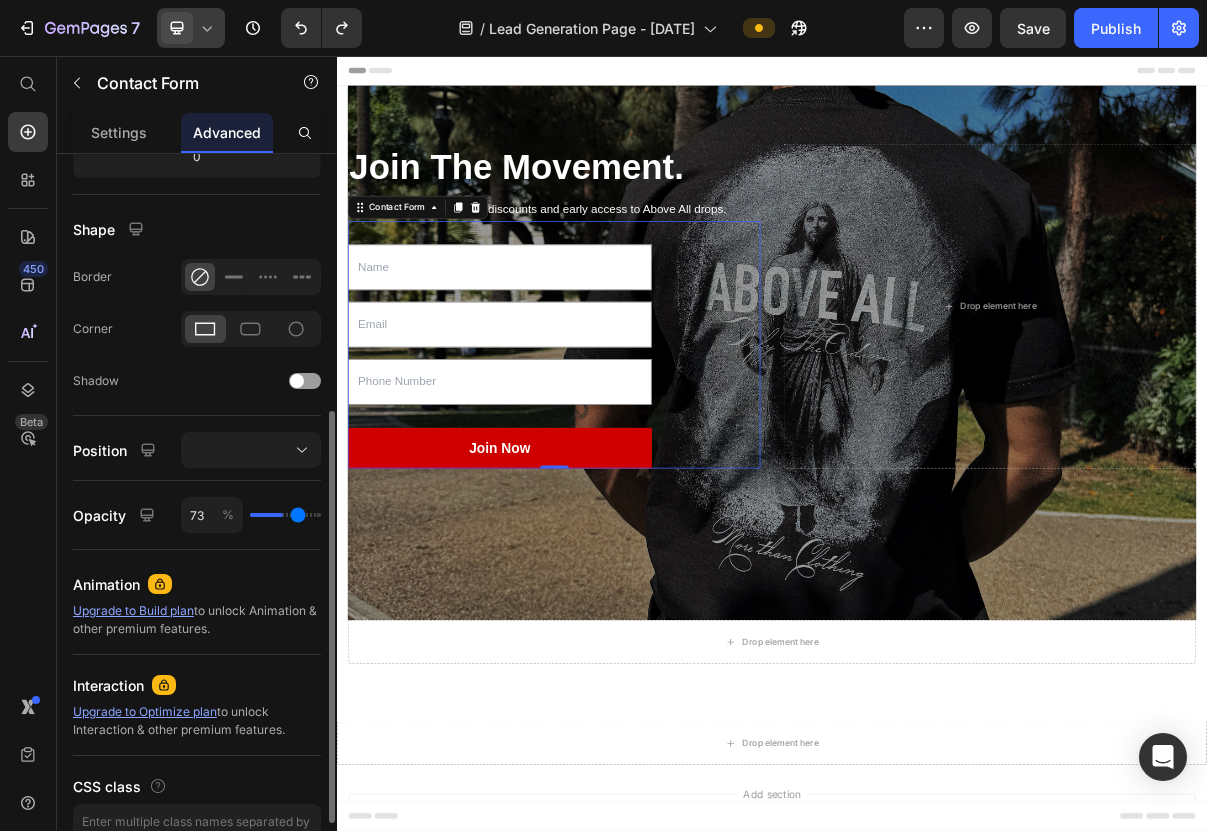 type on "84" 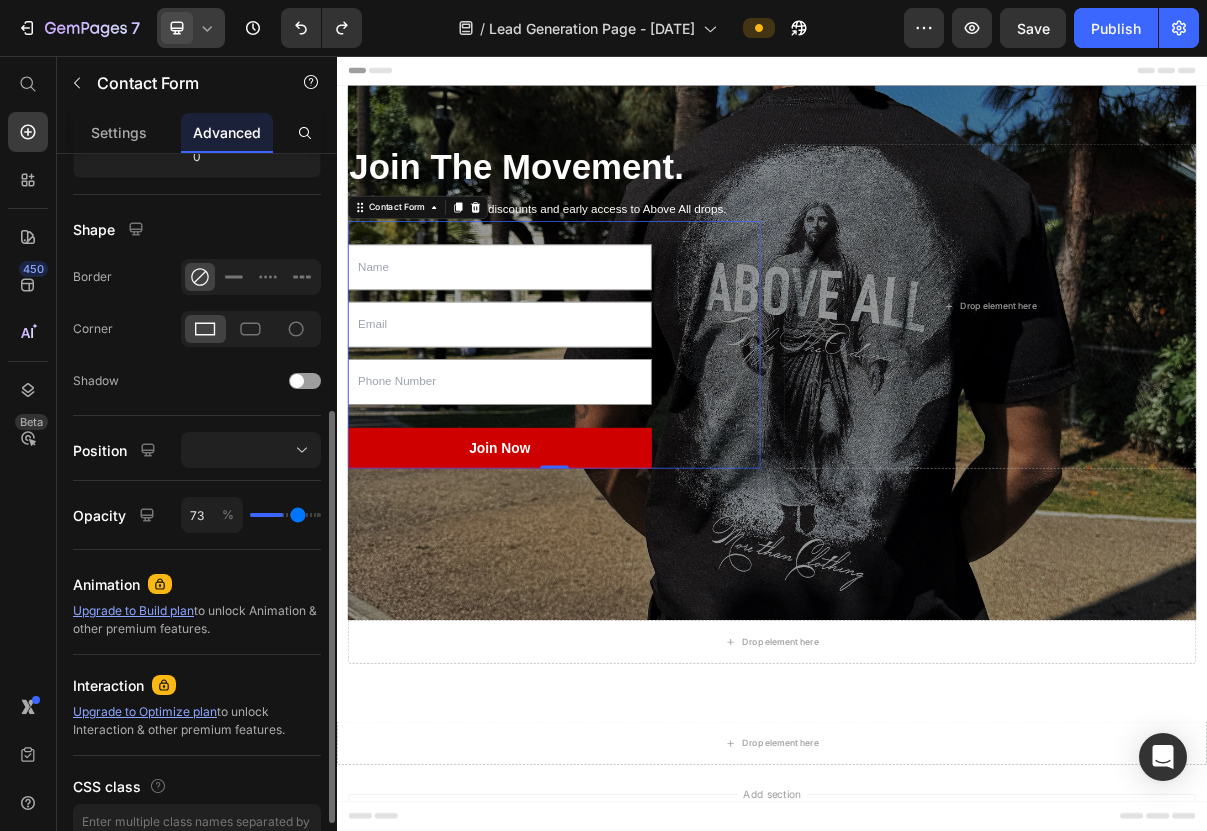 type on "84" 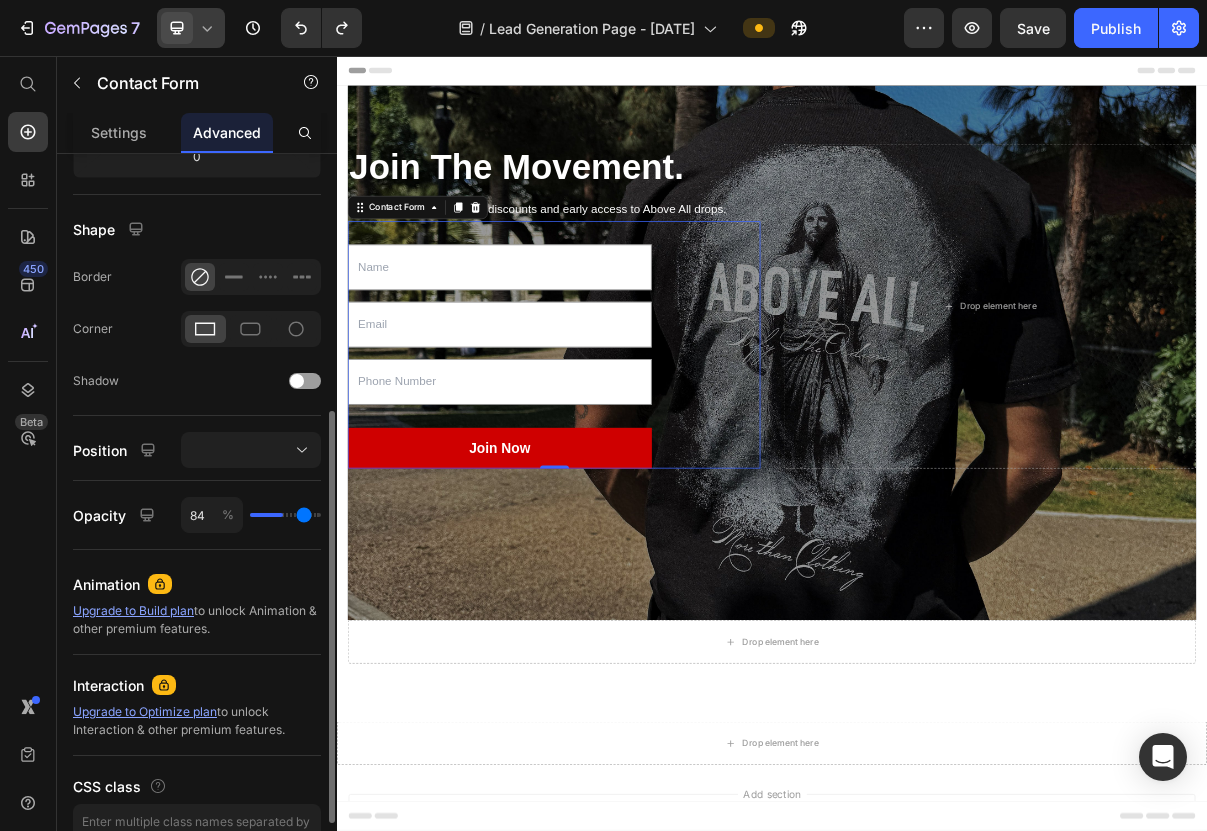 type on "94" 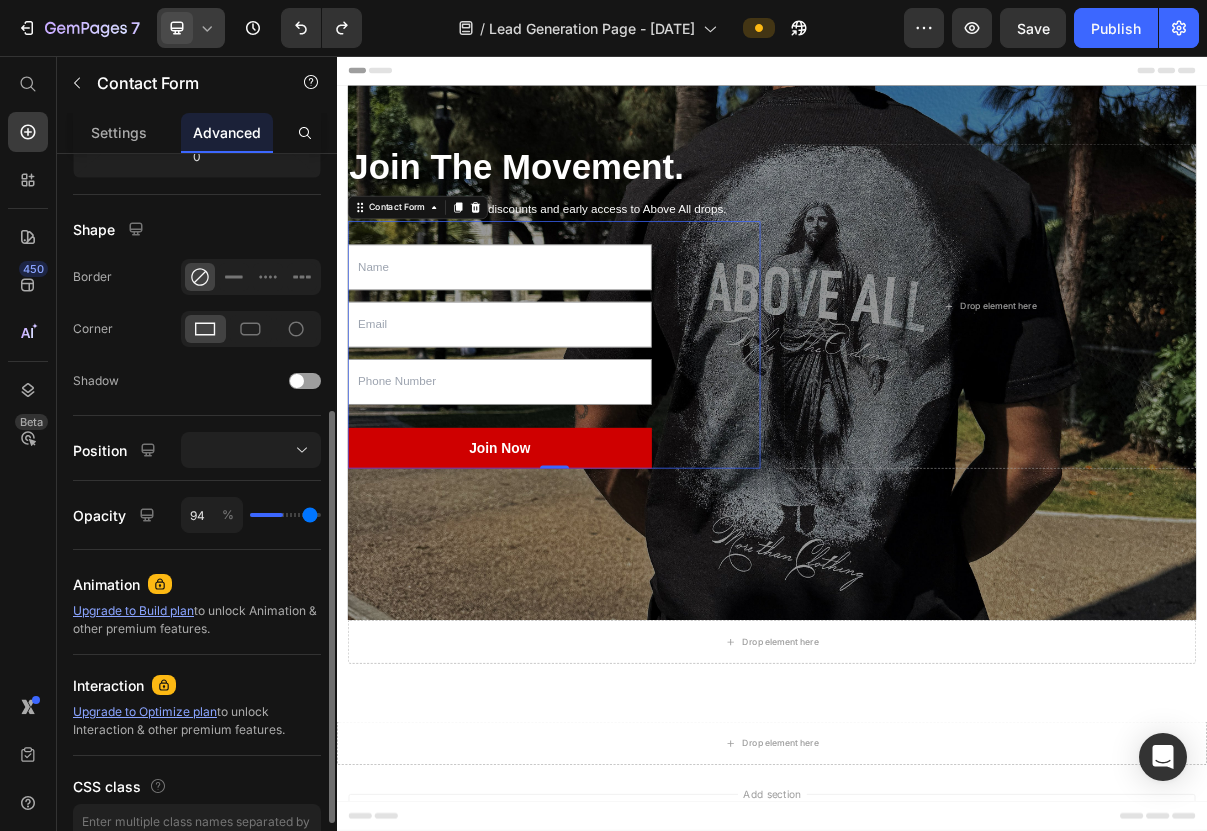 type on "100" 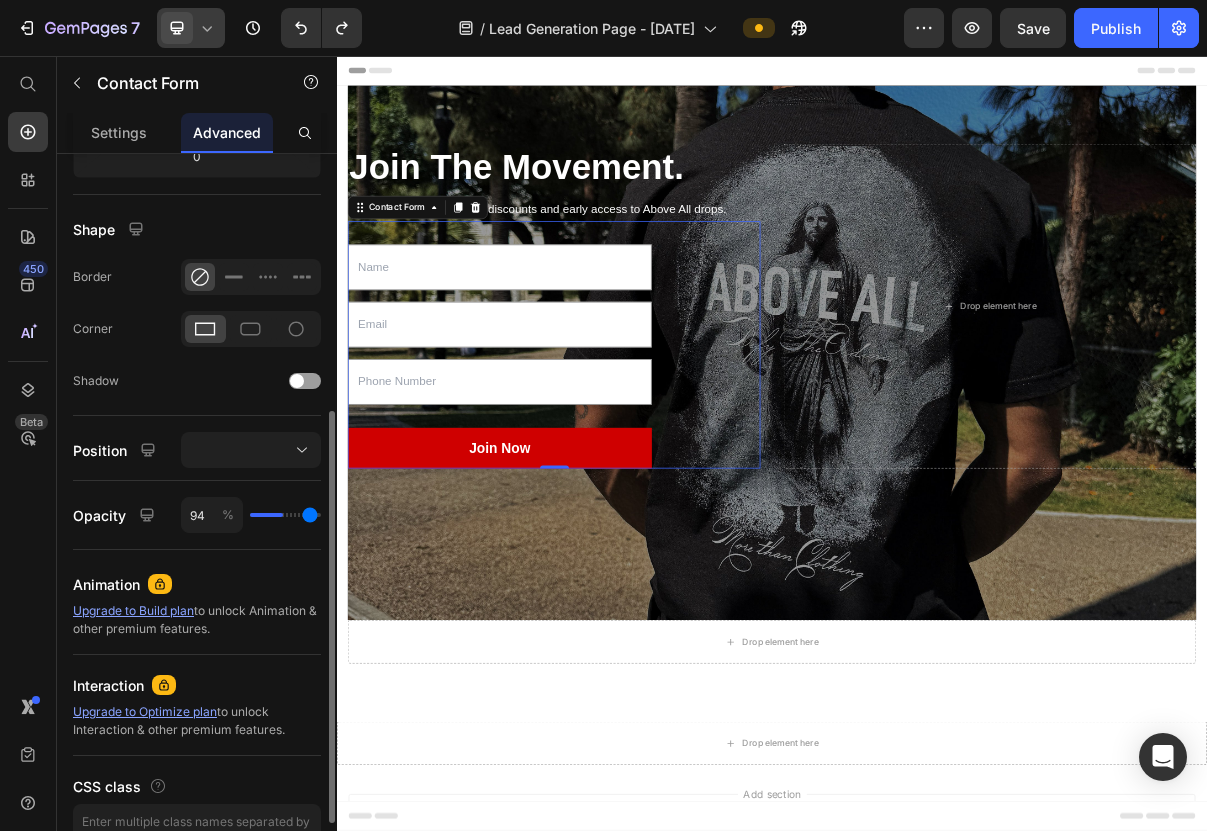 type on "100" 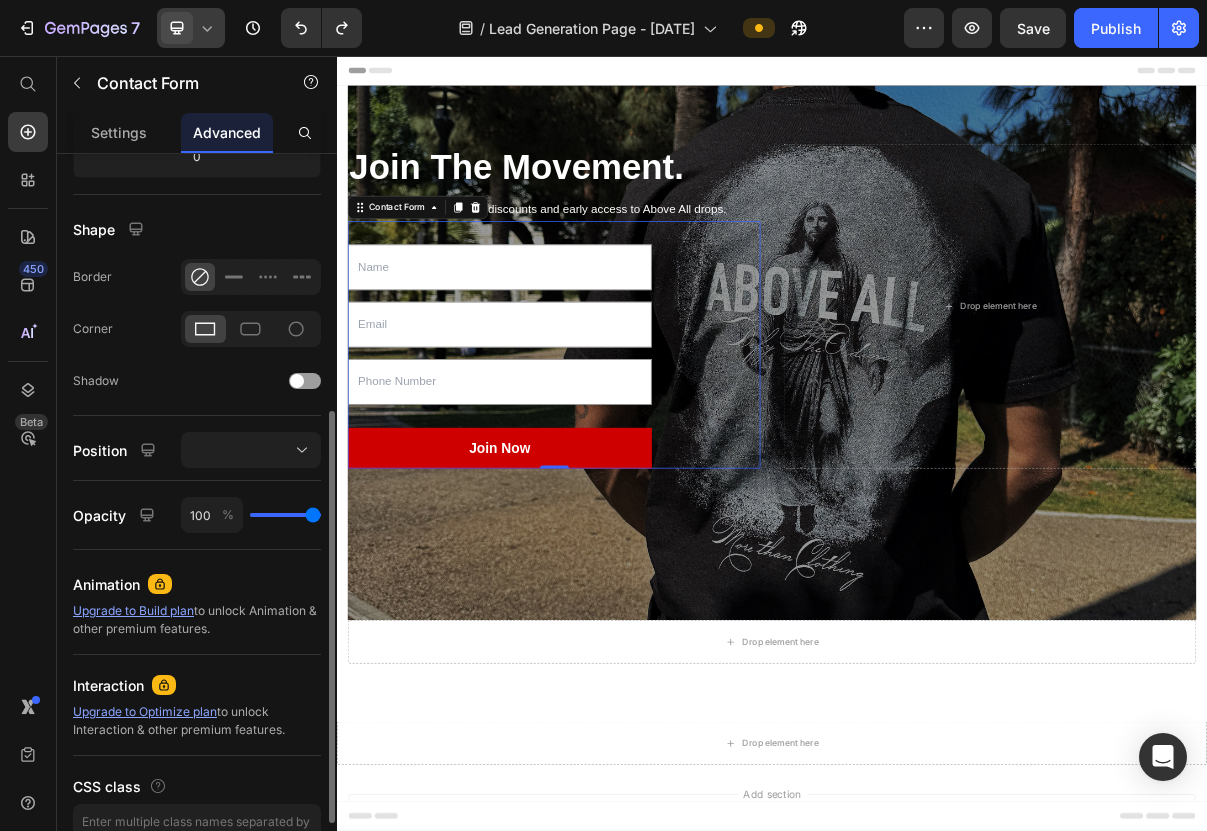 drag, startPoint x: 315, startPoint y: 512, endPoint x: 363, endPoint y: 523, distance: 49.24429 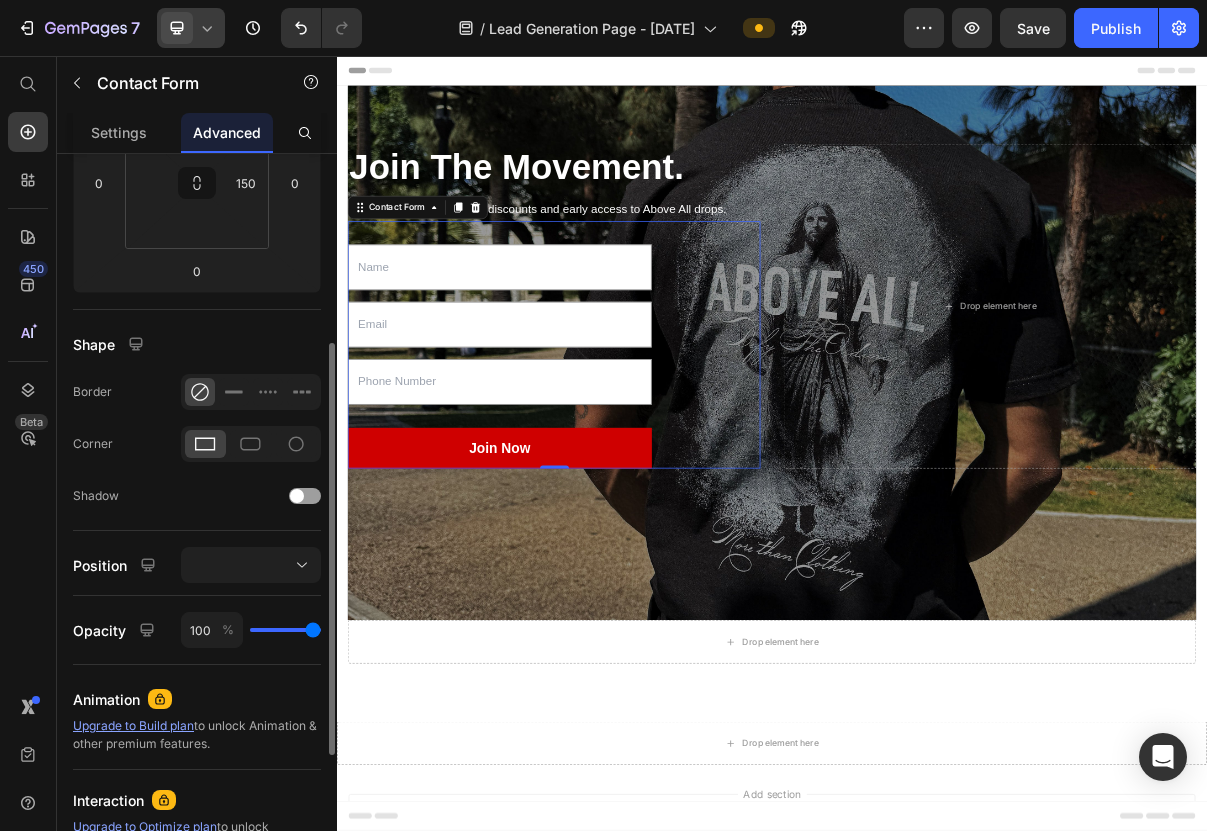 scroll, scrollTop: 339, scrollLeft: 0, axis: vertical 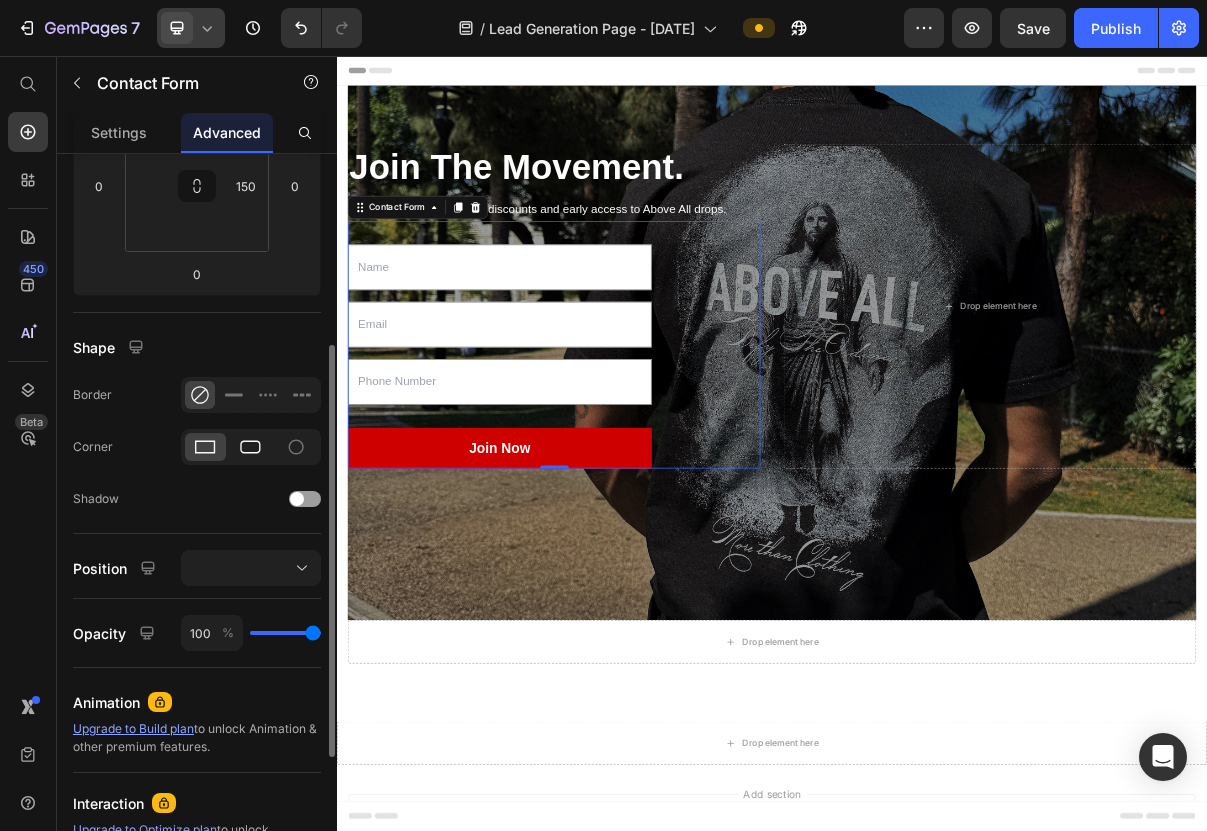 click 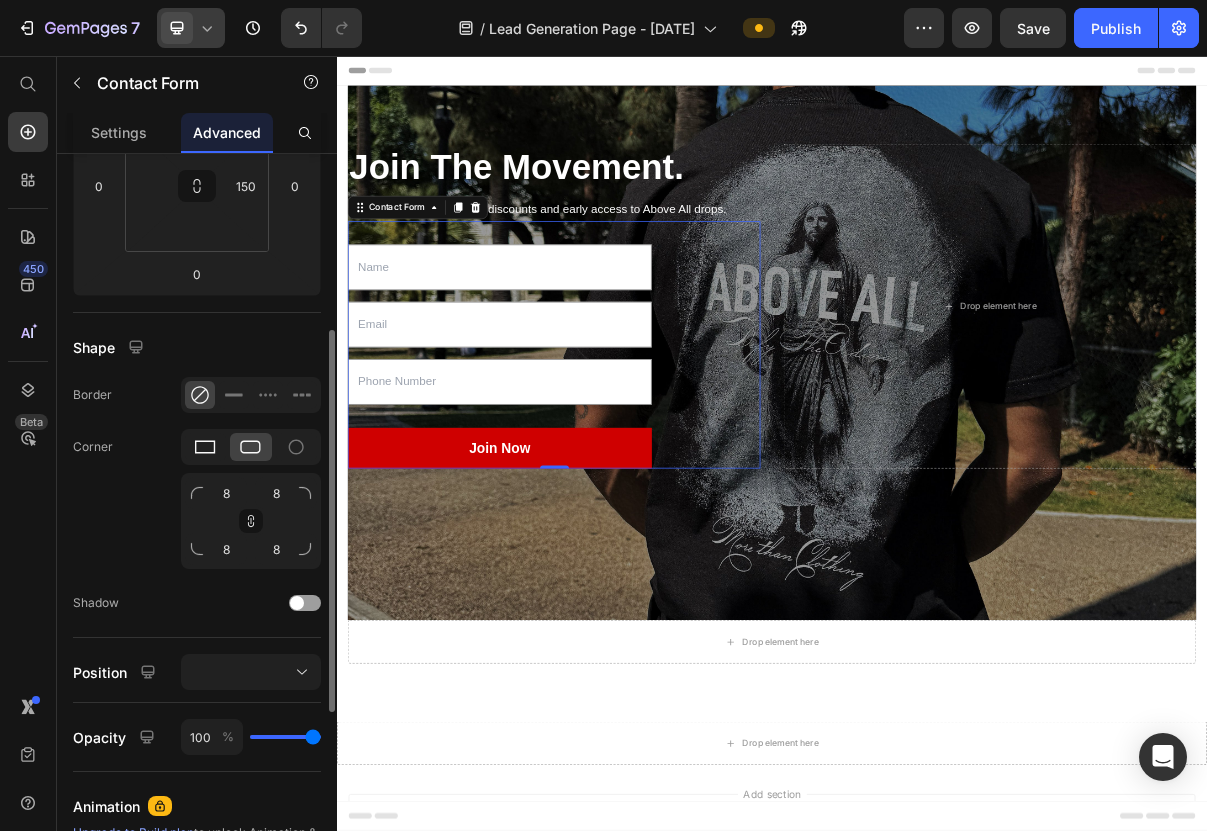 click 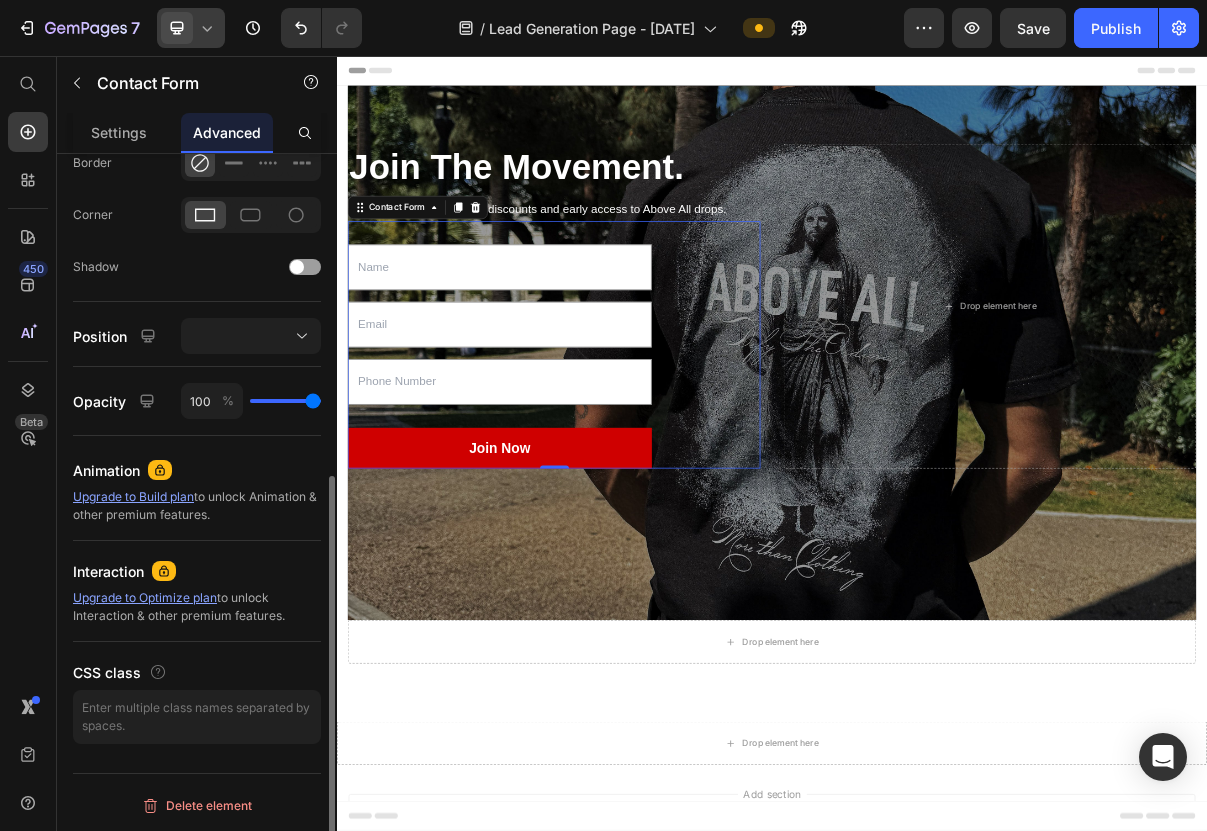 scroll, scrollTop: 565, scrollLeft: 0, axis: vertical 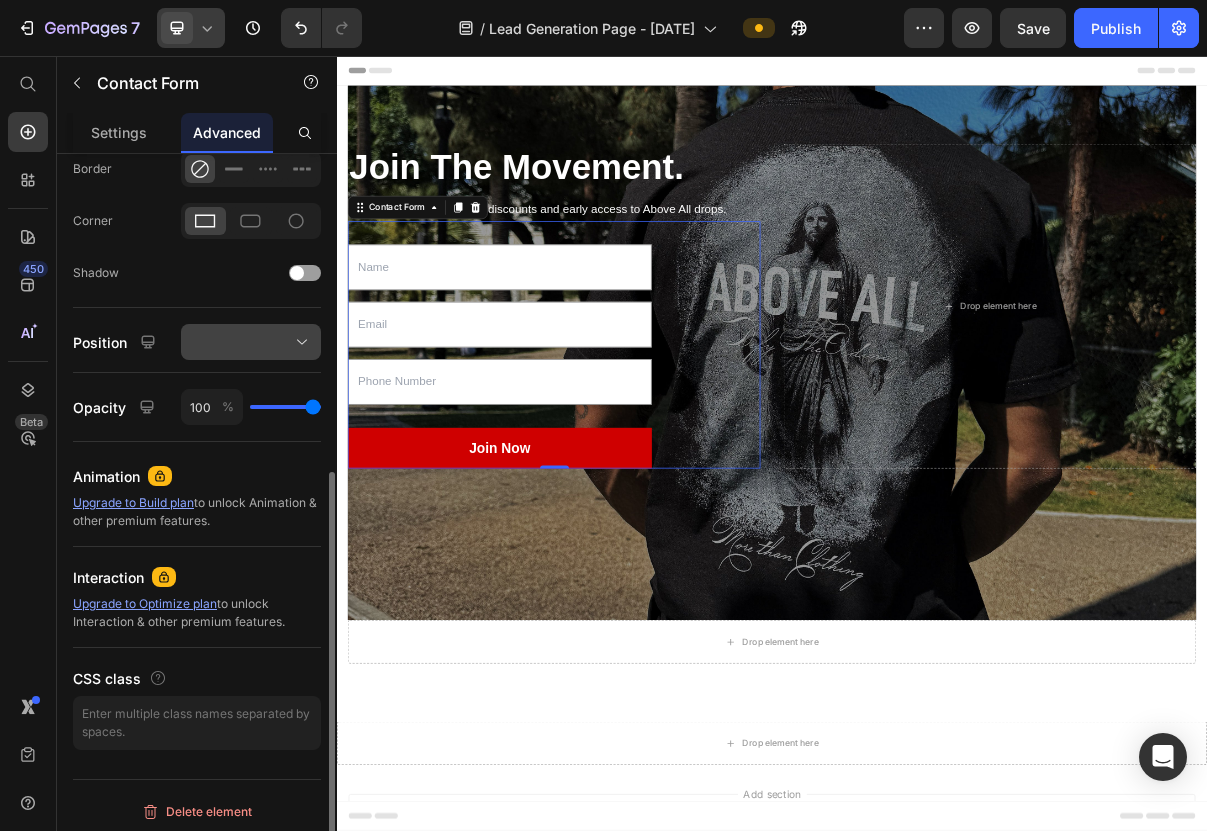 click at bounding box center [251, 342] 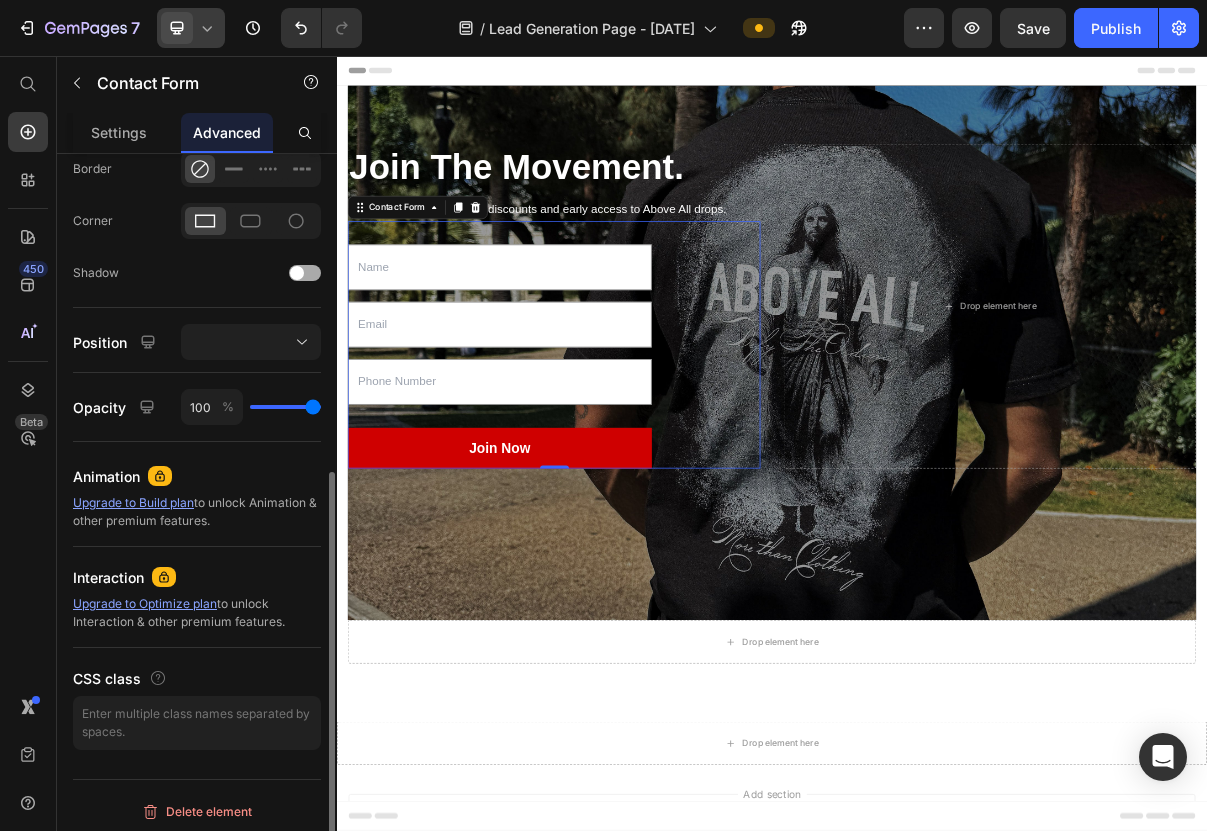 click on "Shadow" 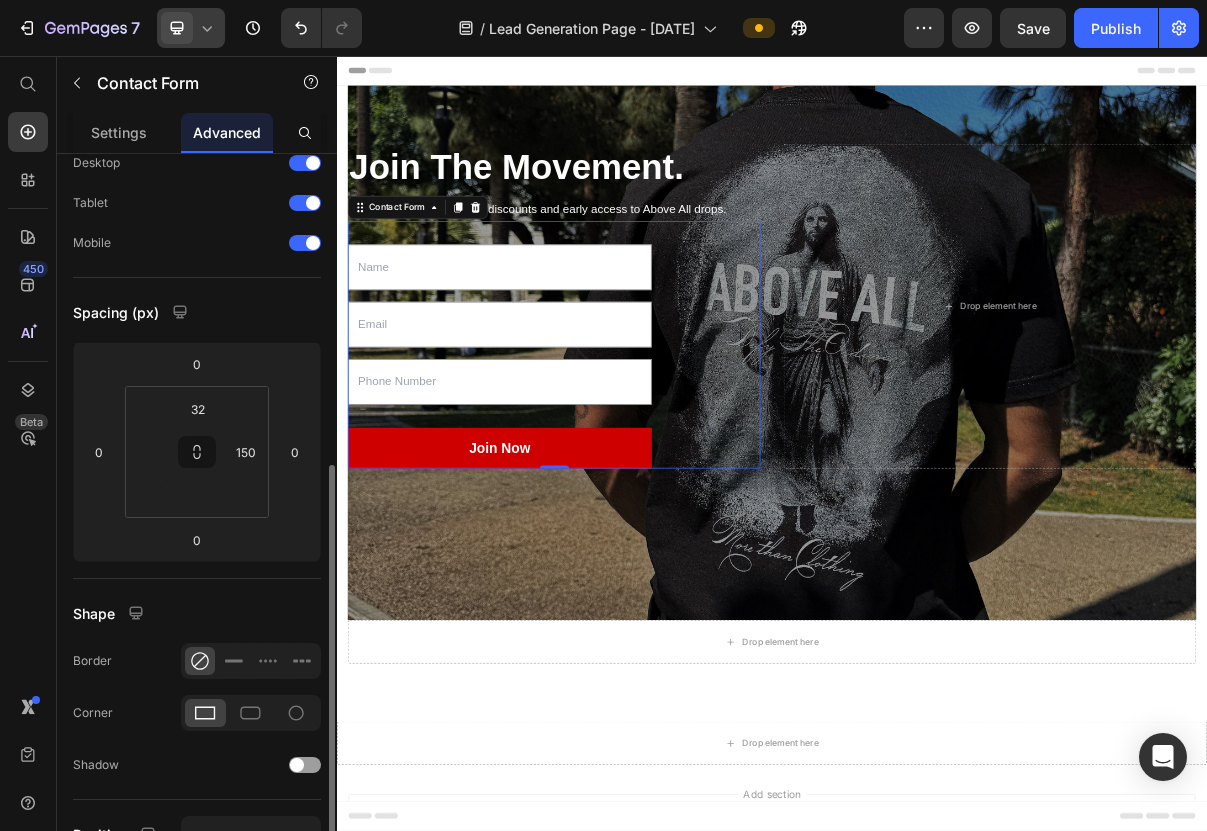 scroll, scrollTop: 0, scrollLeft: 0, axis: both 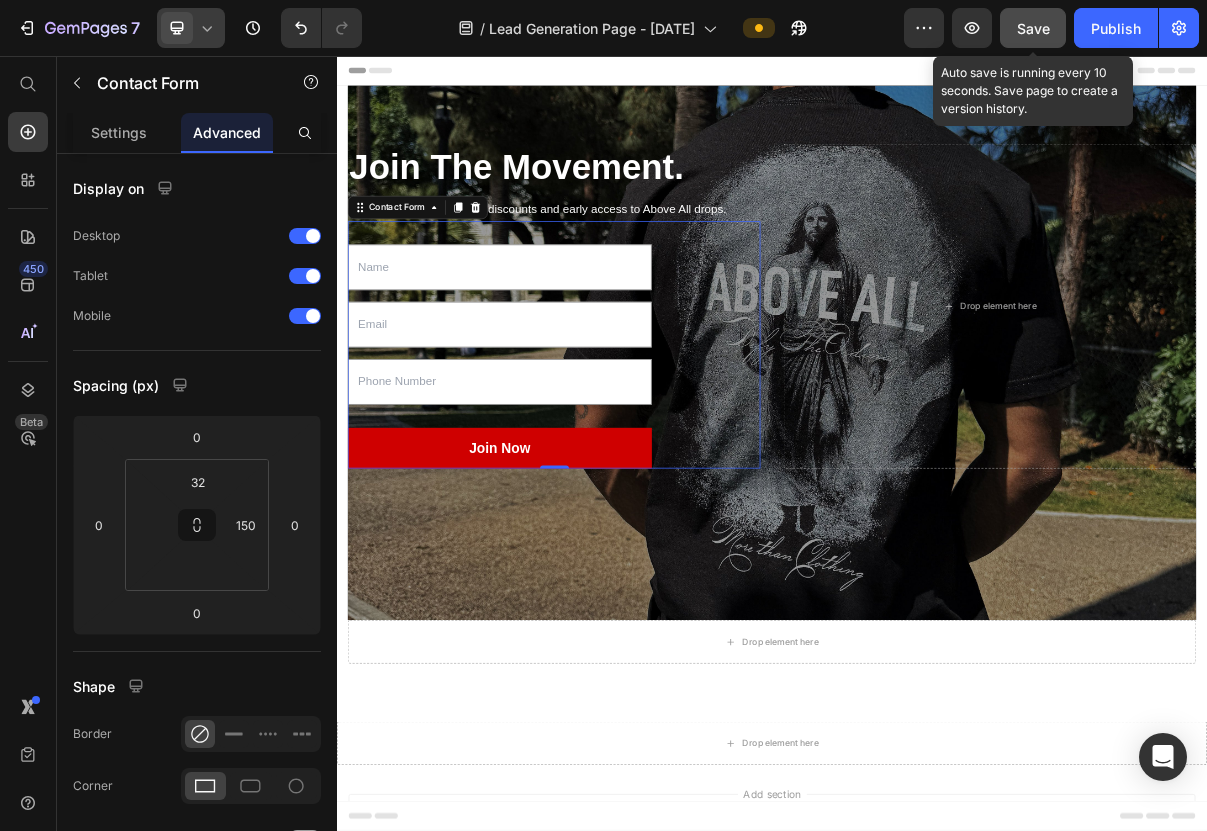 click on "Save" at bounding box center (1033, 28) 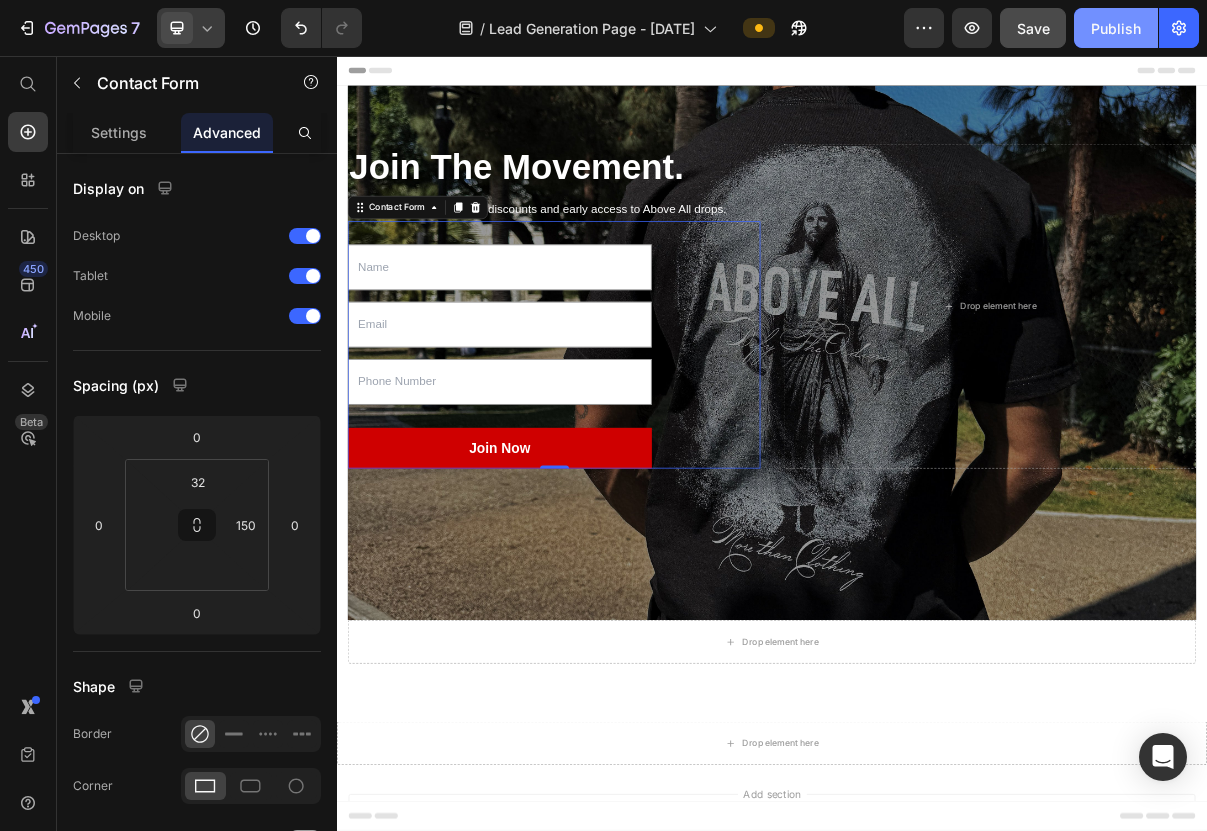 click on "Publish" at bounding box center [1116, 28] 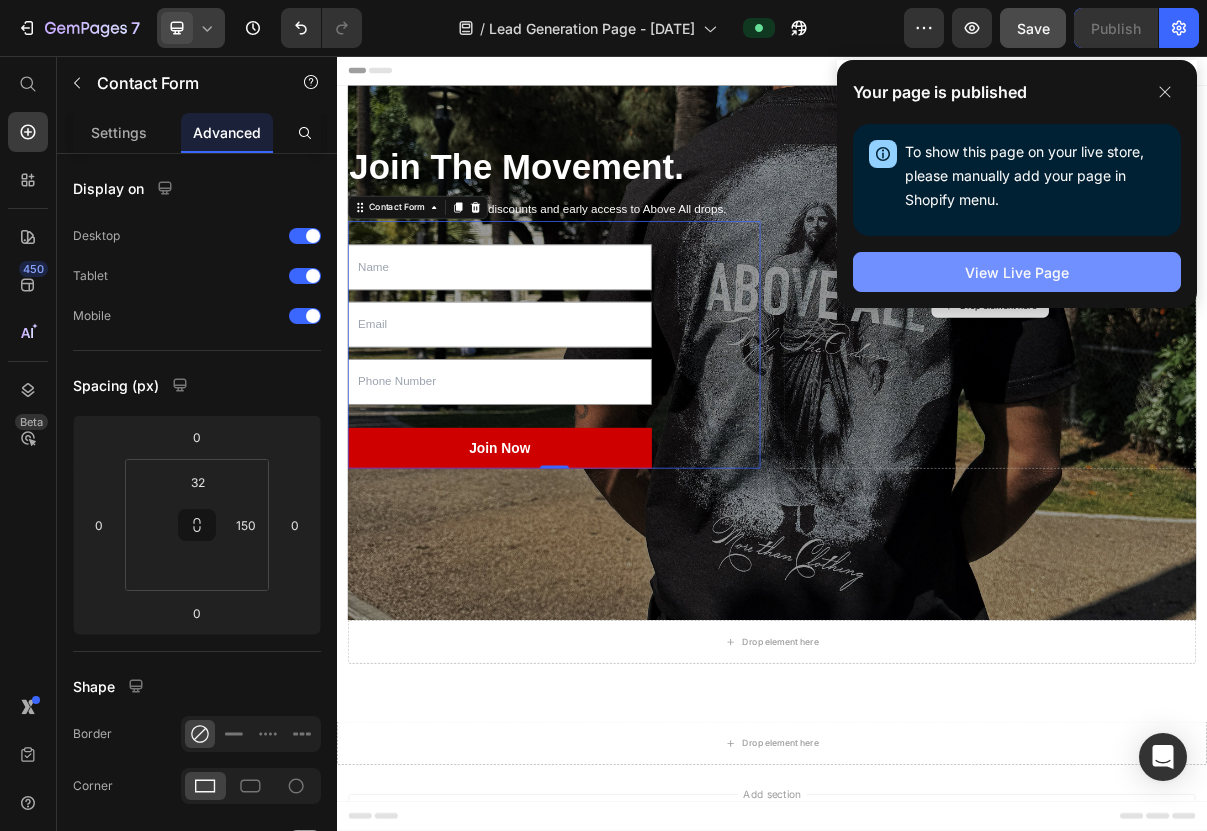 click on "View Live Page" at bounding box center [1017, 272] 